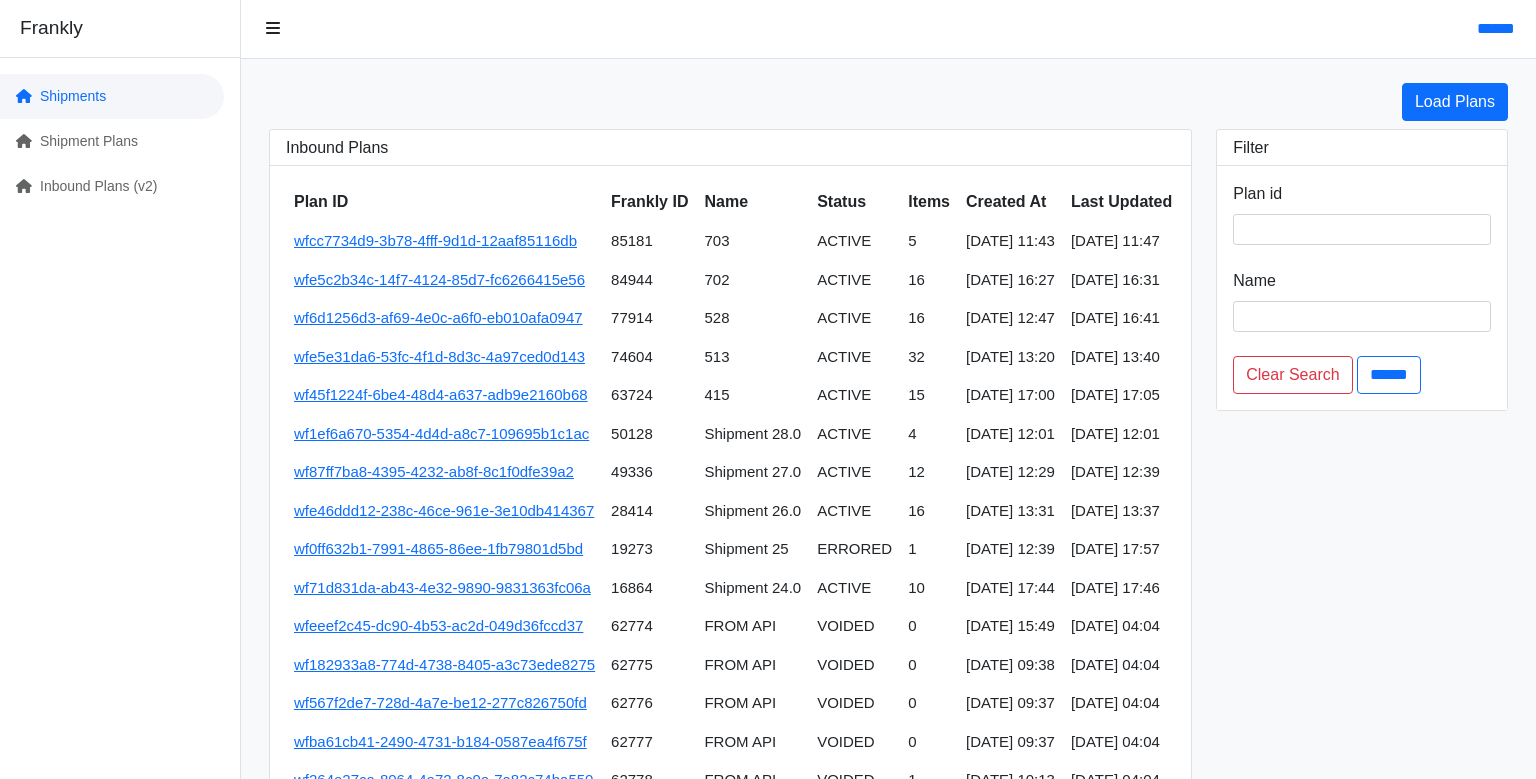 scroll, scrollTop: 0, scrollLeft: 0, axis: both 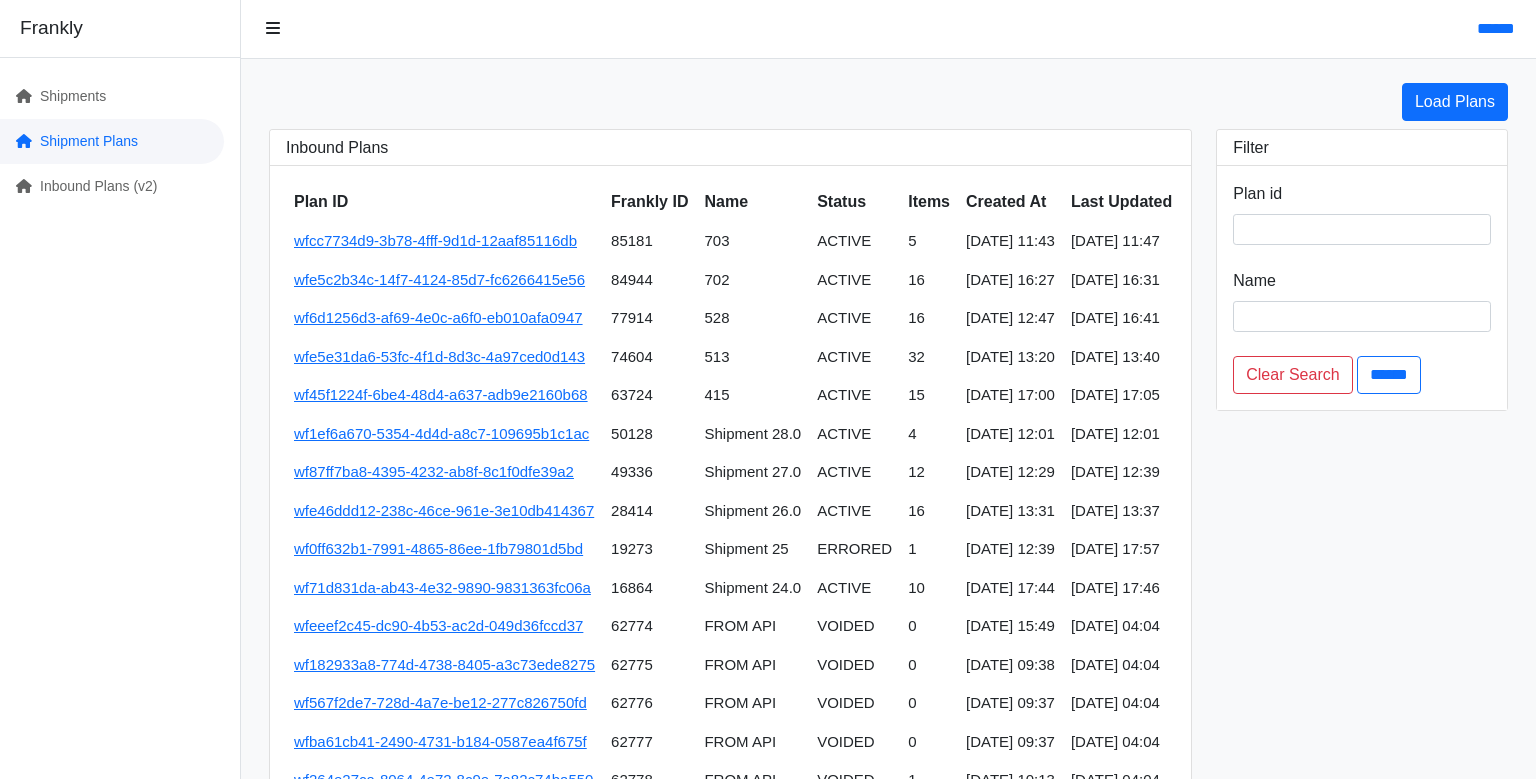 click on "Shipment Plans" at bounding box center (112, 141) 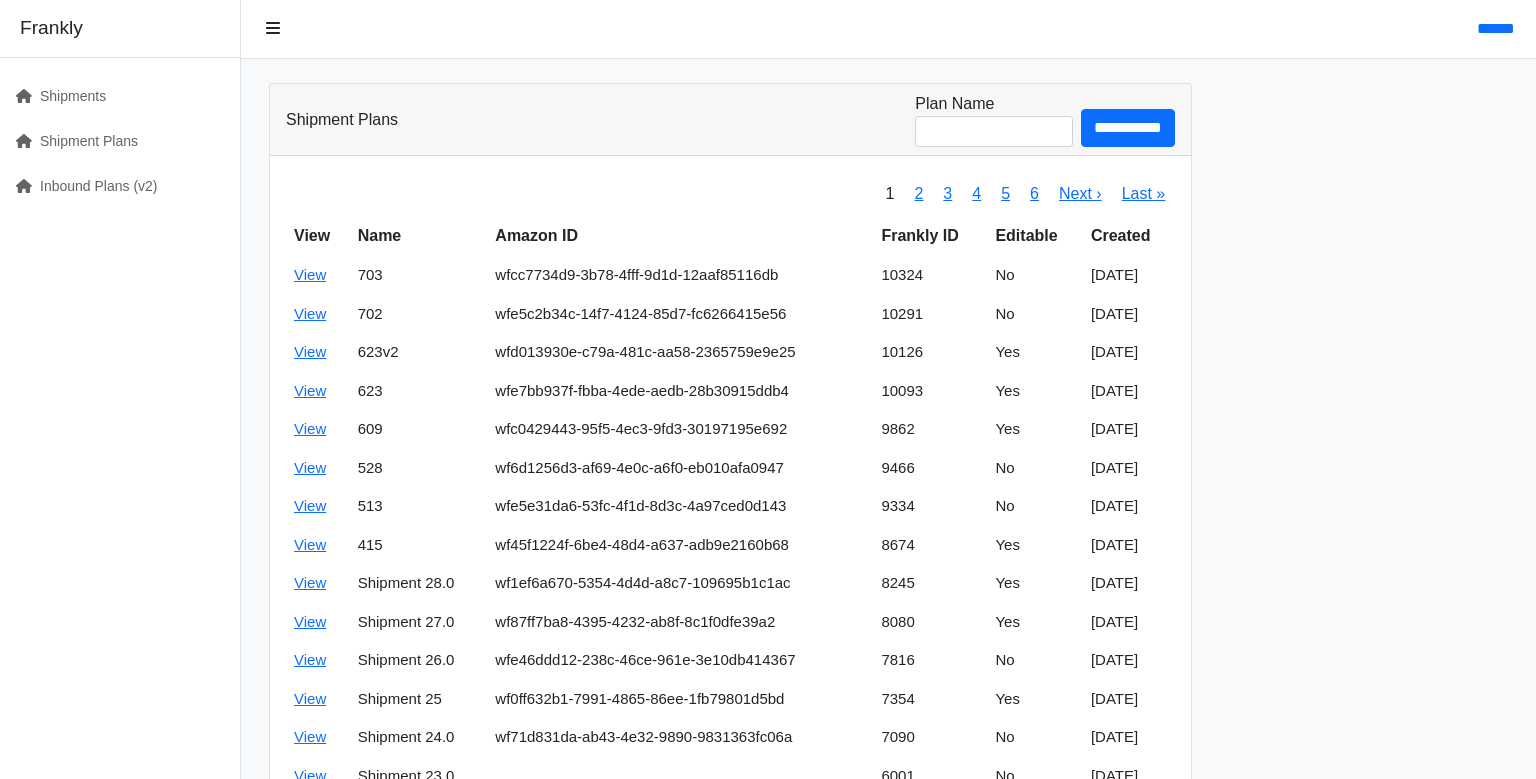 scroll, scrollTop: 0, scrollLeft: 0, axis: both 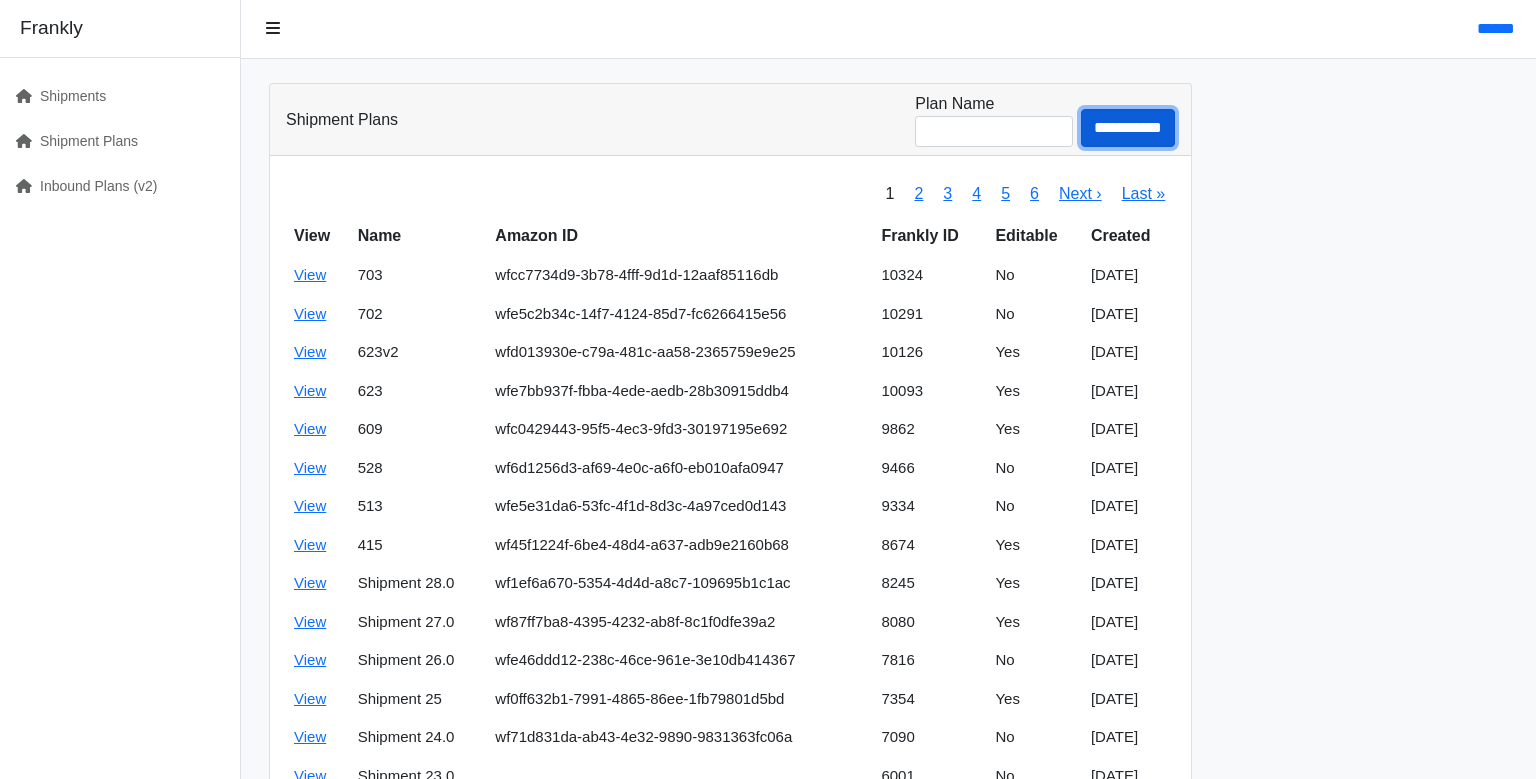 click on "**********" at bounding box center [1128, 128] 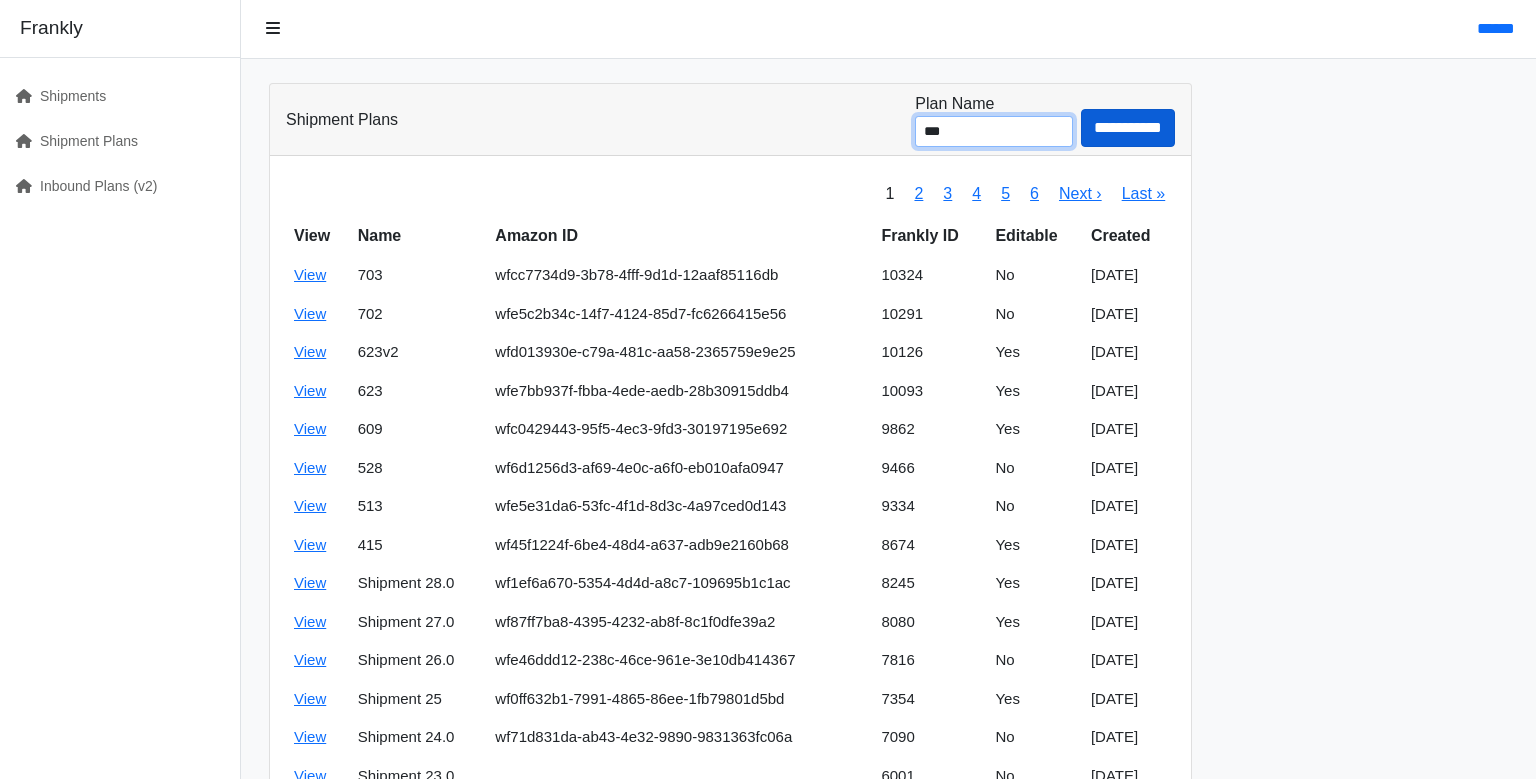 type on "***" 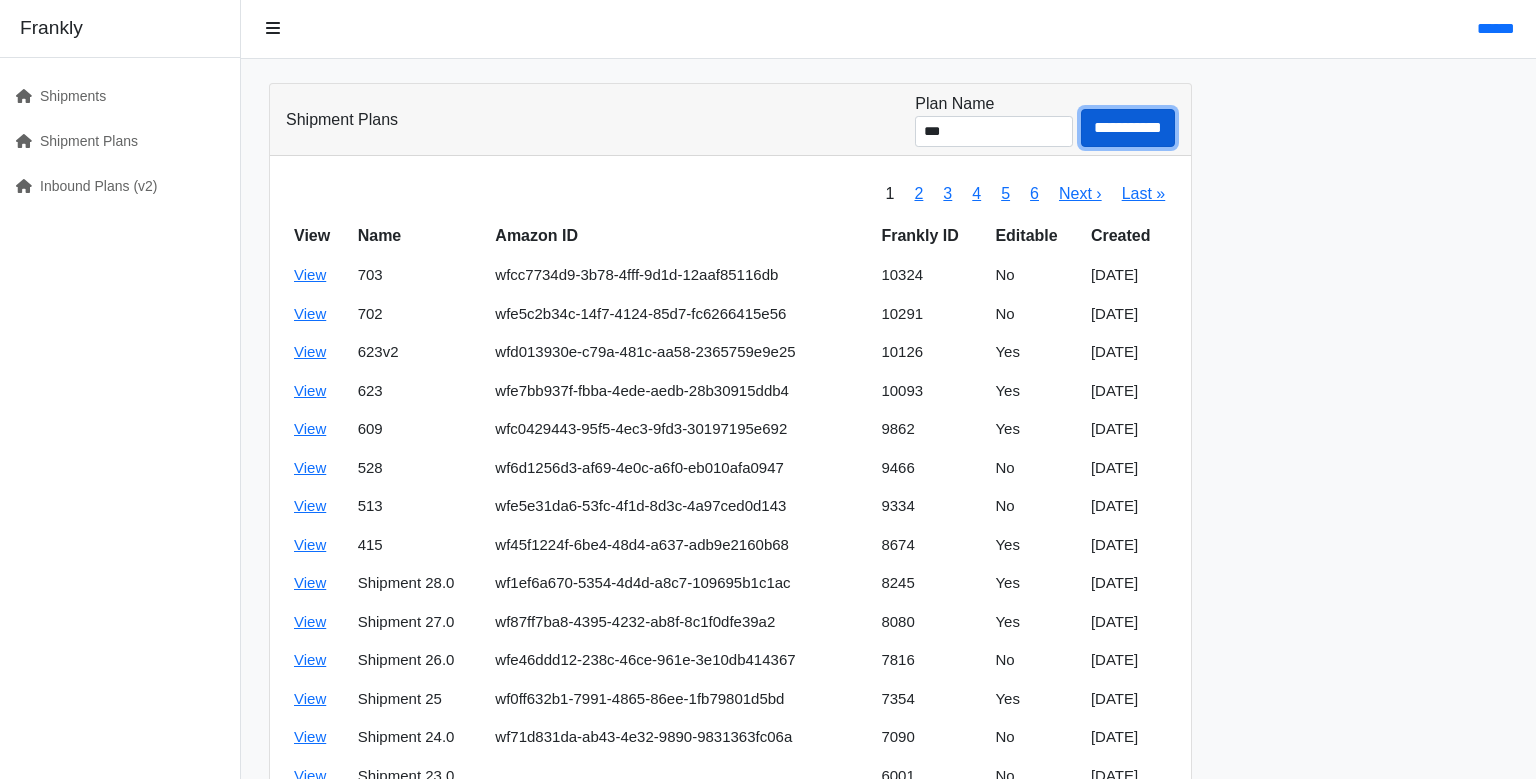click on "**********" at bounding box center (1128, 128) 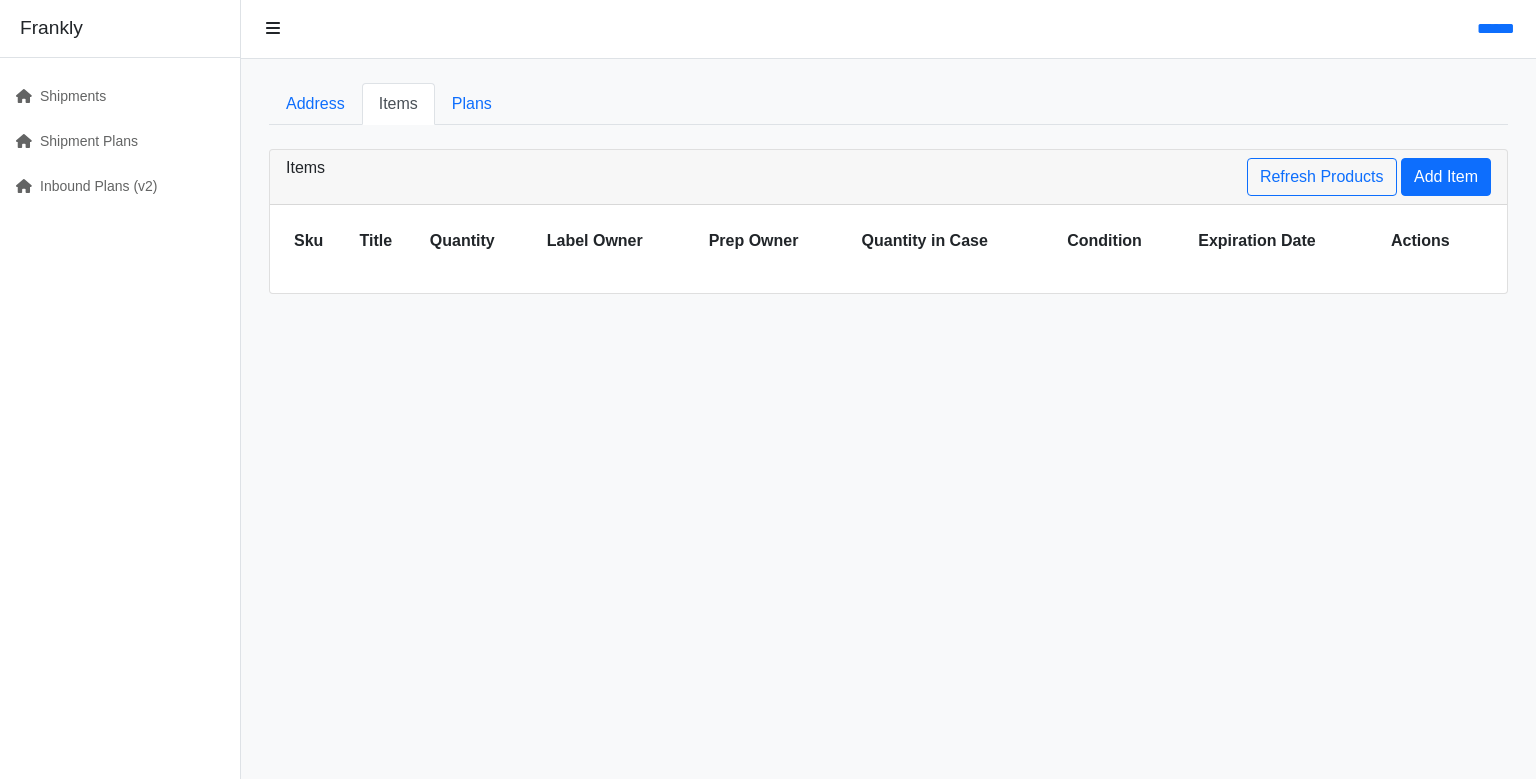 scroll, scrollTop: 0, scrollLeft: 0, axis: both 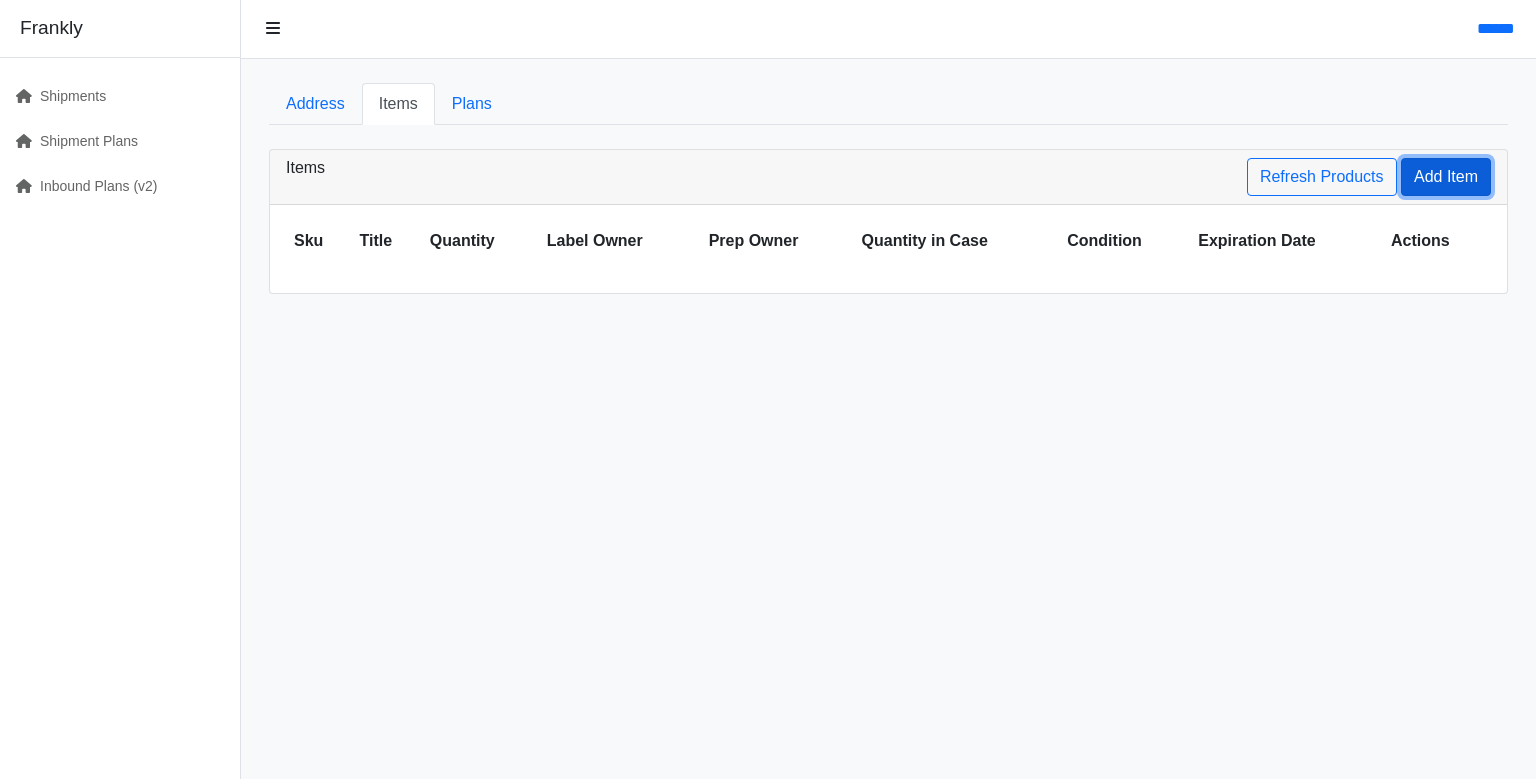 click on "Add Item" at bounding box center (1446, 177) 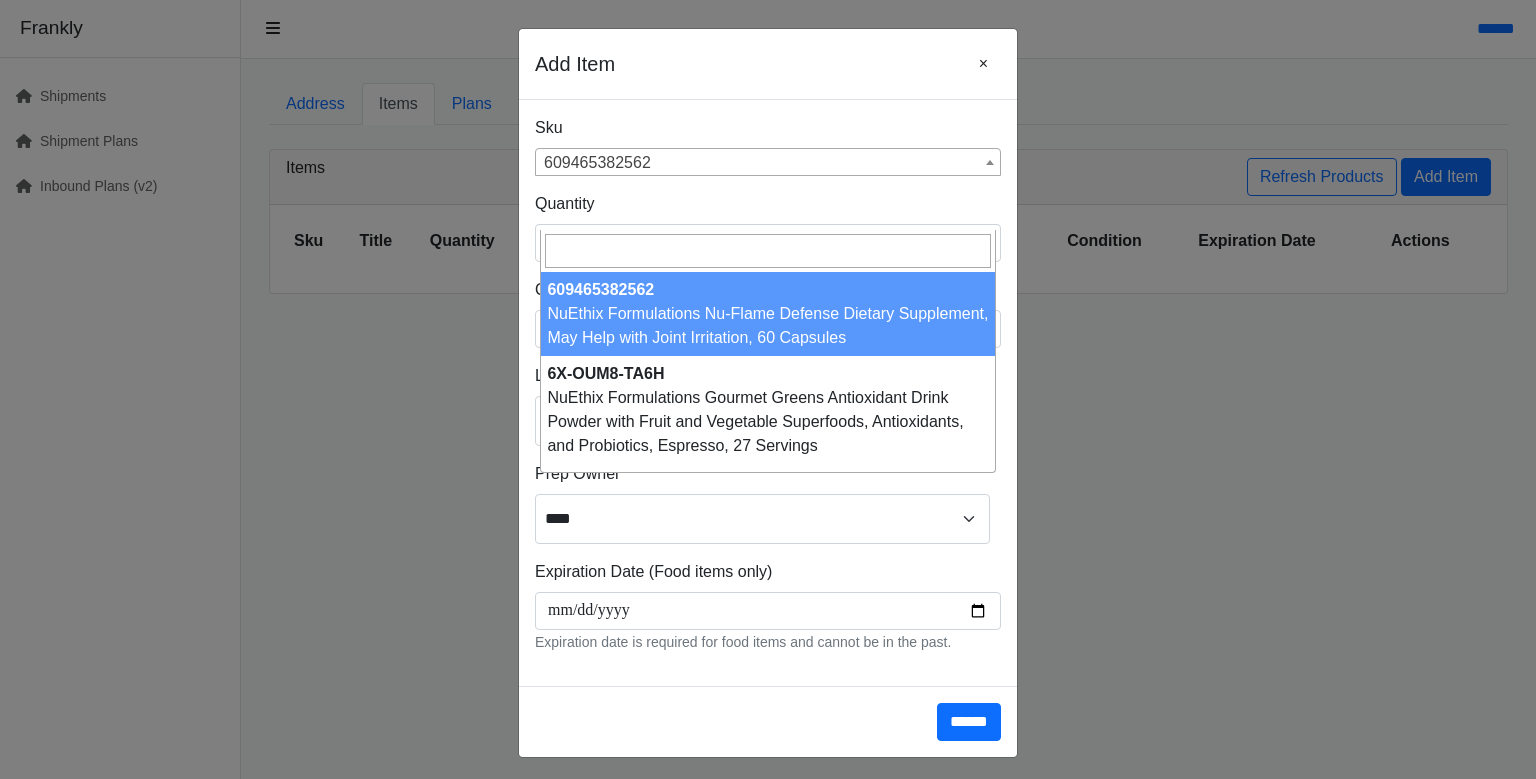 click on "609465382562" at bounding box center (768, 163) 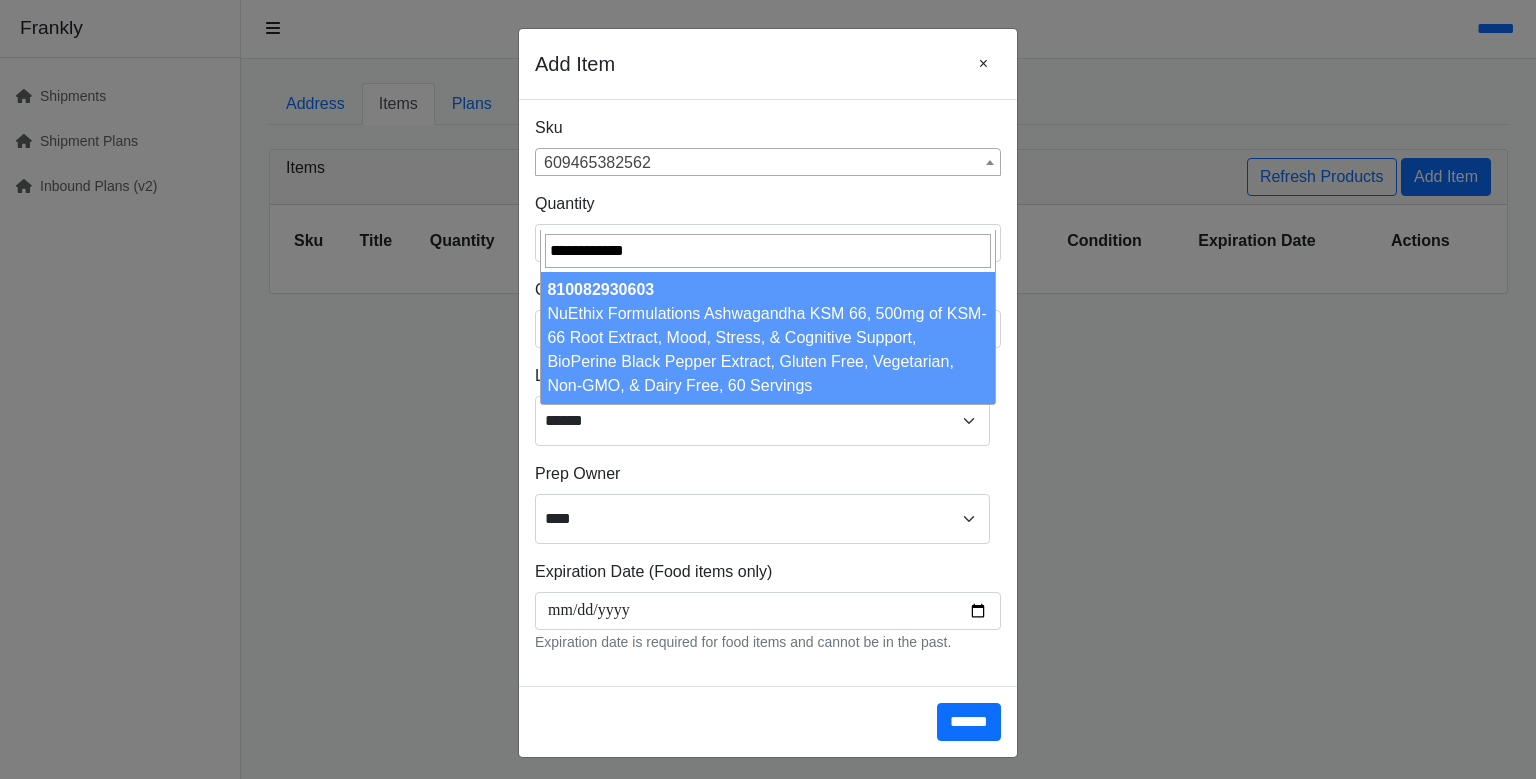 type on "**********" 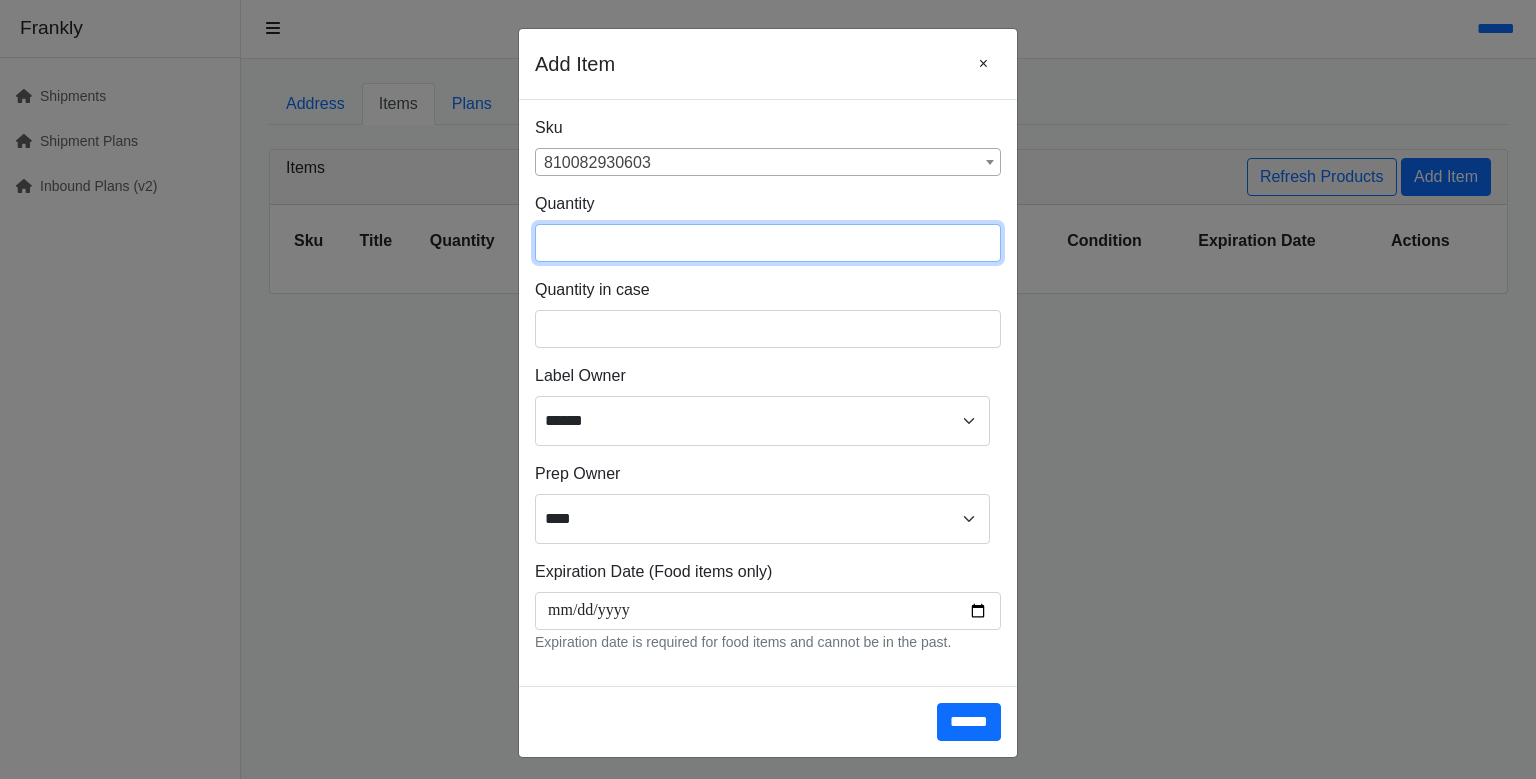 click at bounding box center (768, 243) 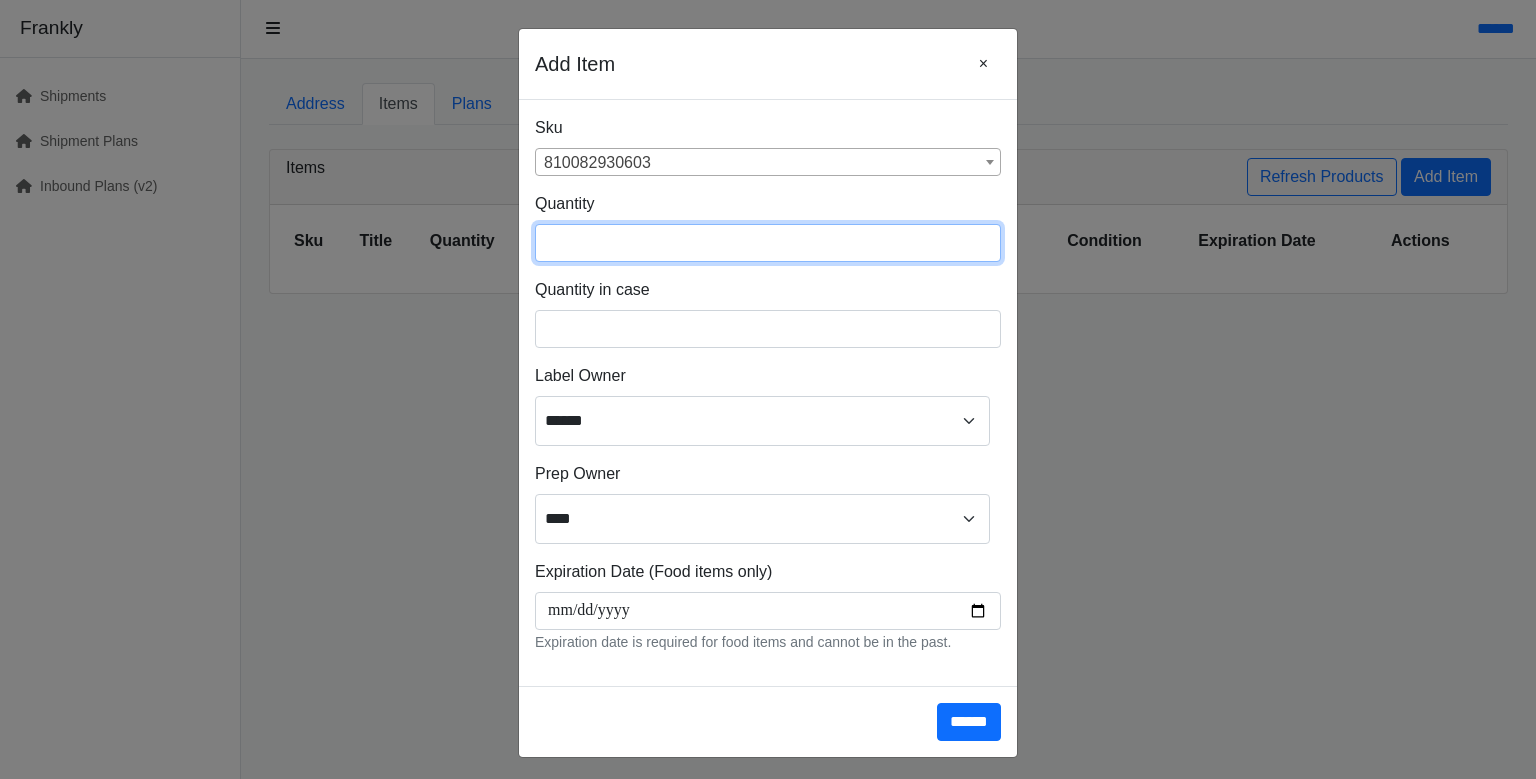 type on "**" 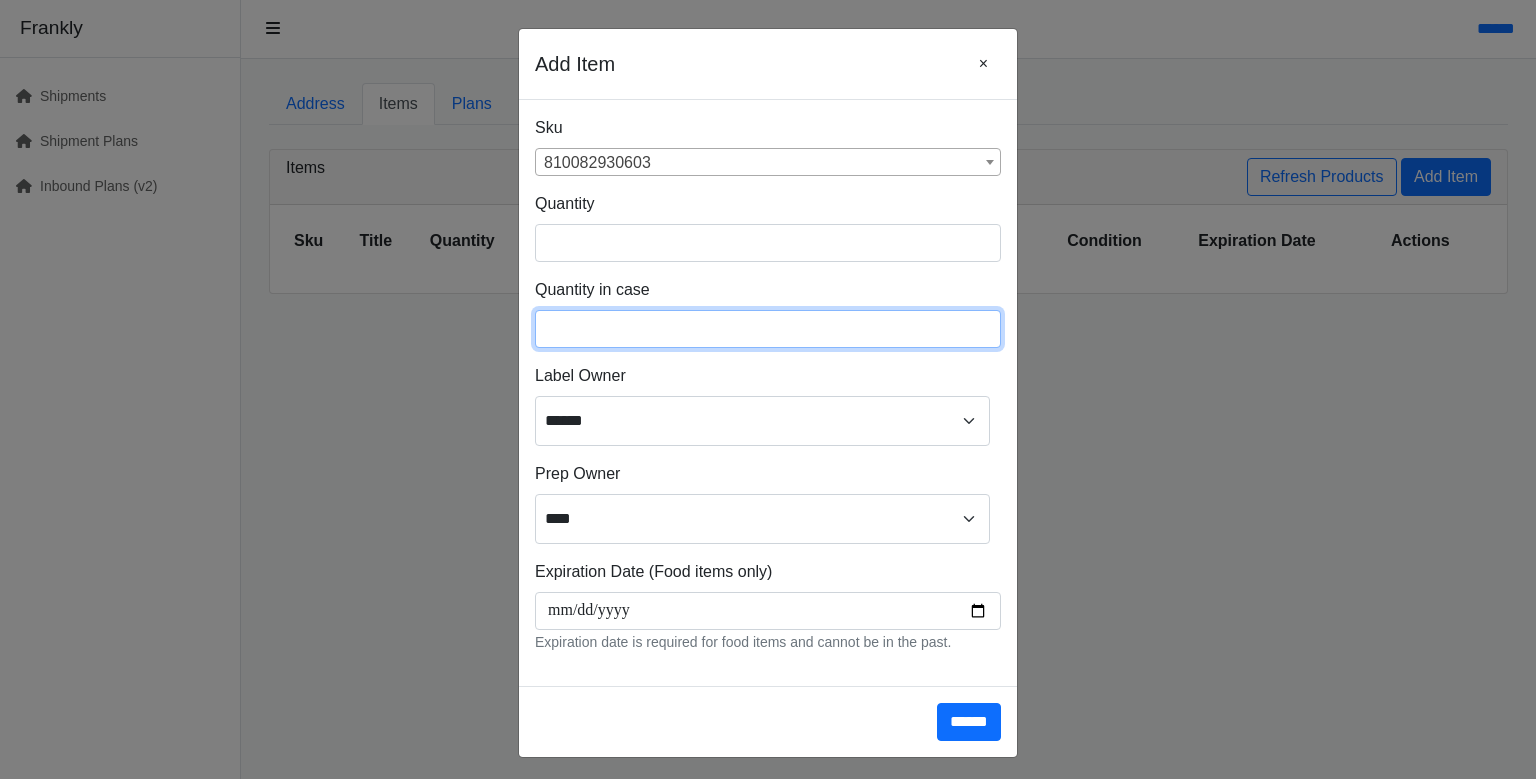 click at bounding box center (768, 329) 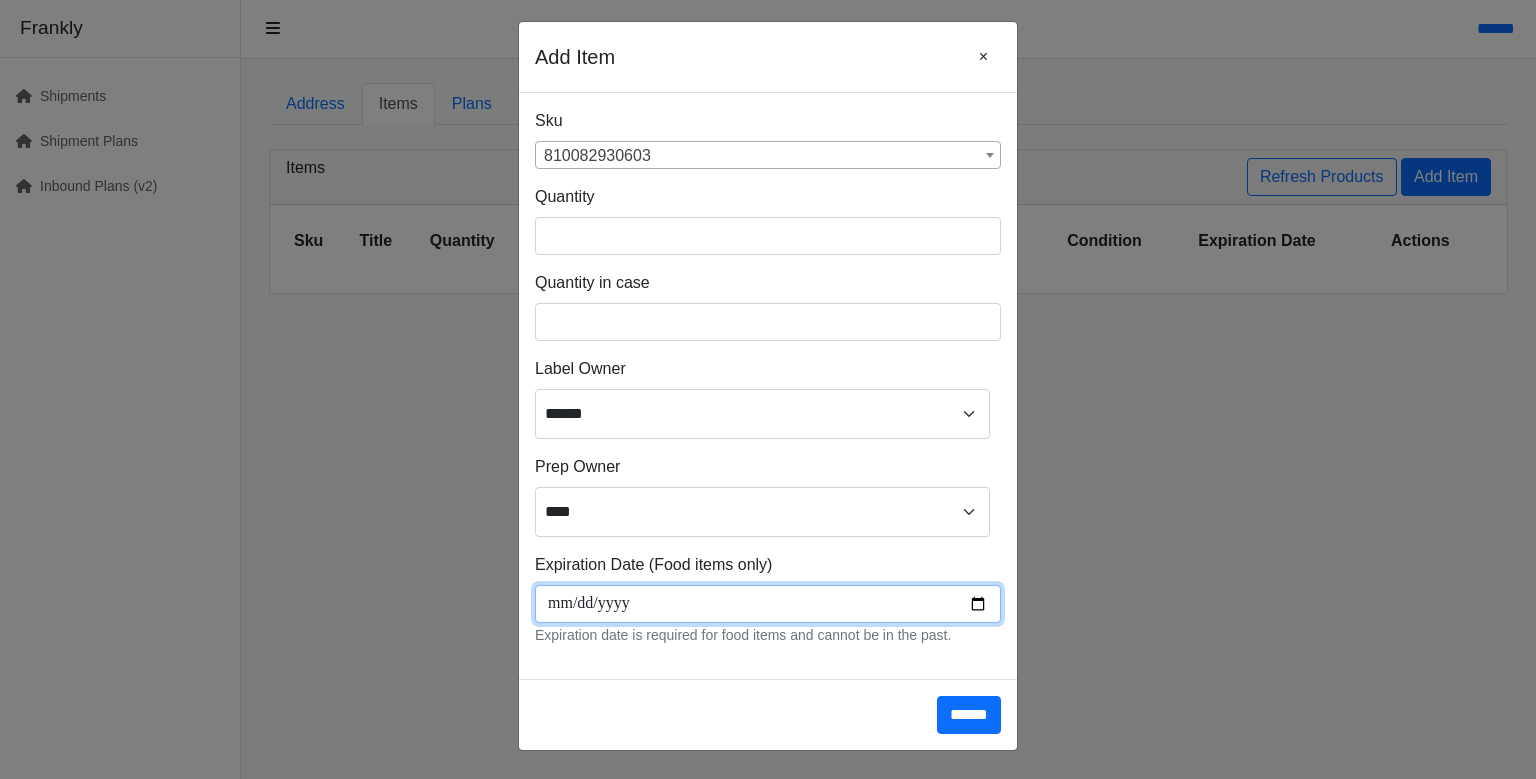 click at bounding box center [768, 604] 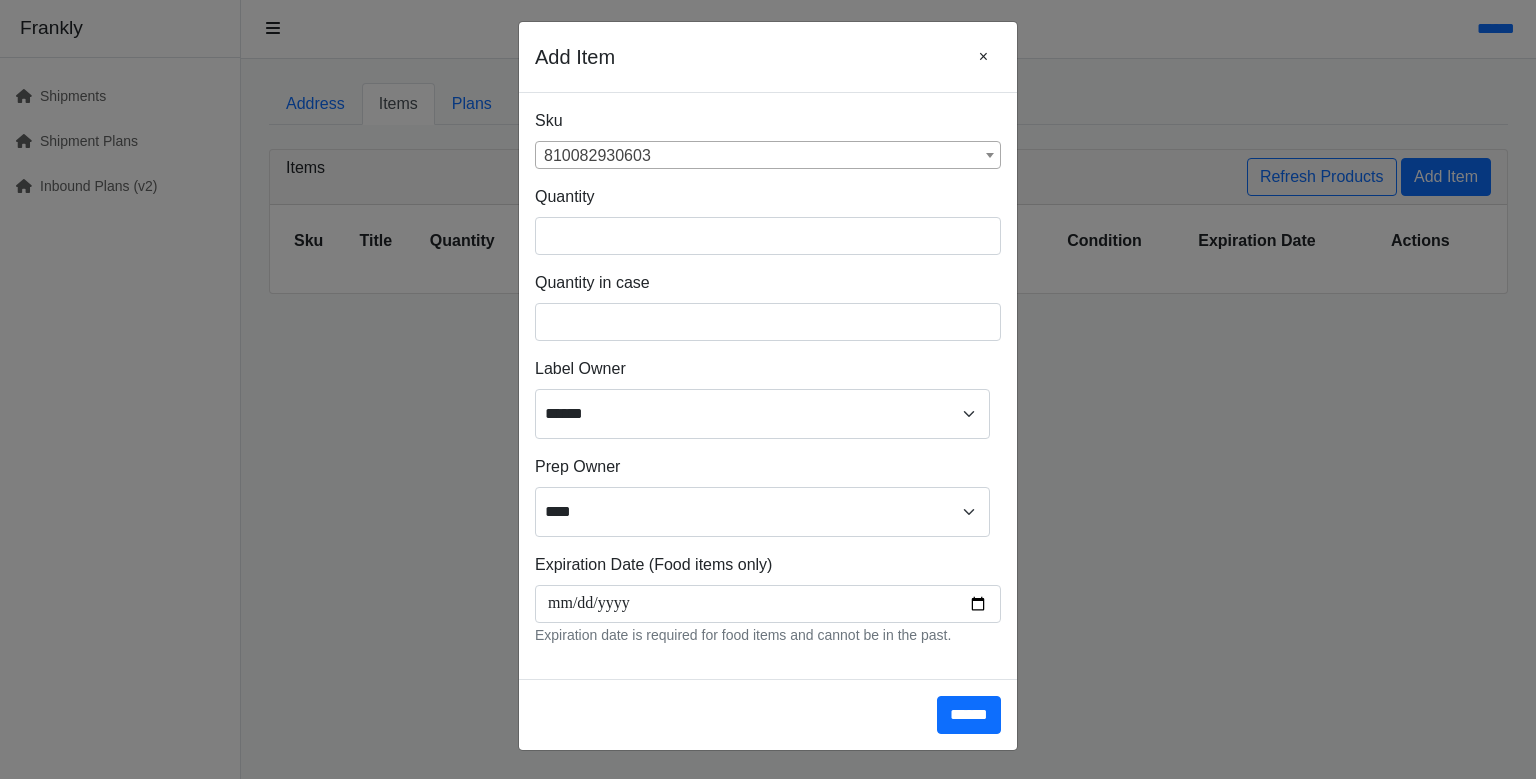 click on "**********" at bounding box center (768, 600) 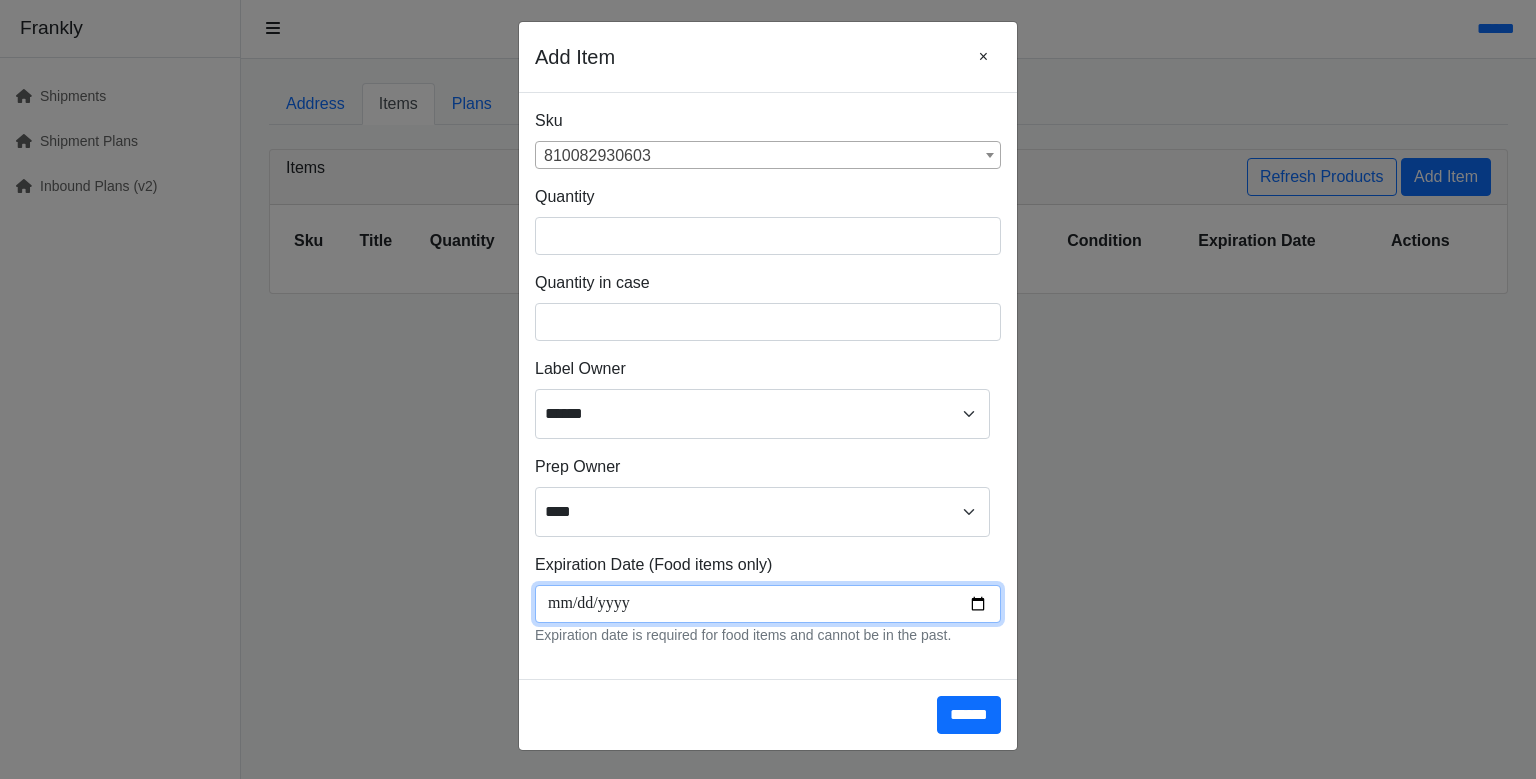 click on "**********" at bounding box center [768, 604] 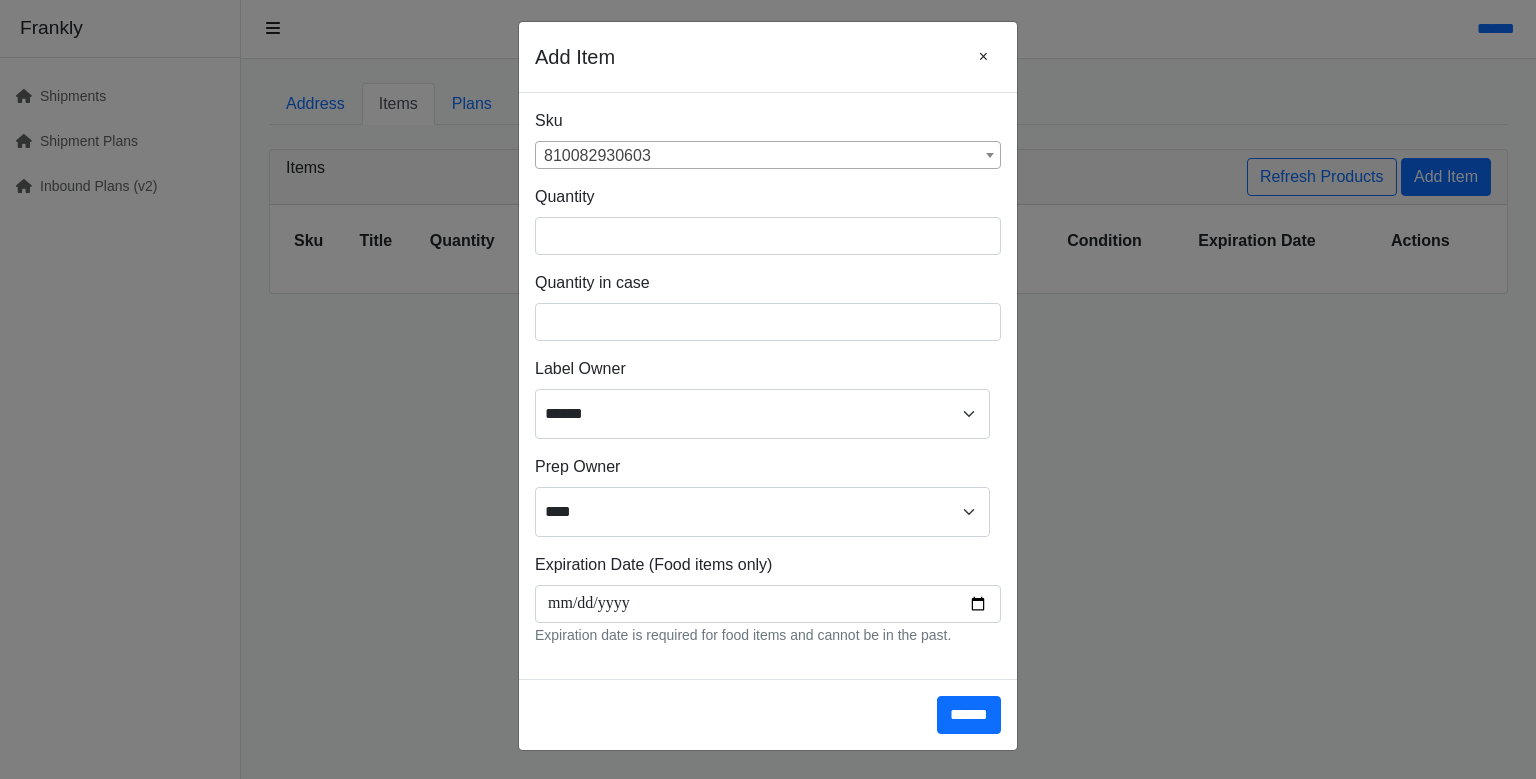 click on "**********" at bounding box center (768, 386) 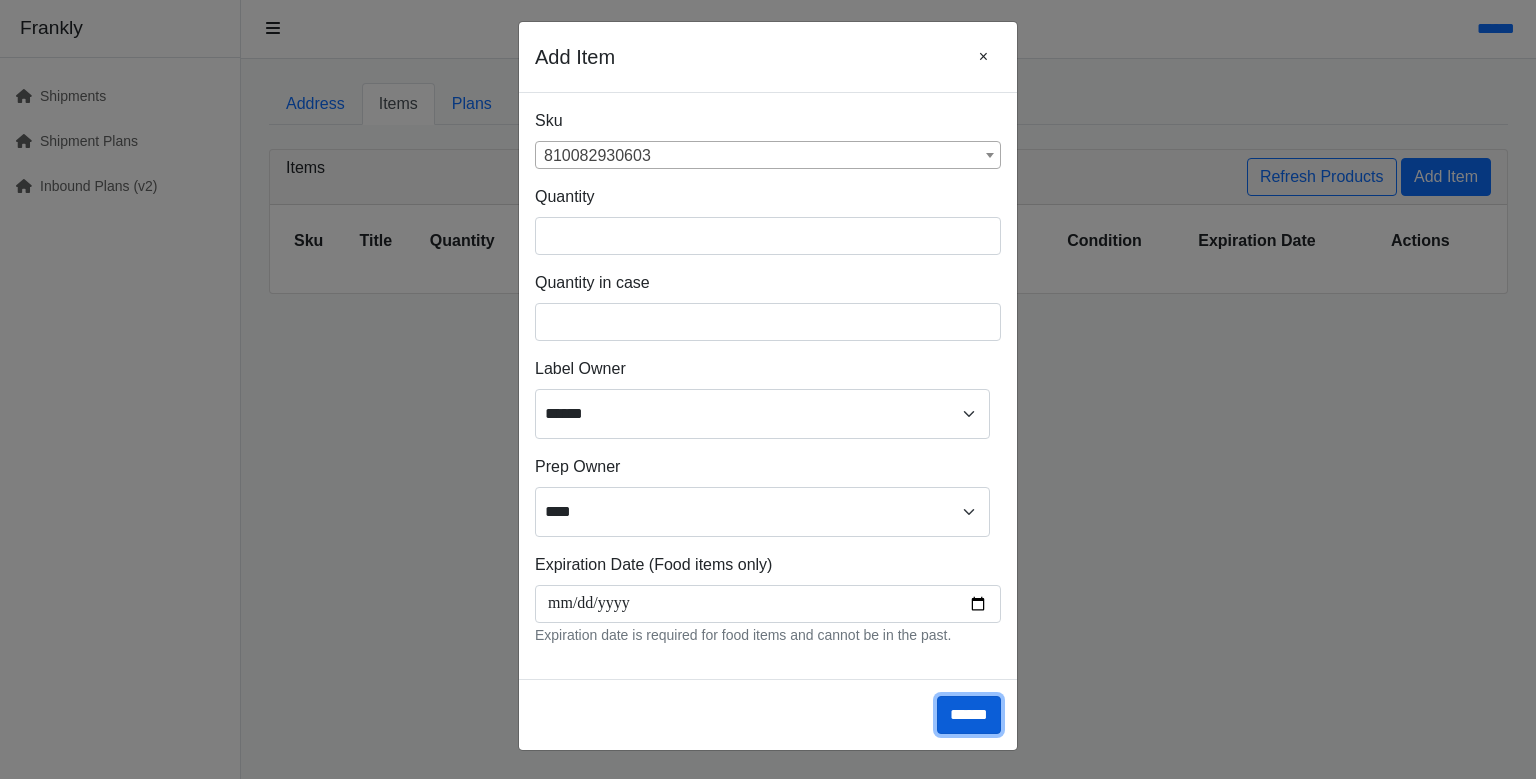 click on "******" at bounding box center [969, 715] 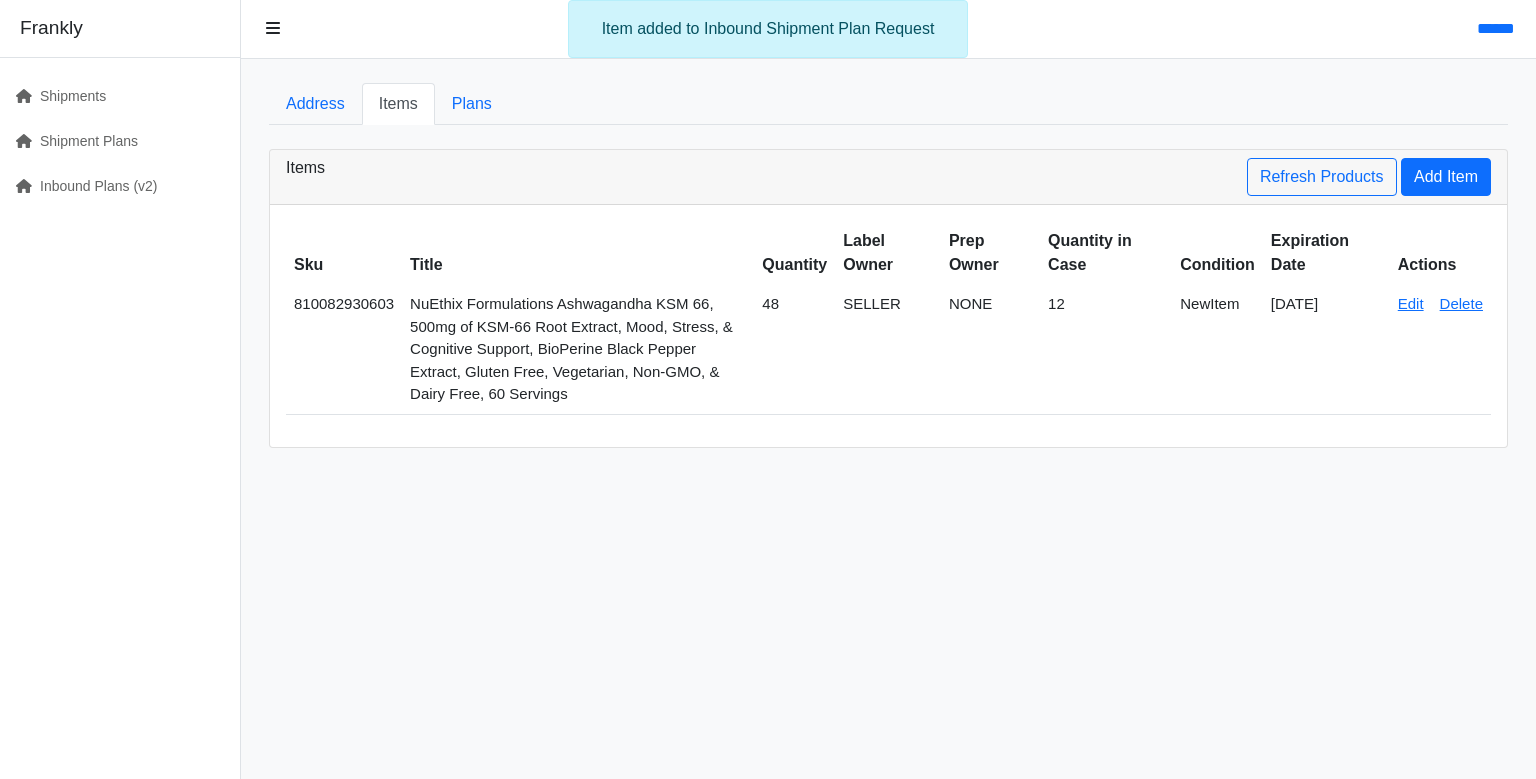 scroll, scrollTop: 0, scrollLeft: 0, axis: both 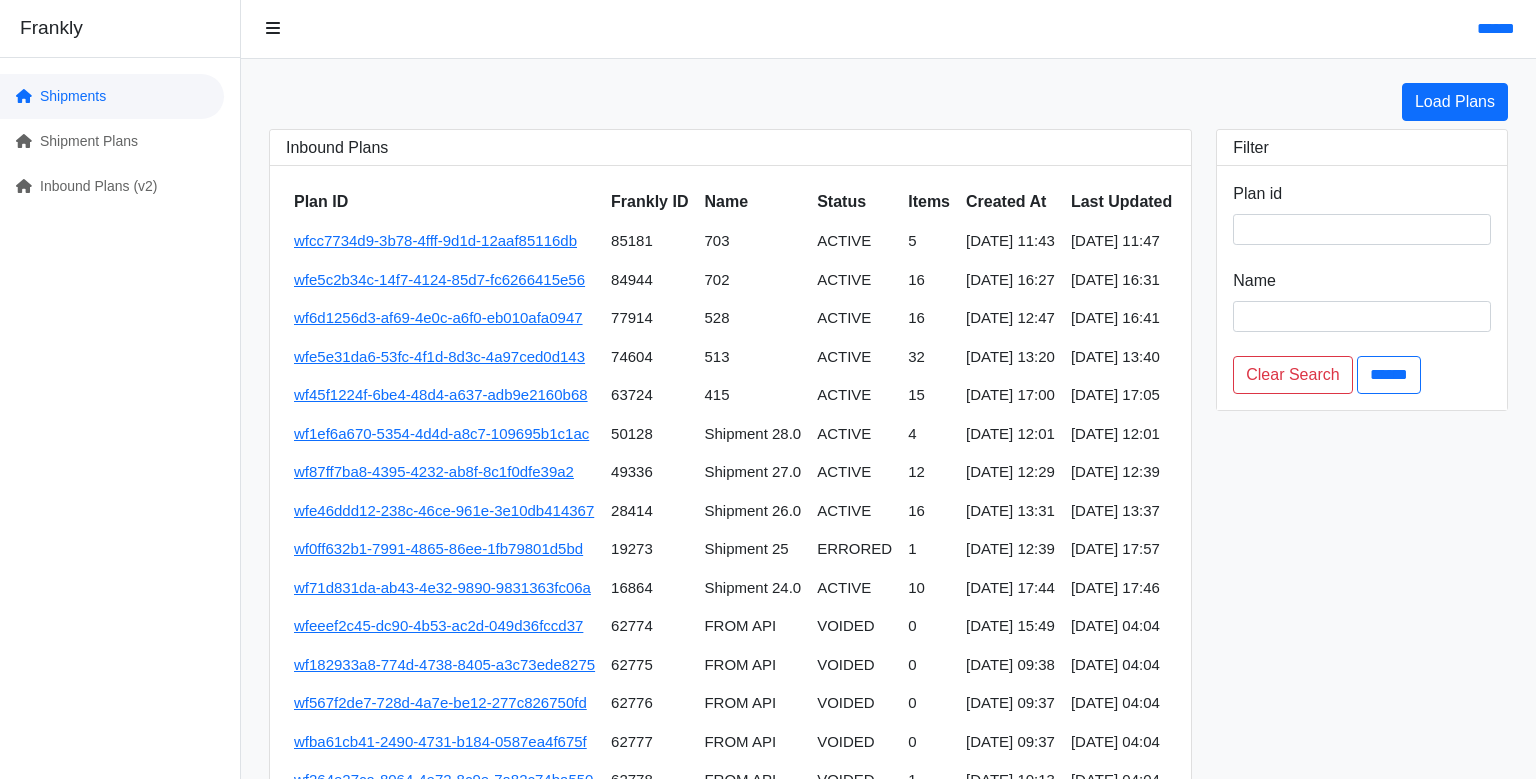 click on "Shipments" at bounding box center (112, 96) 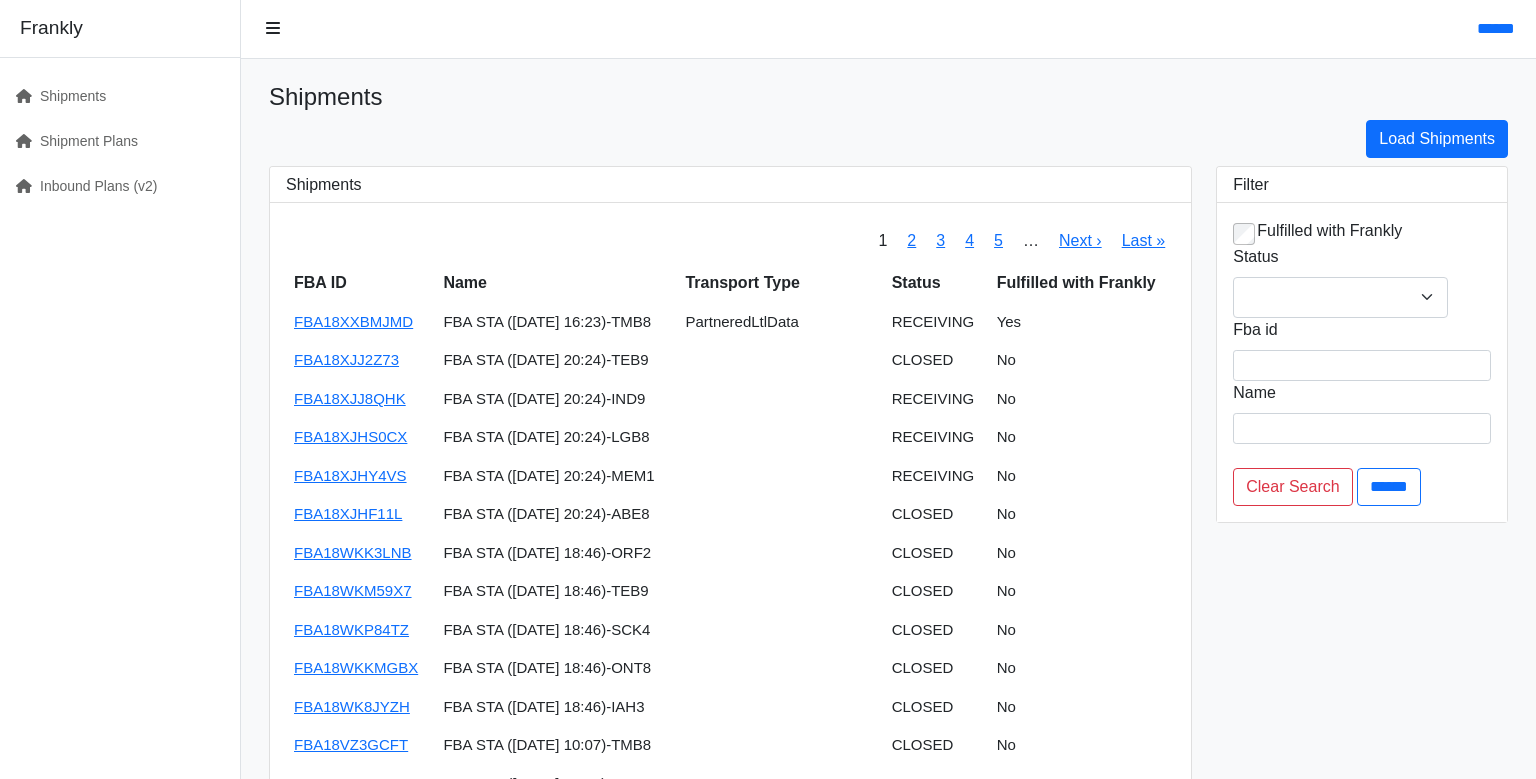 scroll, scrollTop: 0, scrollLeft: 0, axis: both 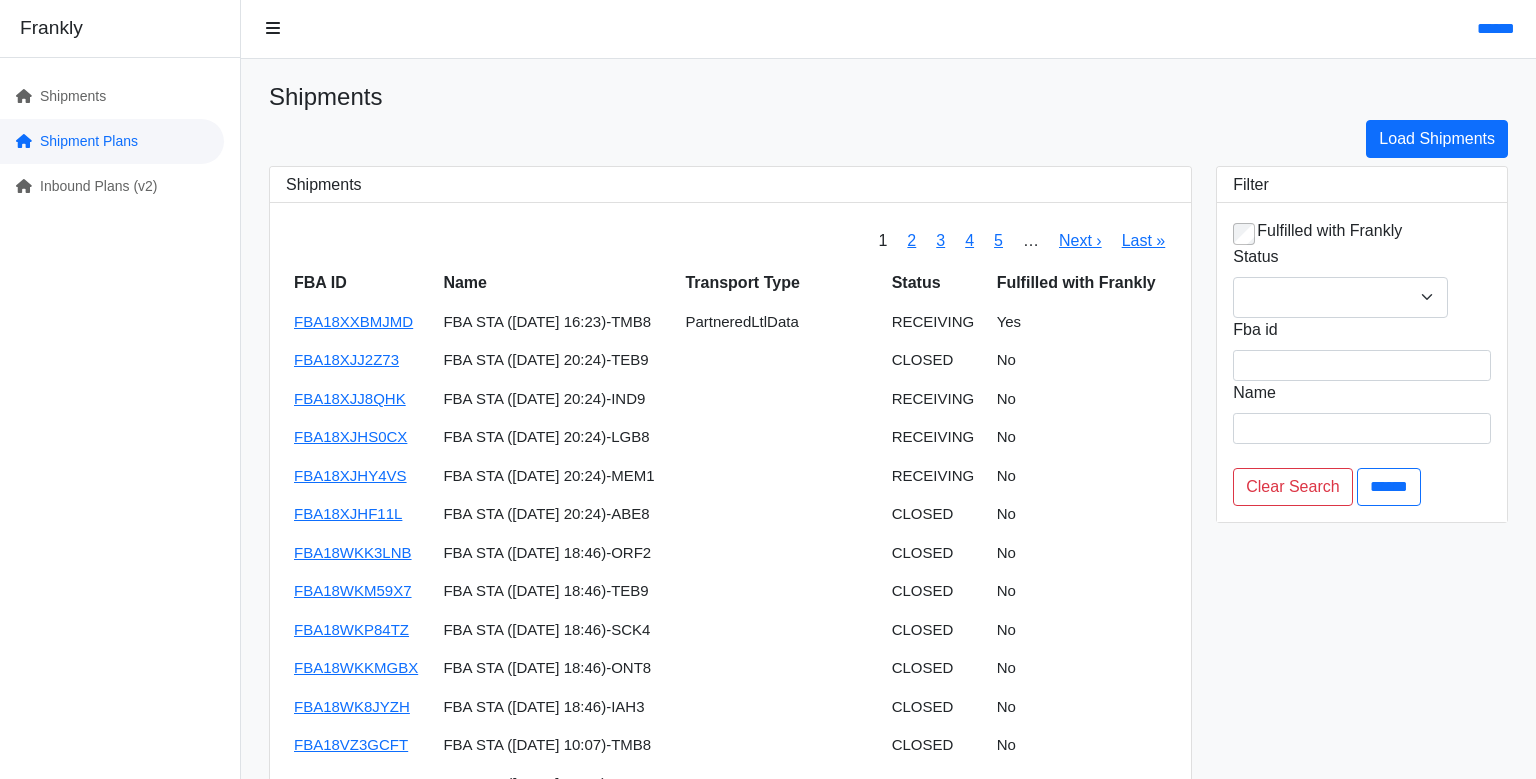 click on "Shipment Plans" at bounding box center (112, 141) 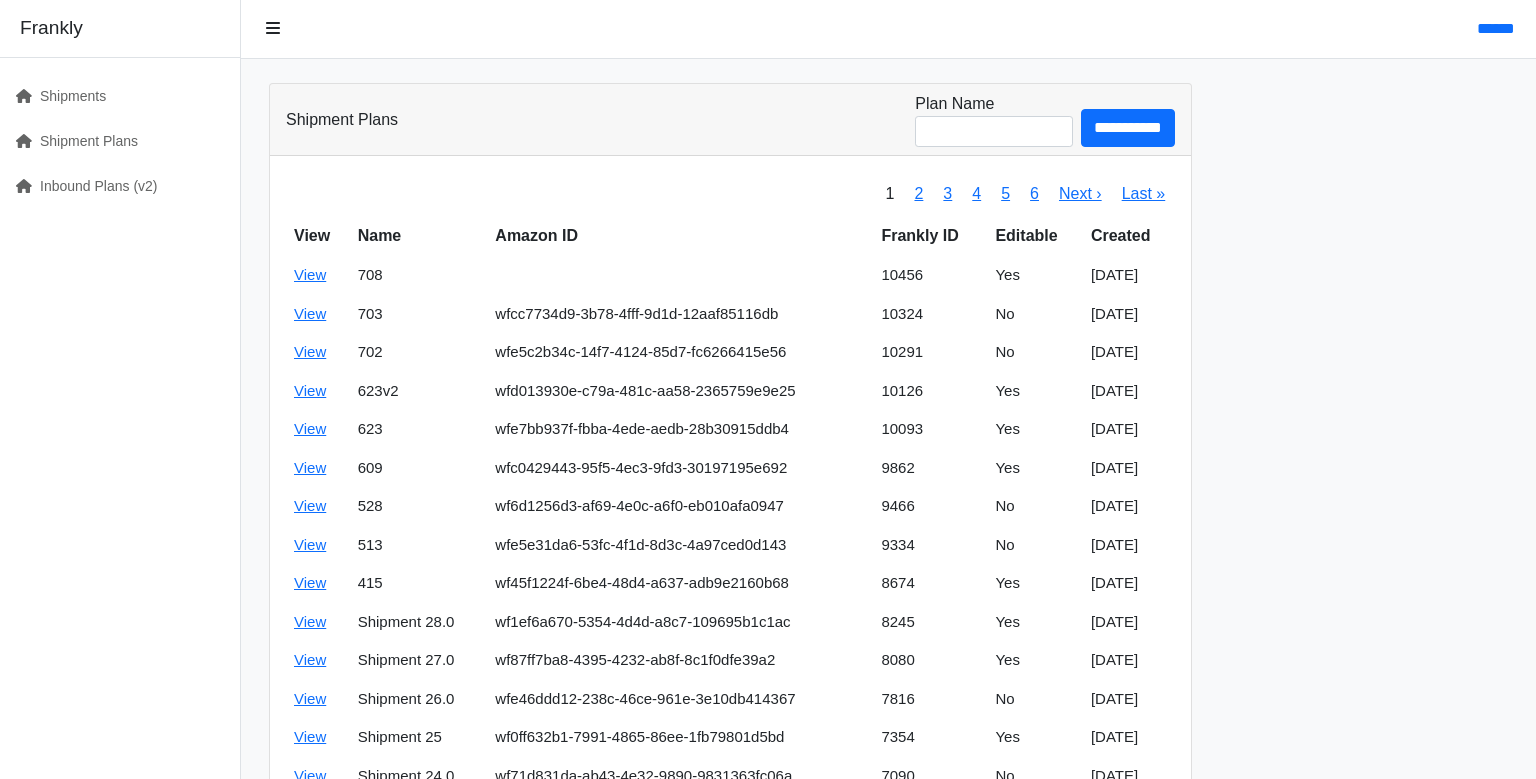 scroll, scrollTop: 0, scrollLeft: 0, axis: both 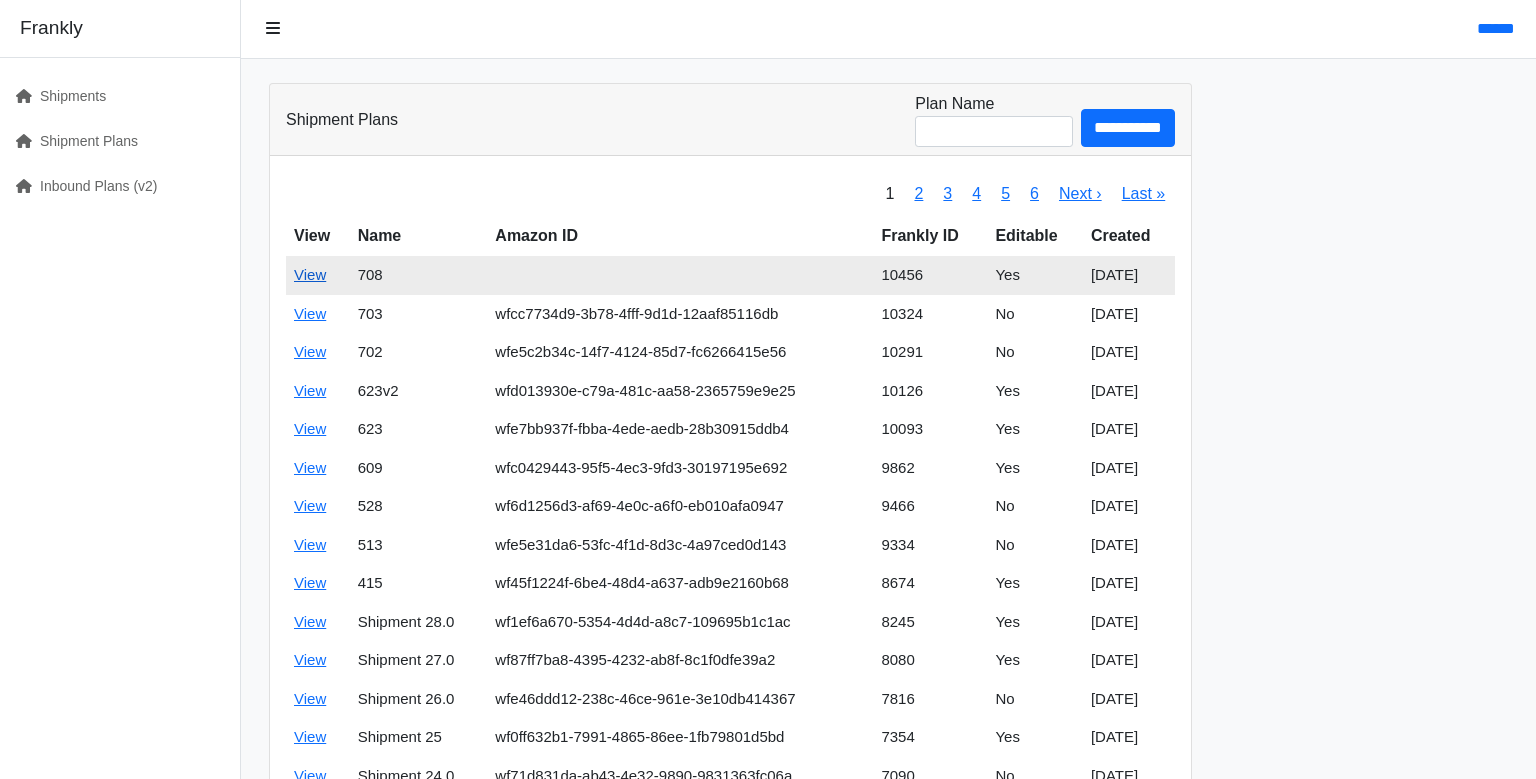 click on "View" at bounding box center (310, 274) 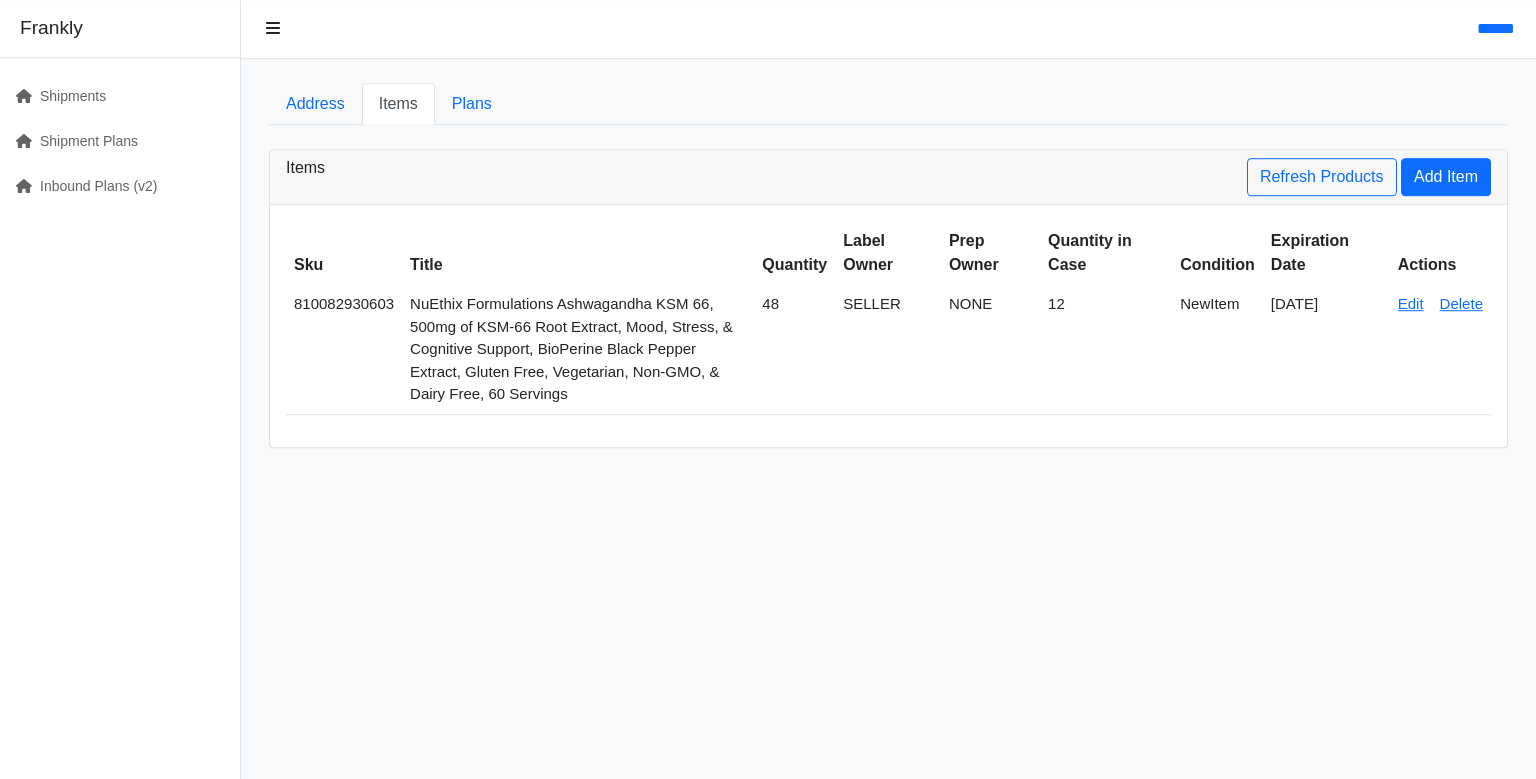 scroll, scrollTop: 0, scrollLeft: 0, axis: both 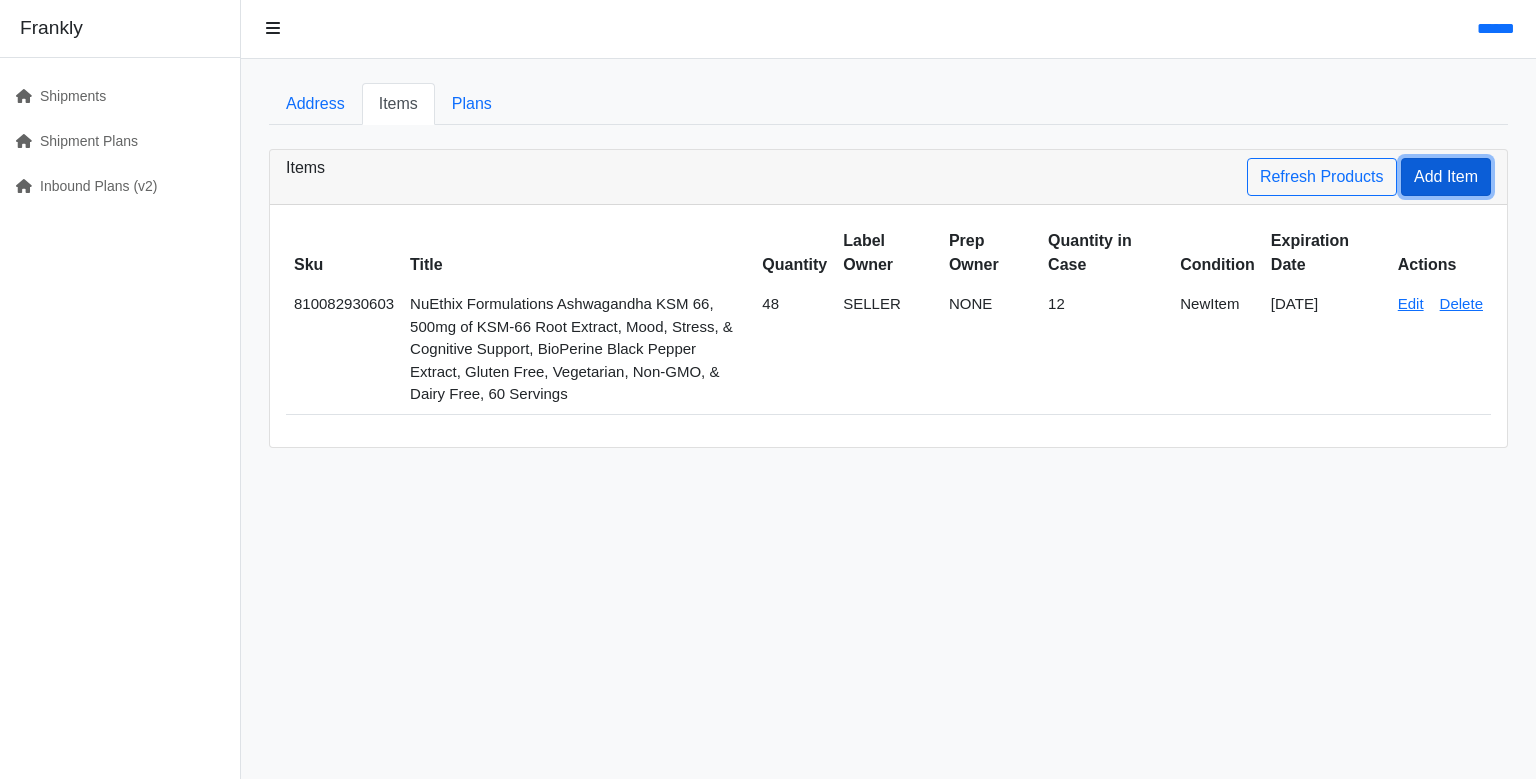 click on "Add Item" at bounding box center [1446, 177] 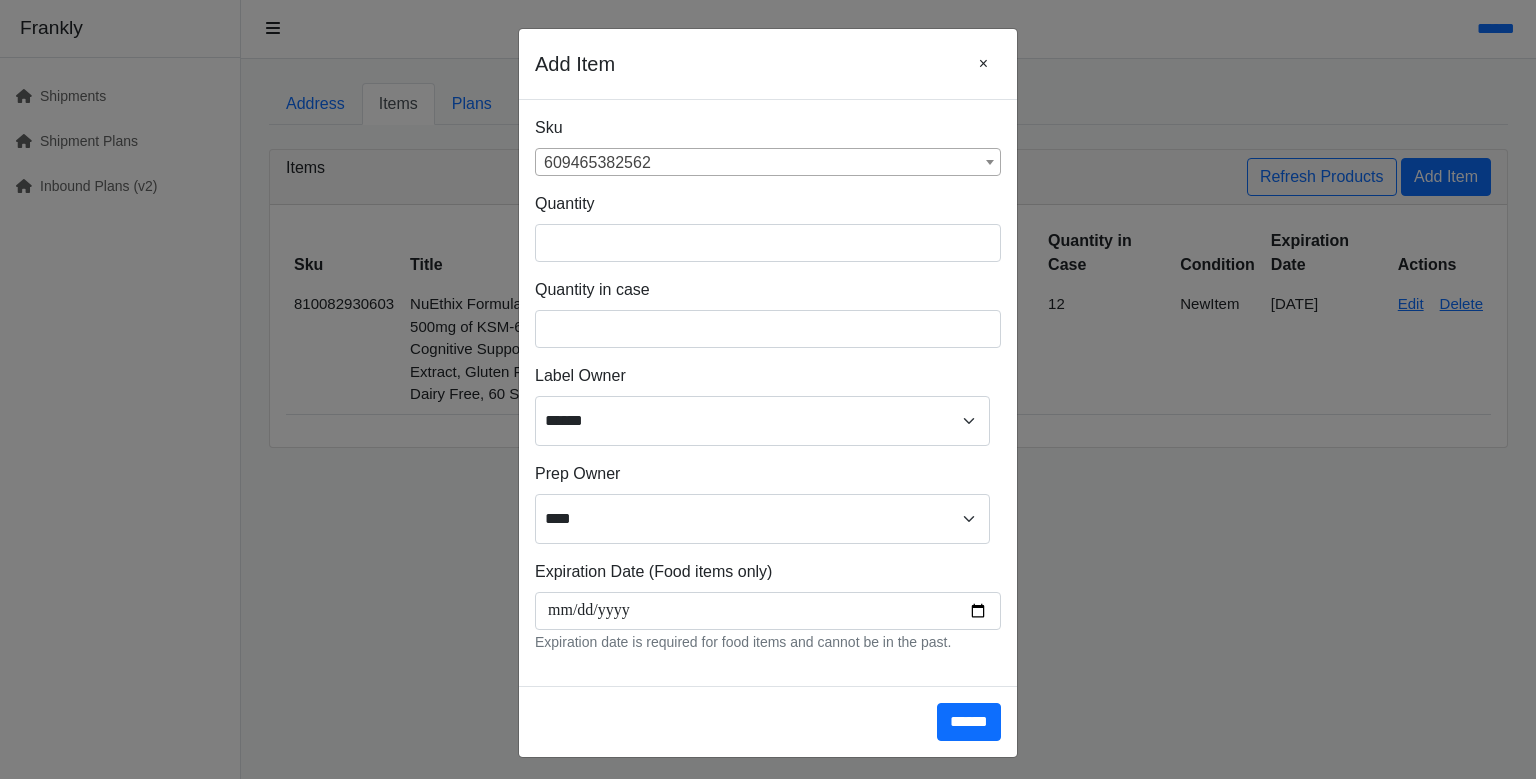 click on "609465382562" at bounding box center [768, 163] 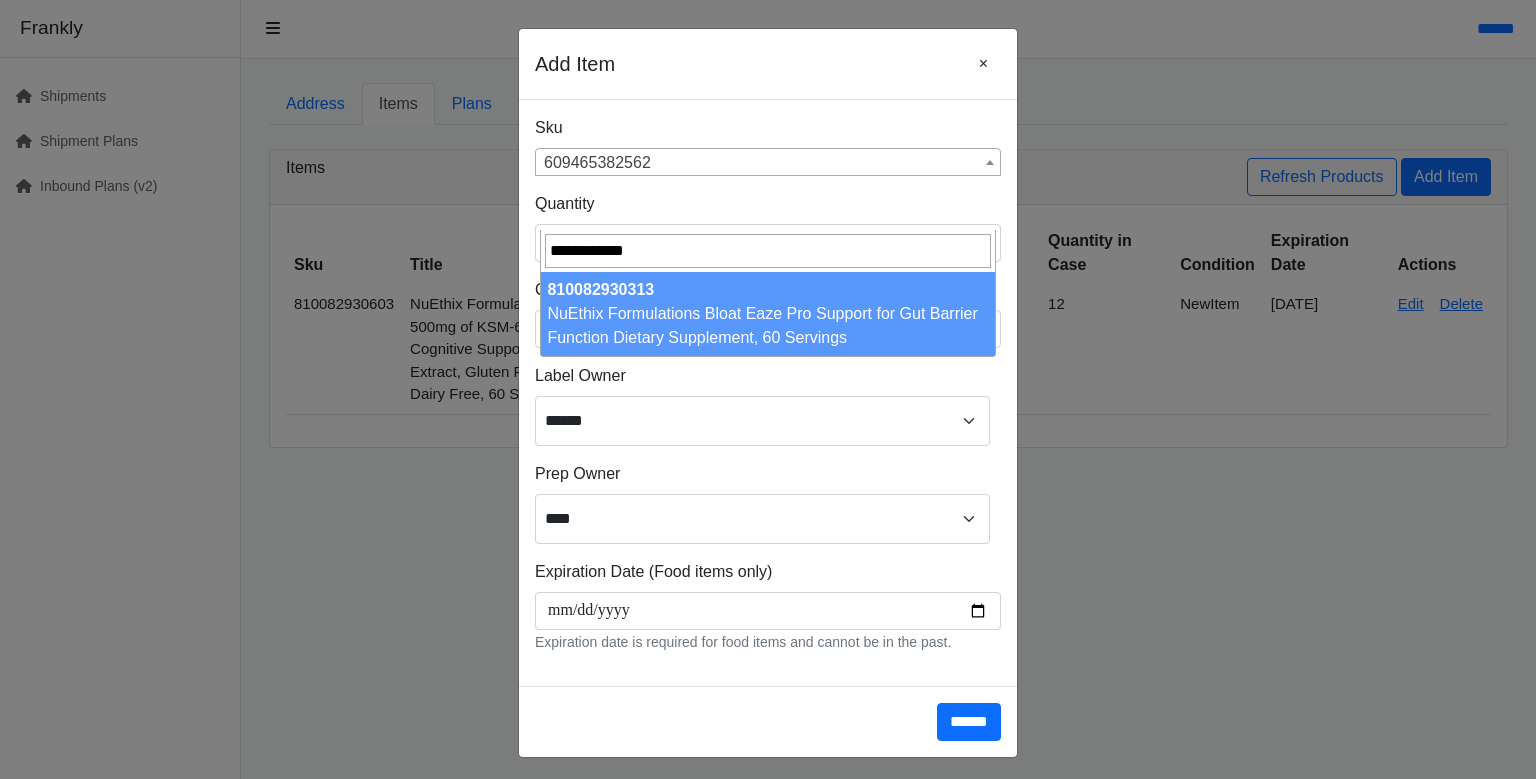 type on "**********" 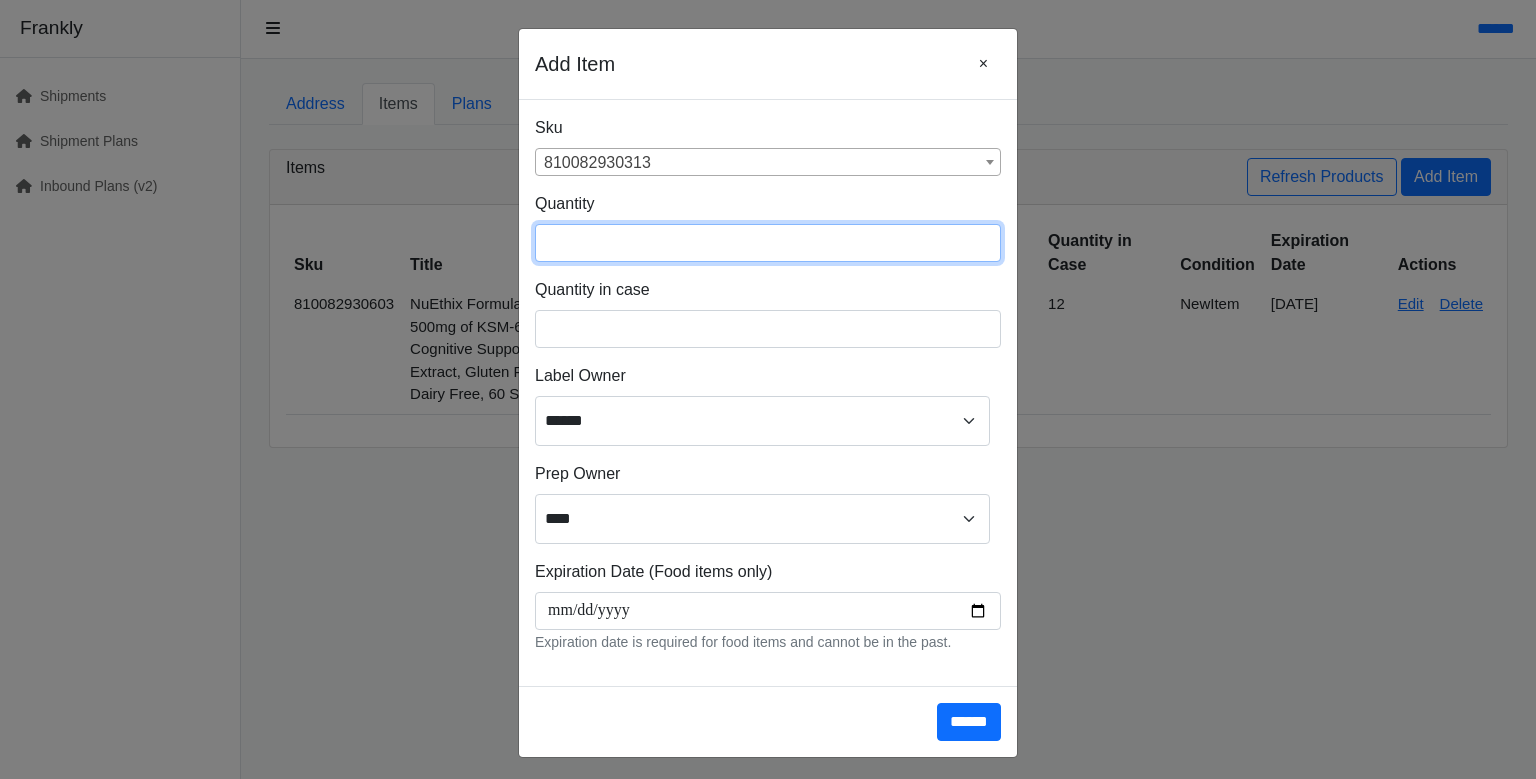 click at bounding box center [768, 243] 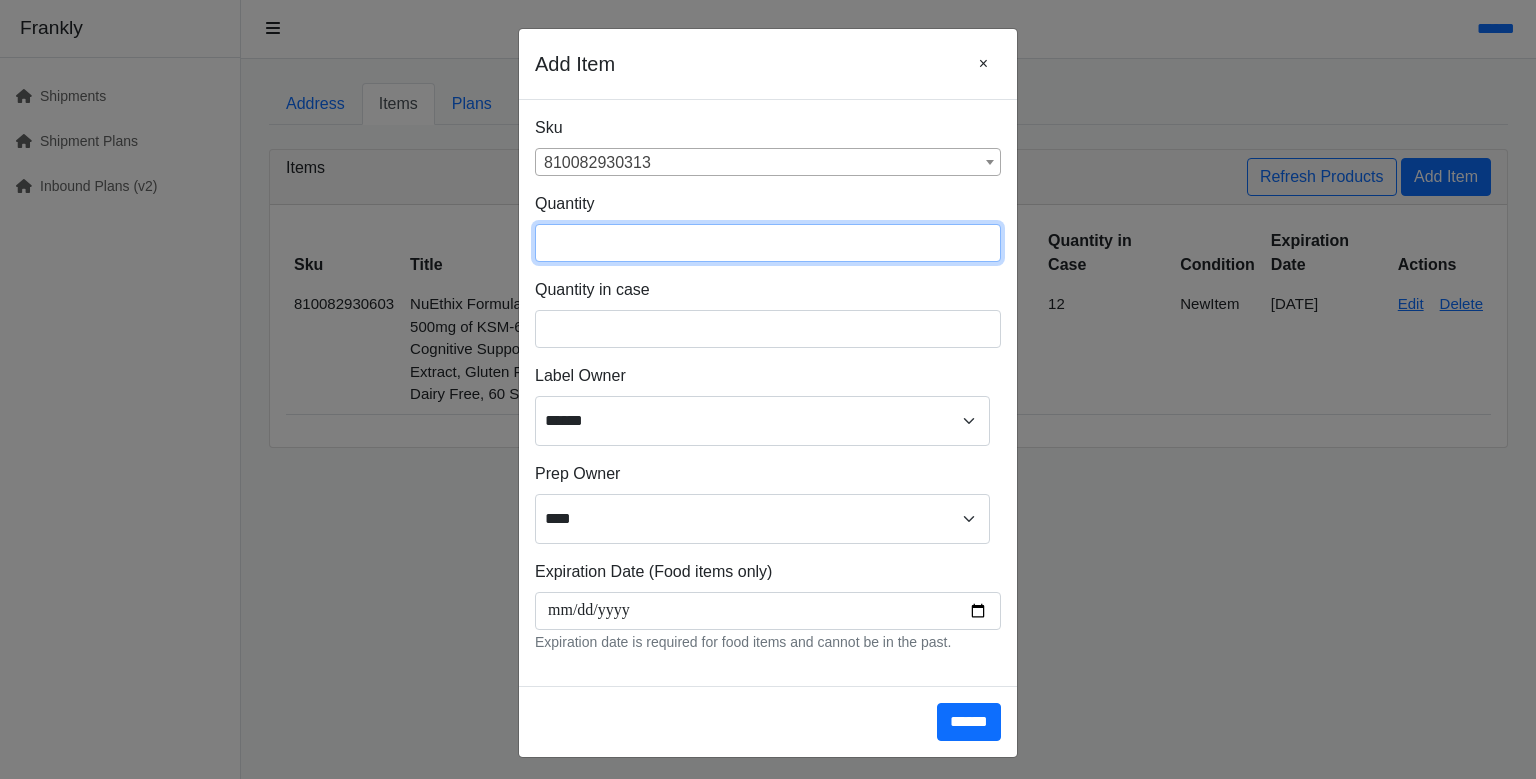 type on "**" 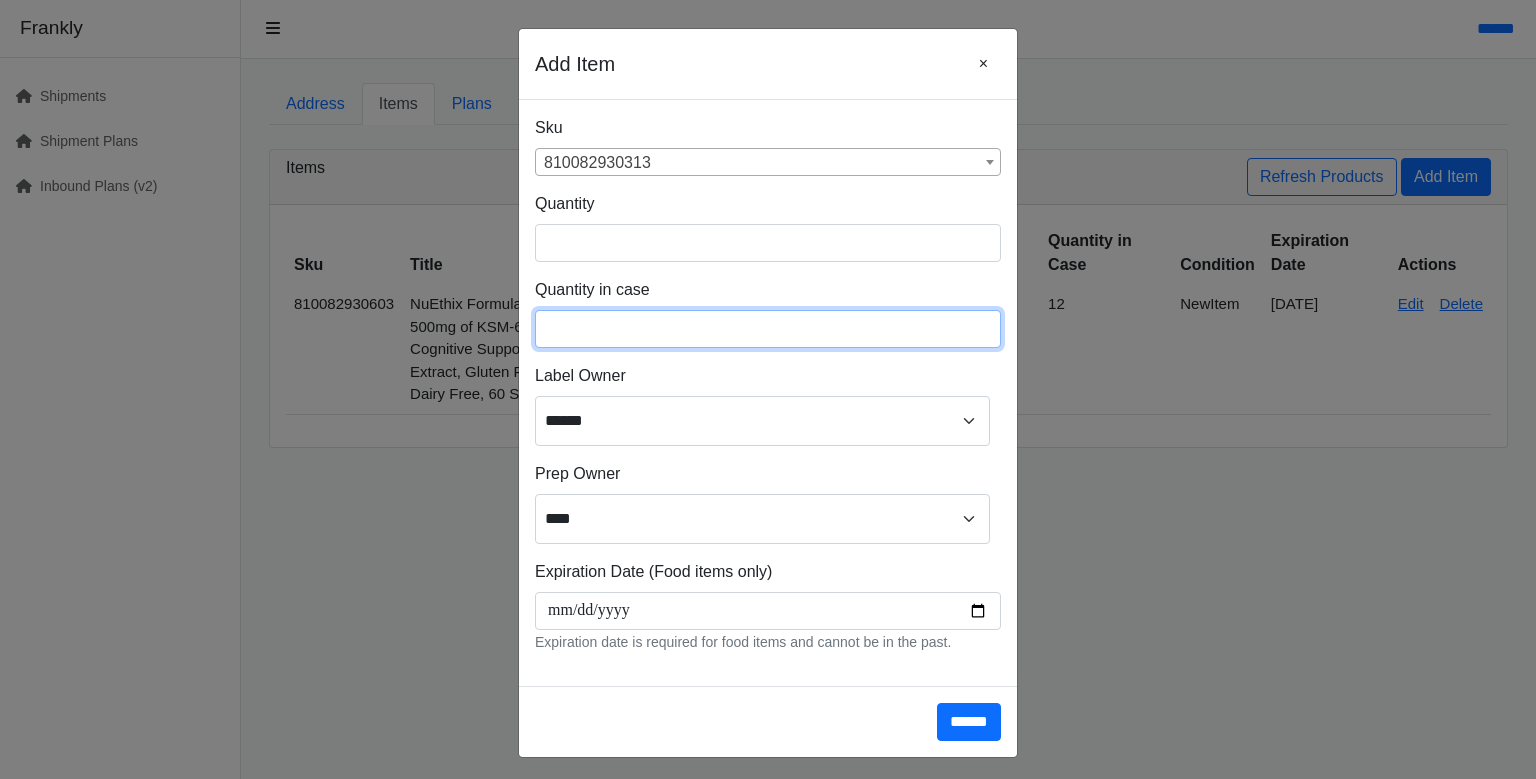 click at bounding box center (768, 329) 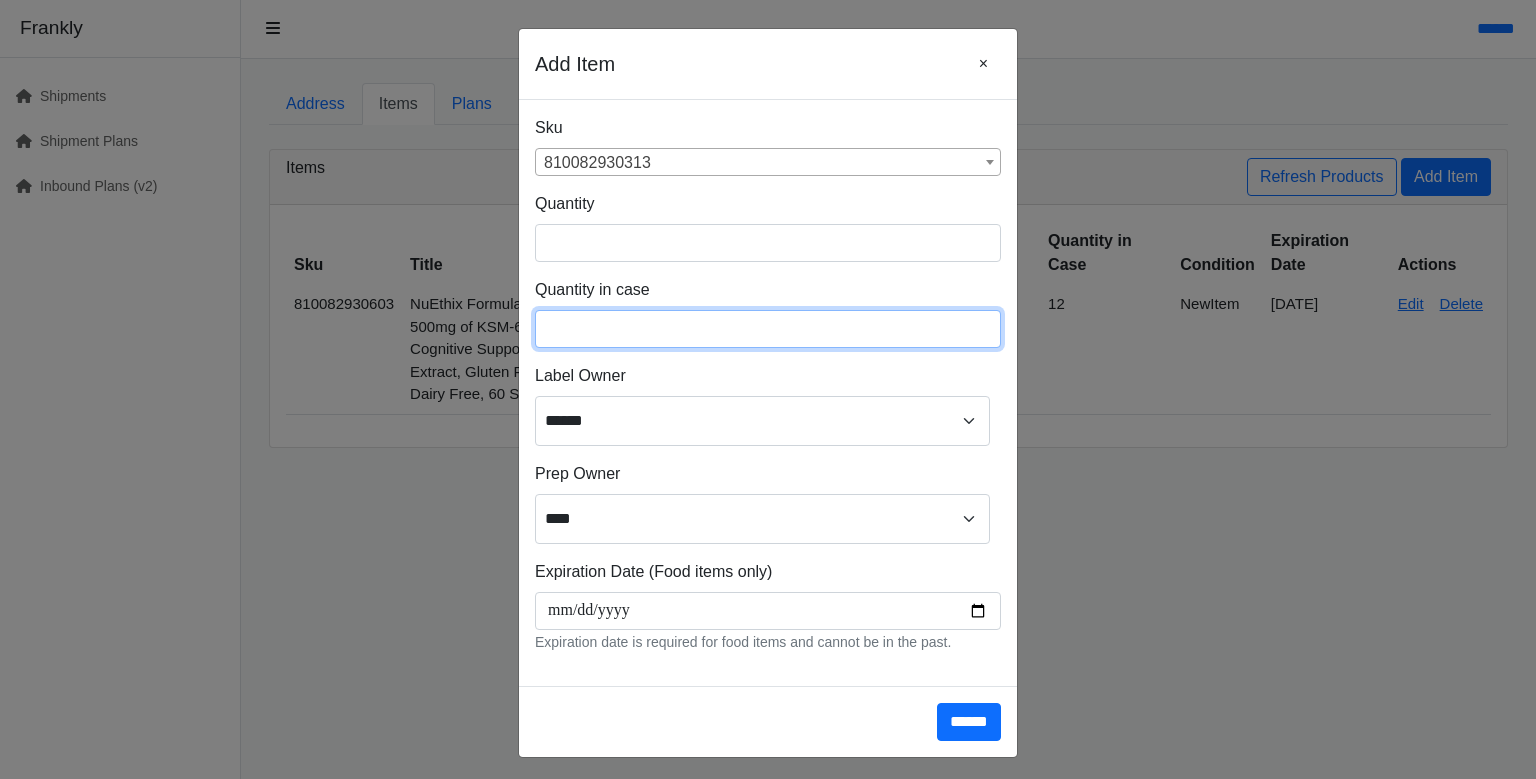 type on "**" 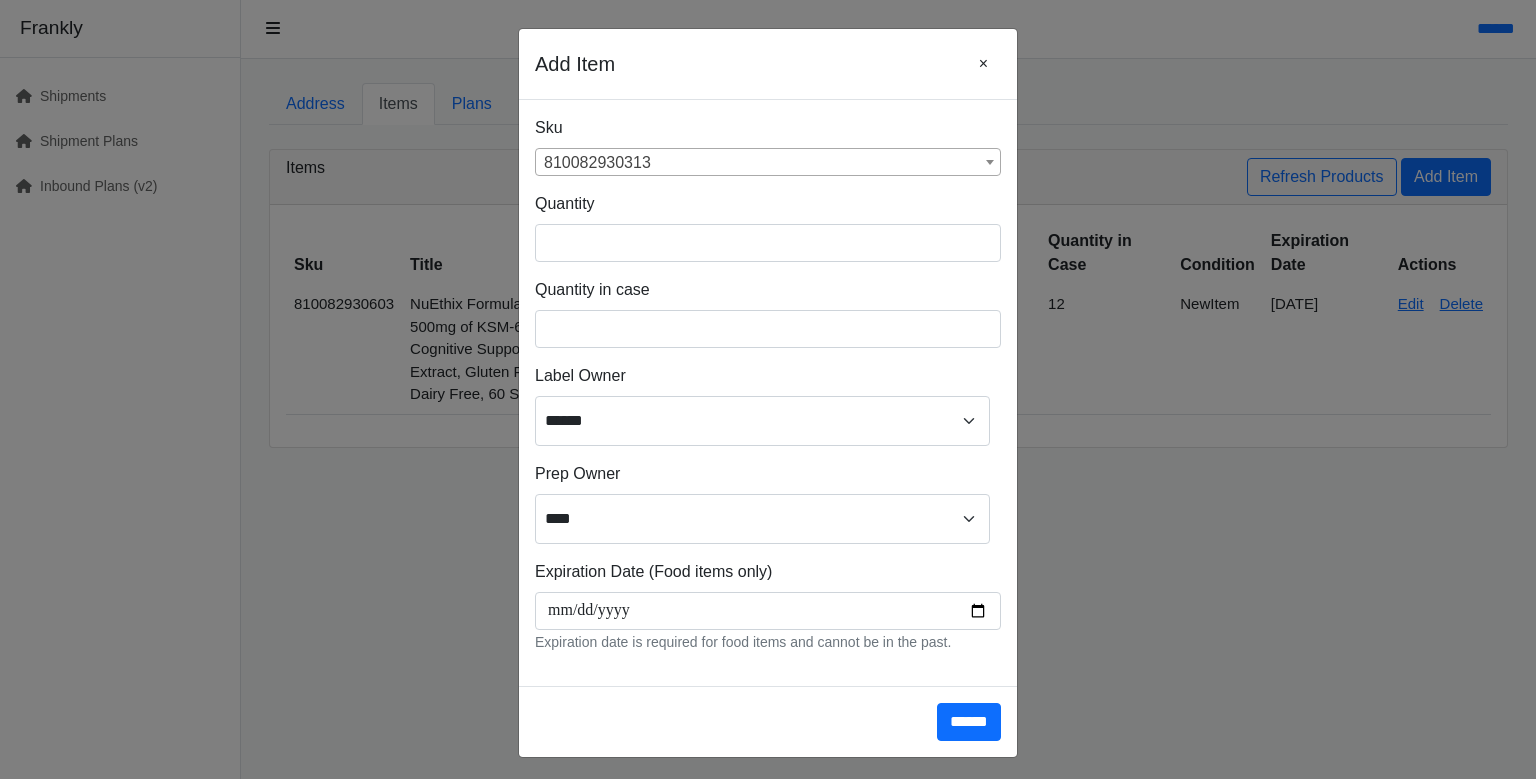 click on "Label Owner
******
******
****" at bounding box center (768, 405) 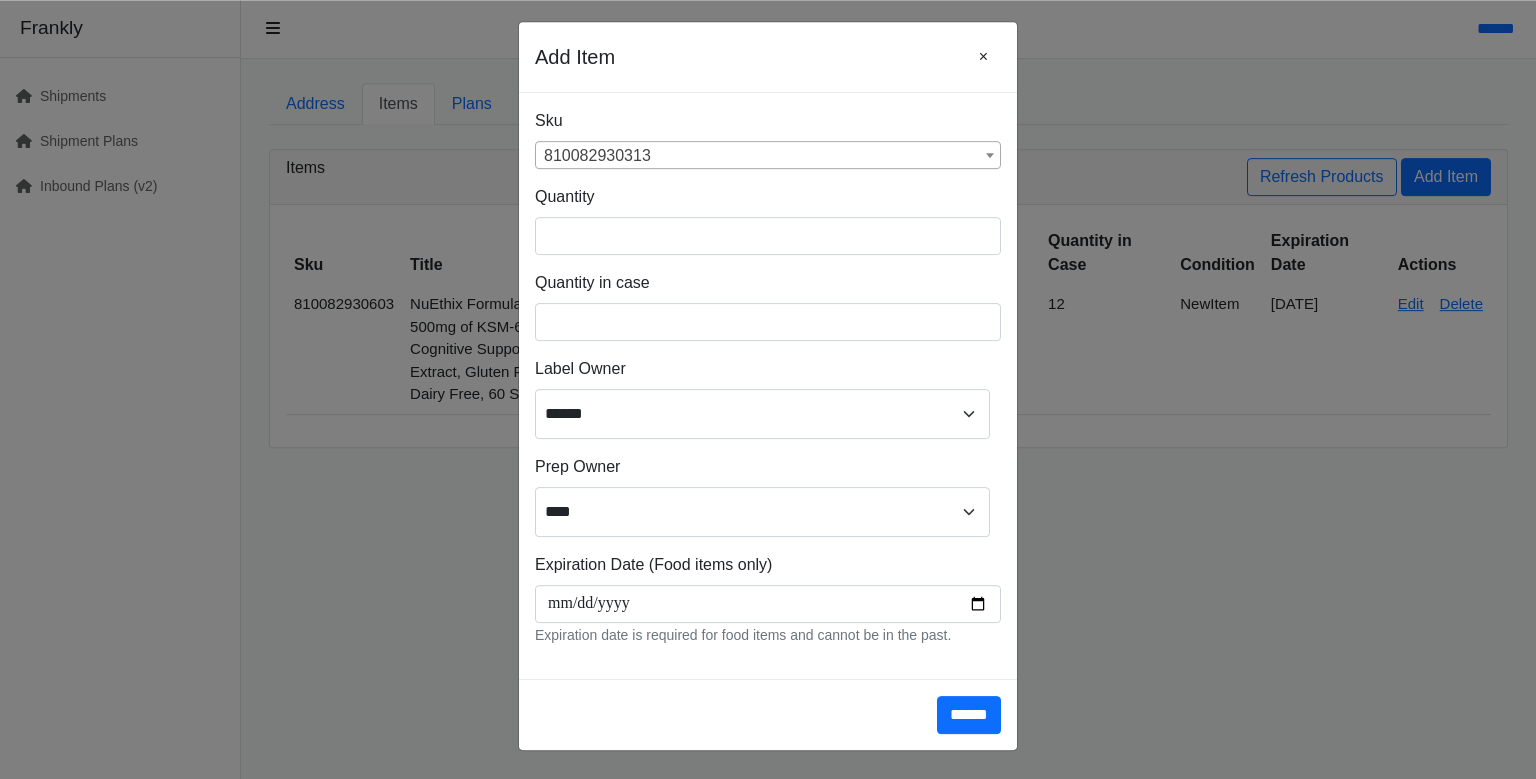 scroll, scrollTop: 14, scrollLeft: 0, axis: vertical 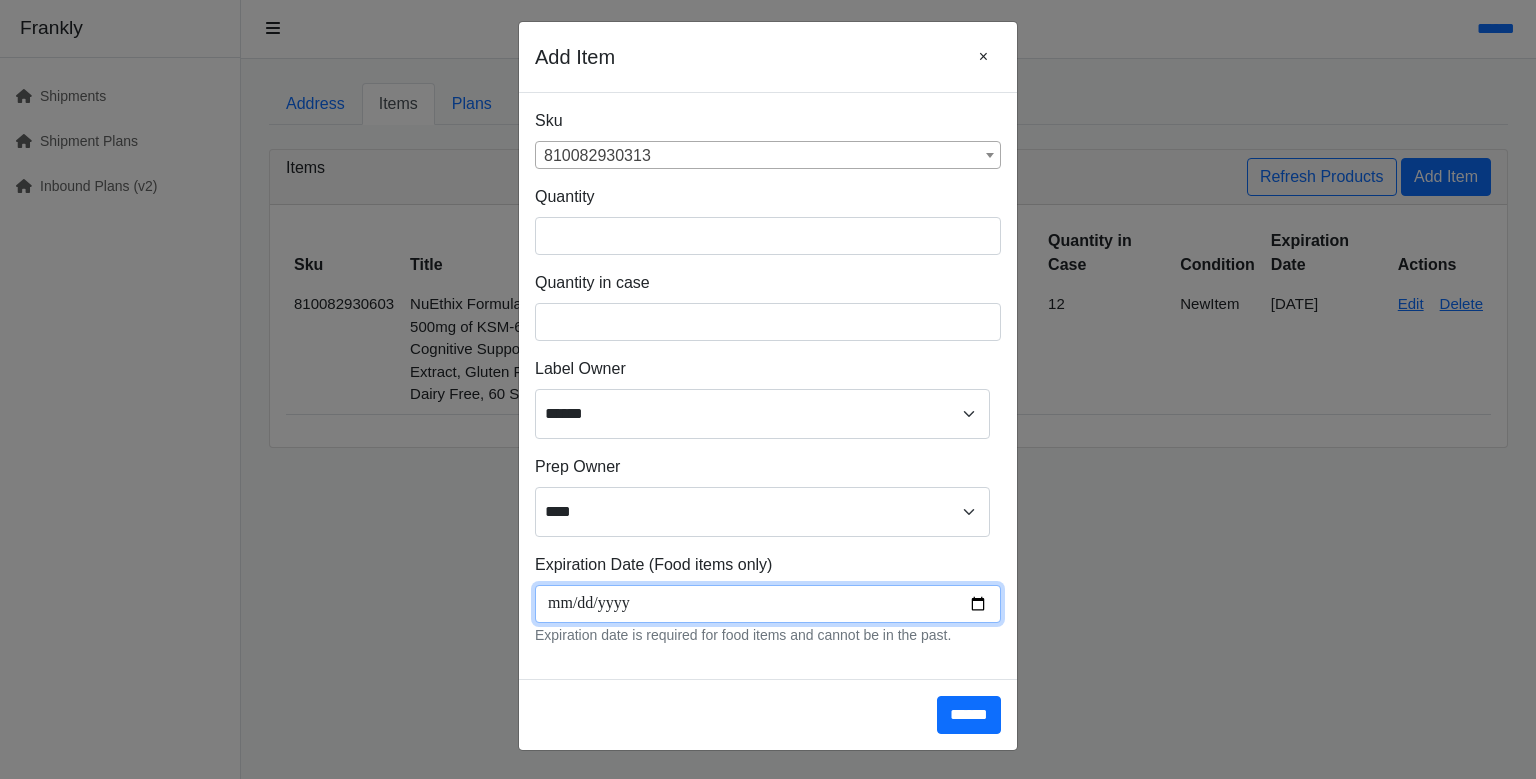 click at bounding box center [768, 604] 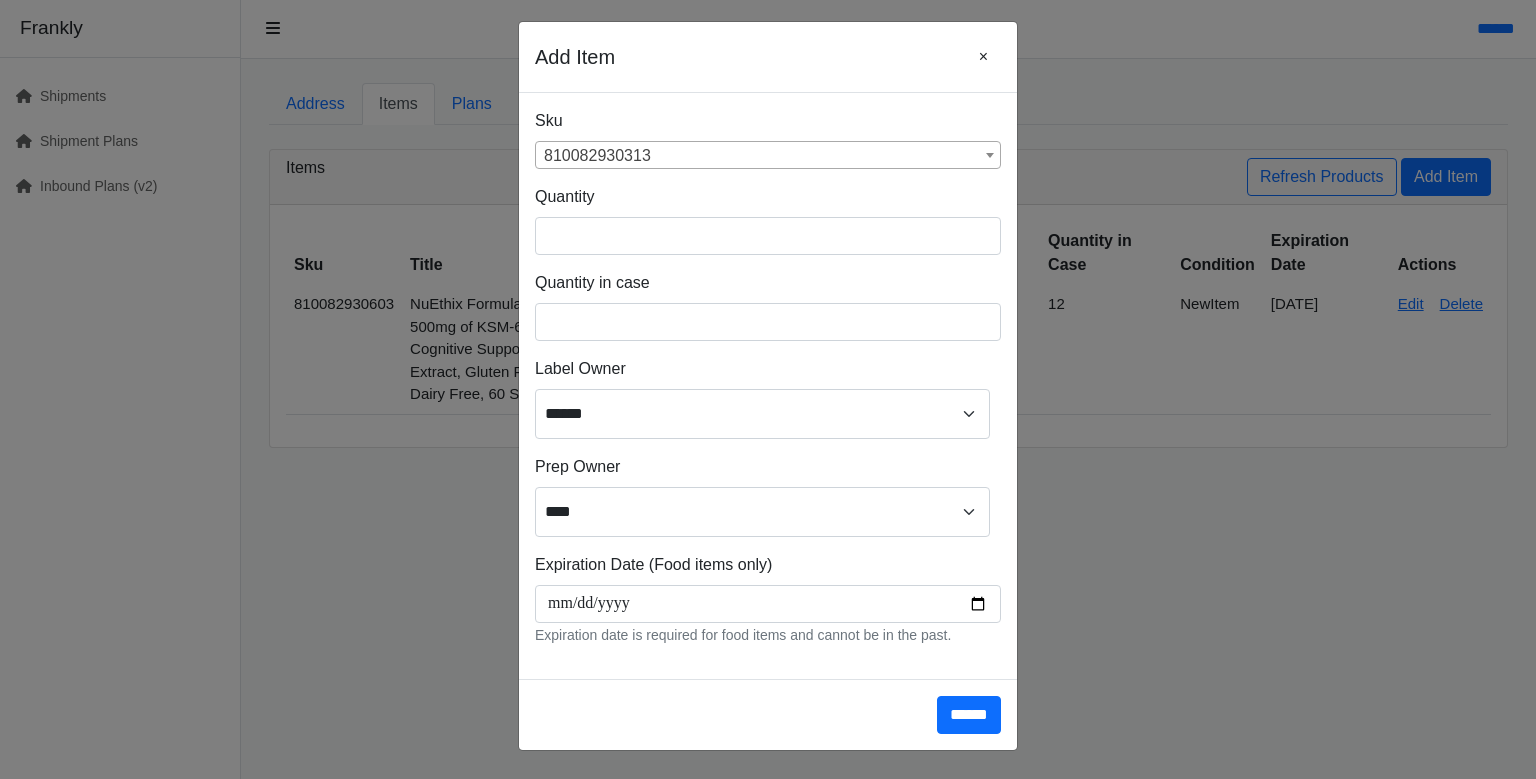 click on "**********" at bounding box center (768, 386) 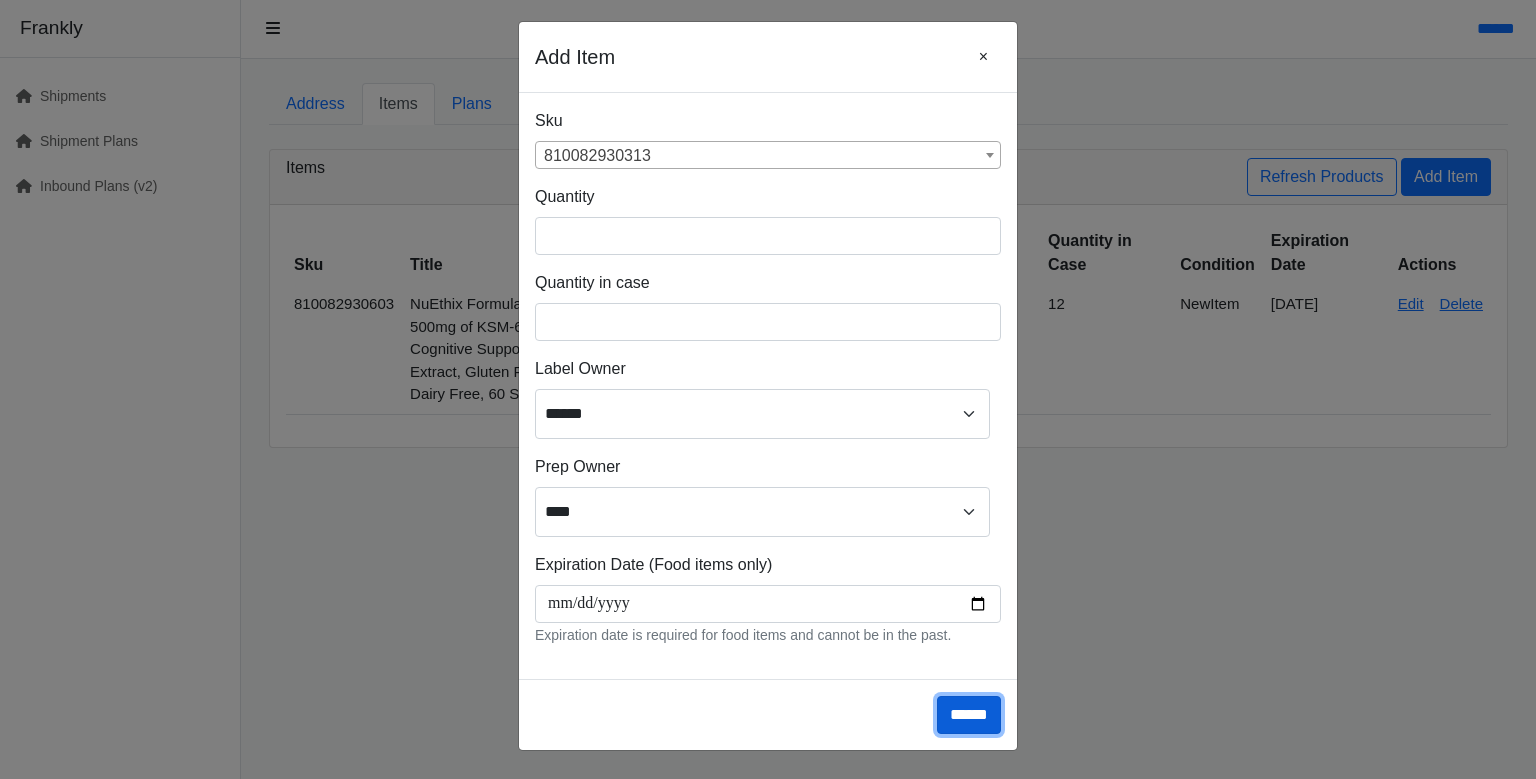 click on "******" at bounding box center (969, 715) 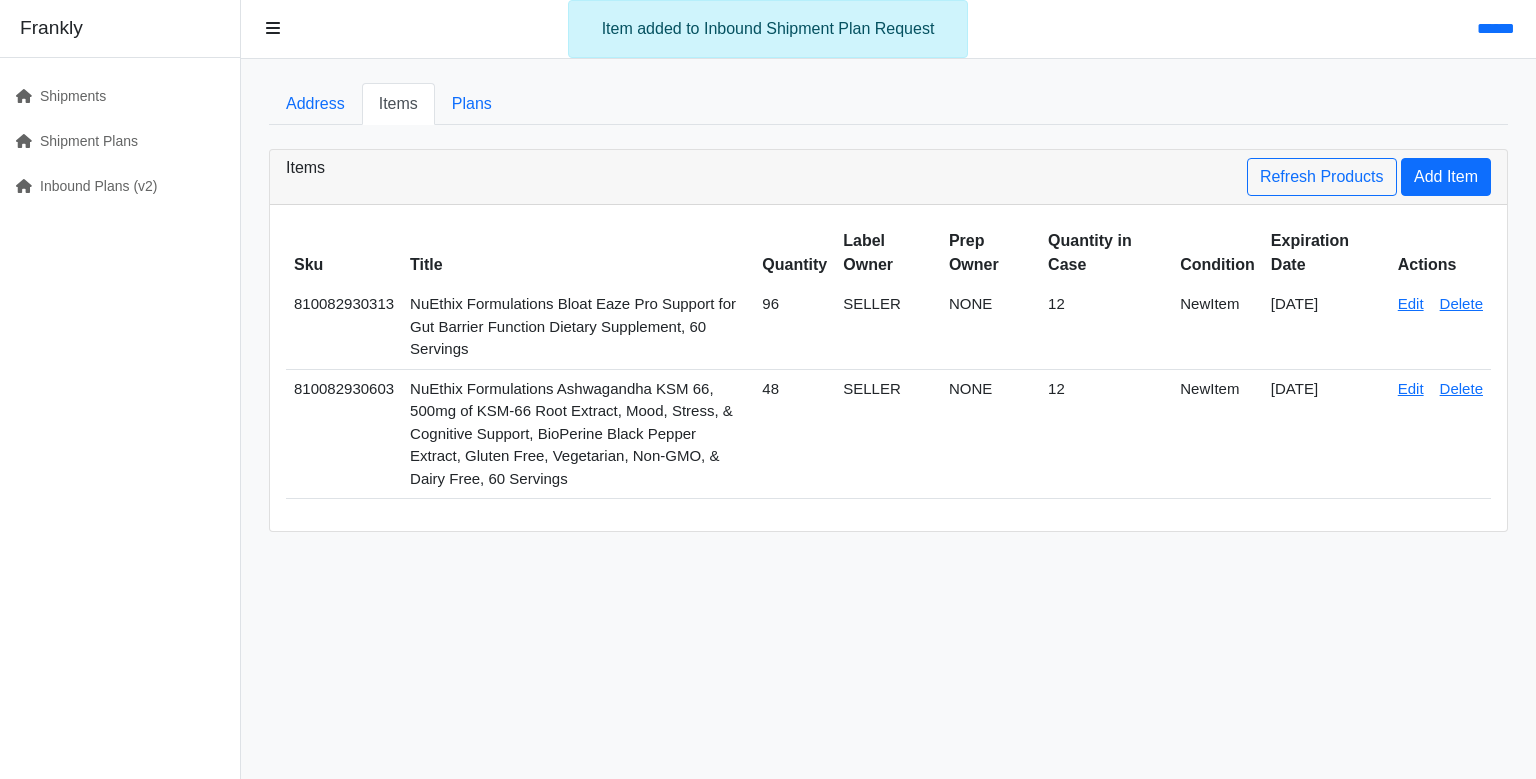 scroll, scrollTop: 0, scrollLeft: 0, axis: both 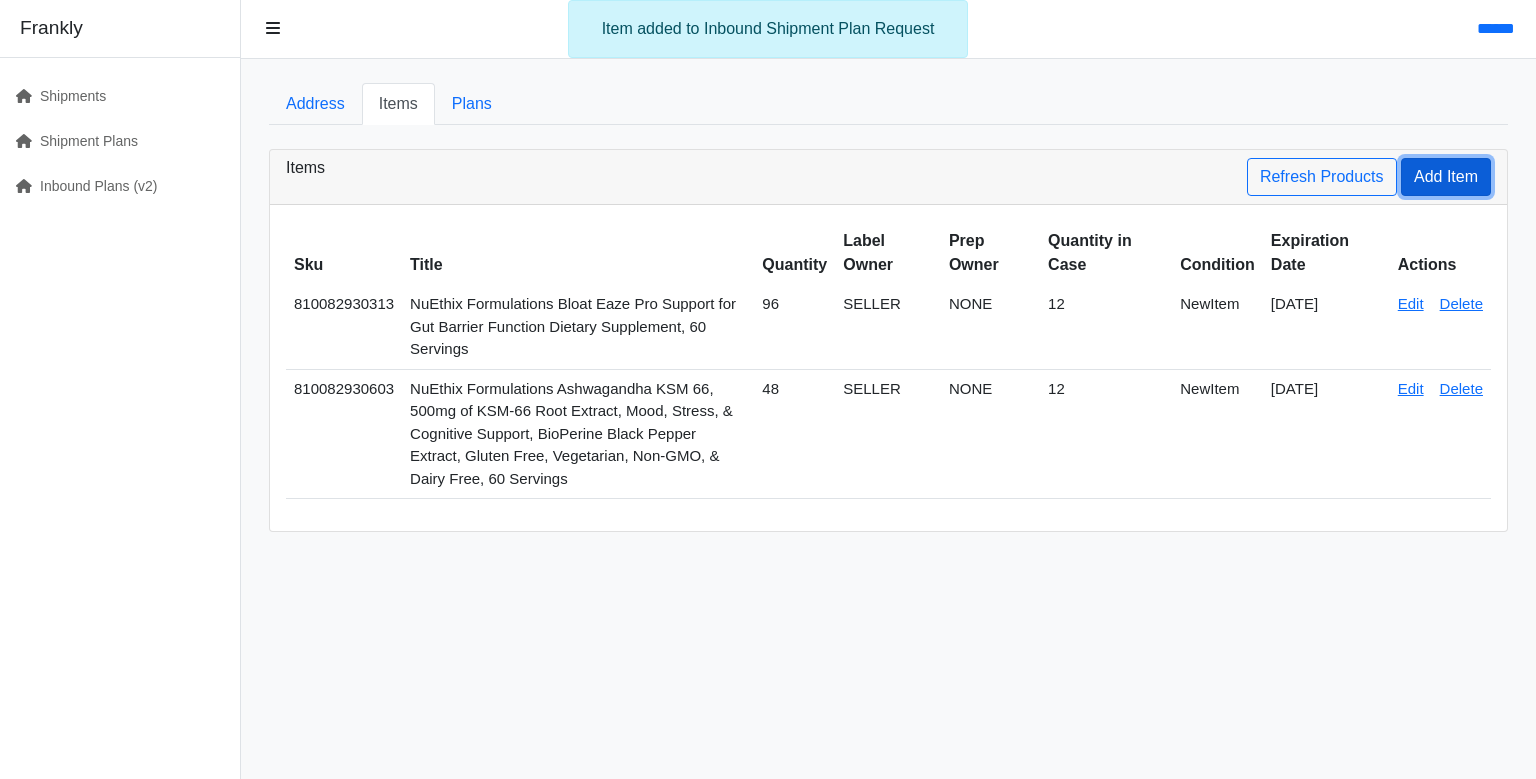 click on "Add Item" at bounding box center (1446, 177) 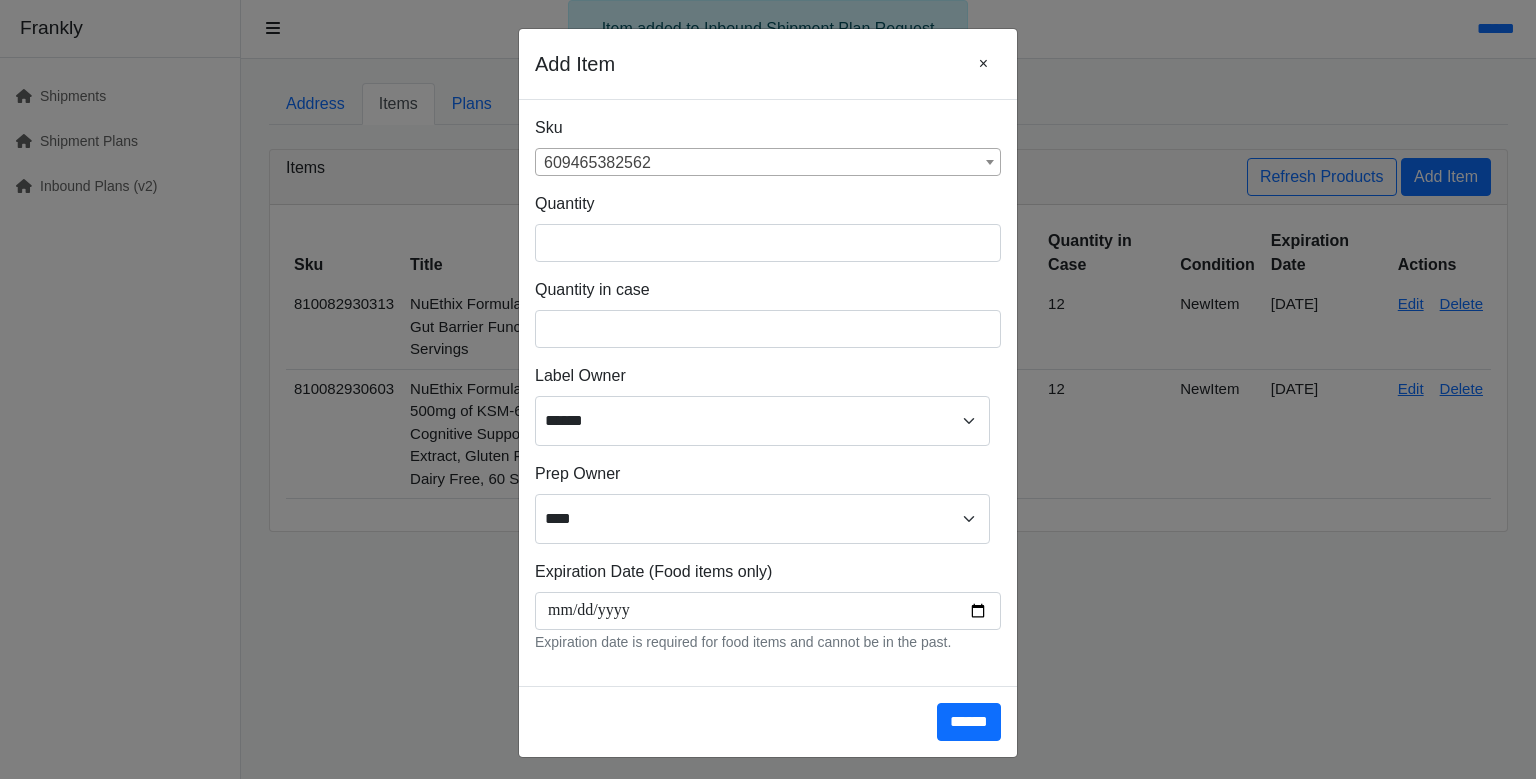 click on "**********" at bounding box center (768, 389) 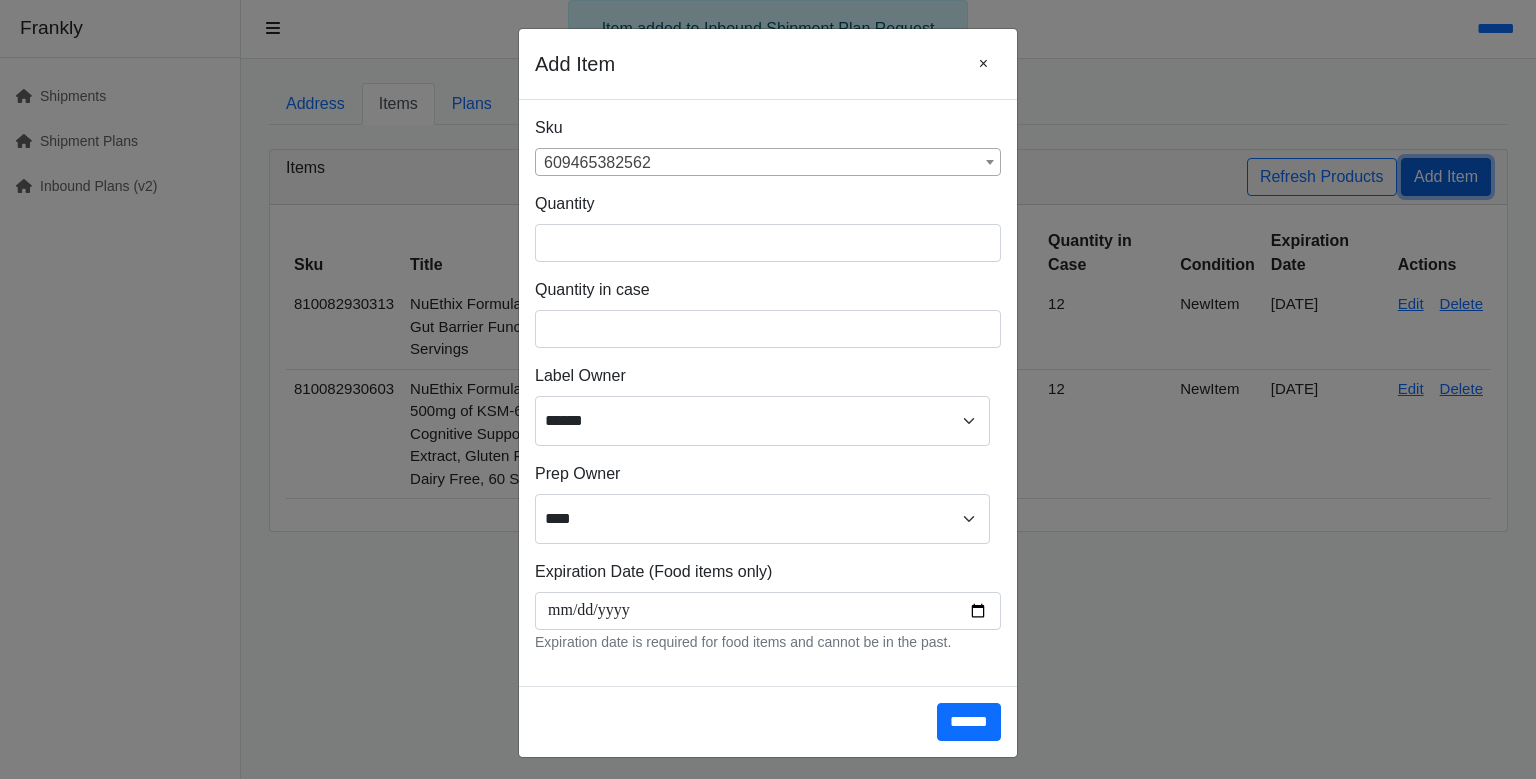 type 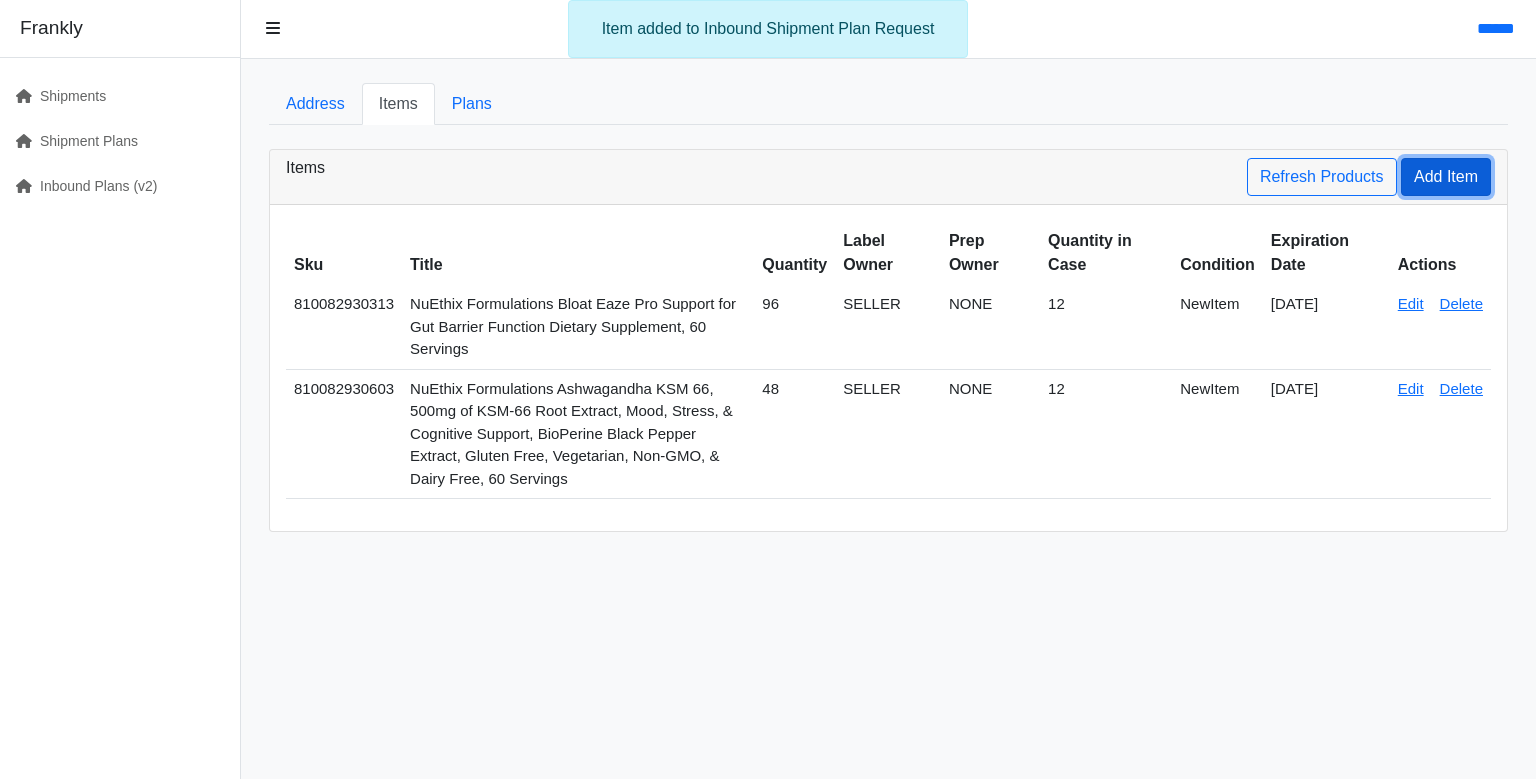 click on "Add Item" at bounding box center [1446, 177] 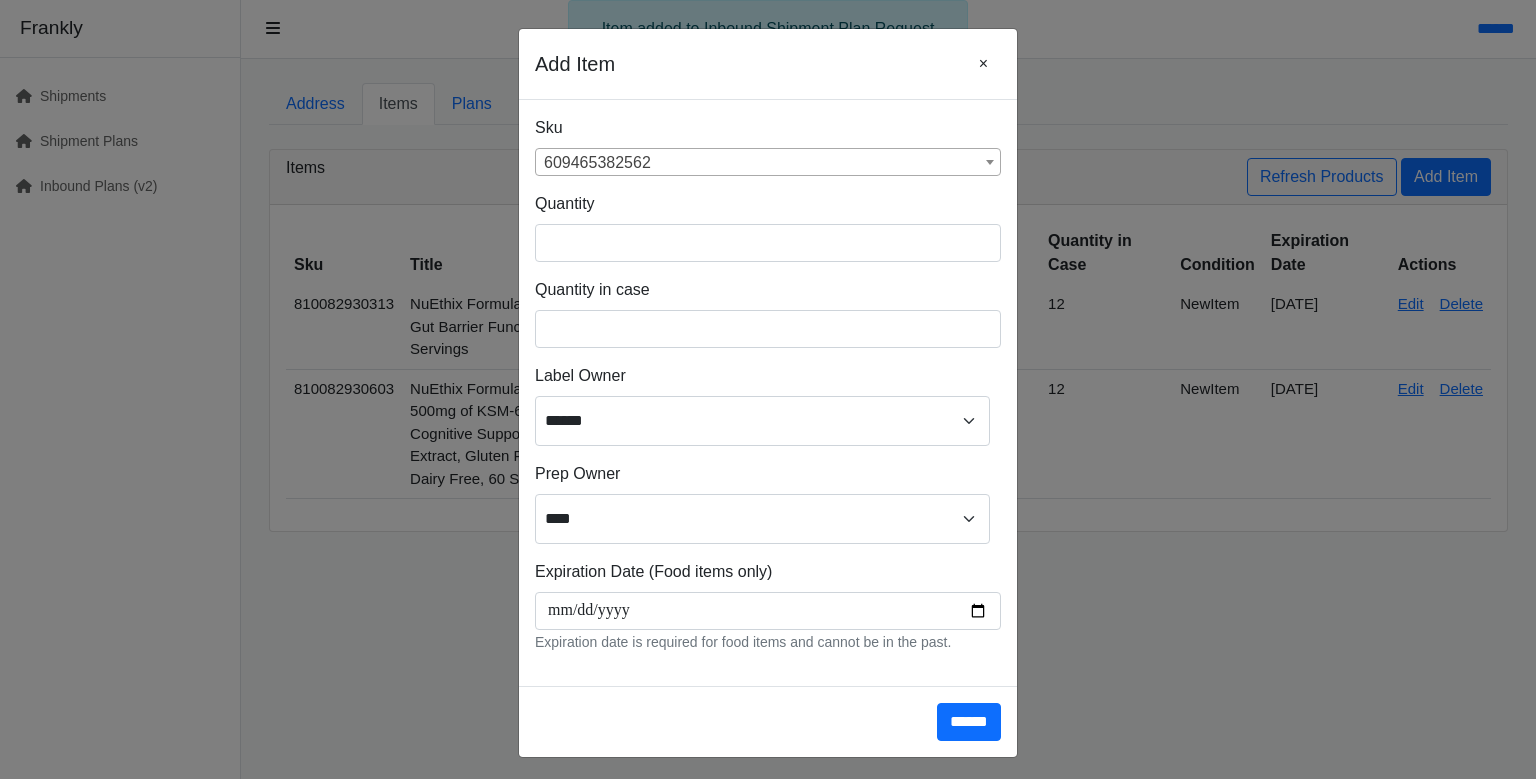 click on "609465382562" at bounding box center [768, 163] 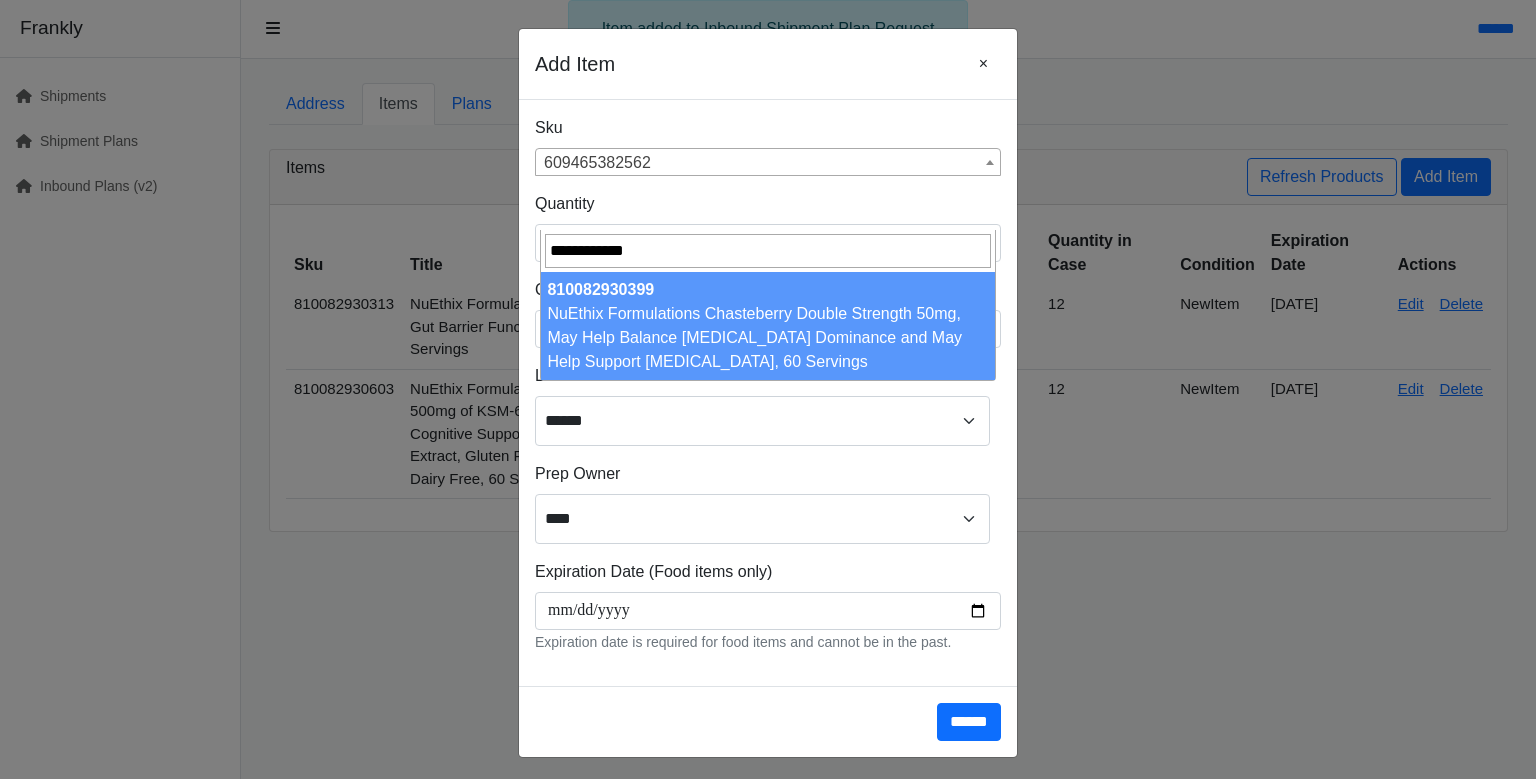 type on "**********" 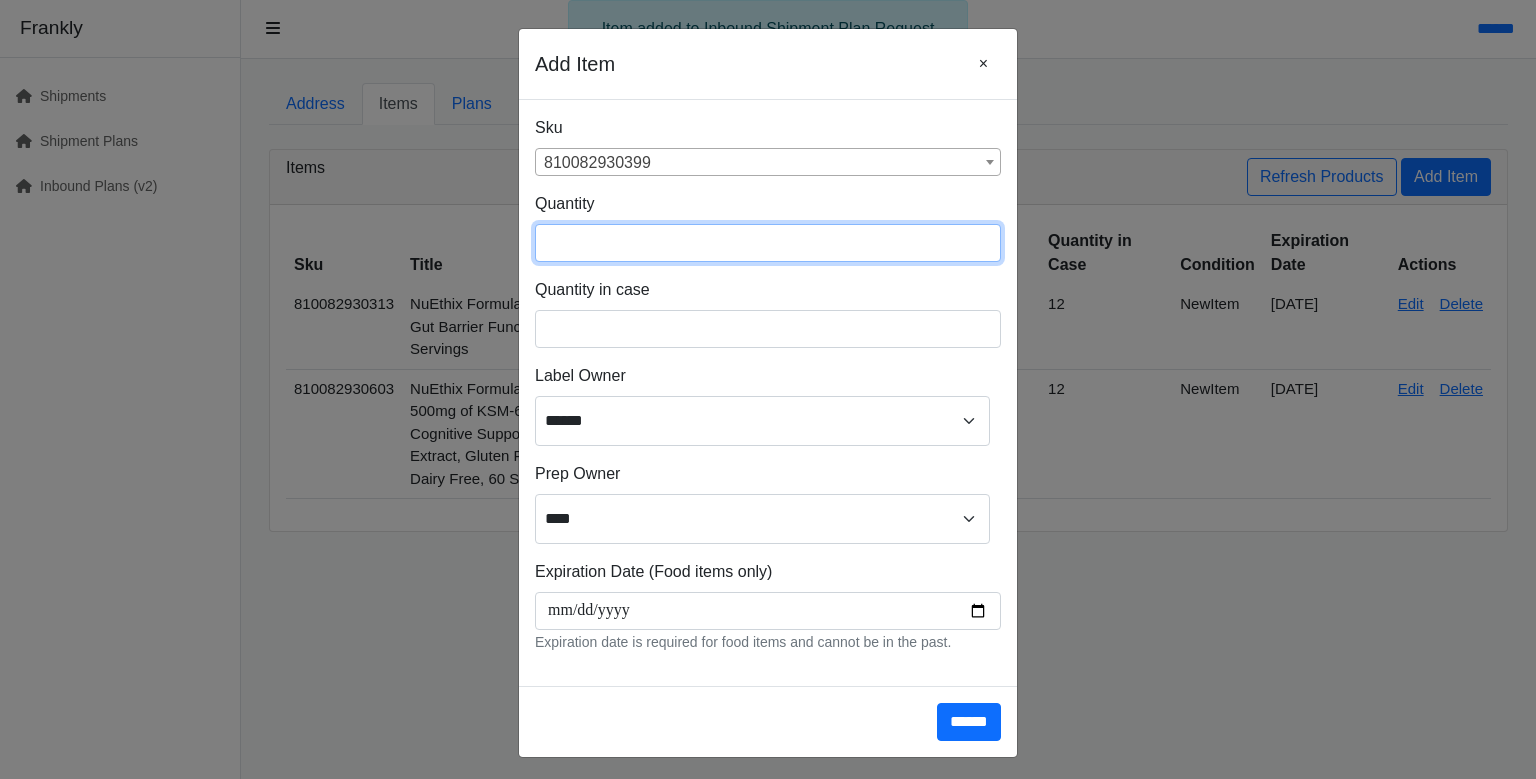 click at bounding box center (768, 243) 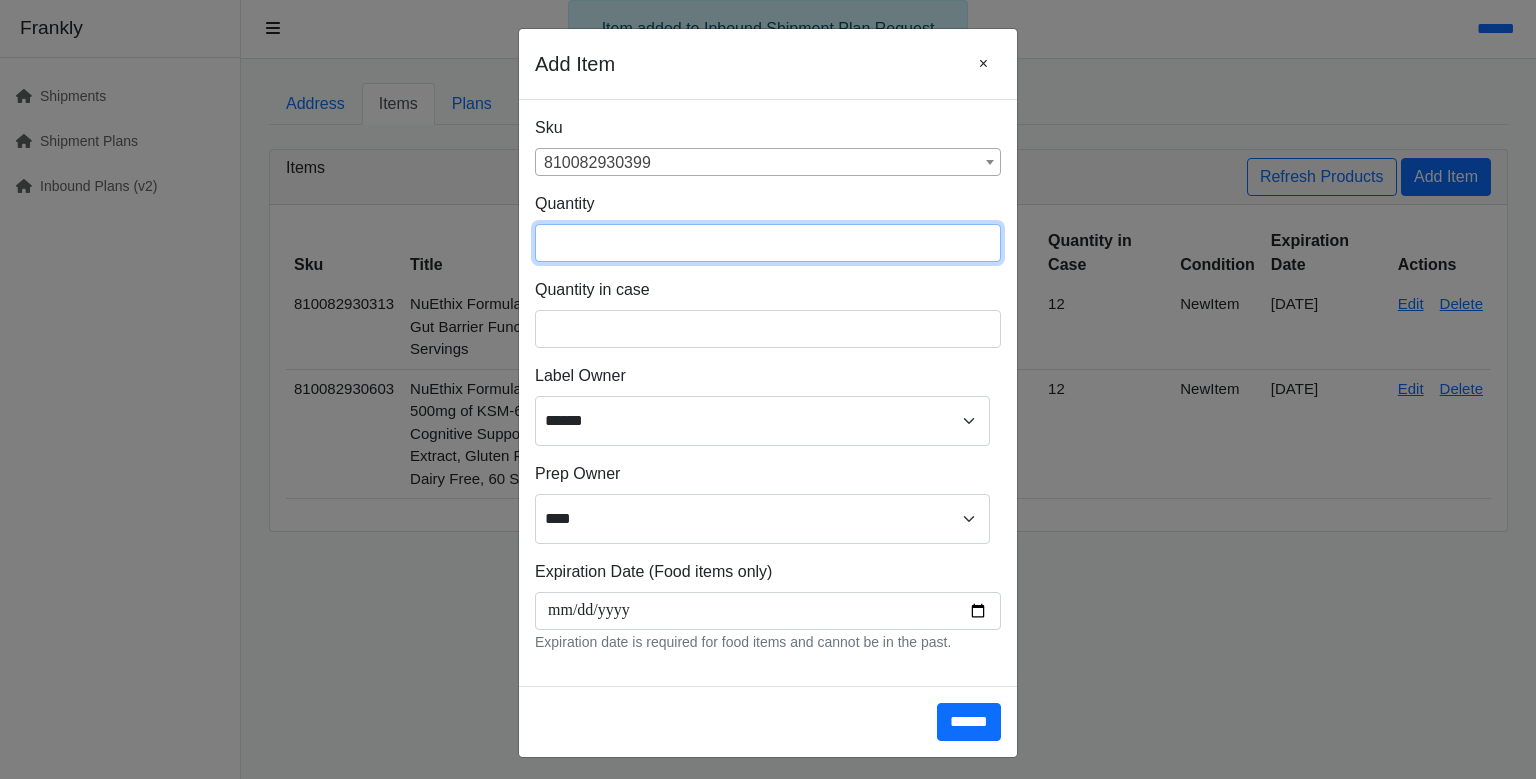 type on "***" 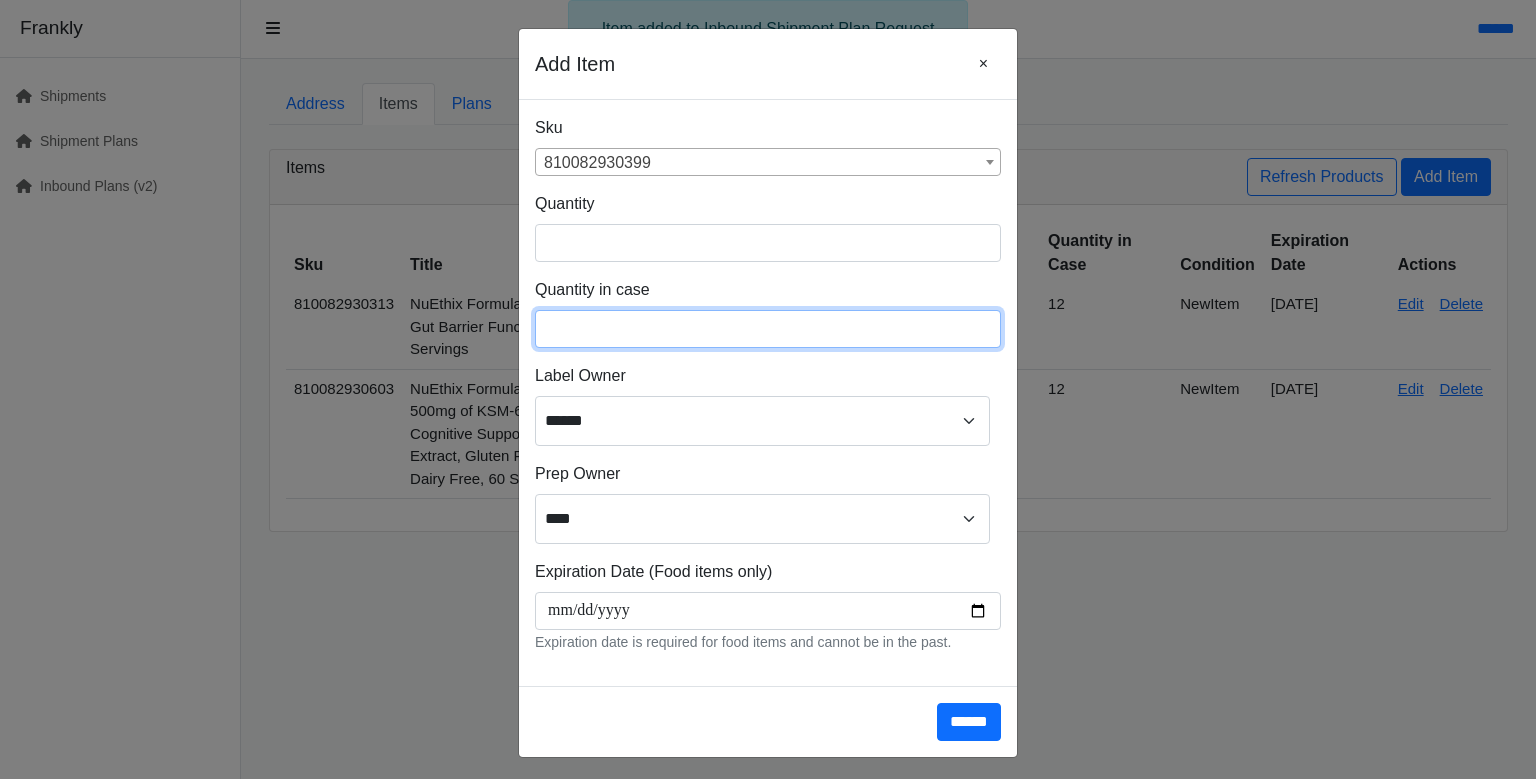 type on "**" 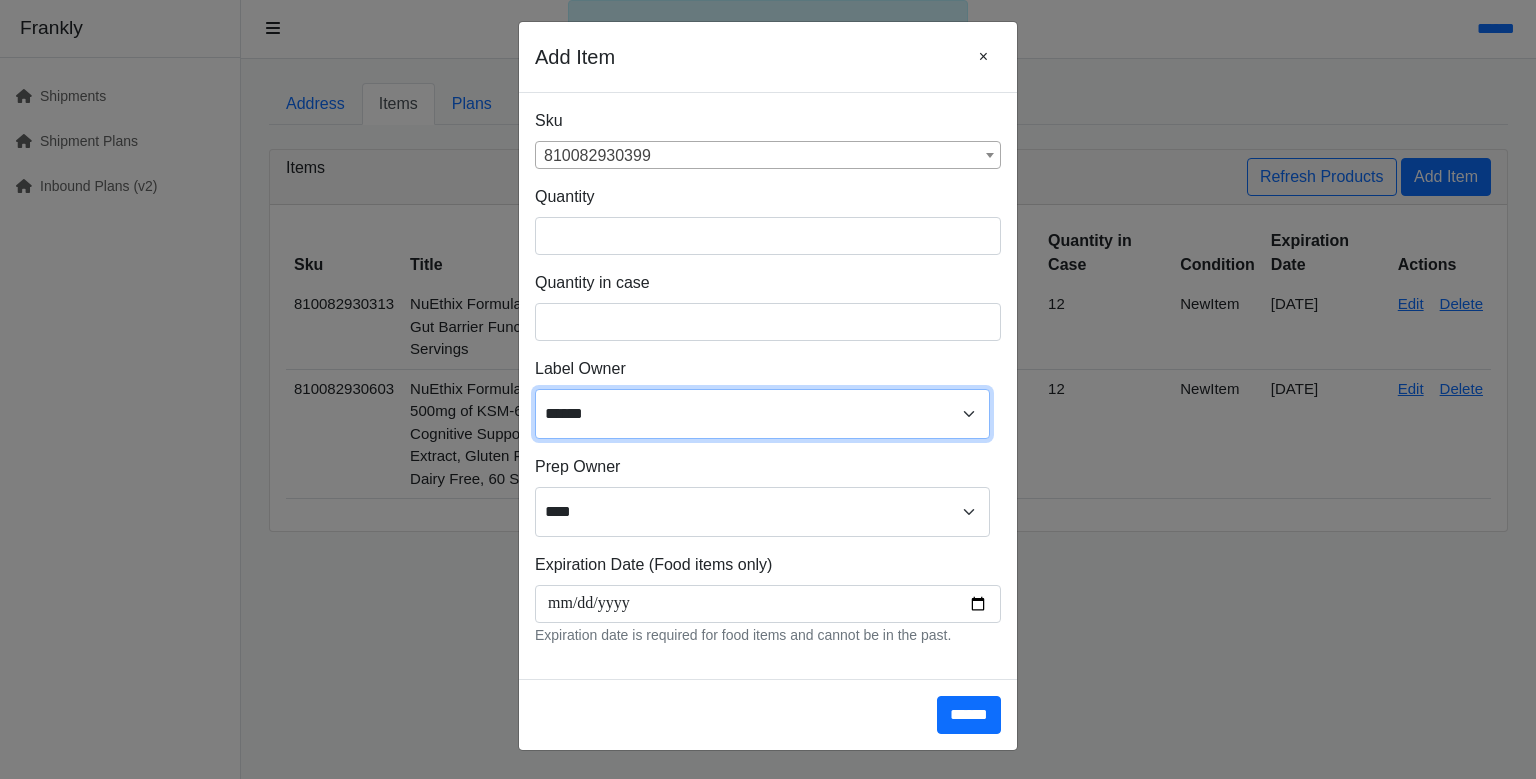 scroll, scrollTop: 266, scrollLeft: 0, axis: vertical 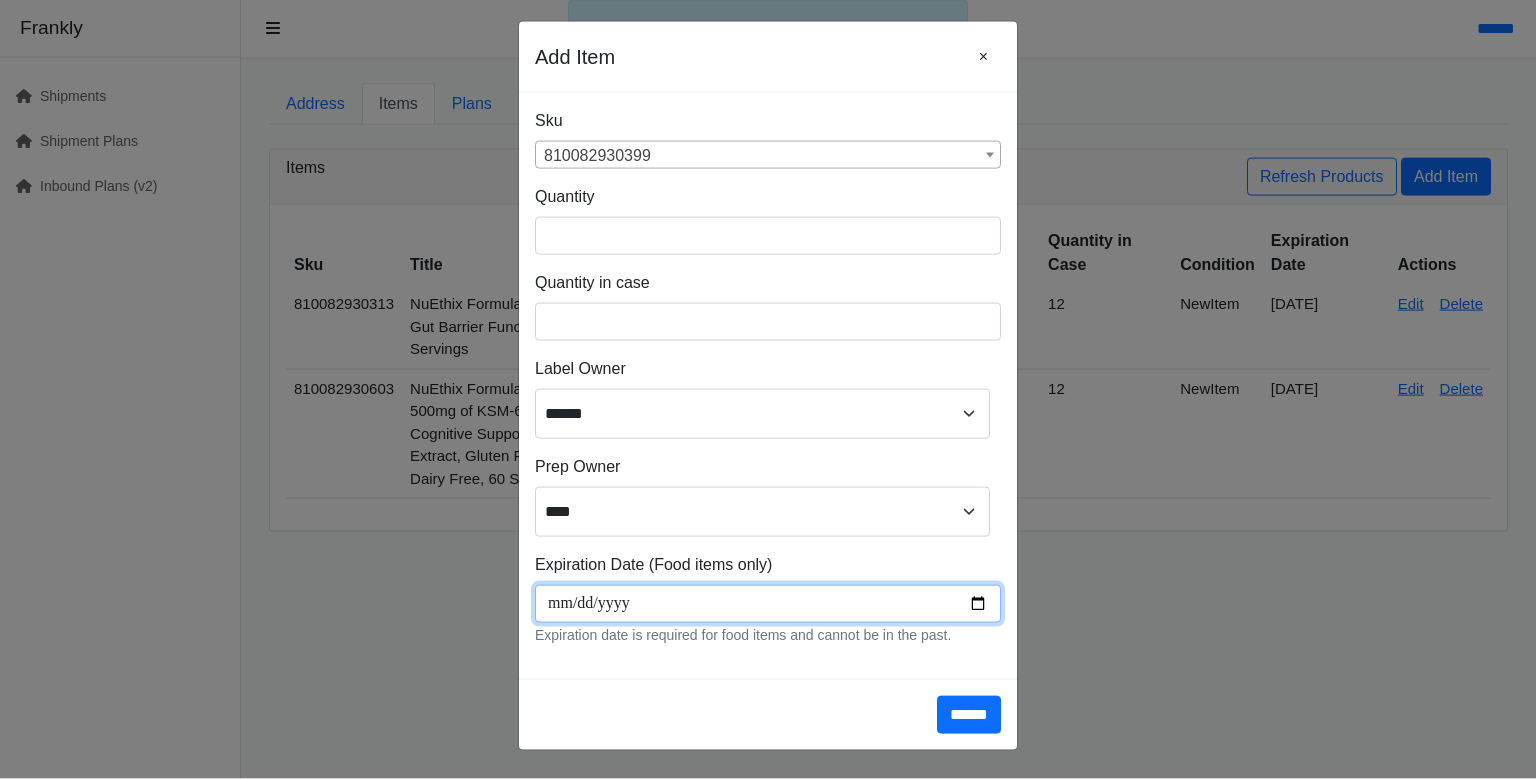click at bounding box center [768, 604] 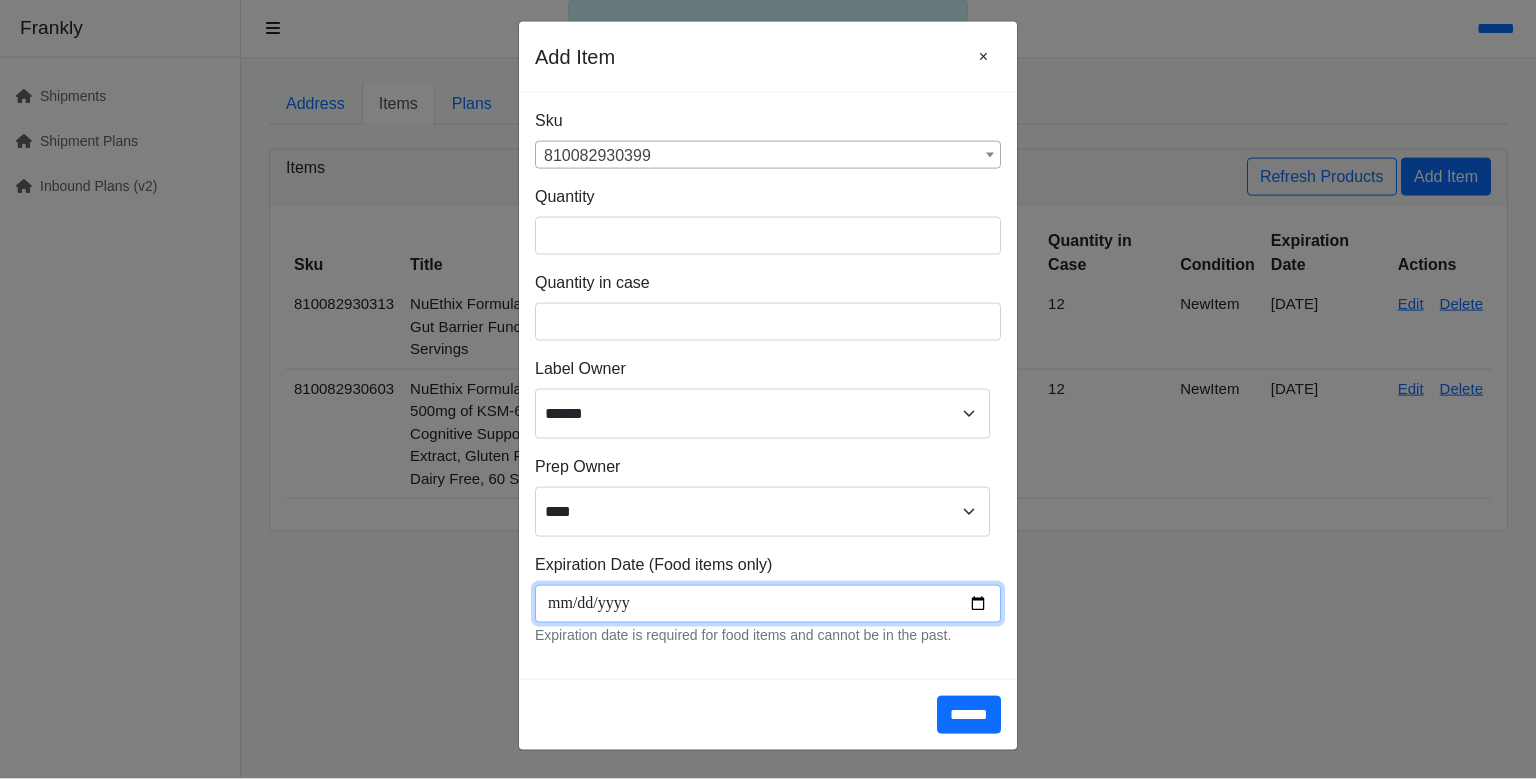 type on "**********" 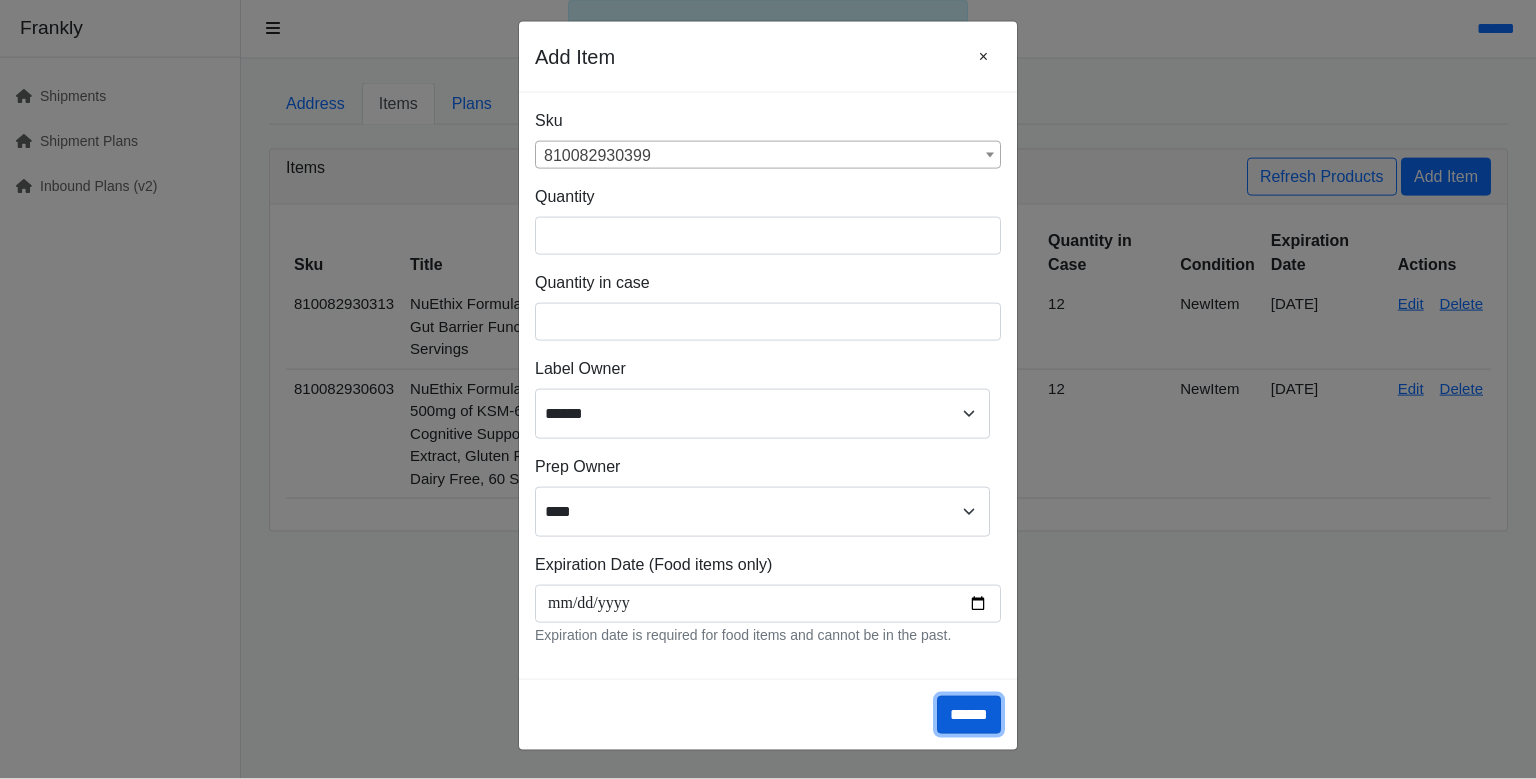 click on "******" at bounding box center (969, 715) 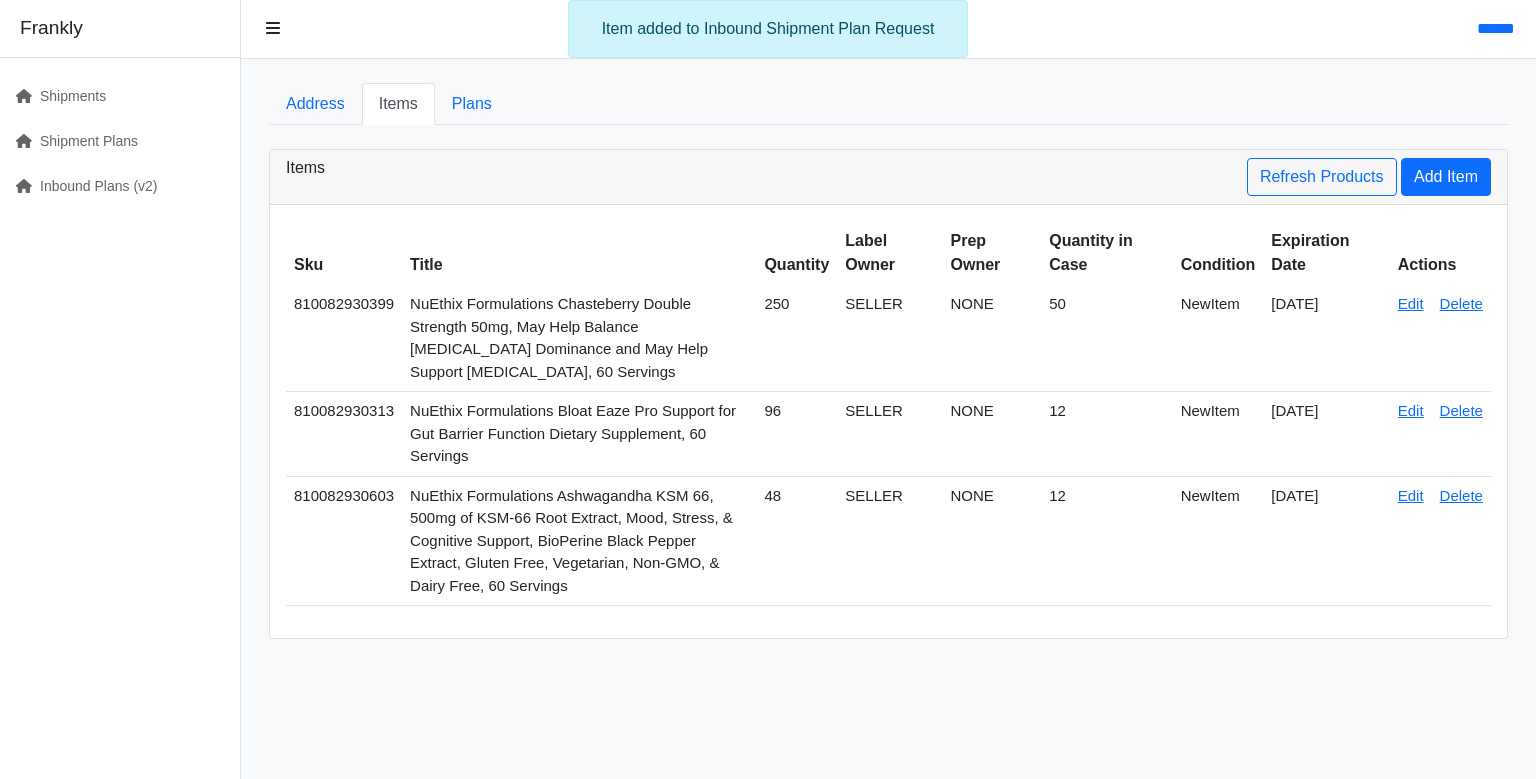 scroll, scrollTop: 0, scrollLeft: 0, axis: both 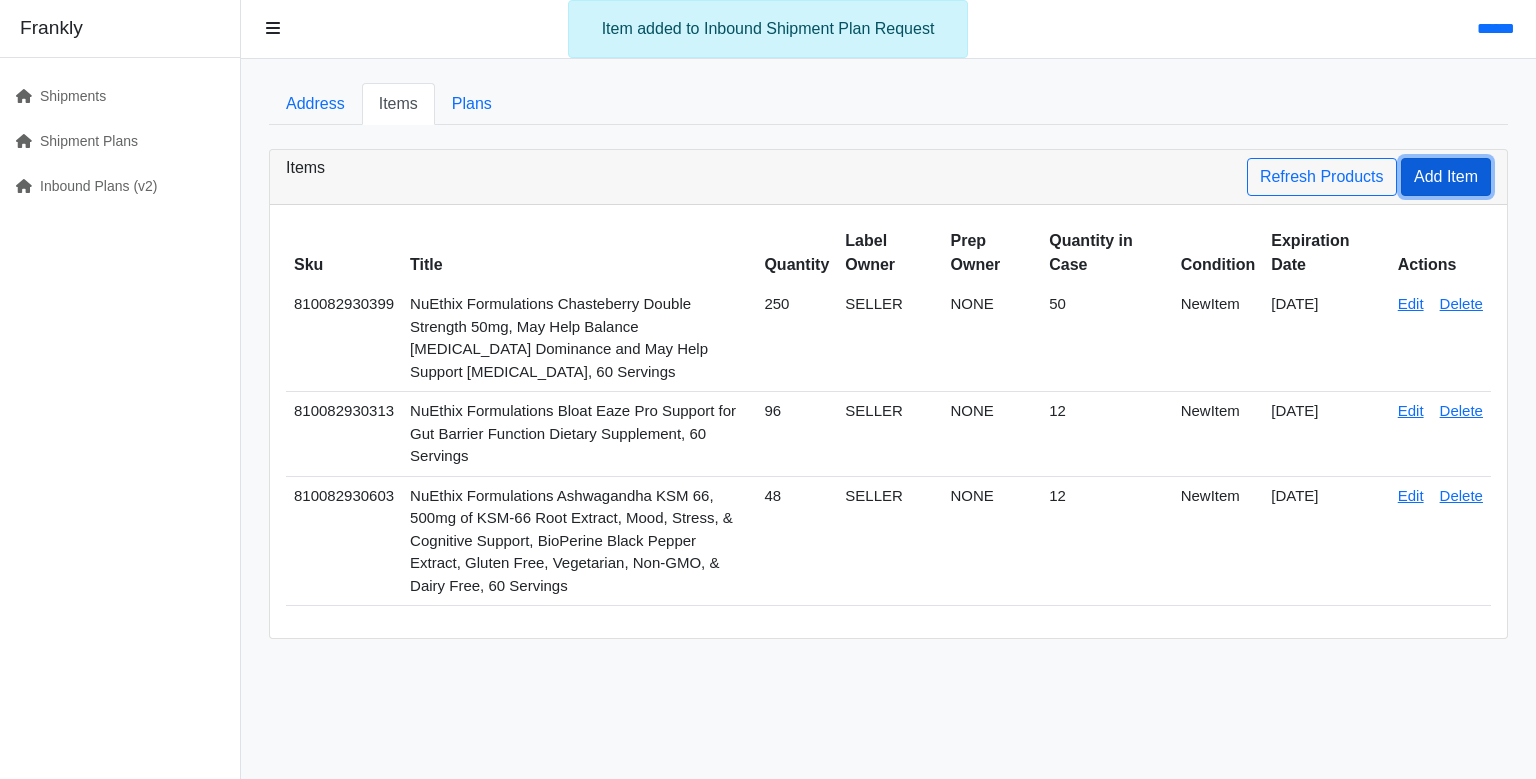 click on "Add Item" at bounding box center [1446, 177] 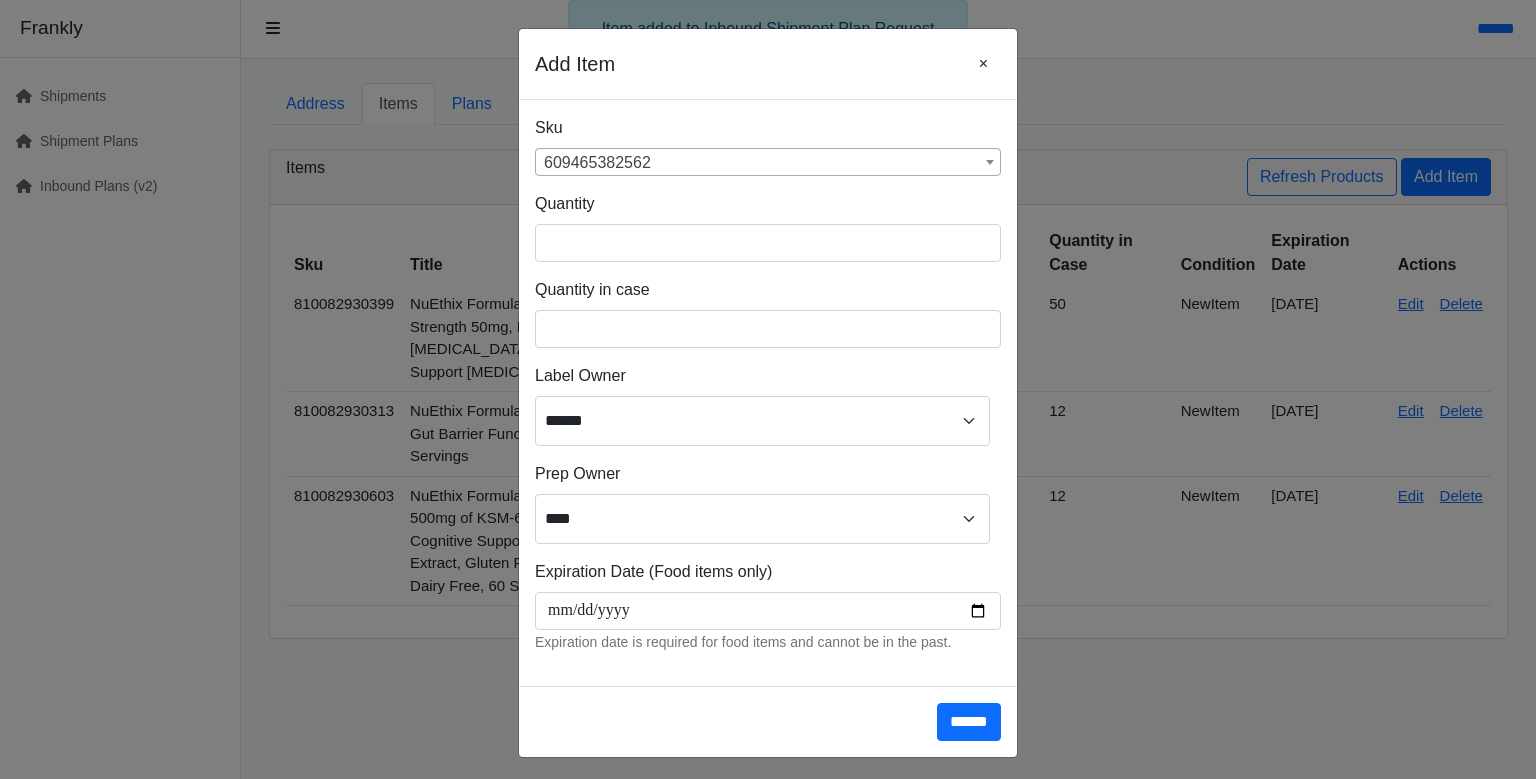 click on "609465382562" at bounding box center [768, 163] 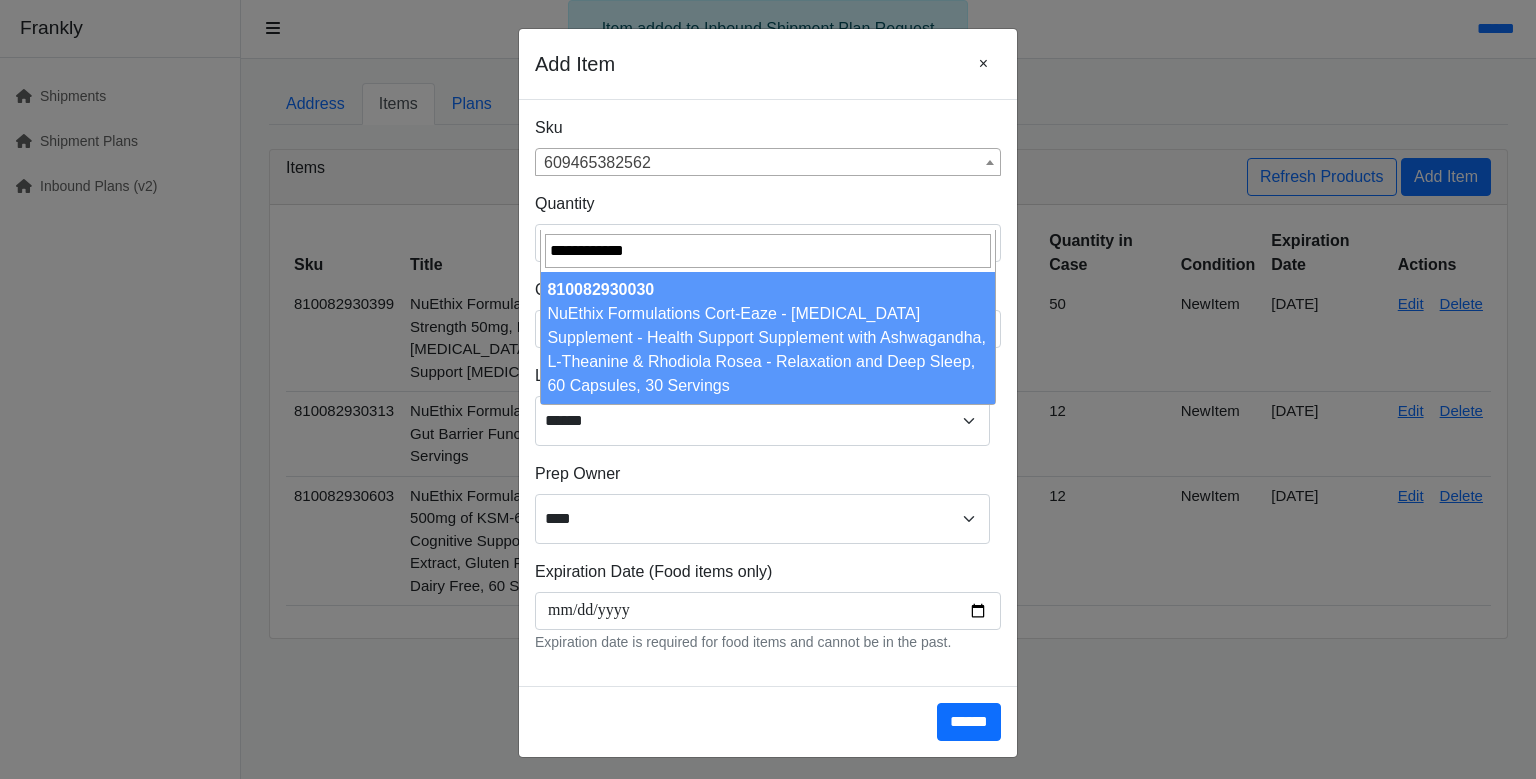type on "**********" 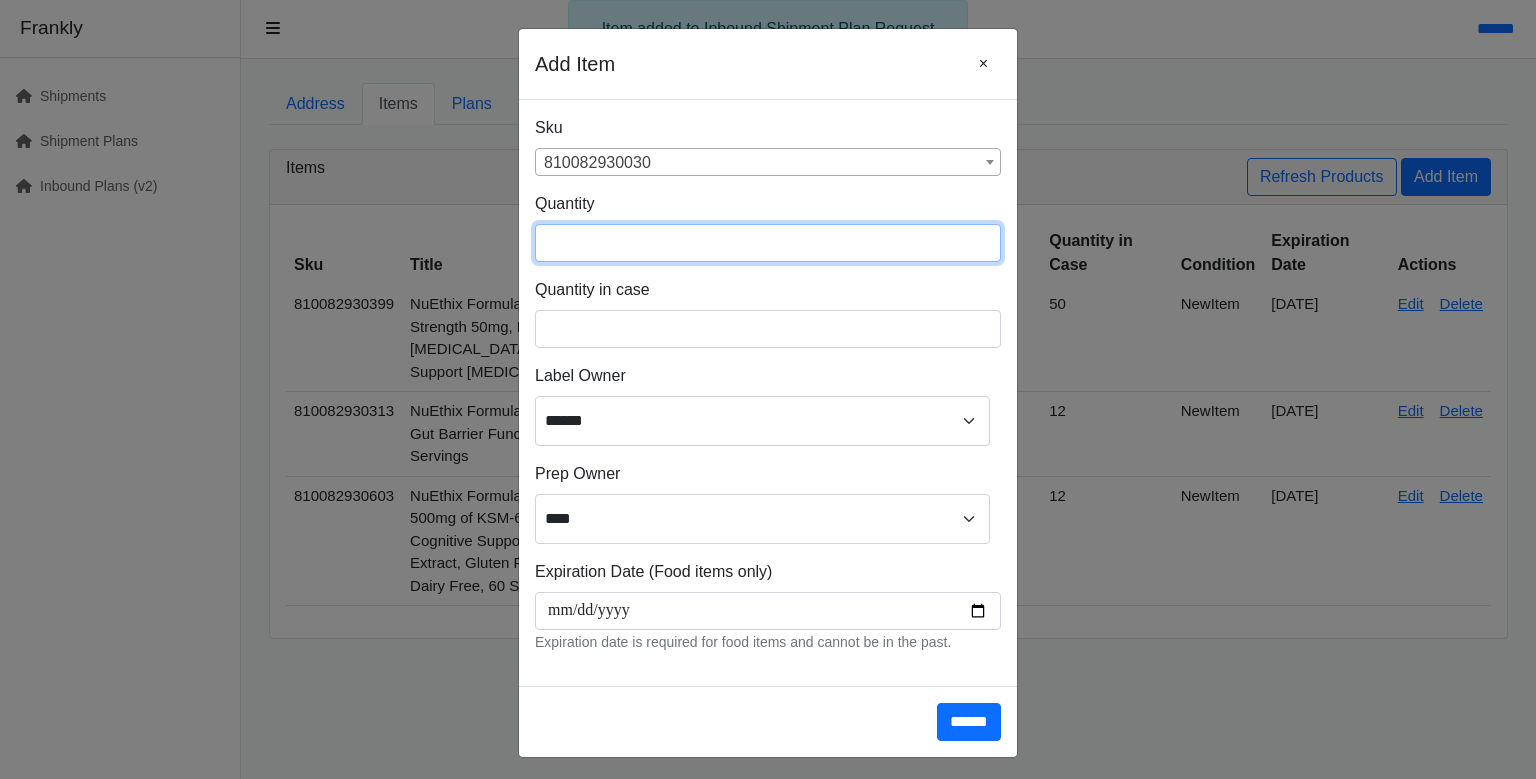 click at bounding box center (768, 243) 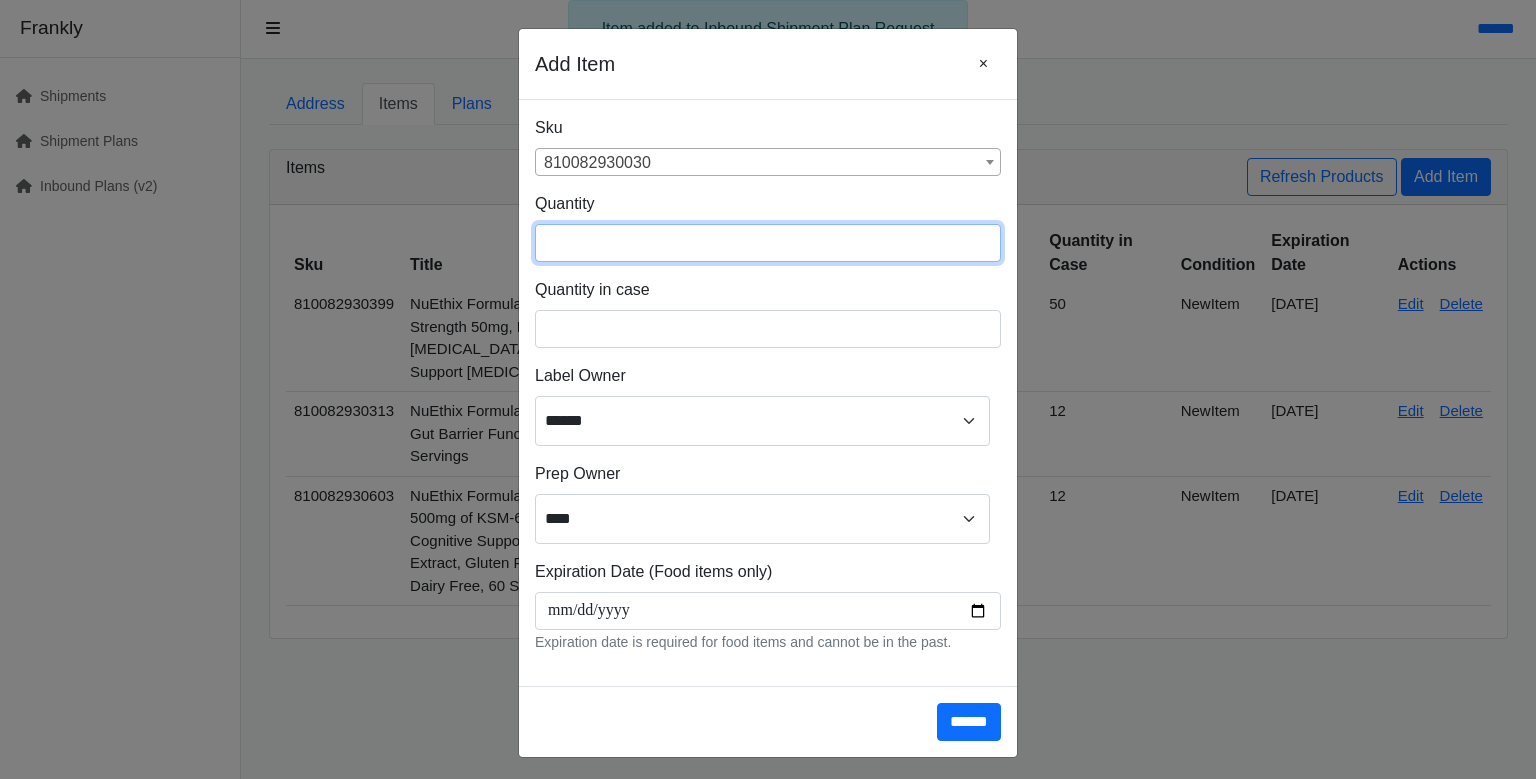 type on "***" 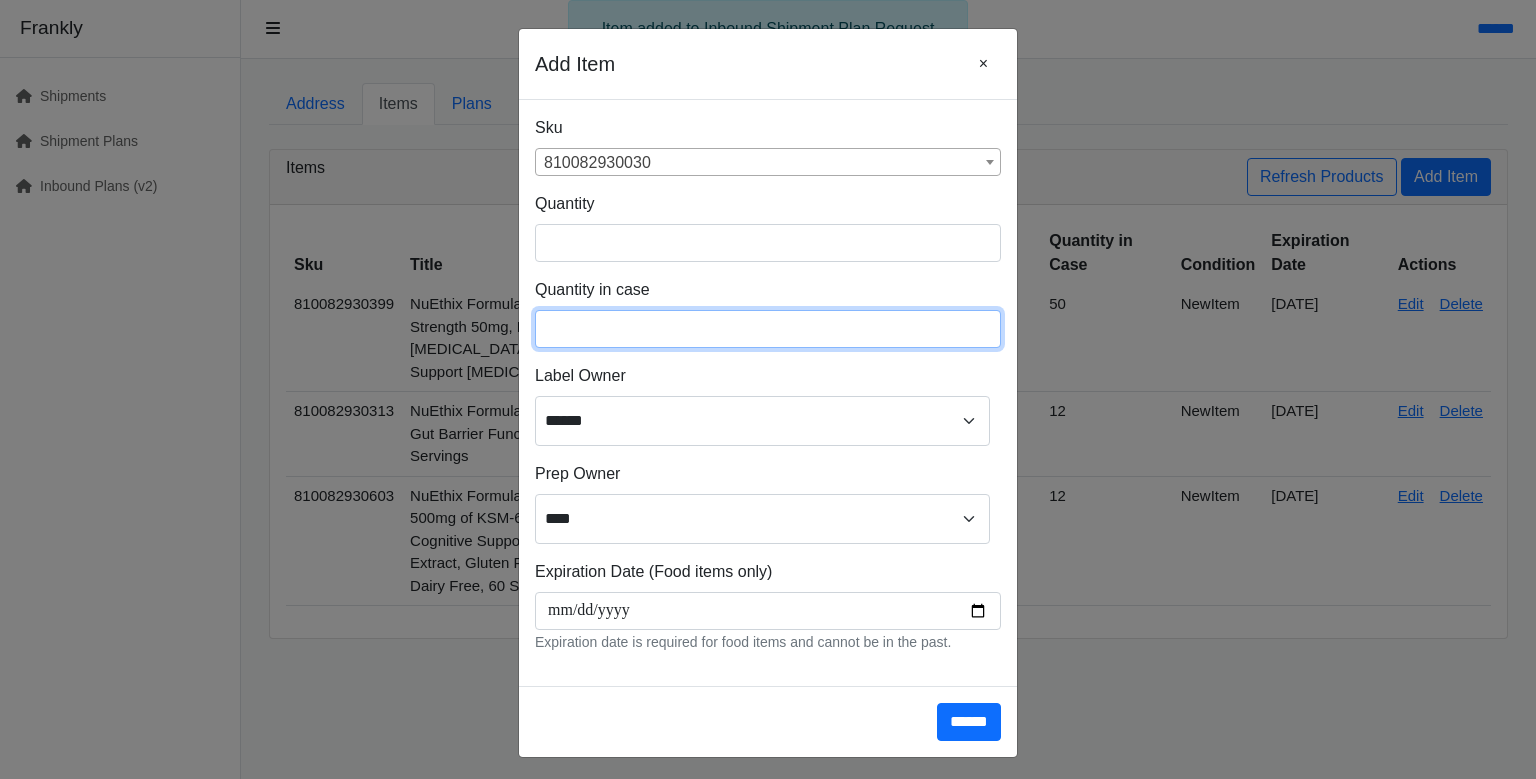 type on "**" 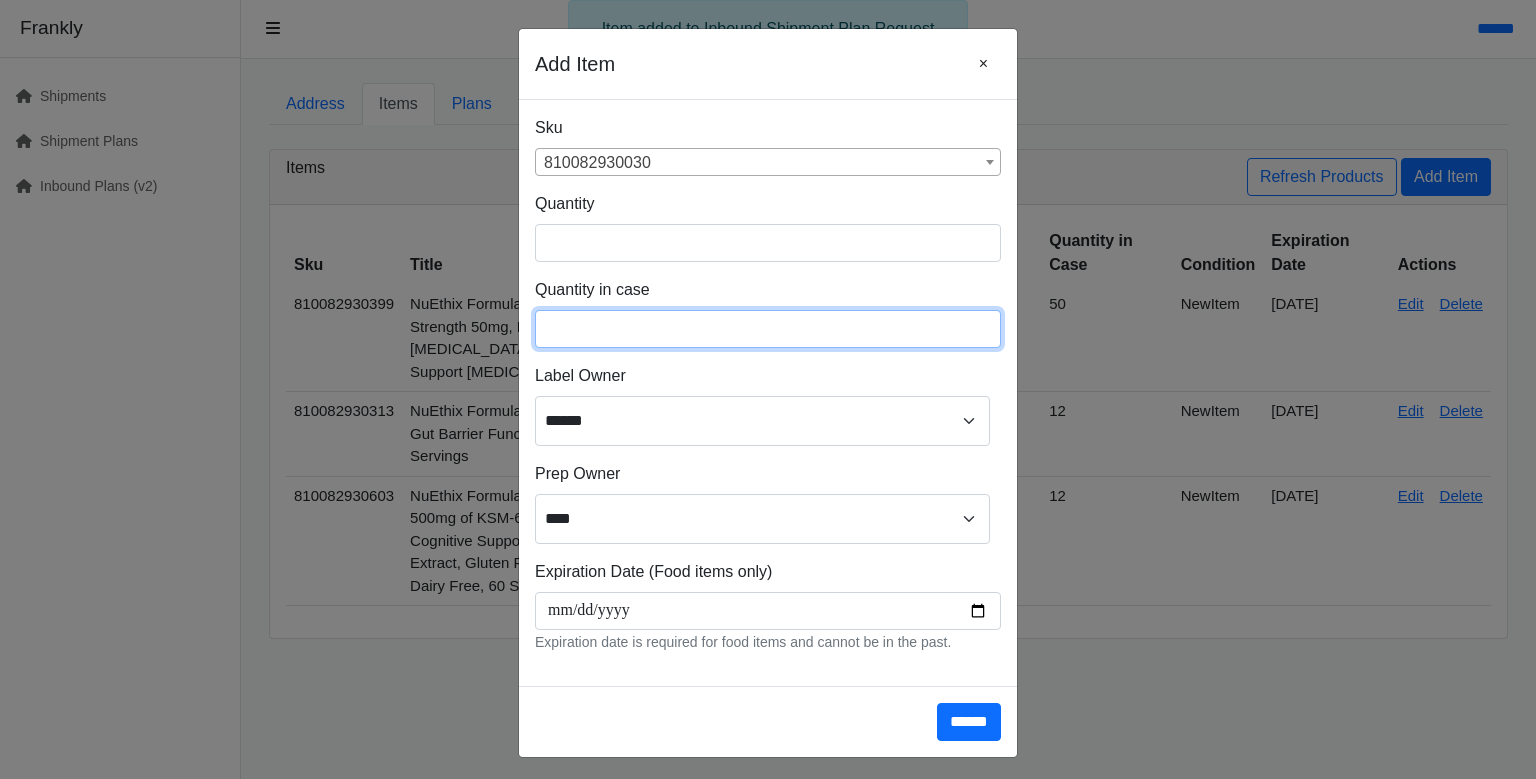 scroll, scrollTop: 266, scrollLeft: 0, axis: vertical 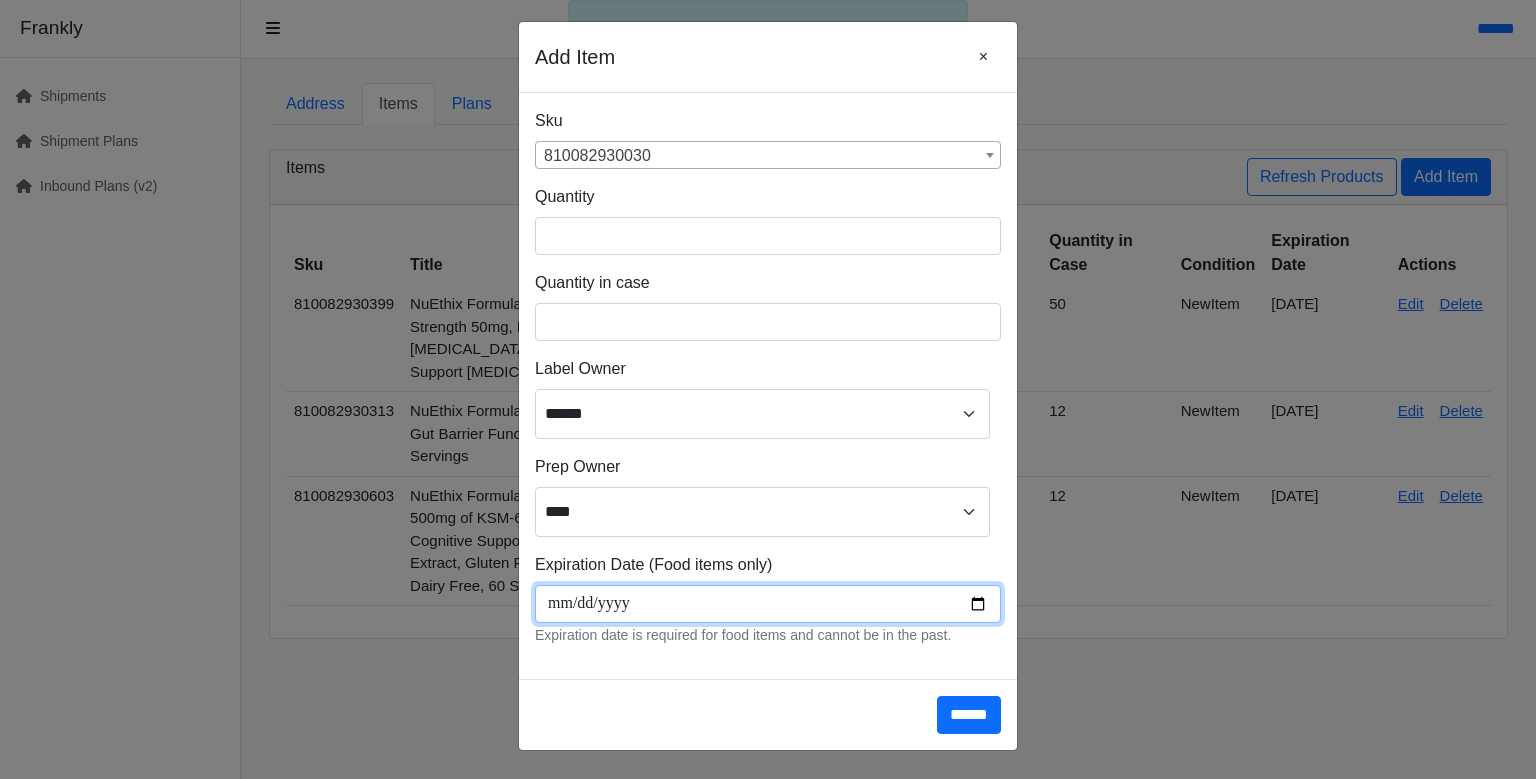 click at bounding box center [768, 604] 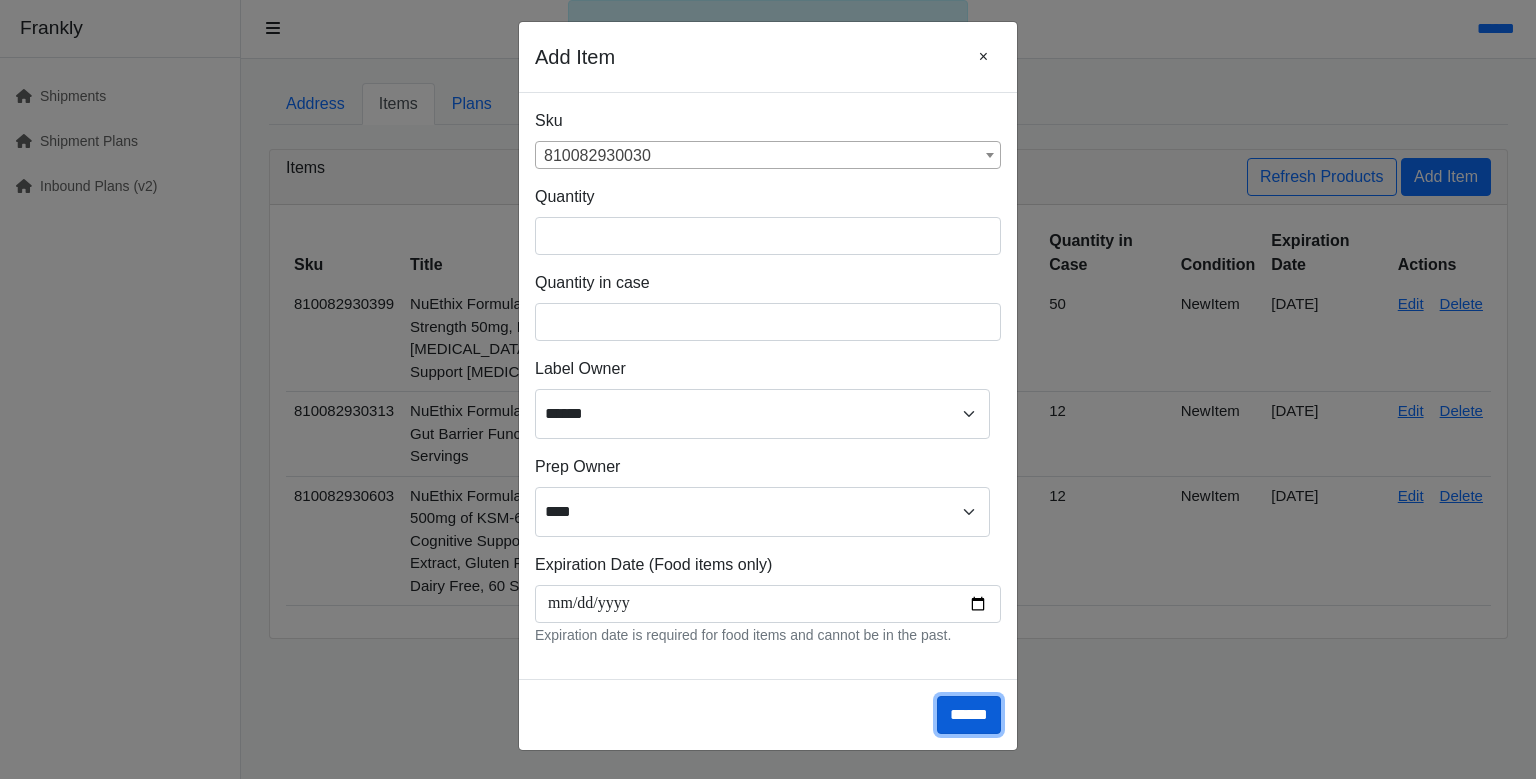 click on "******" at bounding box center (969, 715) 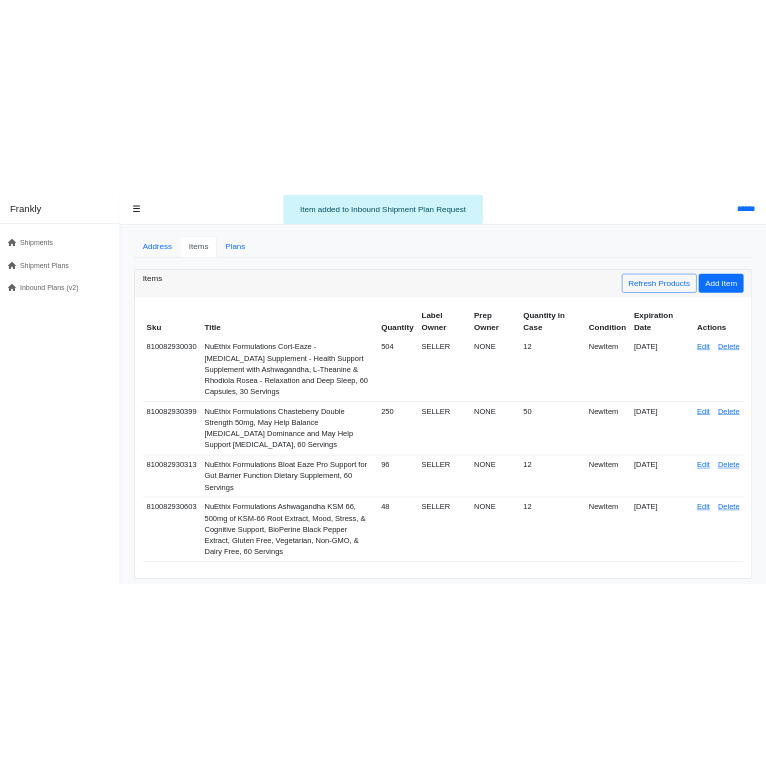 scroll, scrollTop: 0, scrollLeft: 0, axis: both 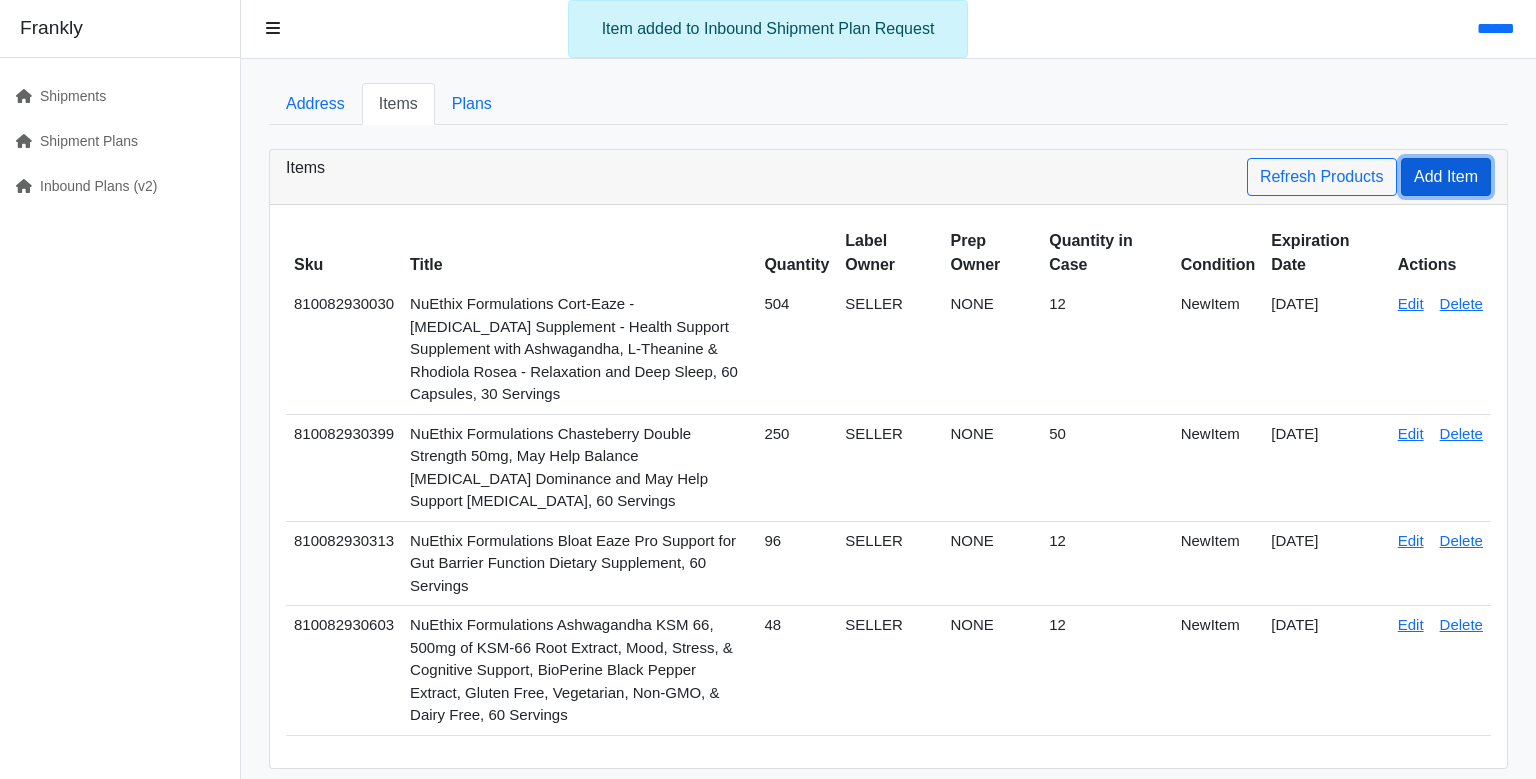 click on "Add Item" at bounding box center [1446, 177] 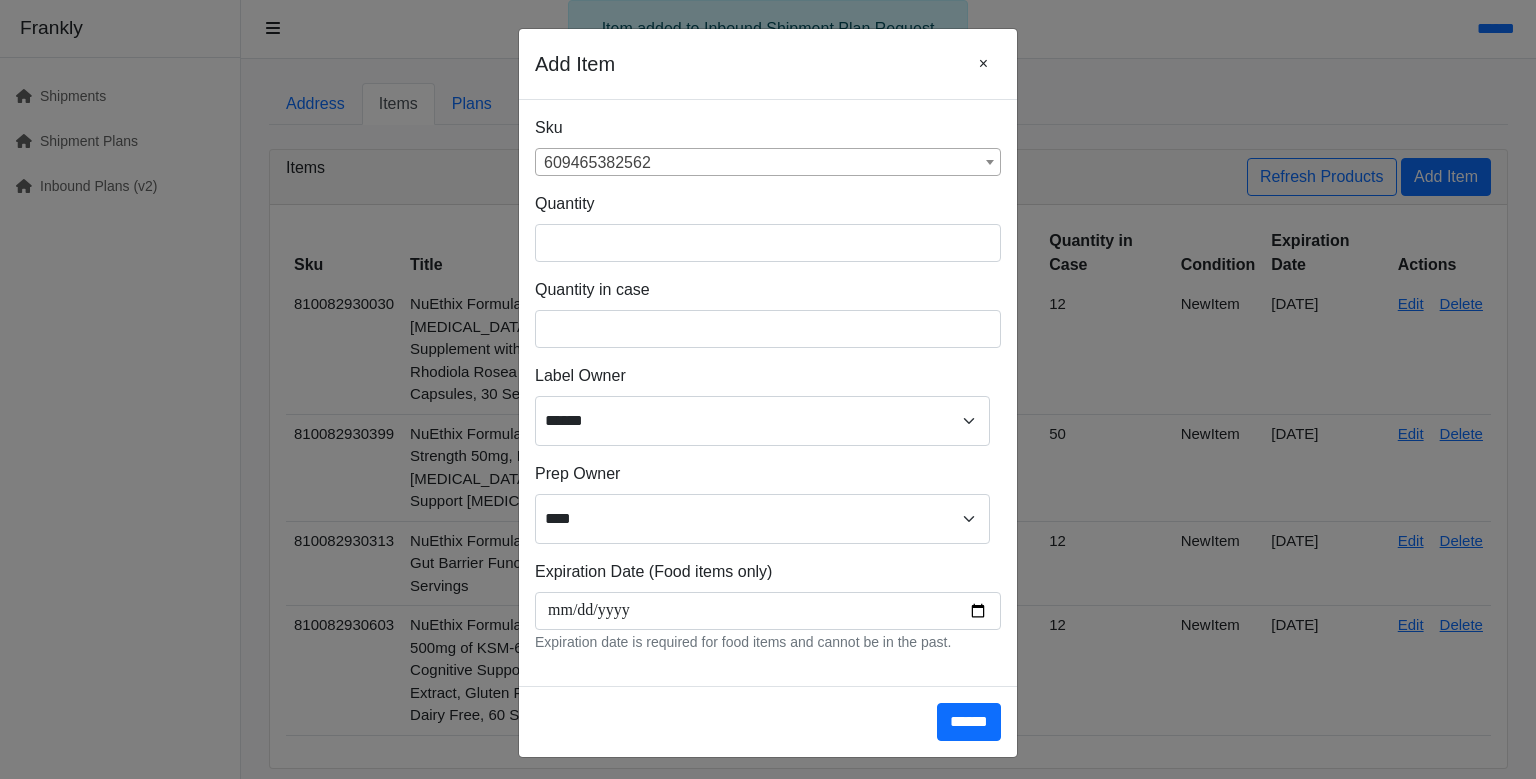 click on "609465382562" at bounding box center [768, 163] 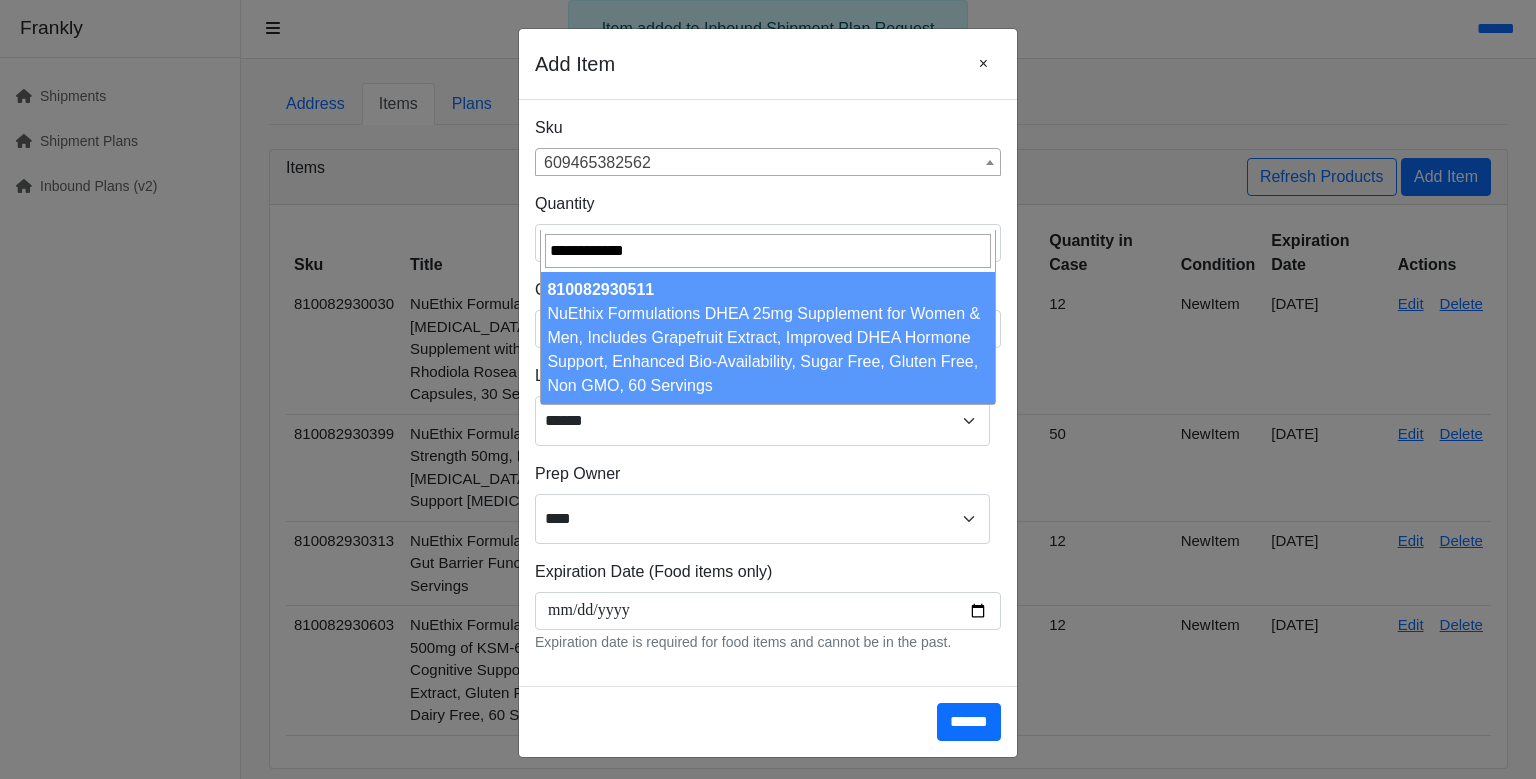 type on "**********" 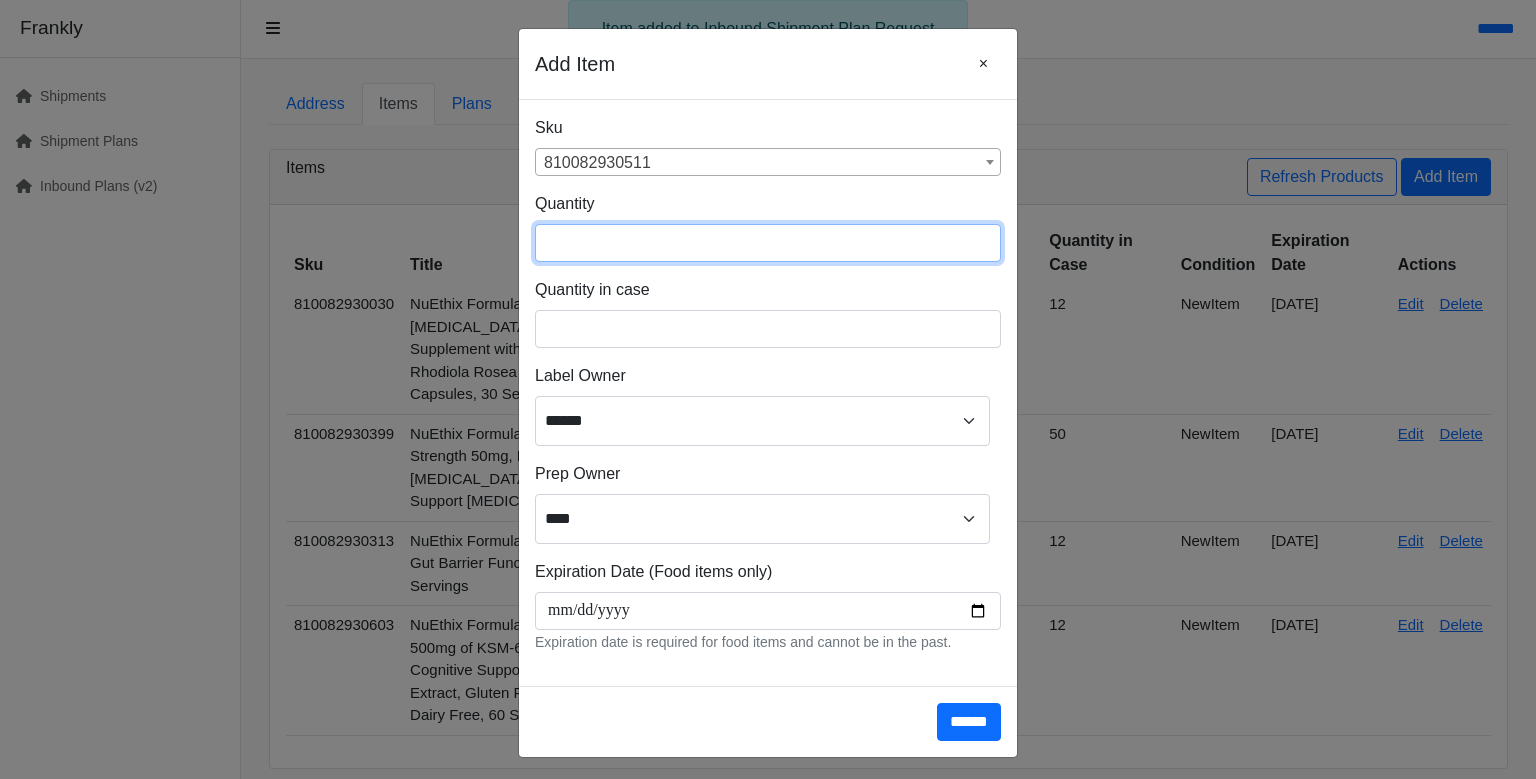 click at bounding box center (768, 243) 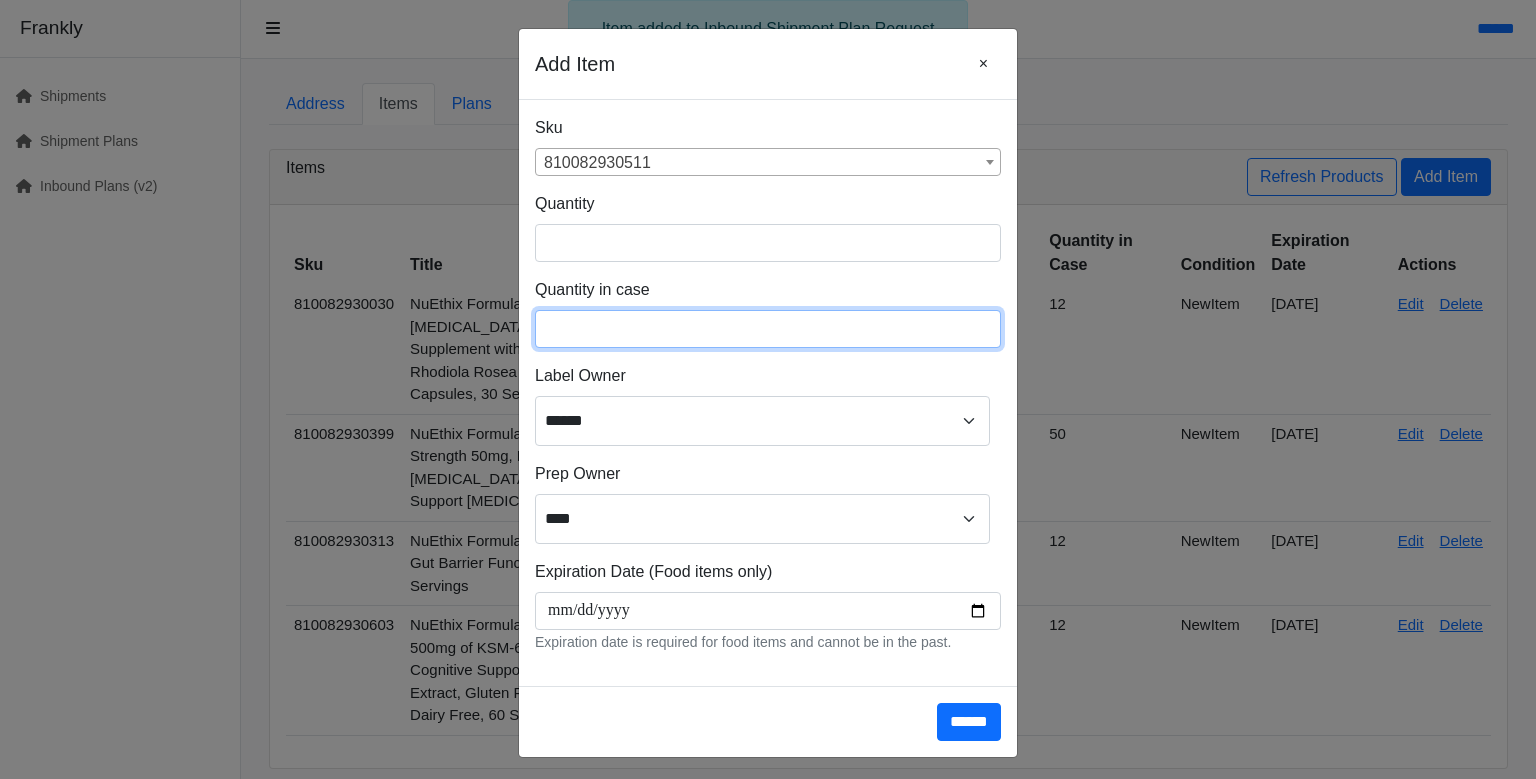 type on "**" 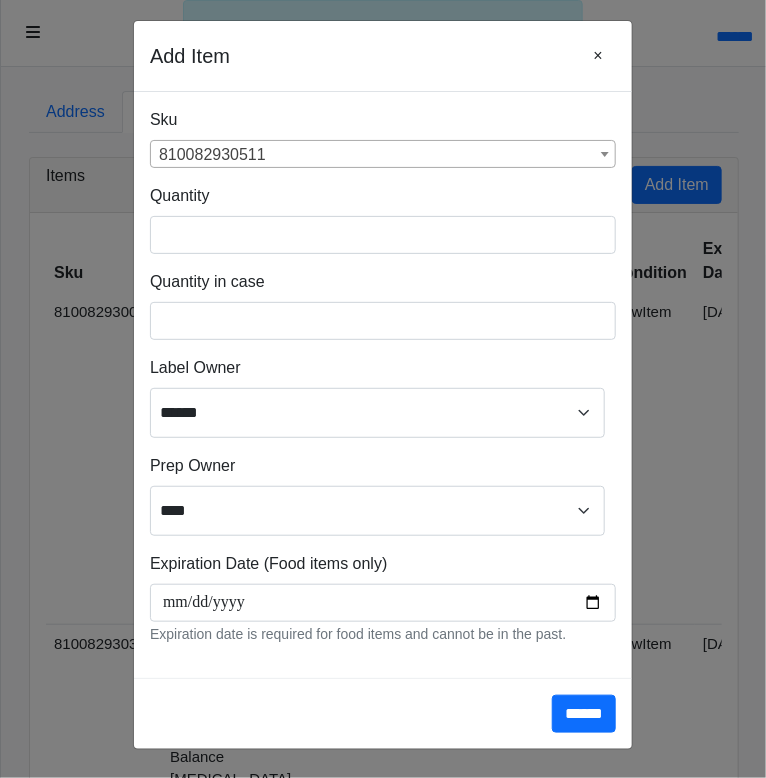 scroll, scrollTop: 267, scrollLeft: 0, axis: vertical 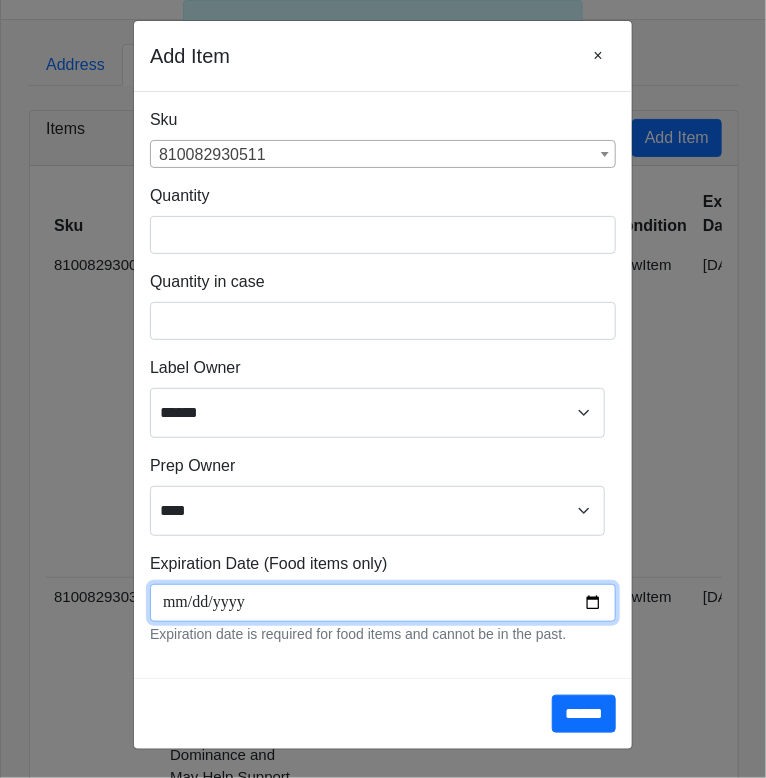 click at bounding box center (383, 603) 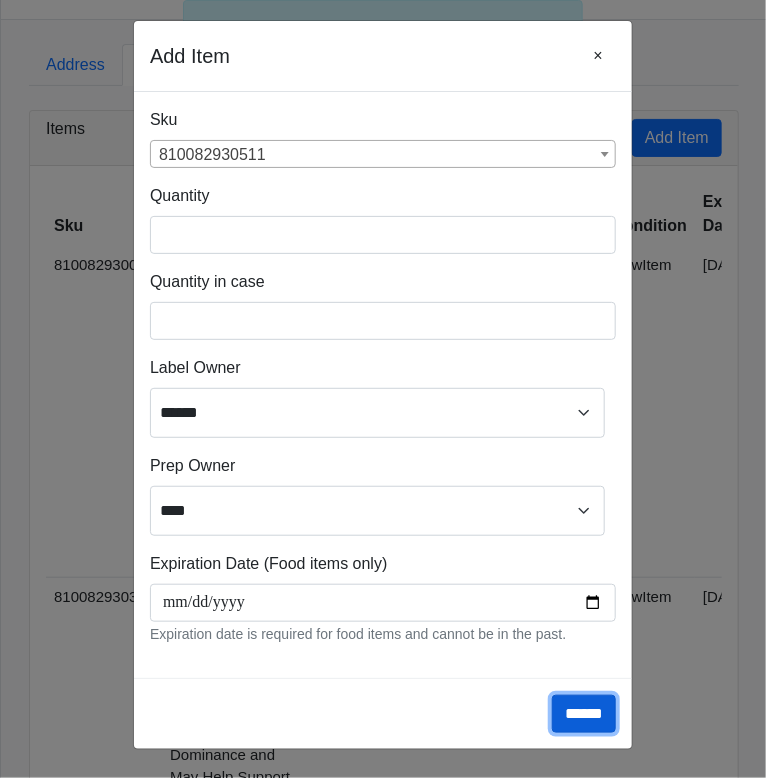 click on "******" at bounding box center [584, 714] 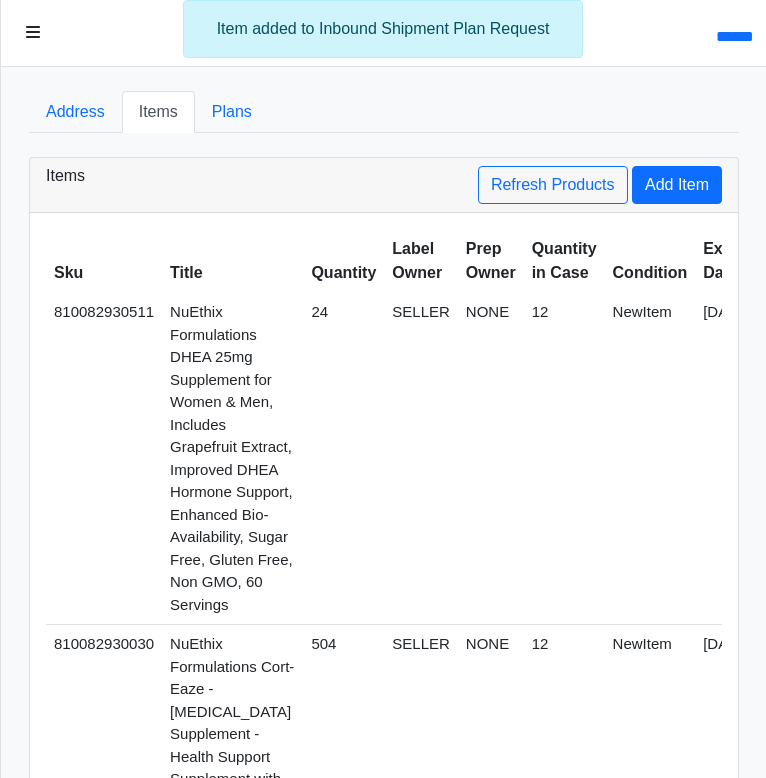 scroll, scrollTop: 0, scrollLeft: 0, axis: both 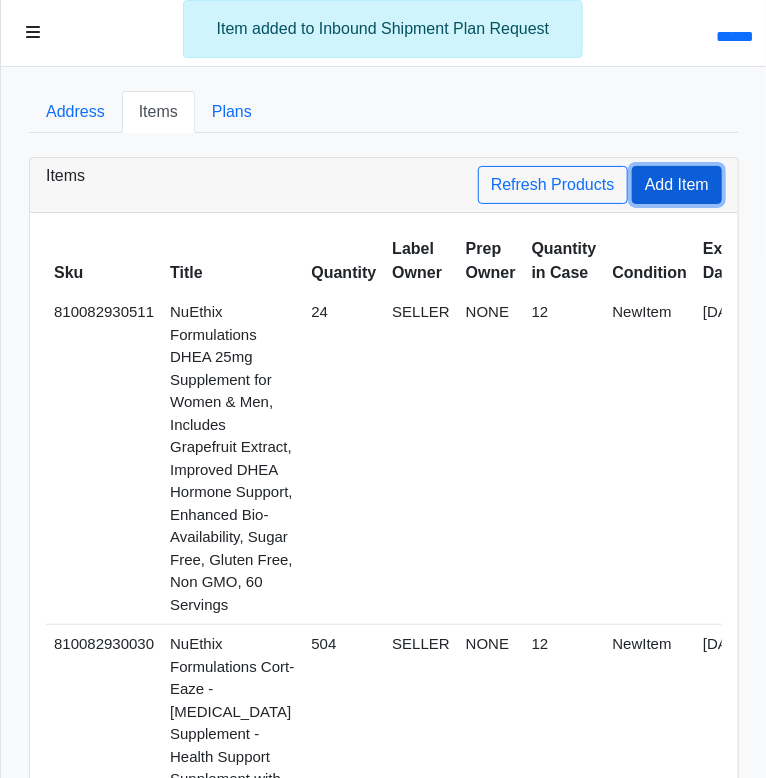 click on "Add Item" at bounding box center [677, 185] 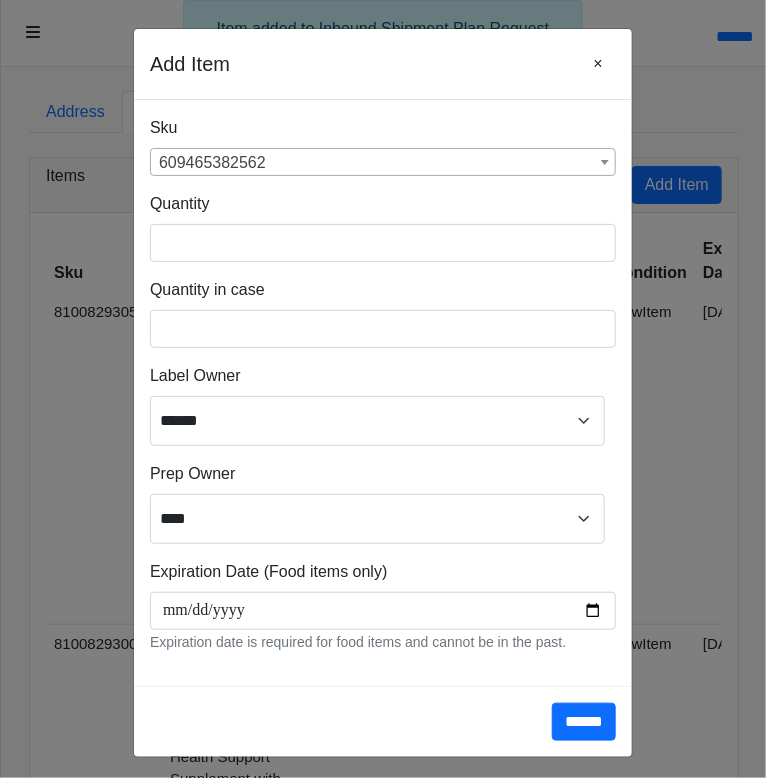 click on "609465382562" at bounding box center [383, 163] 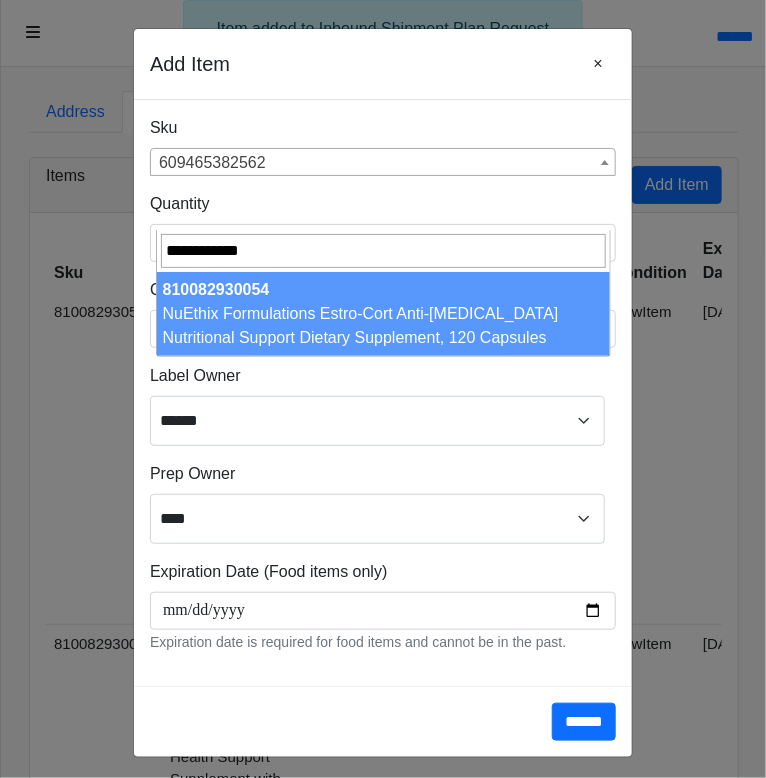 type on "**********" 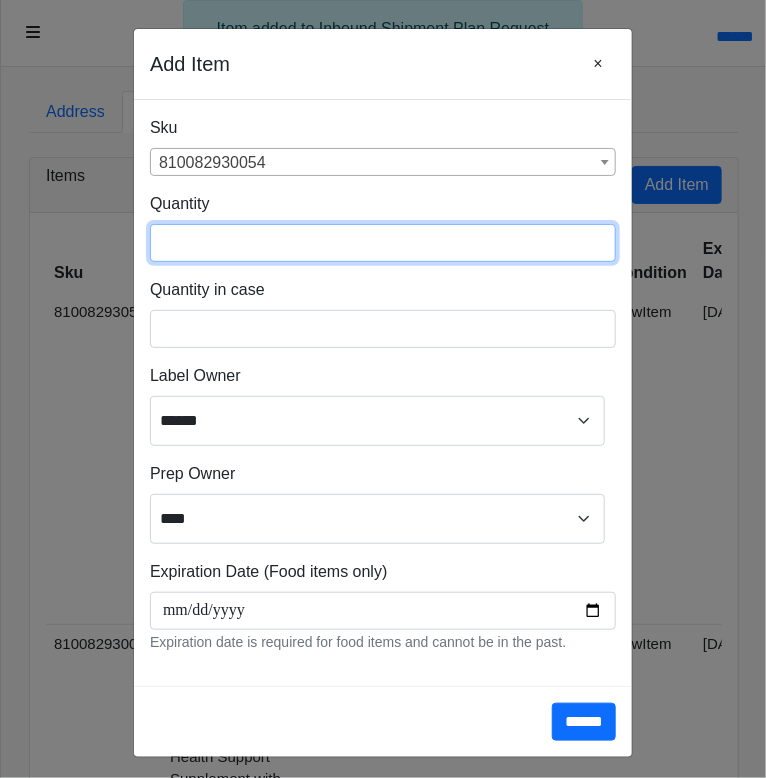 click at bounding box center (383, 243) 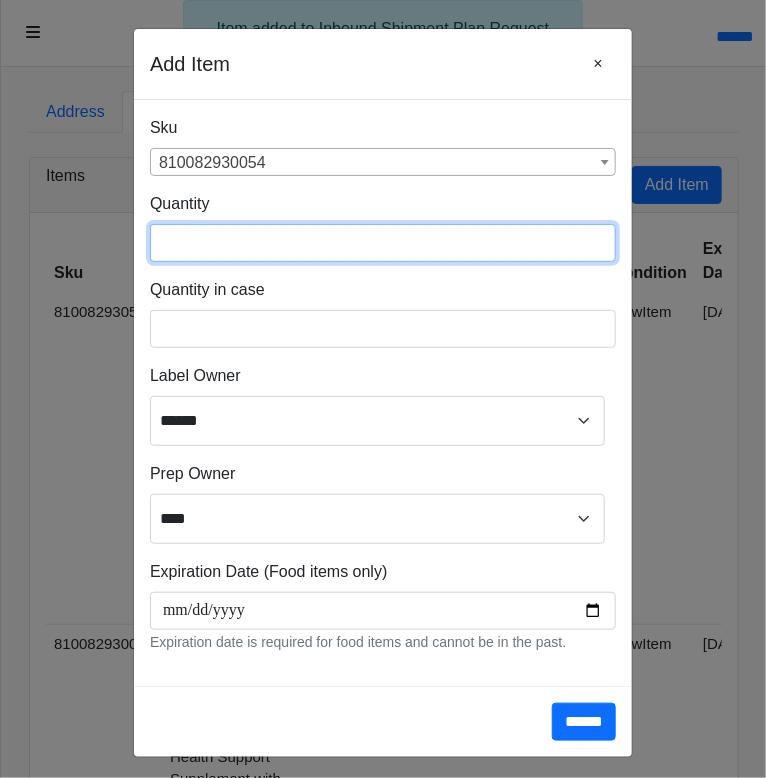 type on "**" 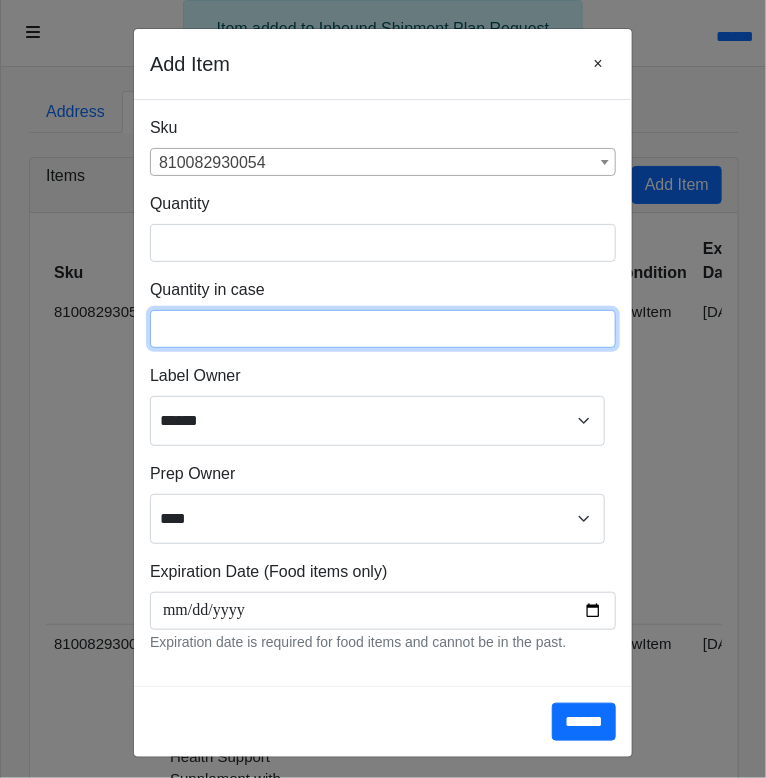 scroll, scrollTop: 267, scrollLeft: 0, axis: vertical 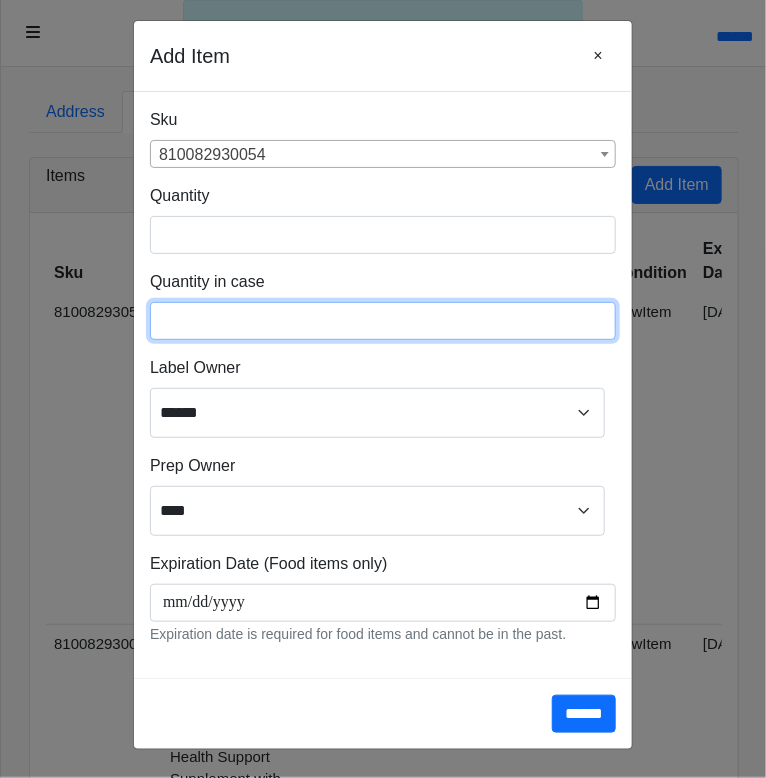 type on "**" 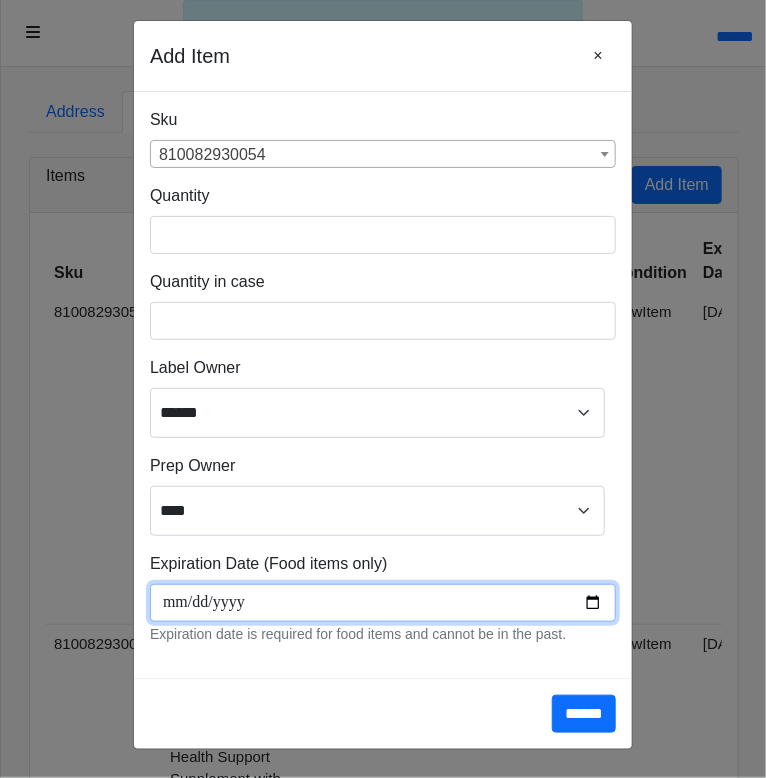 click at bounding box center (383, 603) 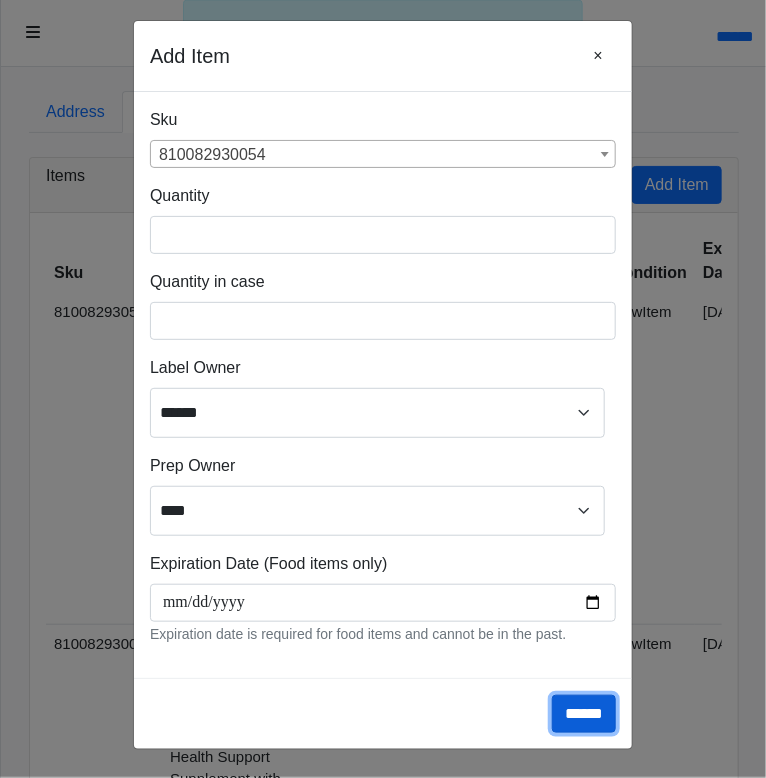 click on "******" at bounding box center (584, 714) 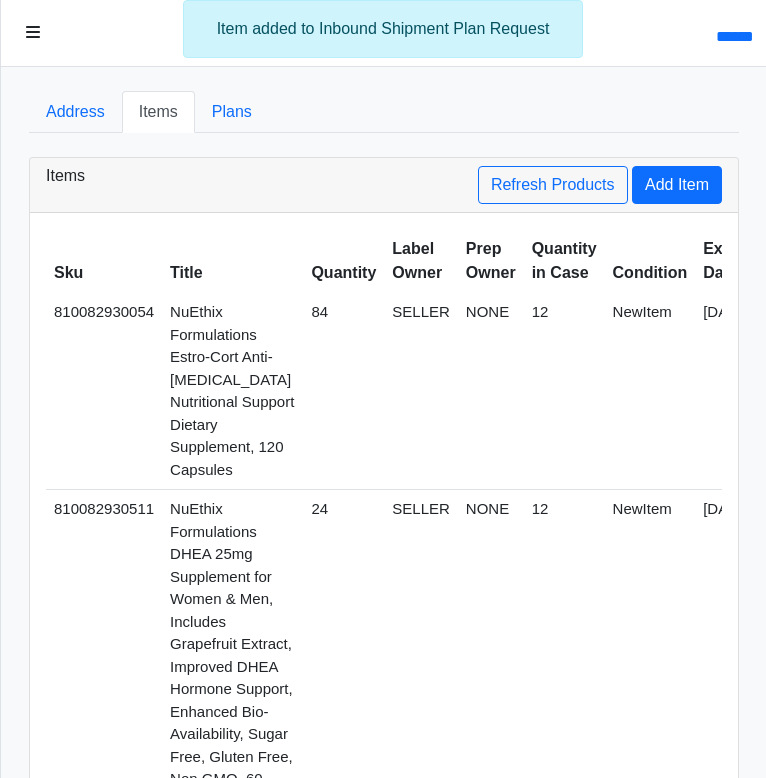 scroll, scrollTop: 0, scrollLeft: 0, axis: both 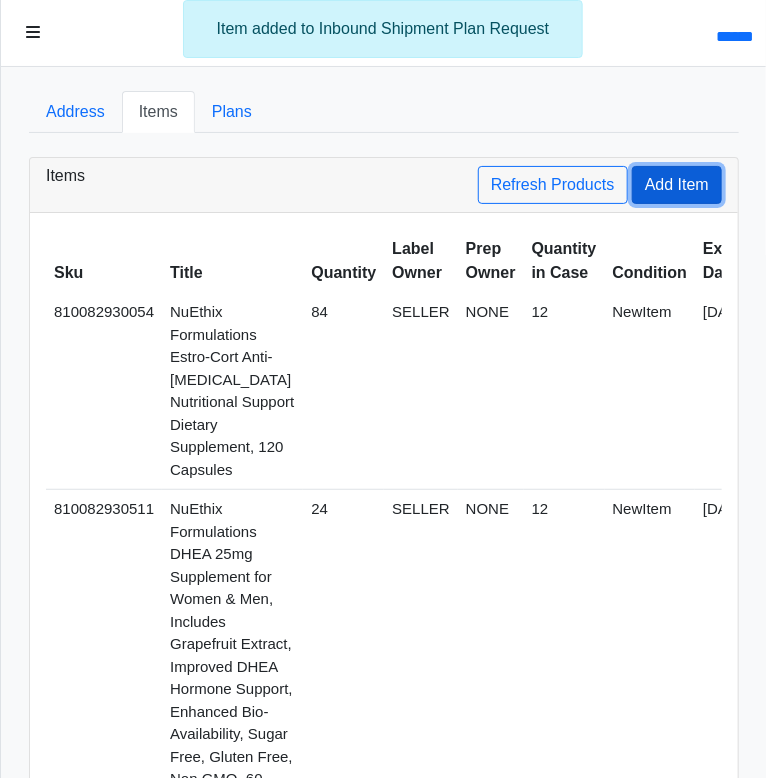 click on "Add Item" at bounding box center [677, 185] 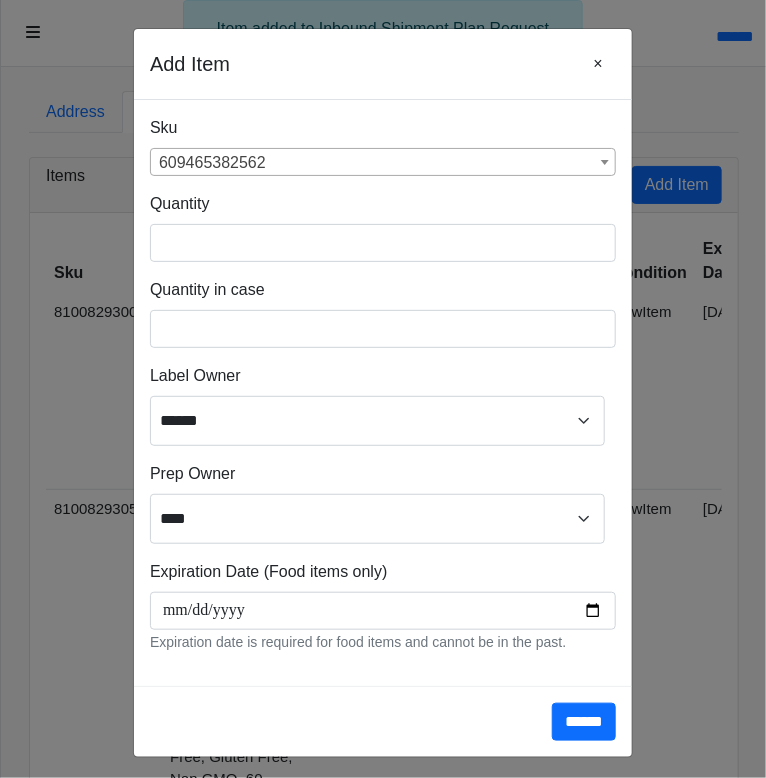 click on "609465382562" at bounding box center (383, 163) 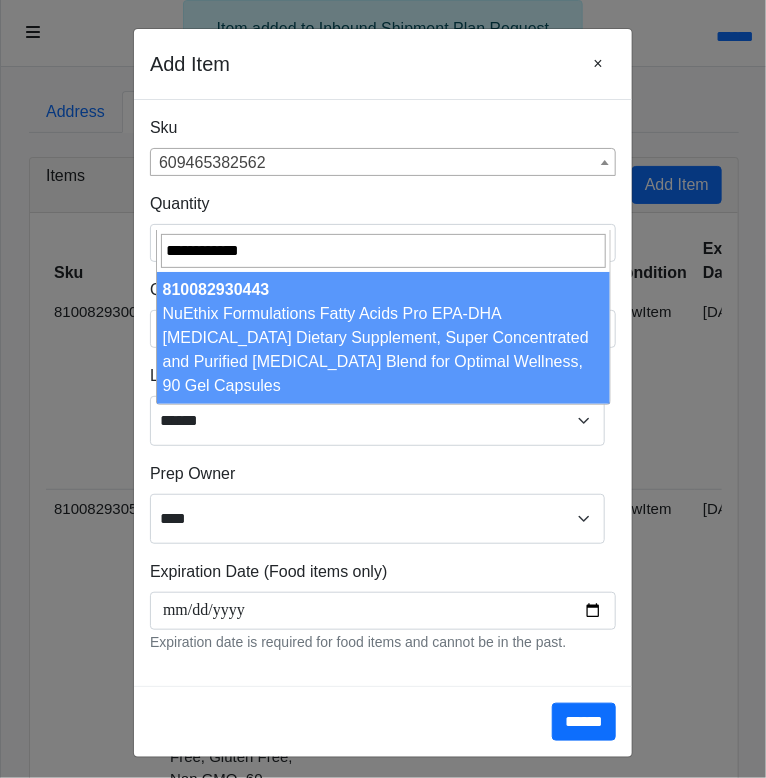type on "**********" 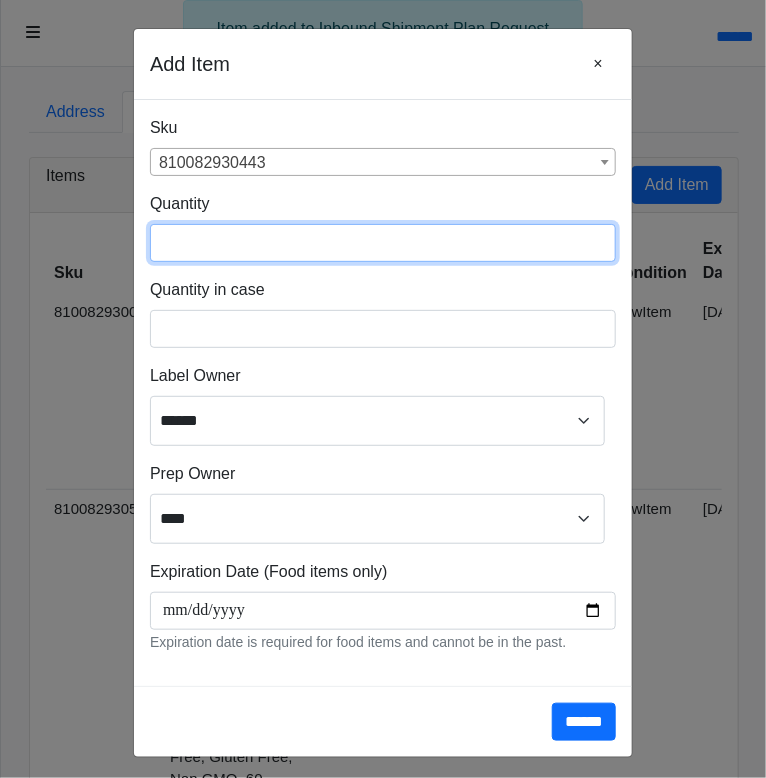click at bounding box center [383, 243] 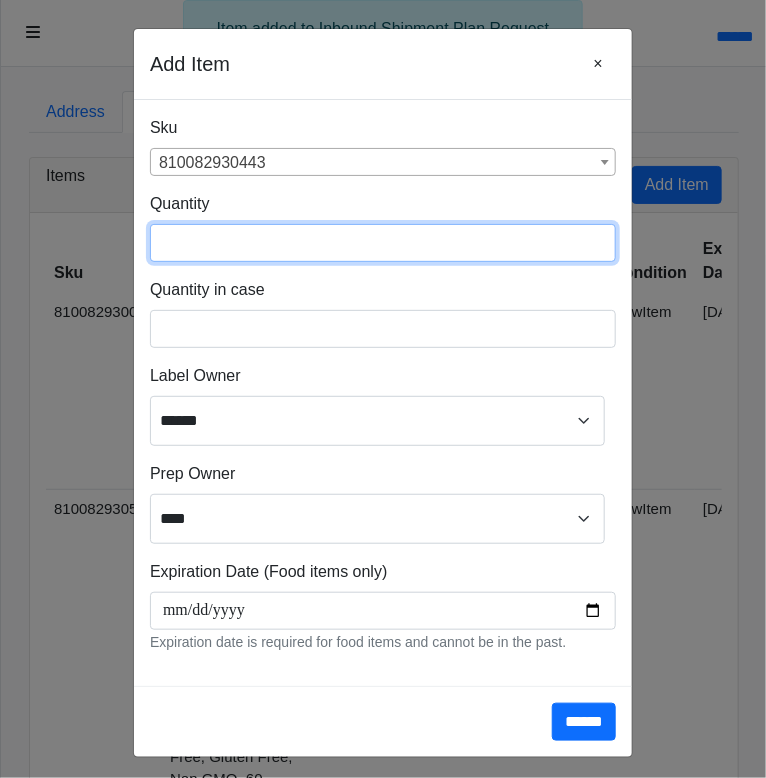 type on "**" 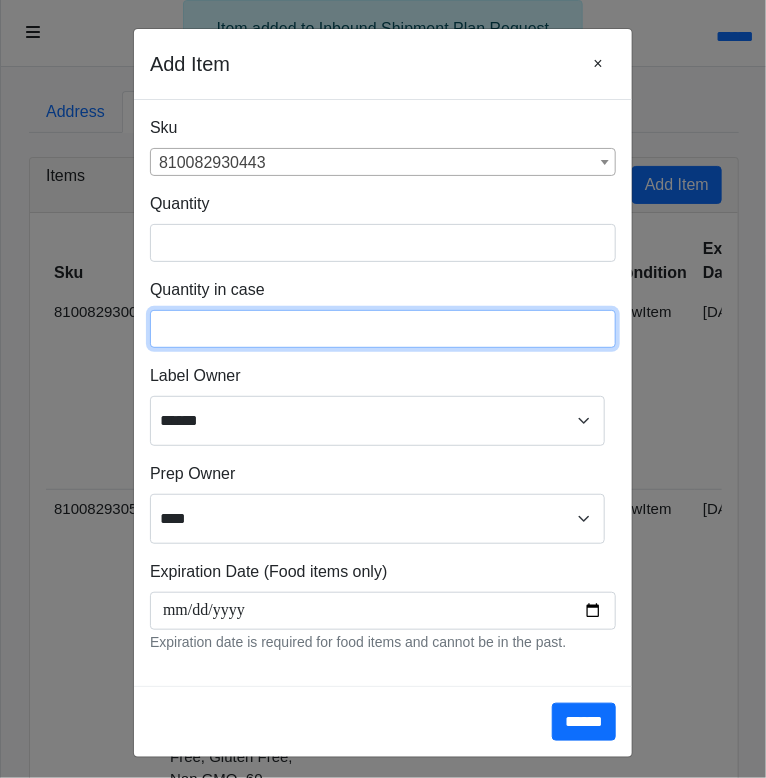 type on "**" 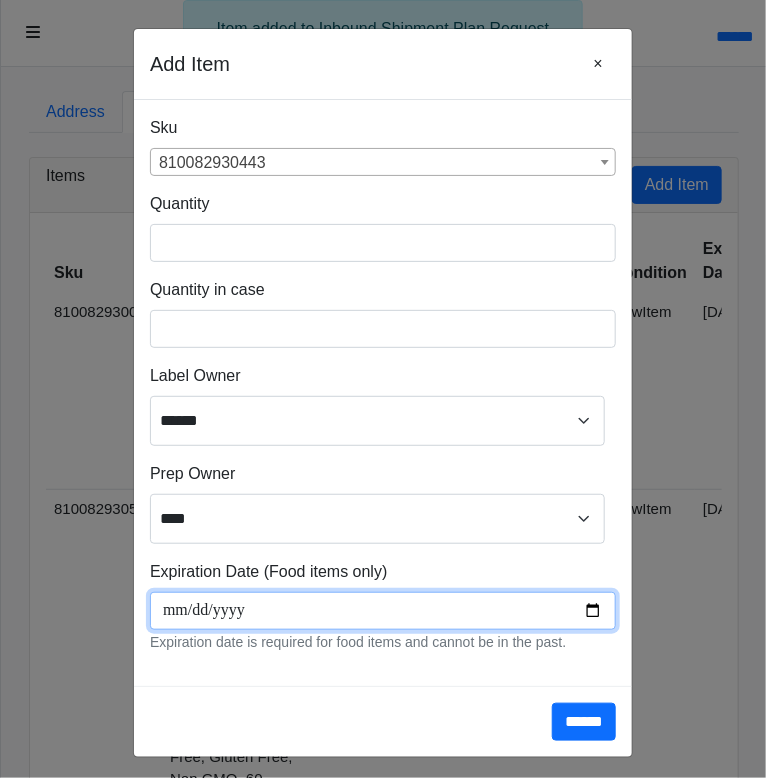 scroll, scrollTop: 267, scrollLeft: 0, axis: vertical 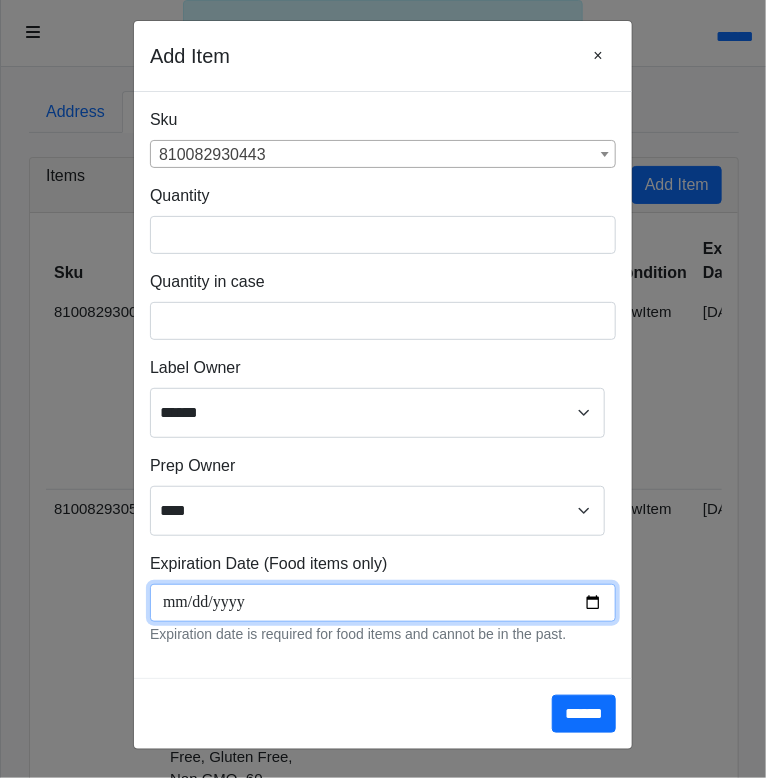 type on "**********" 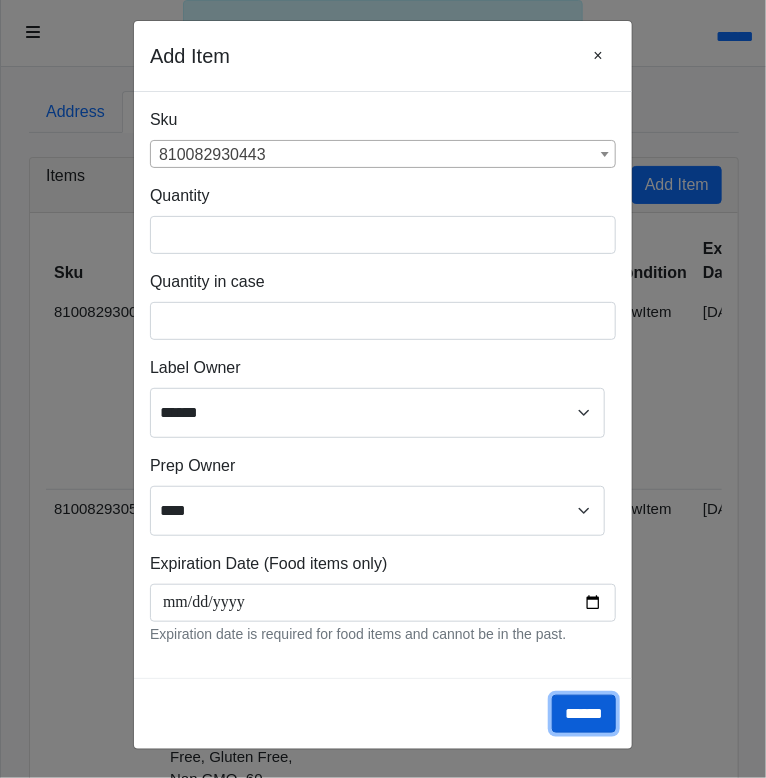 click on "******" at bounding box center (584, 714) 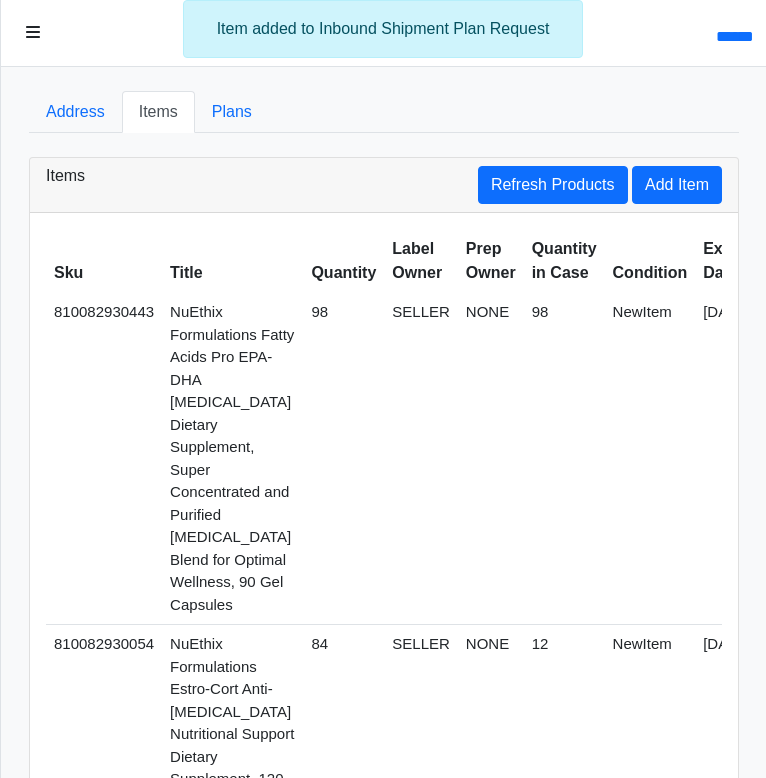 scroll, scrollTop: 0, scrollLeft: 0, axis: both 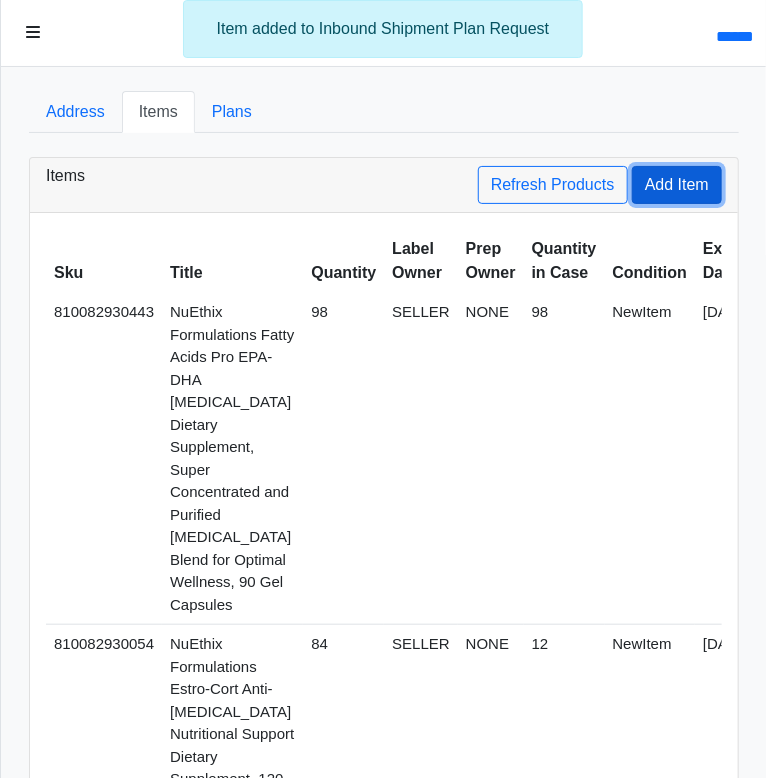click on "Add Item" at bounding box center (677, 185) 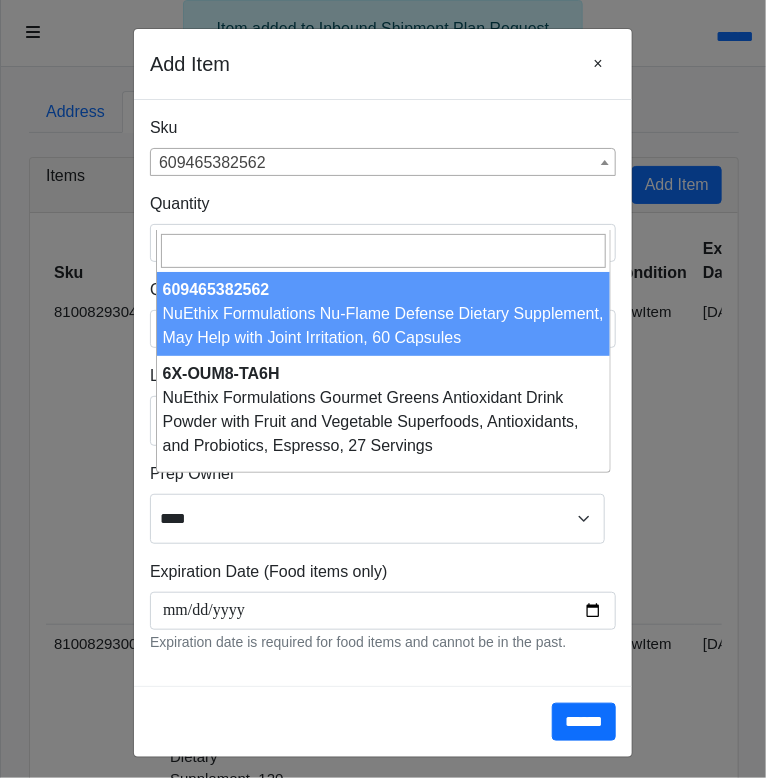 click on "609465382562" at bounding box center (383, 163) 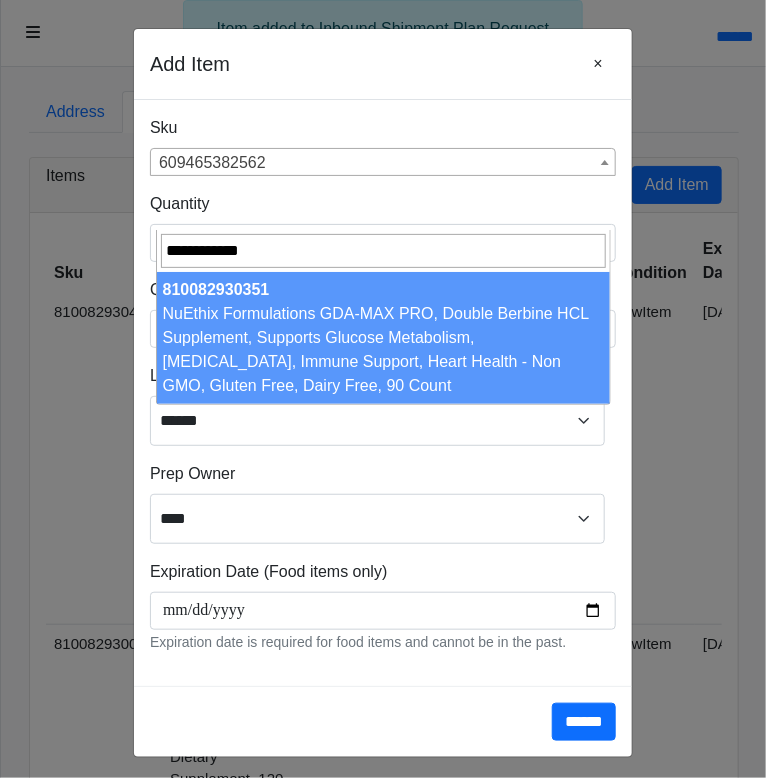 type on "**********" 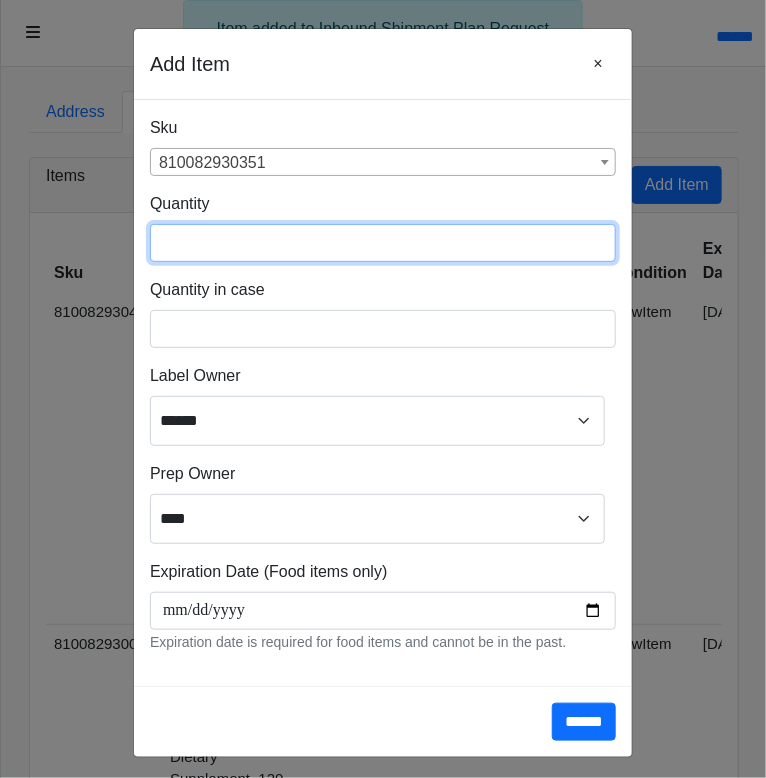 click at bounding box center (383, 243) 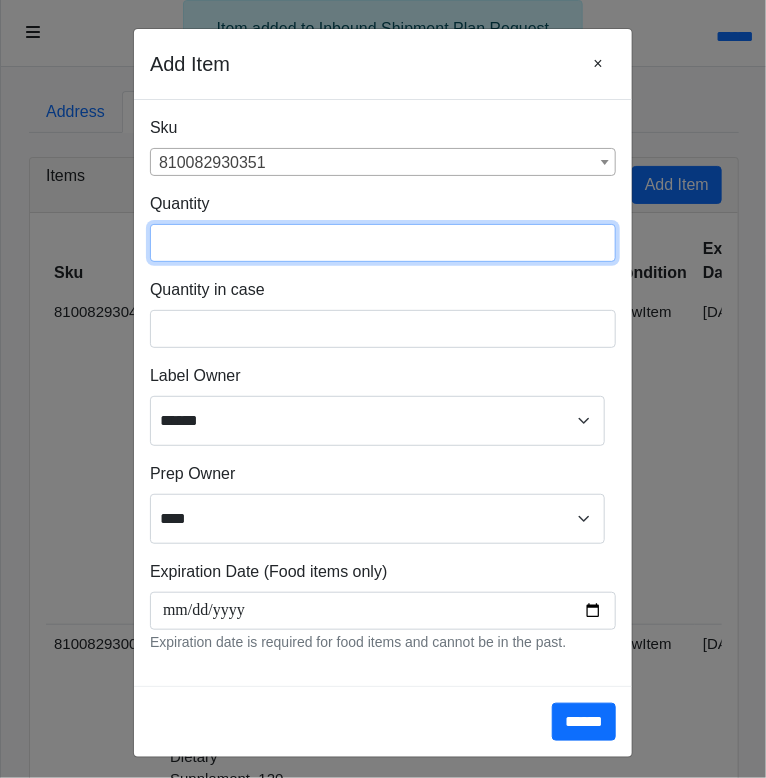 type on "***" 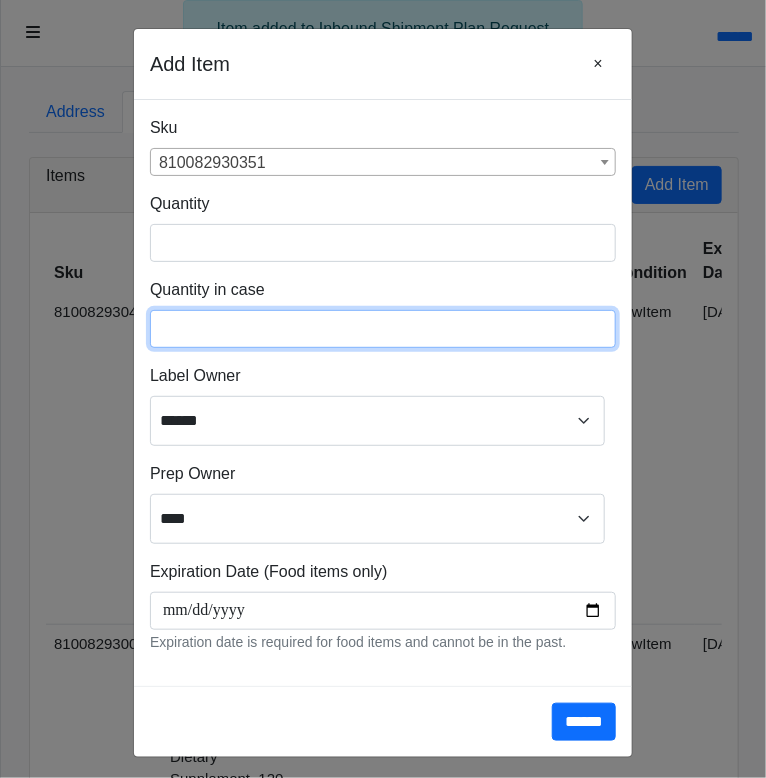 type on "**" 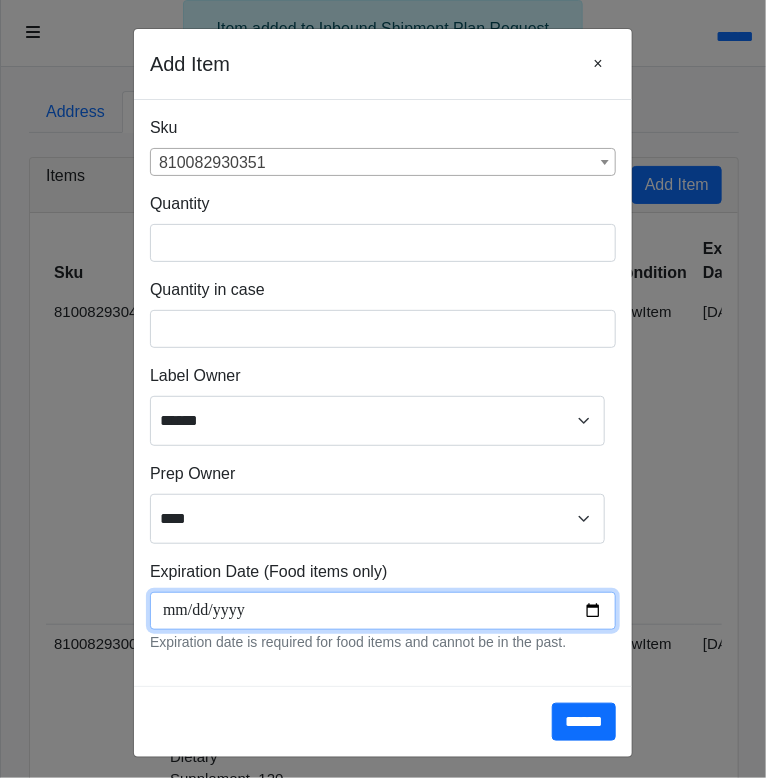 scroll, scrollTop: 267, scrollLeft: 0, axis: vertical 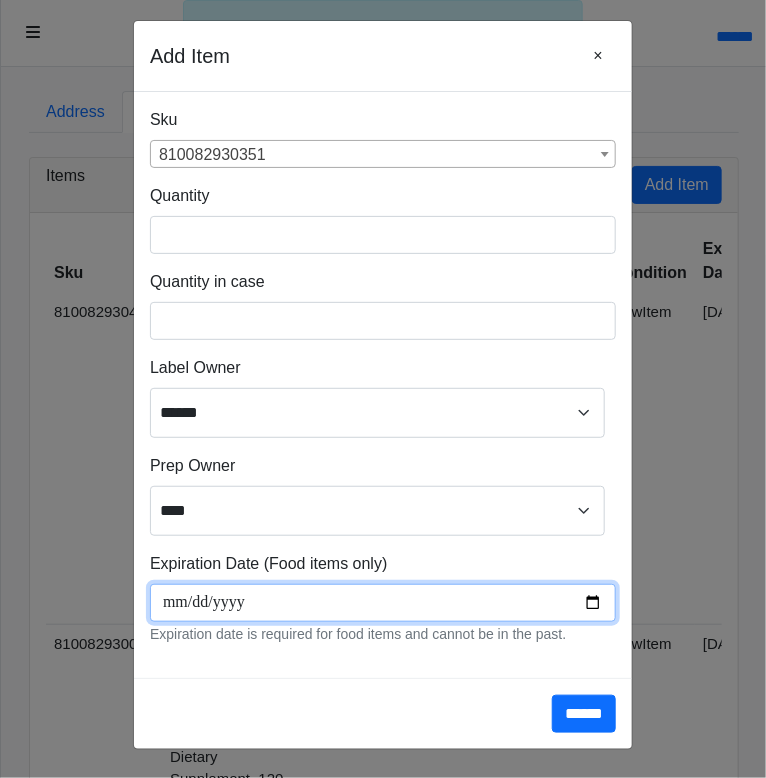 type on "**********" 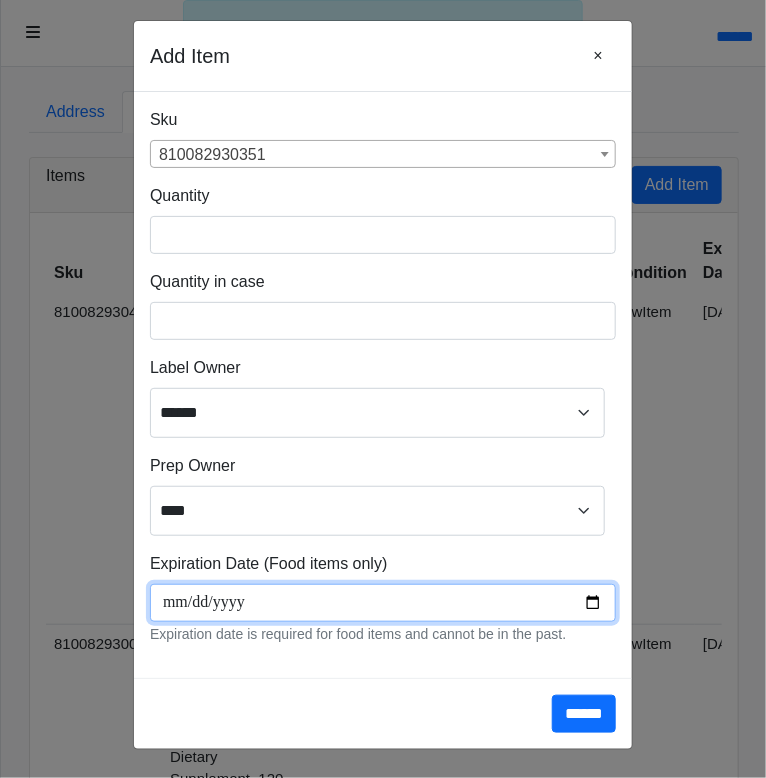click on "**********" at bounding box center [383, 603] 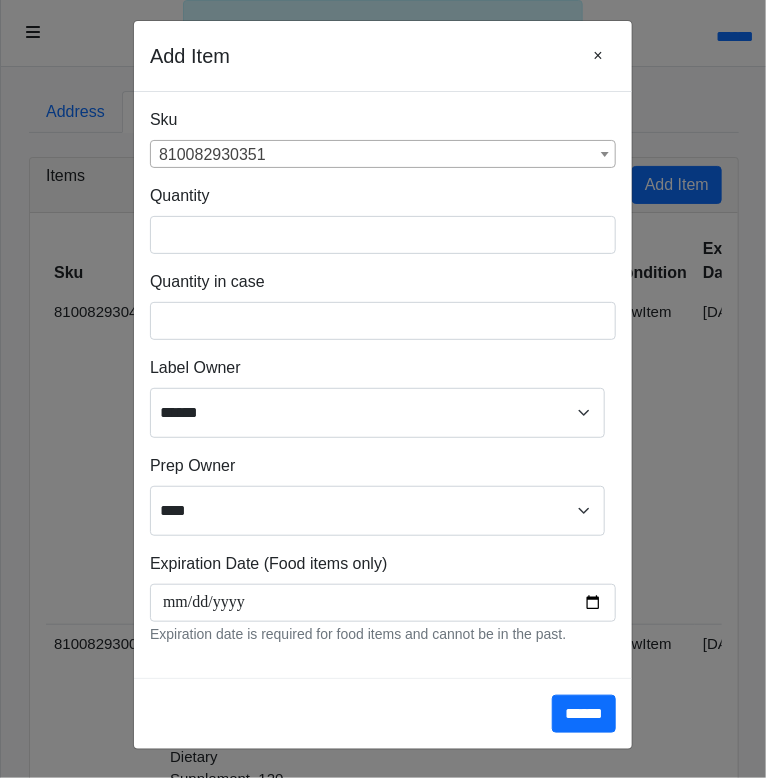 click on "**********" at bounding box center (383, 385) 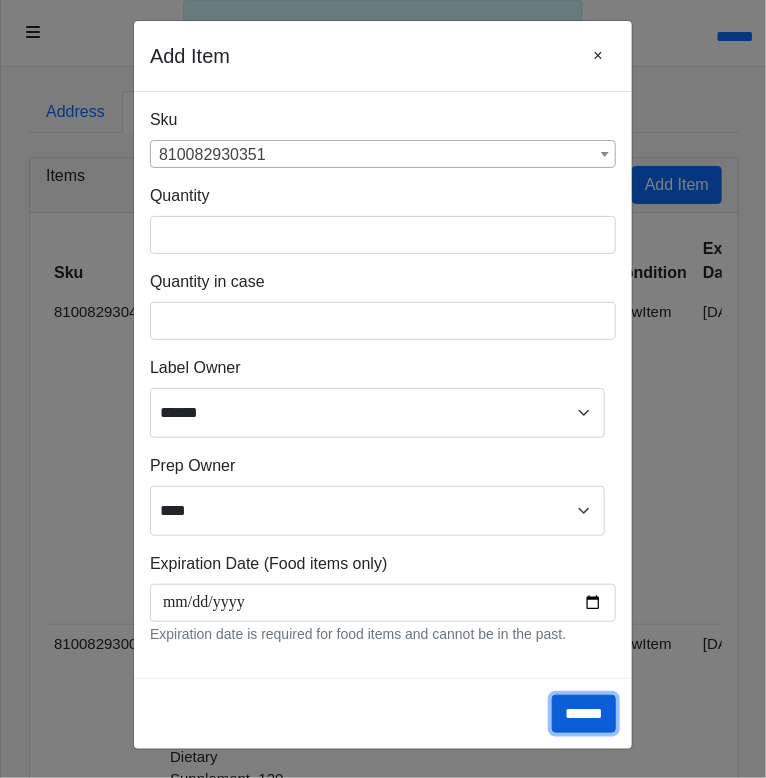 click on "******" at bounding box center [584, 714] 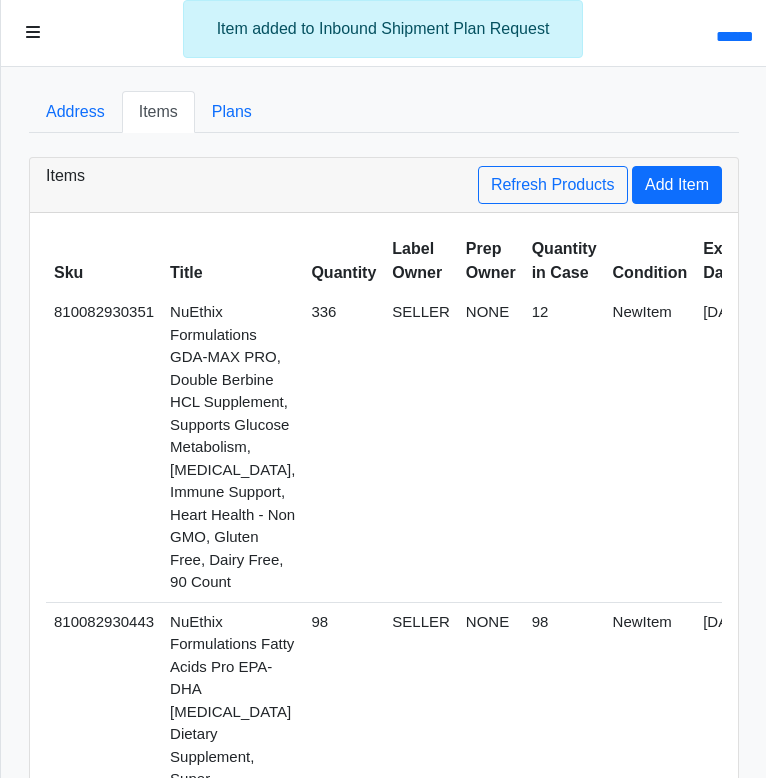 scroll, scrollTop: 0, scrollLeft: 0, axis: both 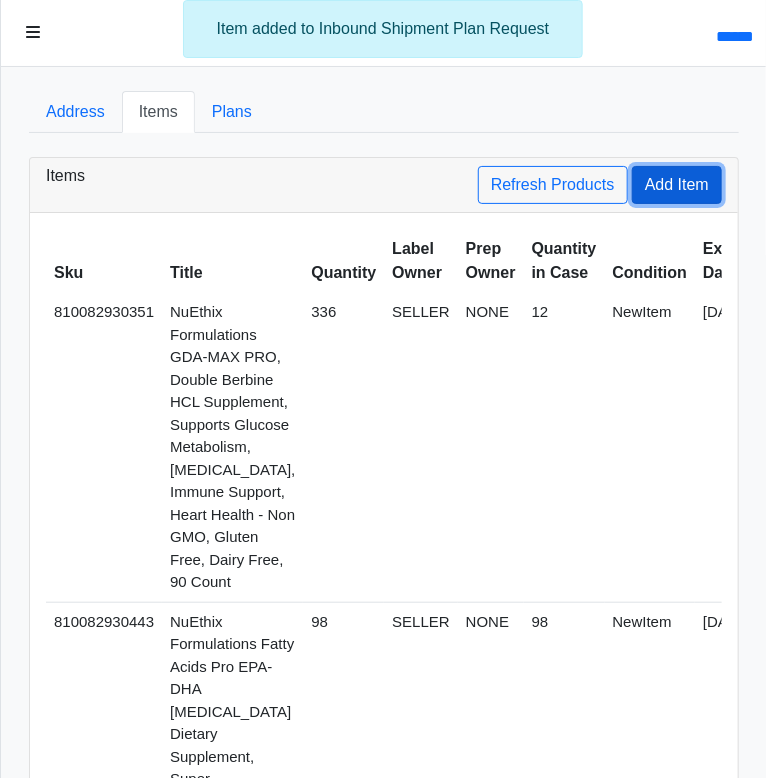 click on "Add Item" at bounding box center [677, 185] 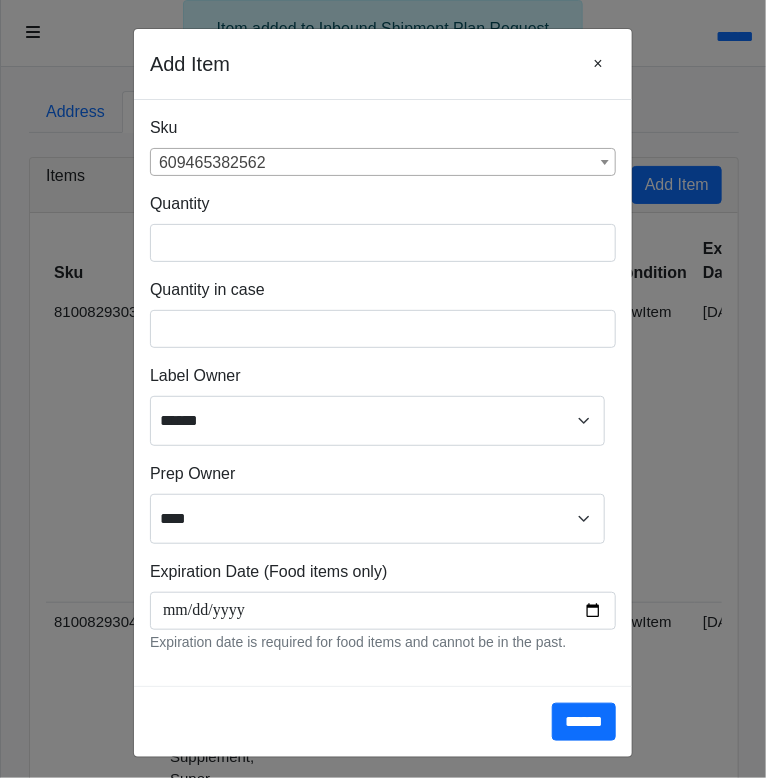click on "609465382562" at bounding box center [383, 163] 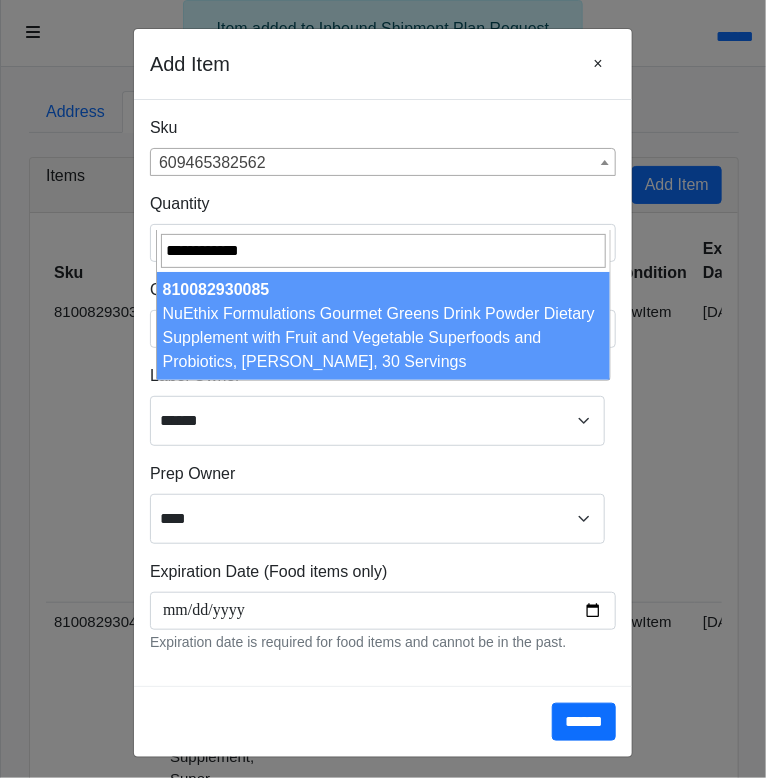 type on "**********" 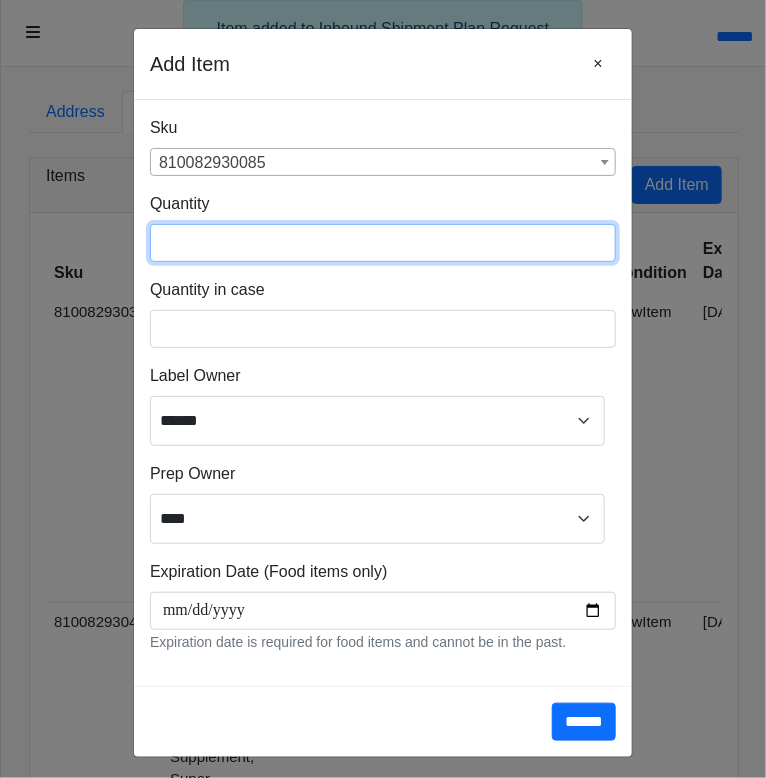 click at bounding box center (383, 243) 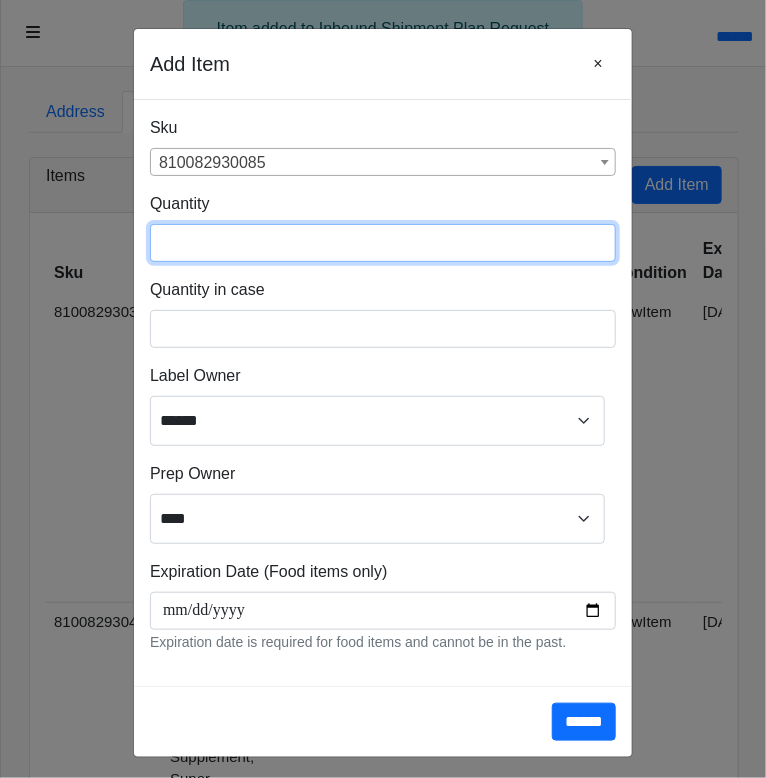 type on "**" 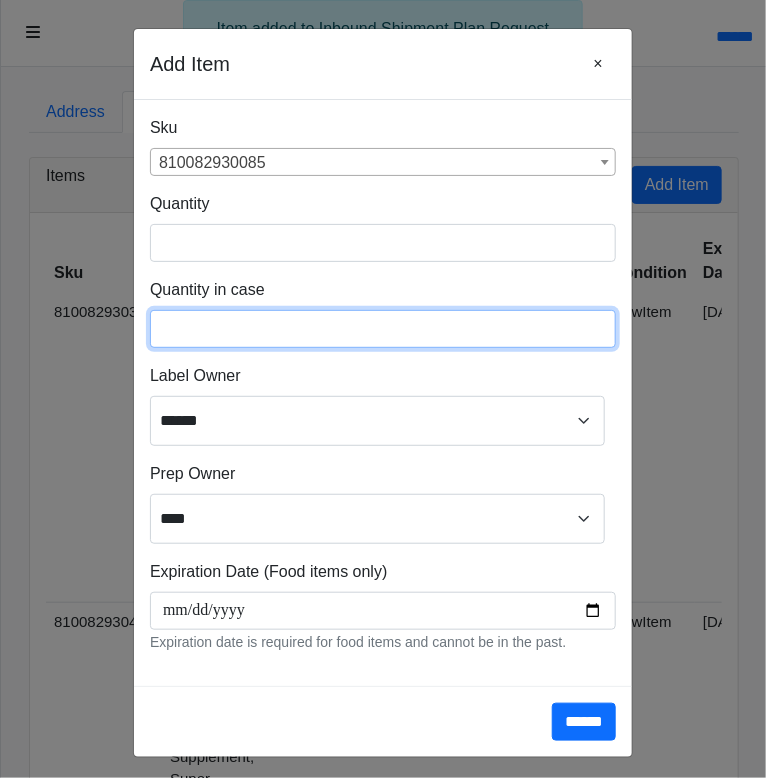 type on "**" 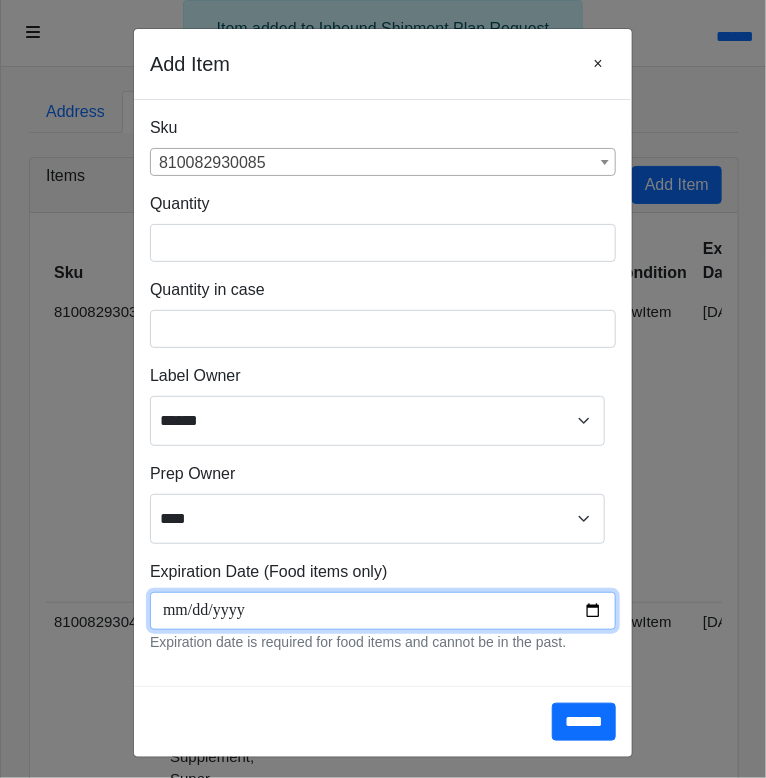 scroll, scrollTop: 267, scrollLeft: 0, axis: vertical 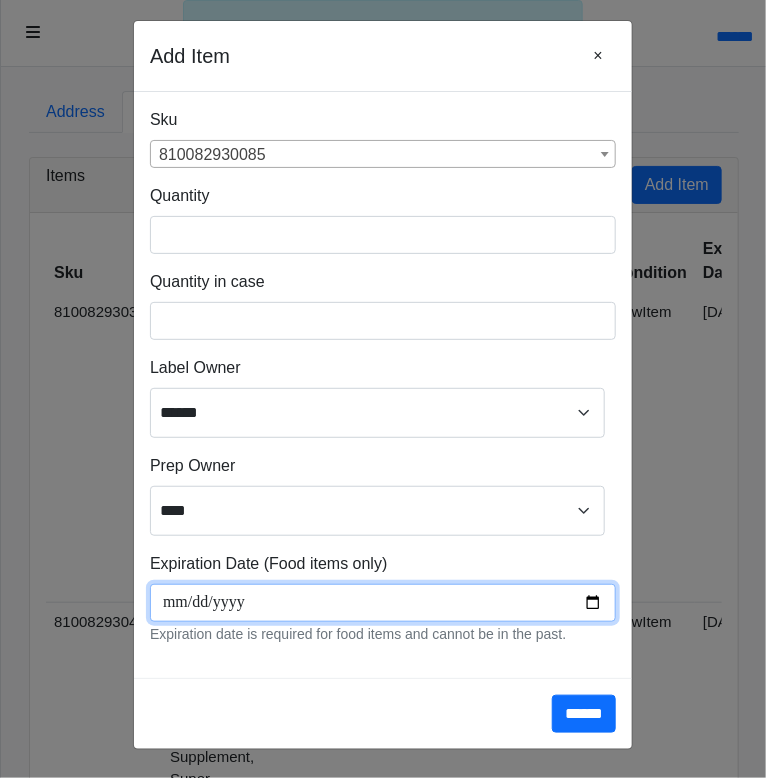 type on "**********" 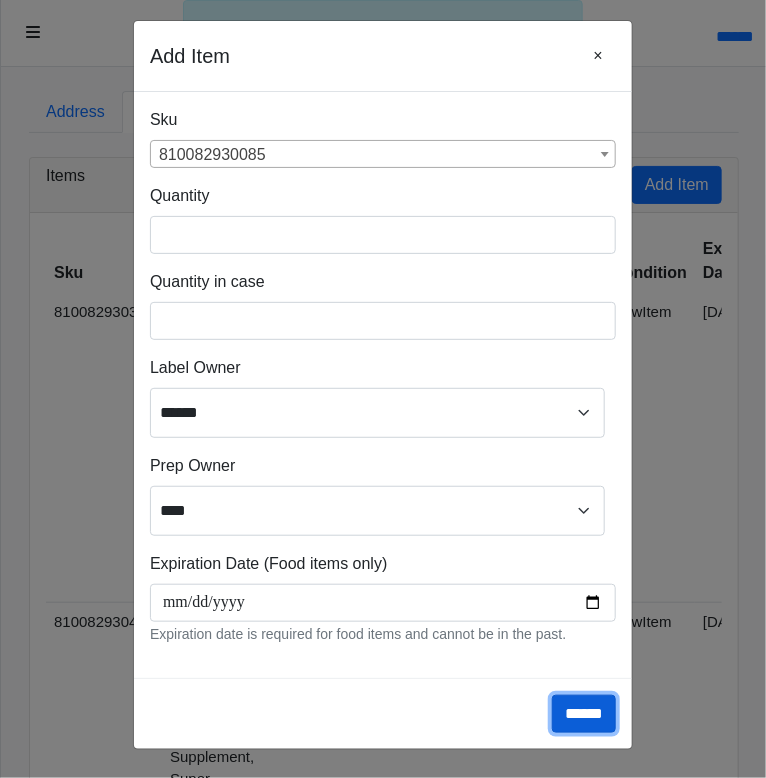 click on "******" at bounding box center (584, 714) 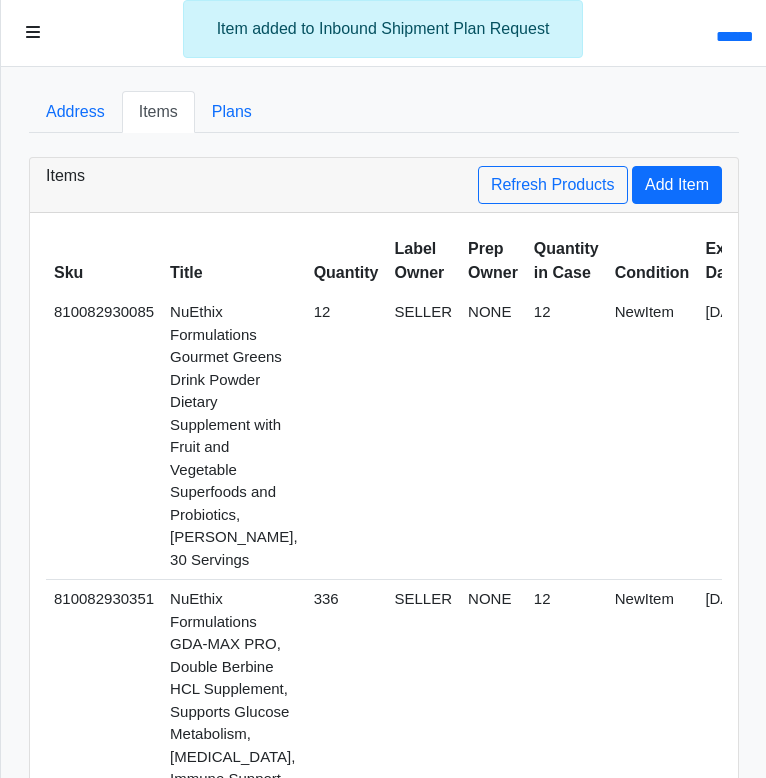 scroll, scrollTop: 0, scrollLeft: 0, axis: both 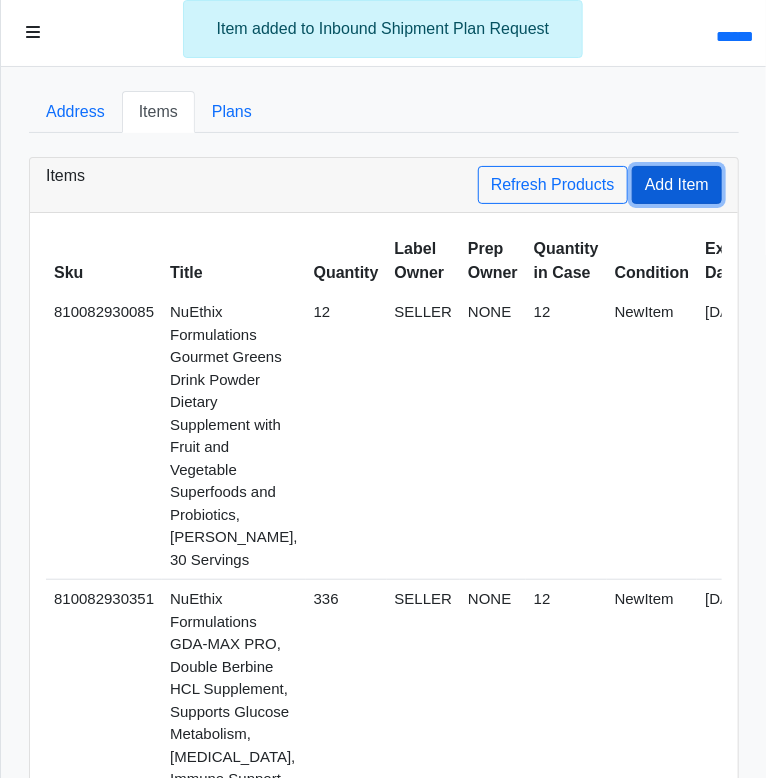 click on "Add Item" at bounding box center [677, 185] 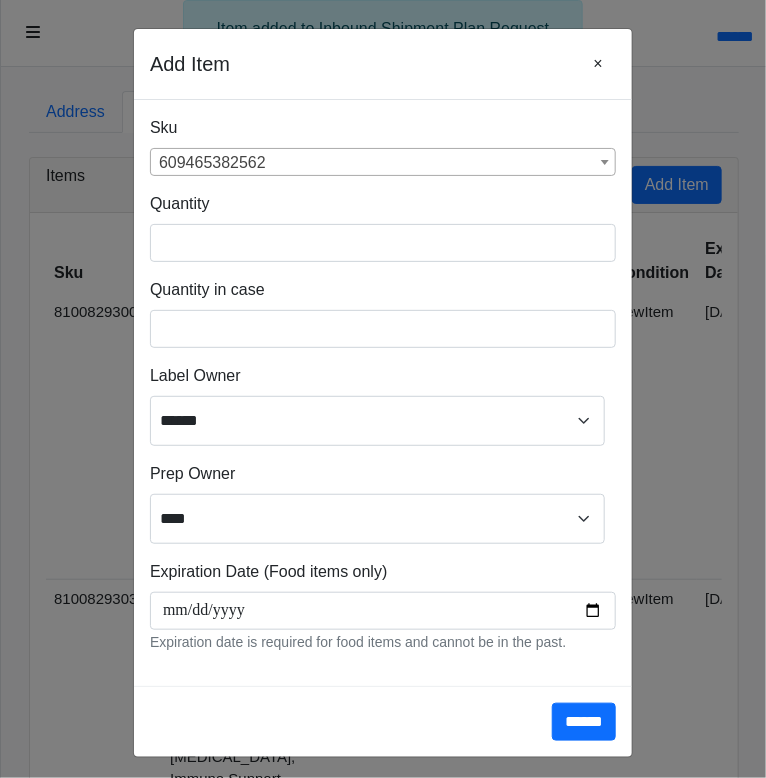 click on "609465382562" at bounding box center (383, 163) 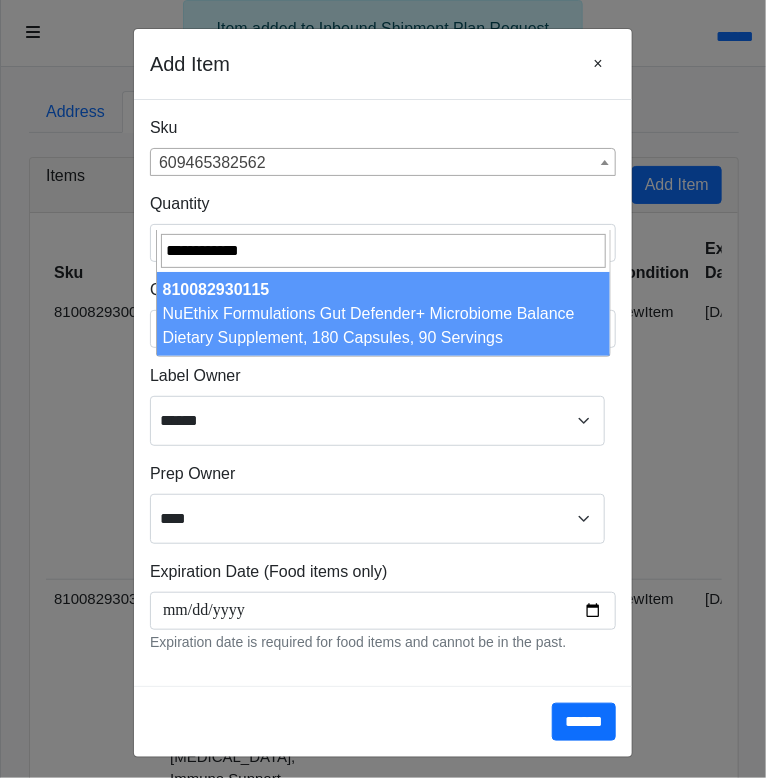 type on "**********" 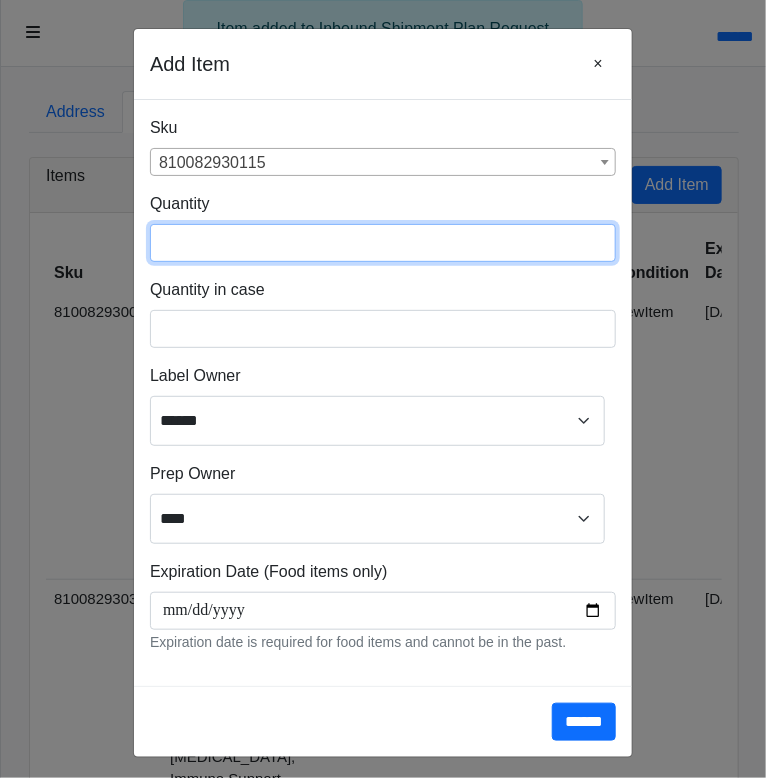 click at bounding box center [383, 243] 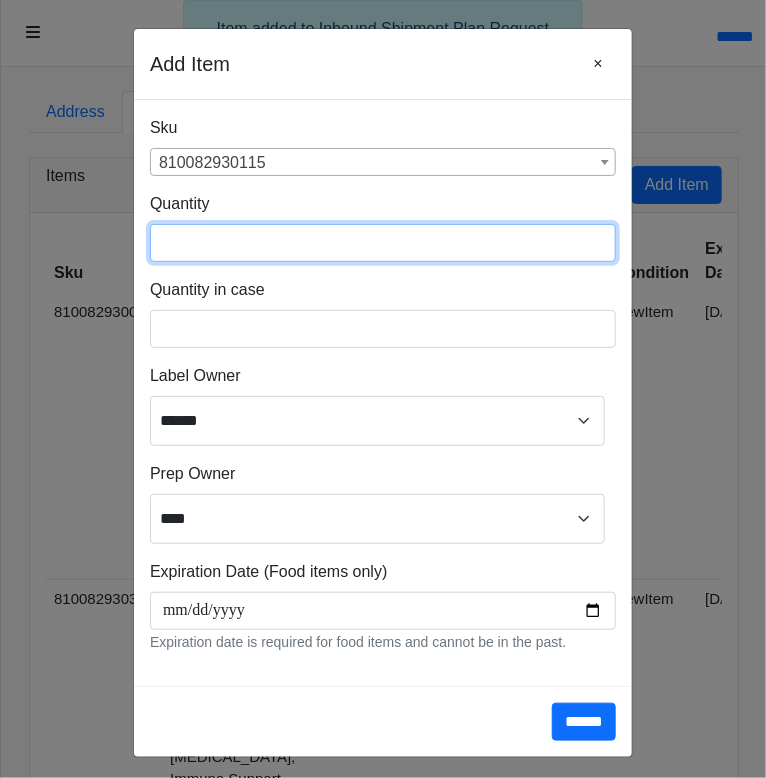 type on "***" 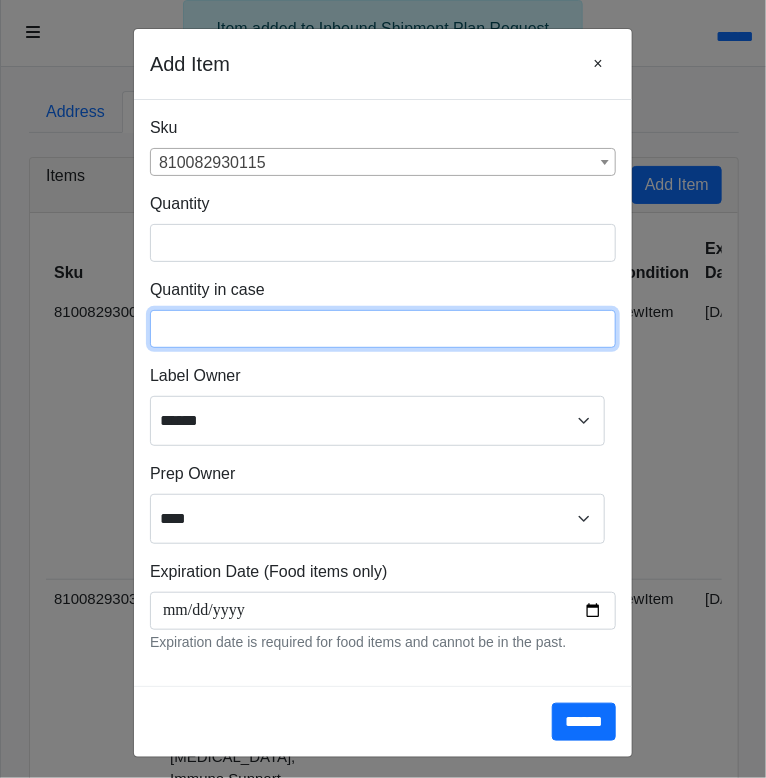 type on "**" 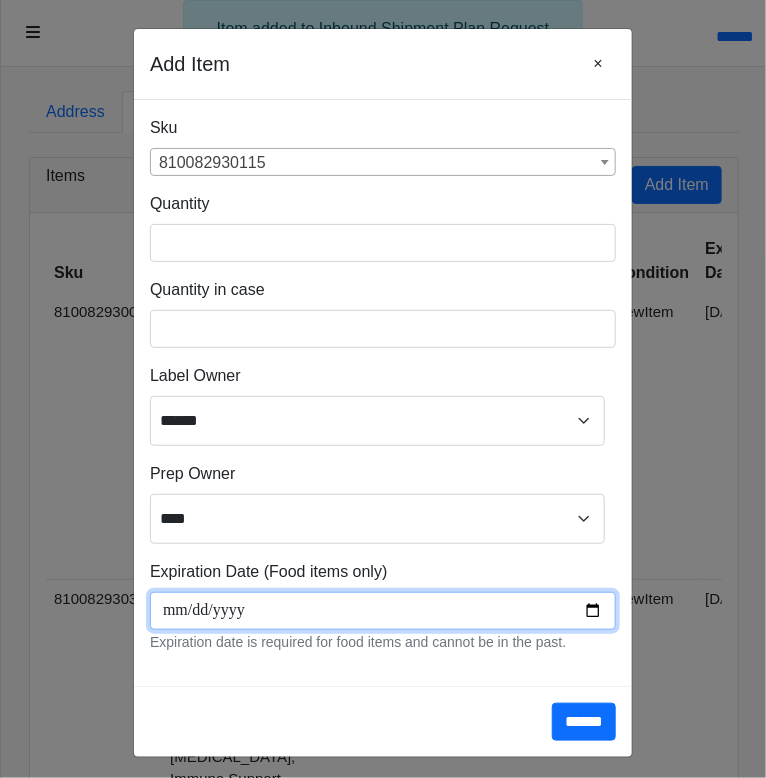 scroll, scrollTop: 267, scrollLeft: 0, axis: vertical 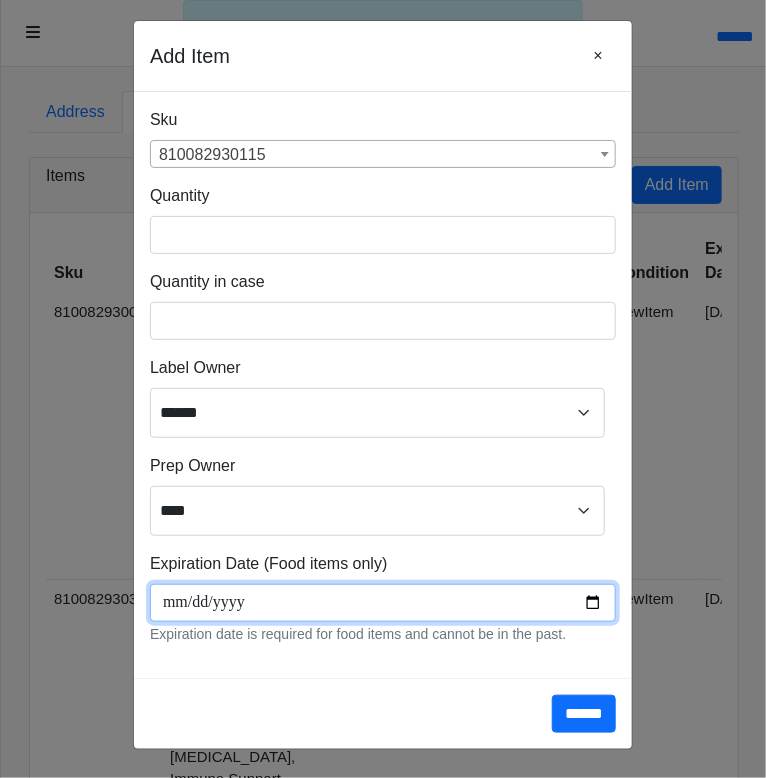 type on "**********" 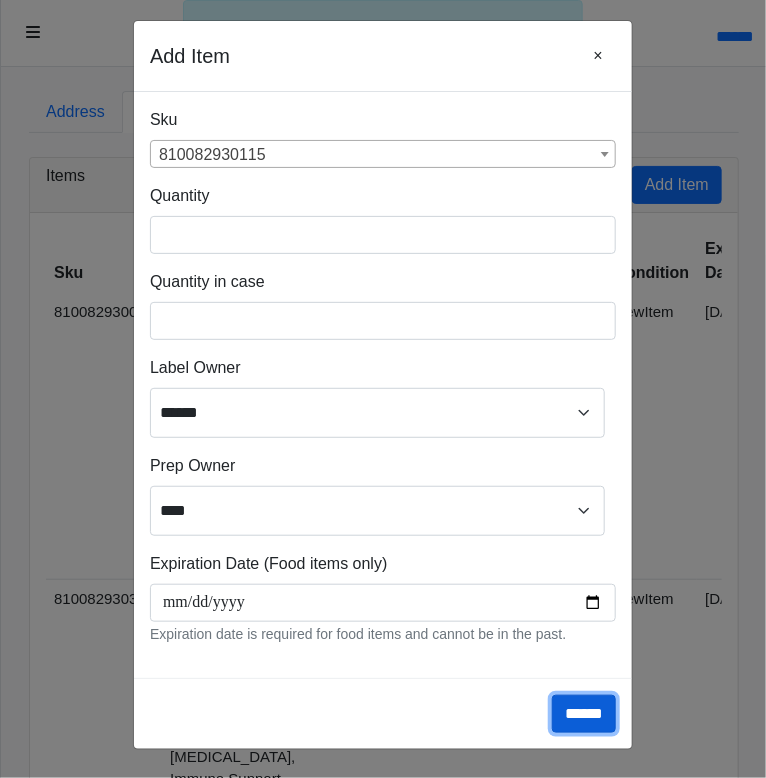 click on "******" at bounding box center (584, 714) 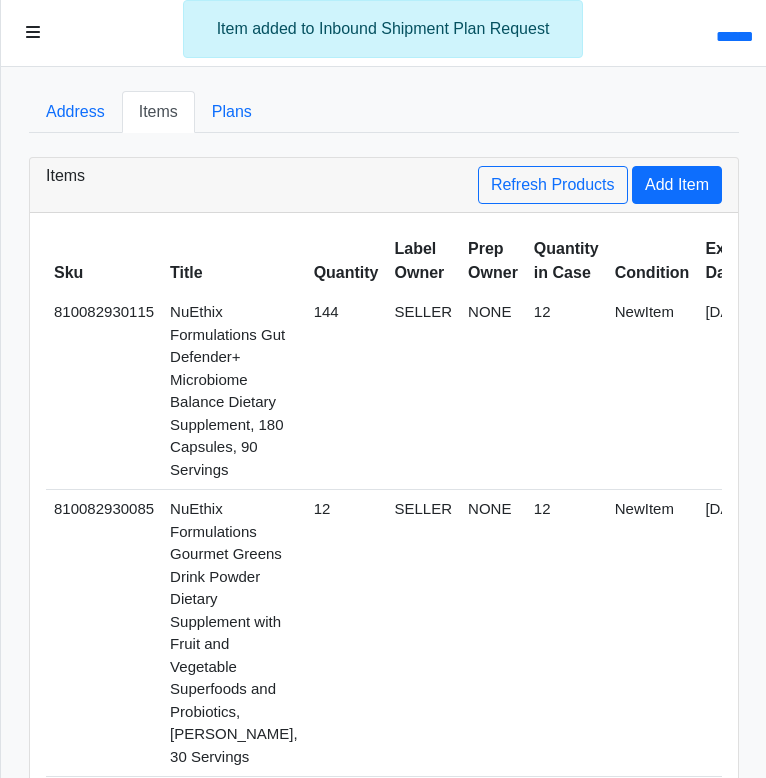 scroll, scrollTop: 0, scrollLeft: 0, axis: both 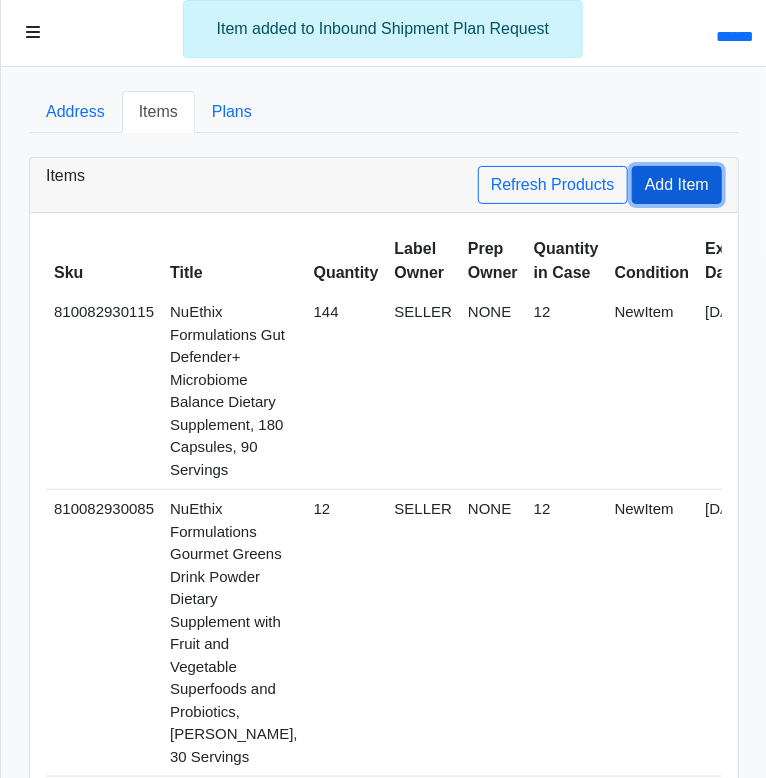 click on "Add Item" at bounding box center [677, 185] 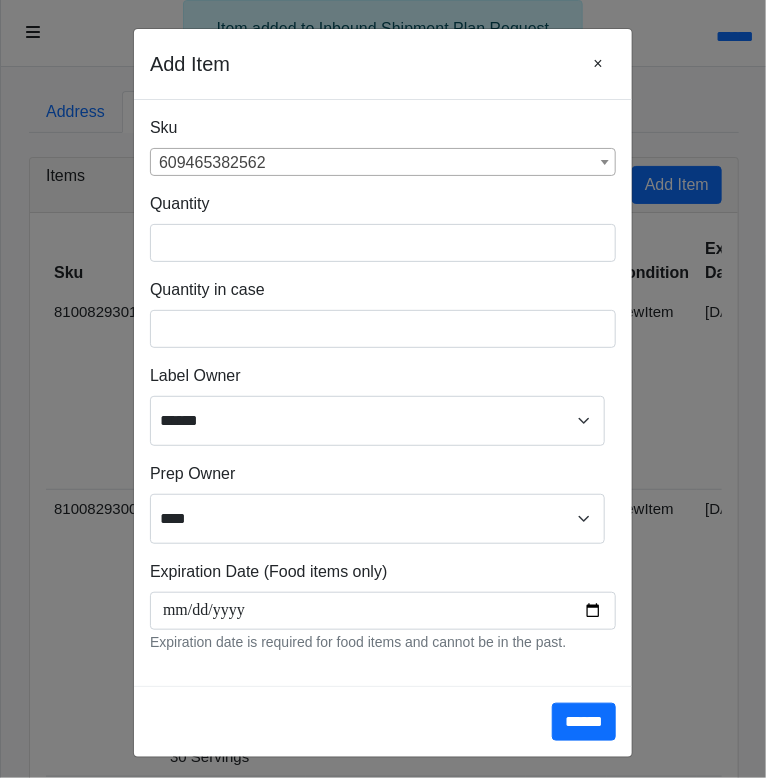 click on "609465382562" at bounding box center [383, 163] 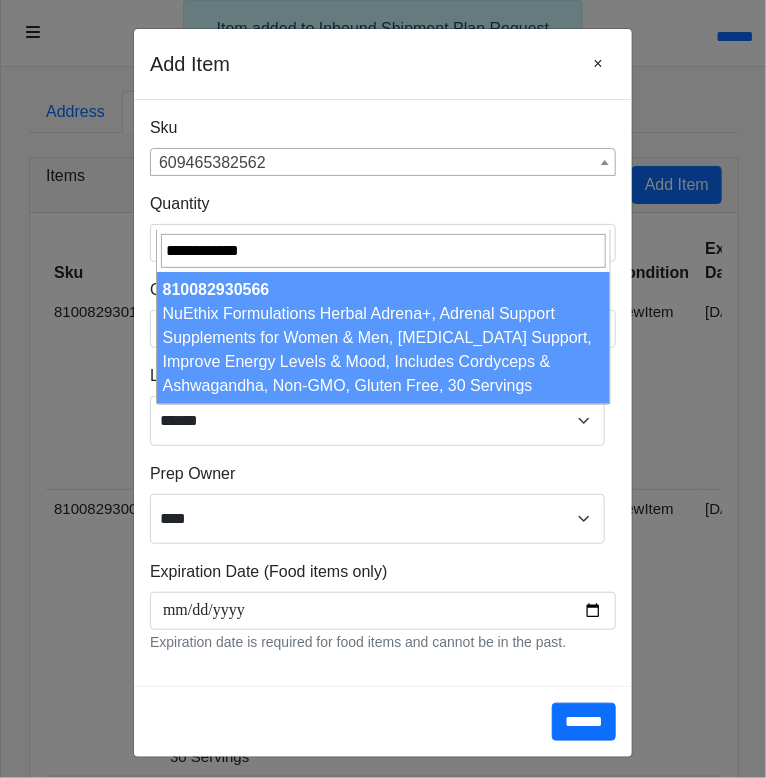 type on "**********" 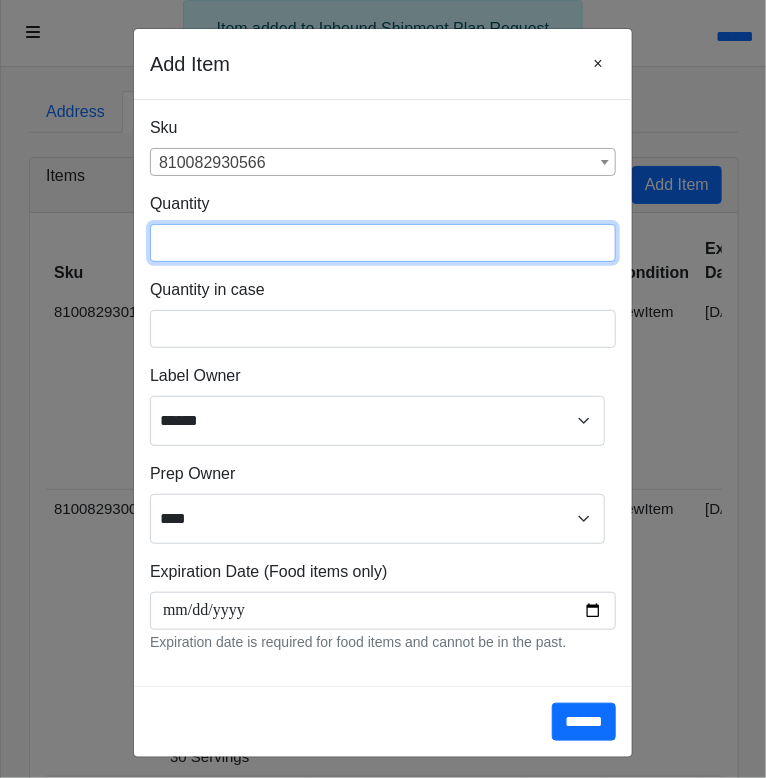click at bounding box center [383, 243] 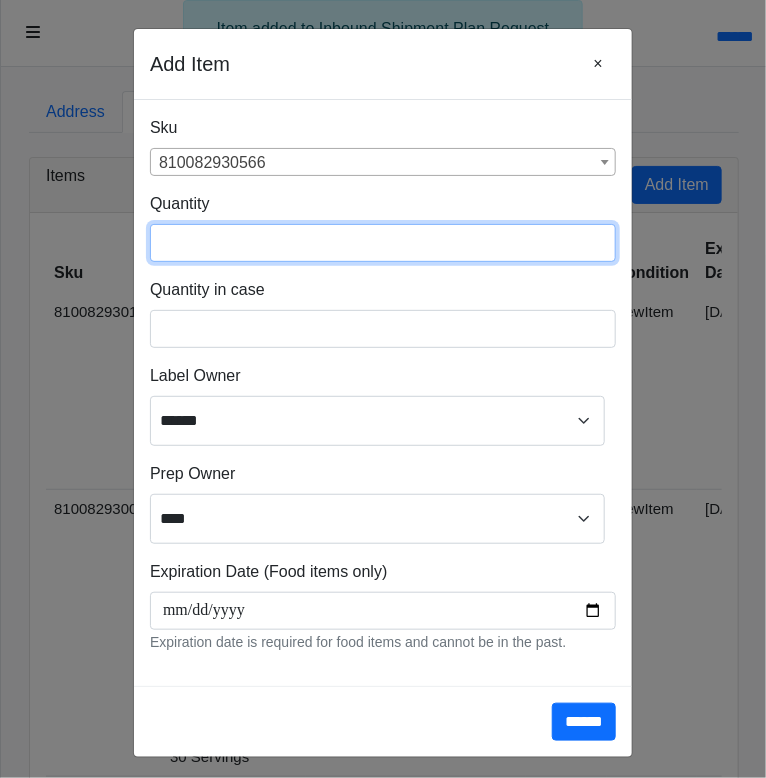 type on "**" 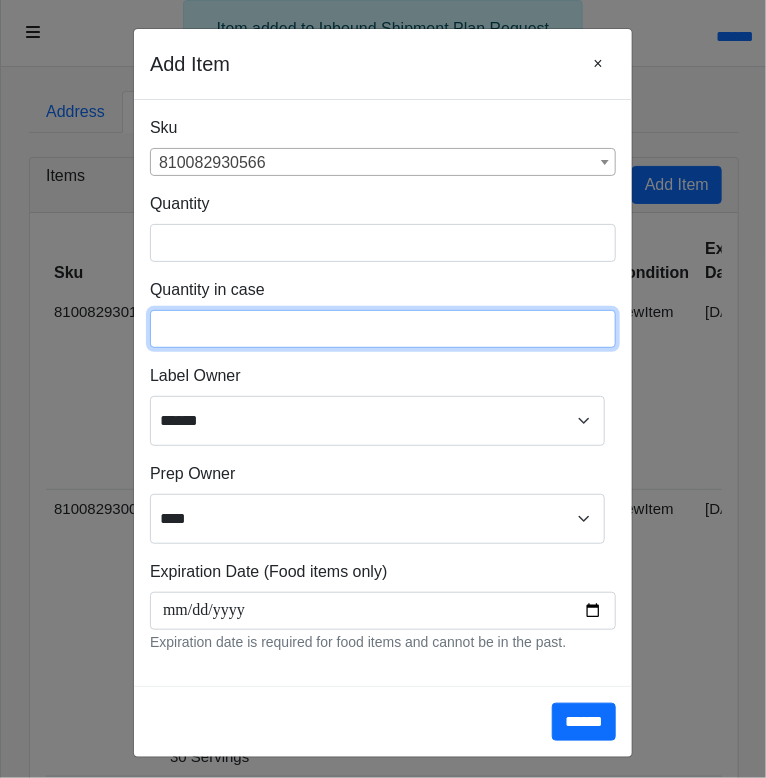 type on "**" 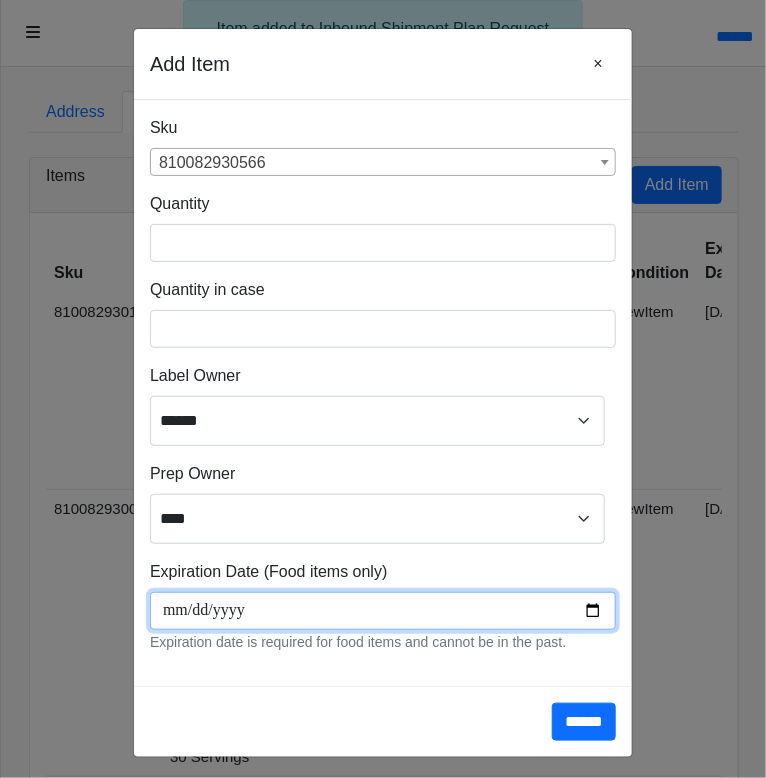 scroll, scrollTop: 267, scrollLeft: 0, axis: vertical 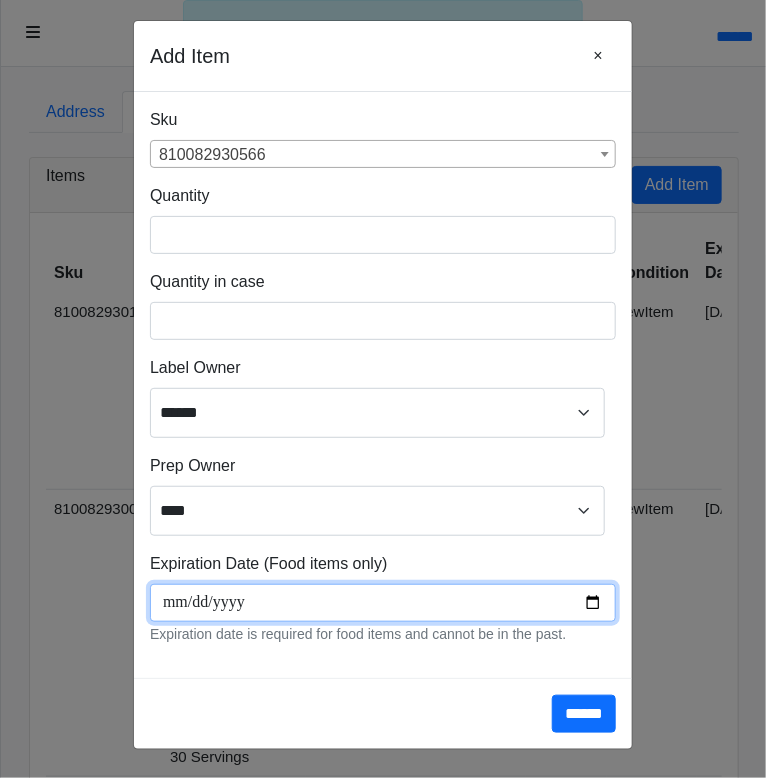 type on "**********" 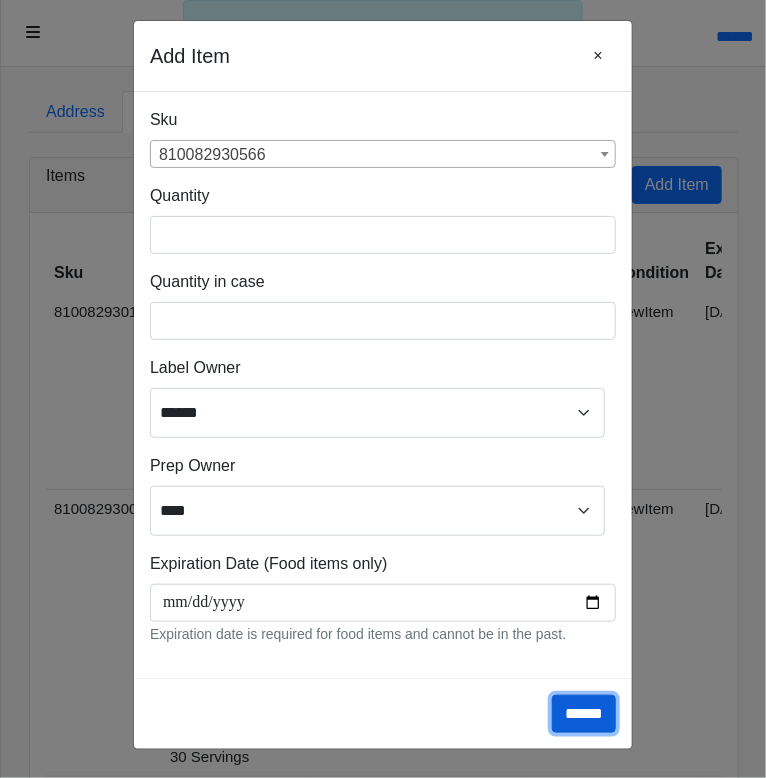 click on "******" at bounding box center (584, 714) 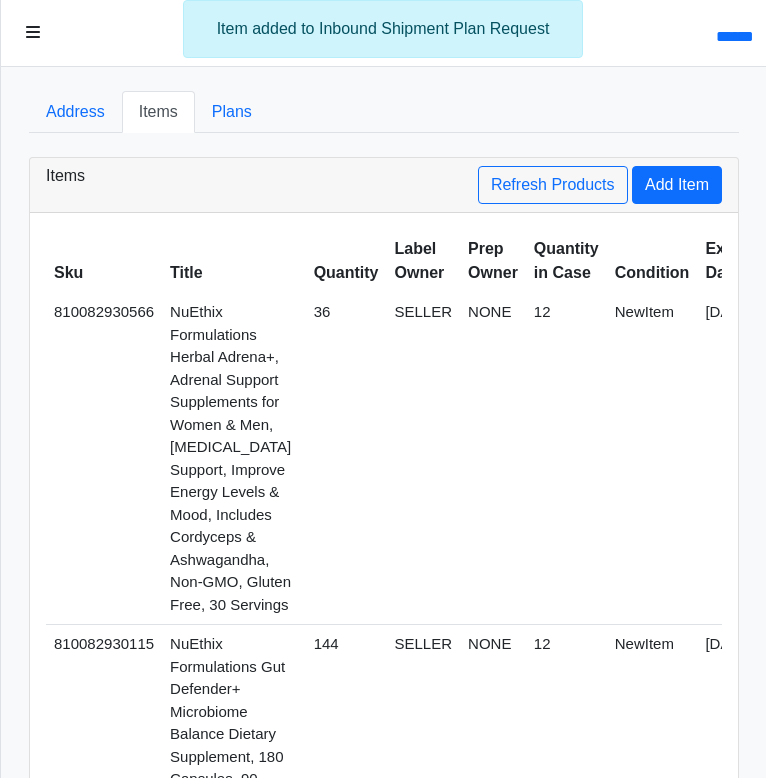 scroll, scrollTop: 0, scrollLeft: 0, axis: both 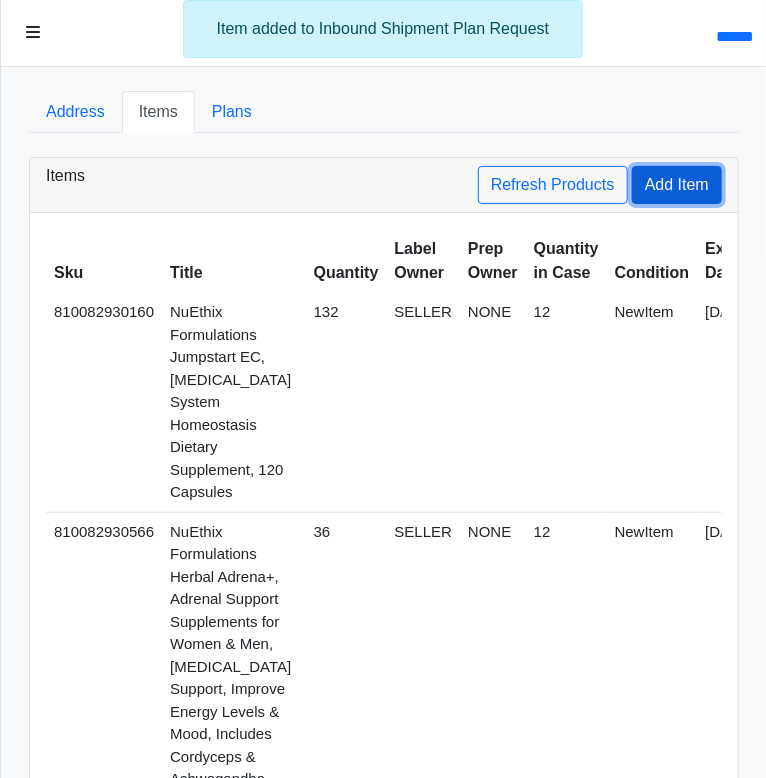 click on "Add Item" at bounding box center (677, 185) 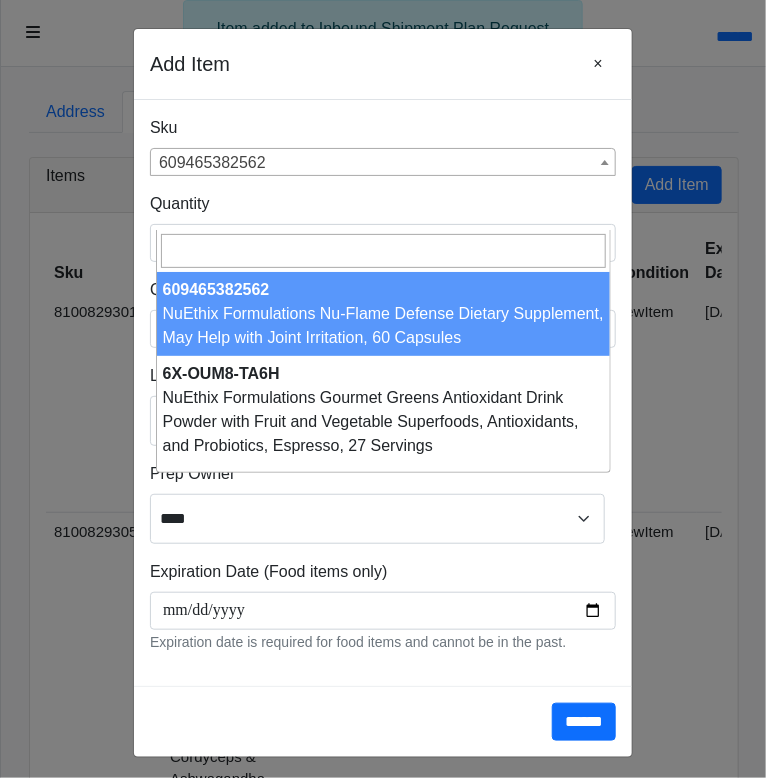 click on "609465382562" at bounding box center (383, 163) 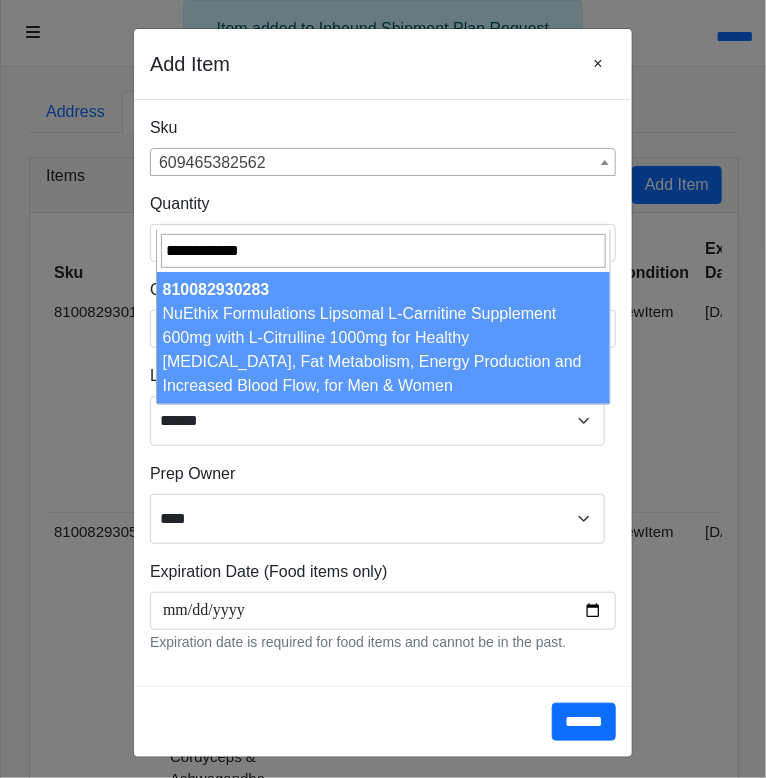 type on "**********" 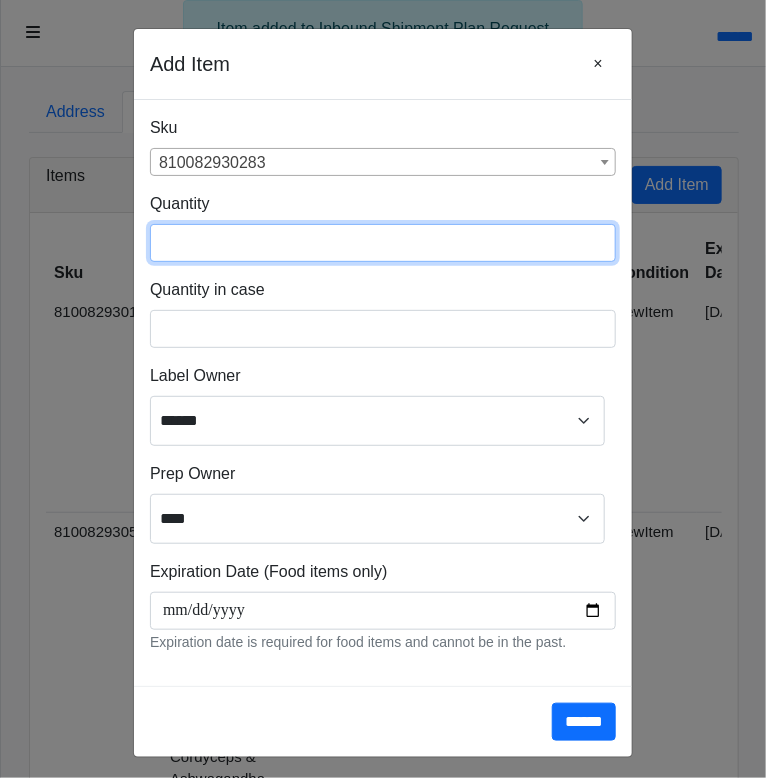 click at bounding box center [383, 243] 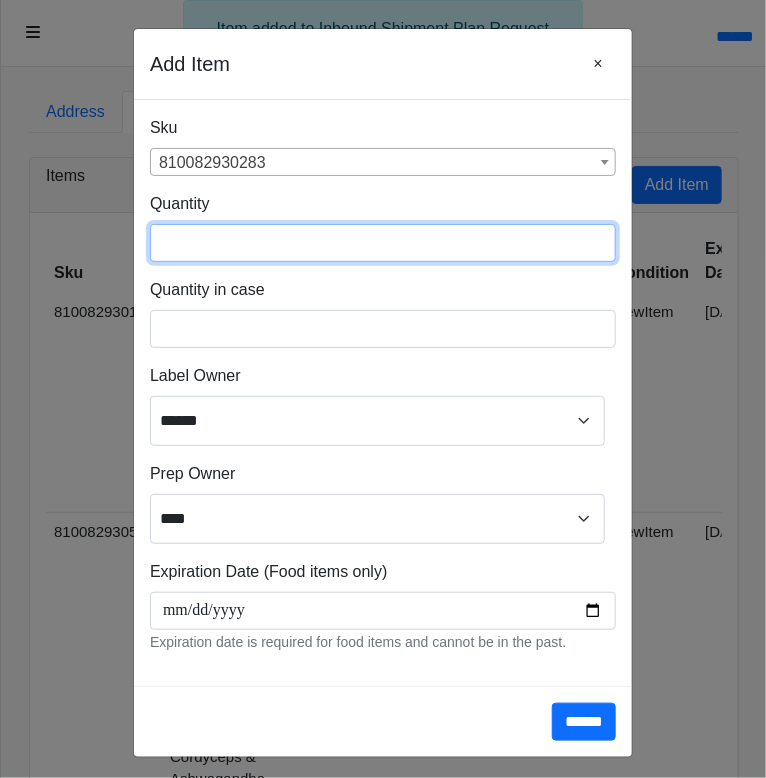type on "**" 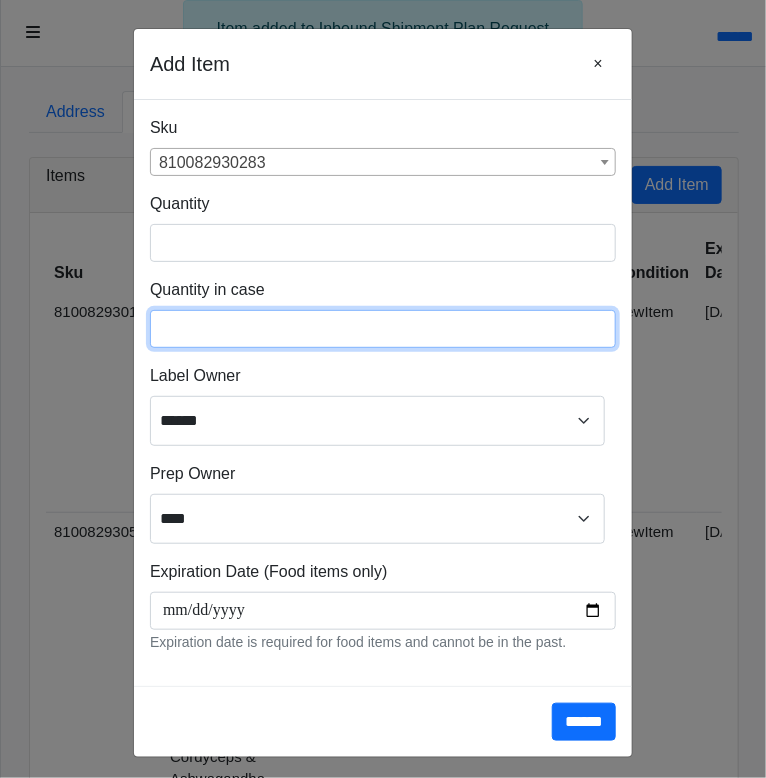 type on "**" 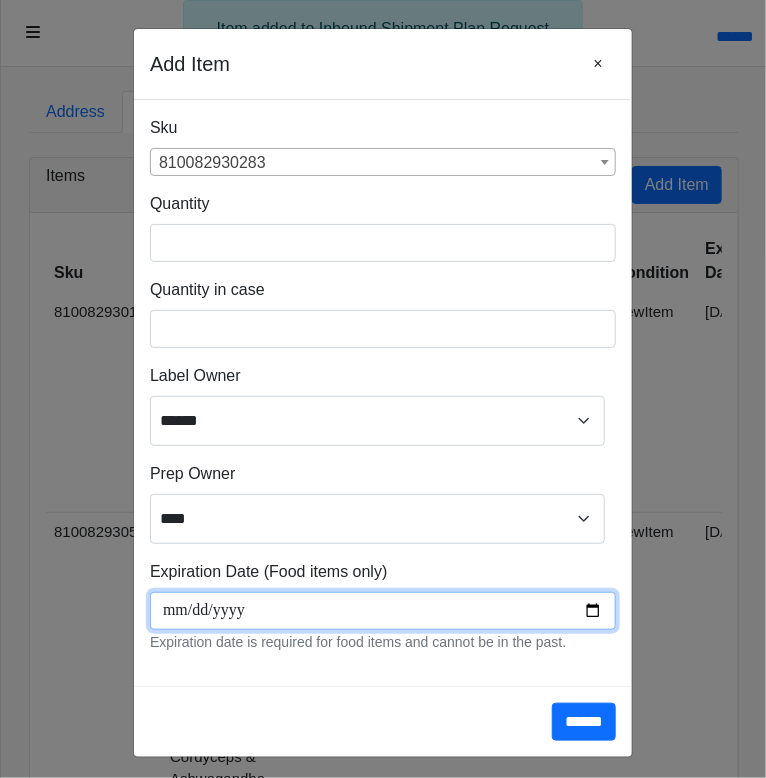 scroll, scrollTop: 267, scrollLeft: 0, axis: vertical 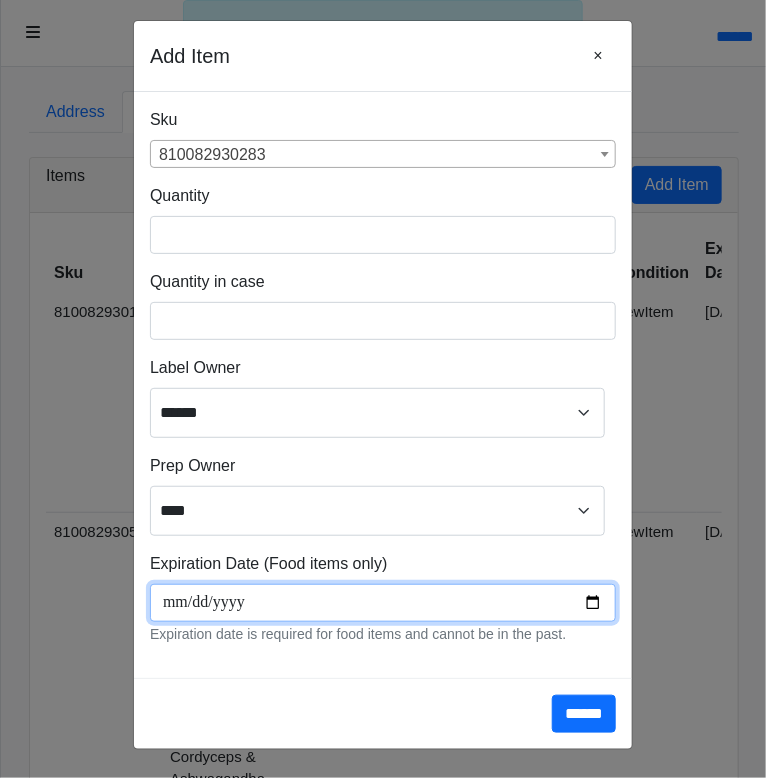 type on "**********" 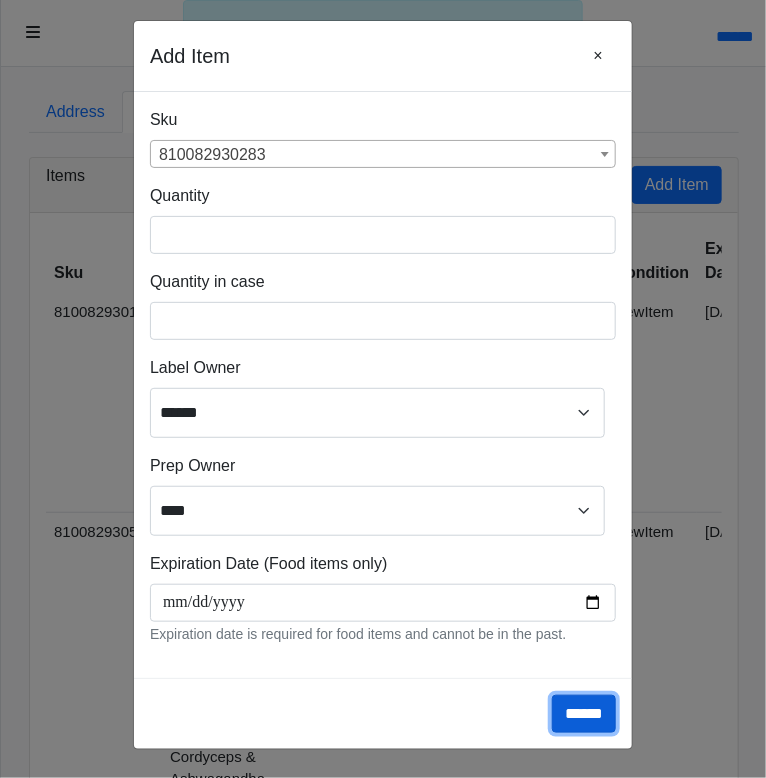 click on "******" at bounding box center [584, 714] 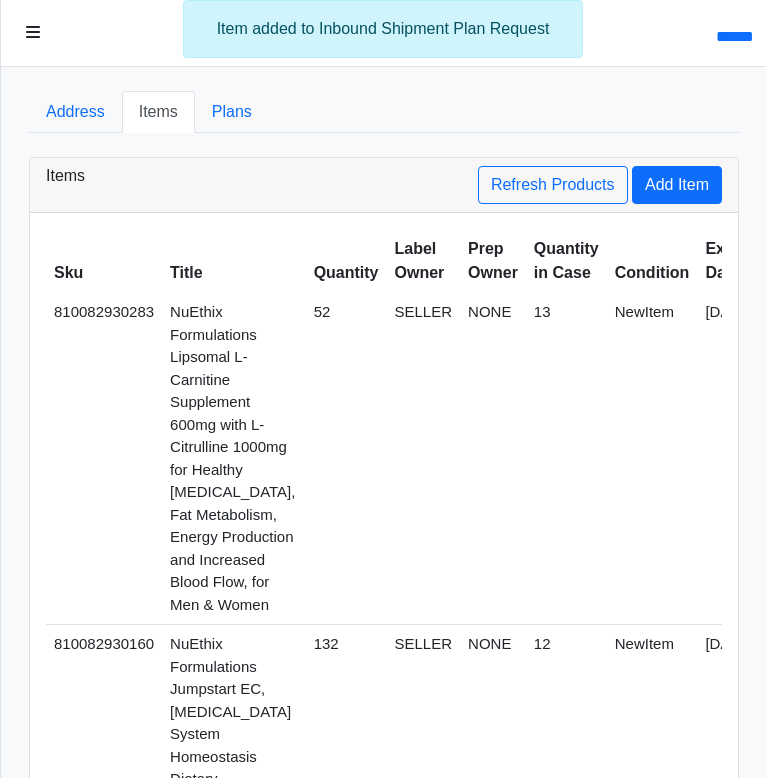 scroll, scrollTop: 0, scrollLeft: 0, axis: both 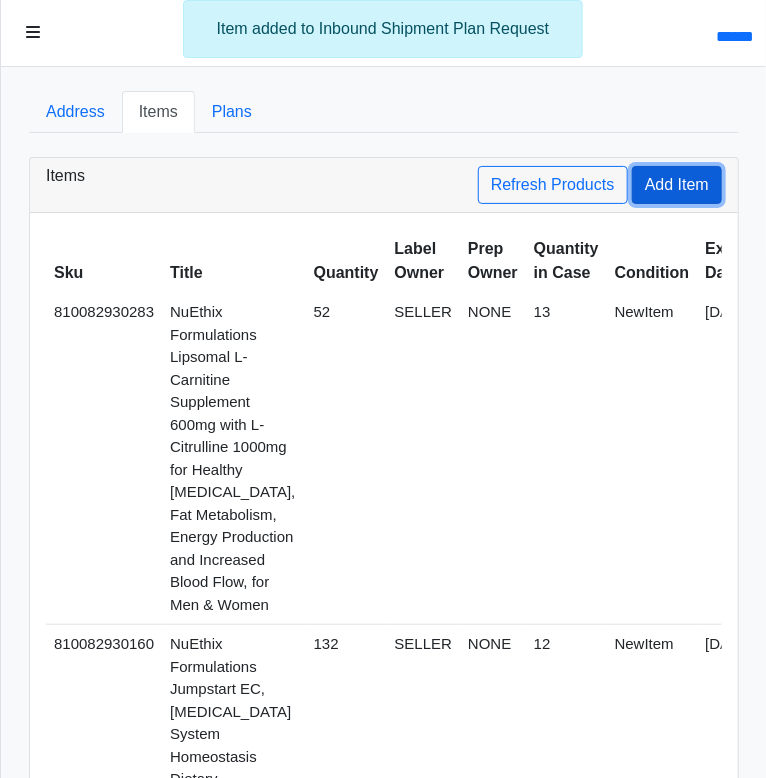 click on "Add Item" at bounding box center (677, 185) 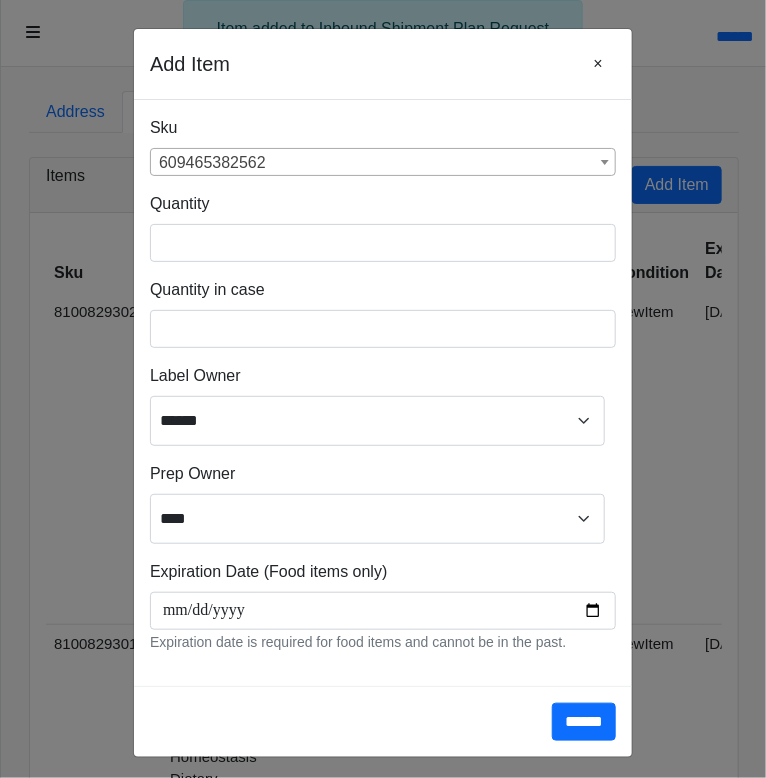 click on "**********" at bounding box center [383, 389] 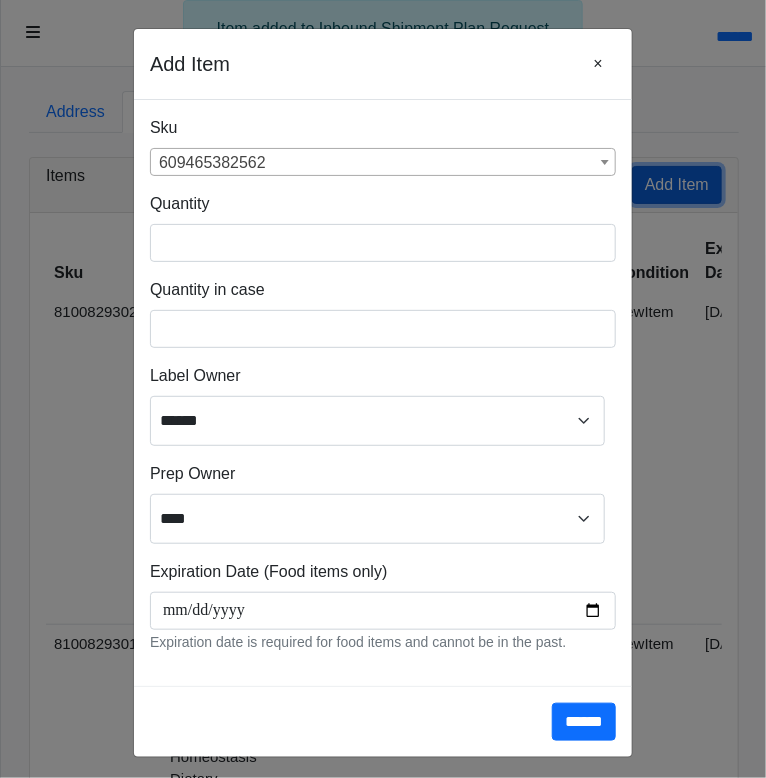 type 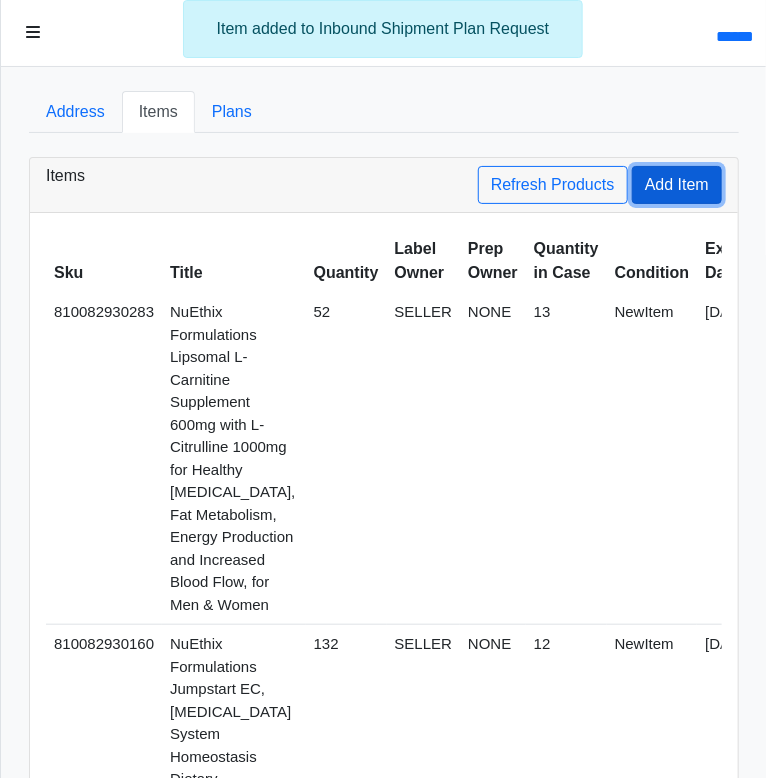 click on "Add Item" at bounding box center [677, 185] 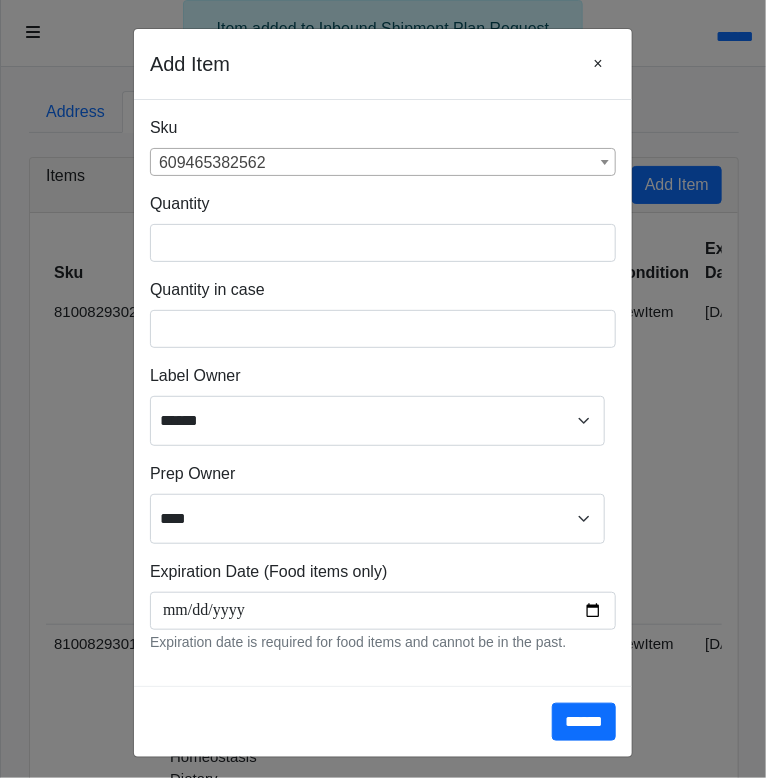 click on "609465382562" at bounding box center [383, 162] 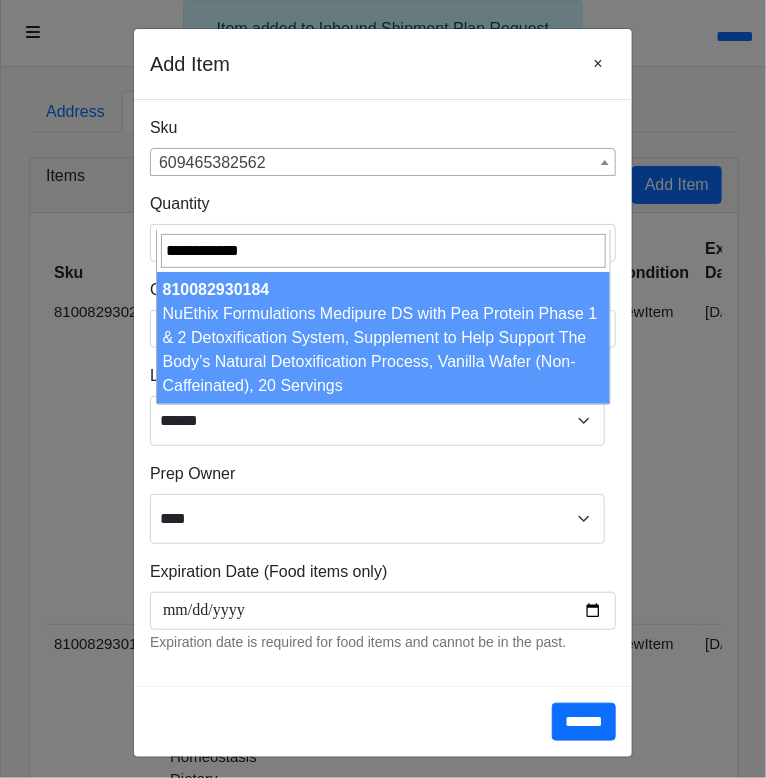 type on "**********" 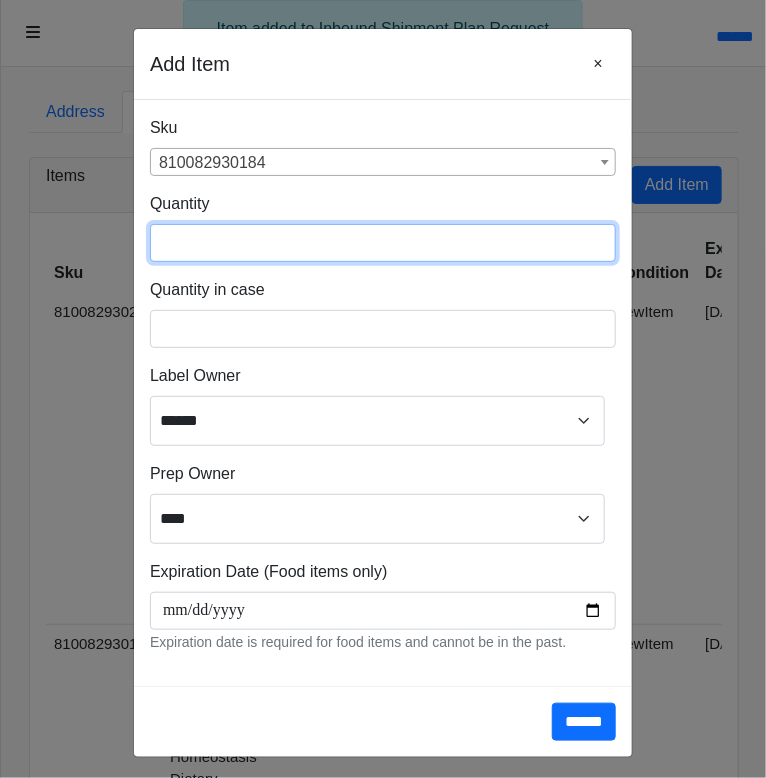 click at bounding box center (383, 243) 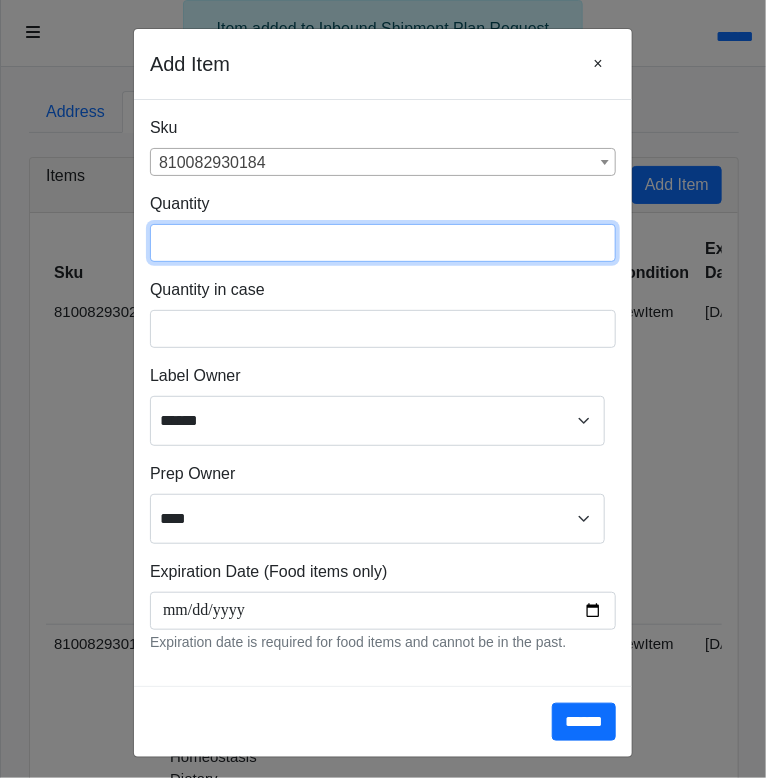 type on "***" 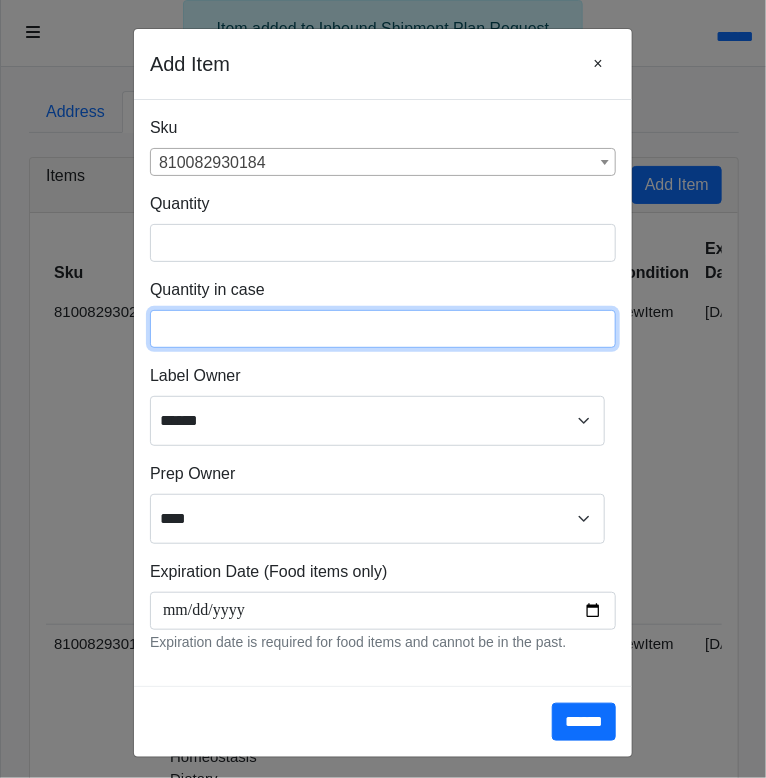 type on "**" 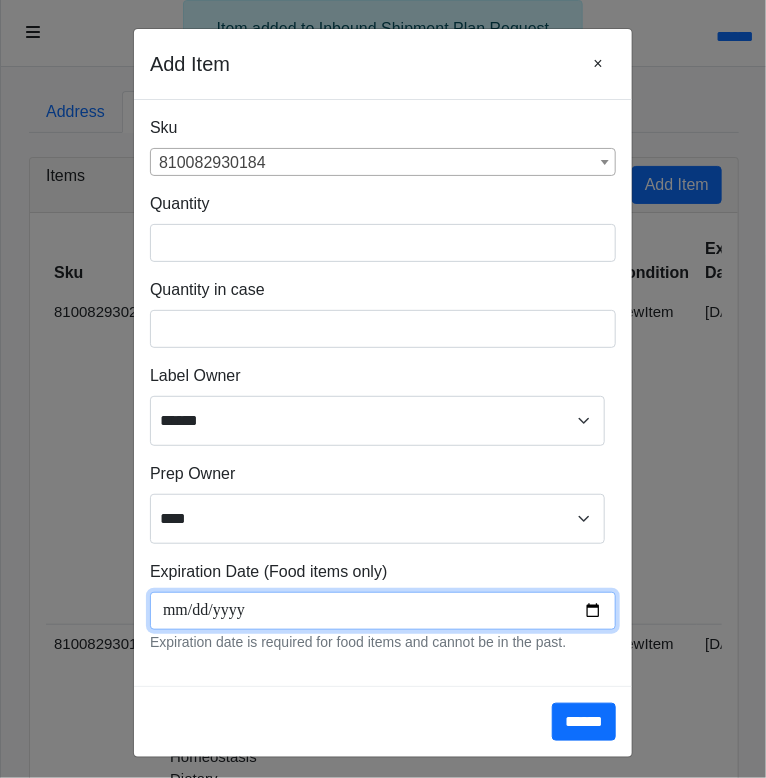 scroll, scrollTop: 267, scrollLeft: 0, axis: vertical 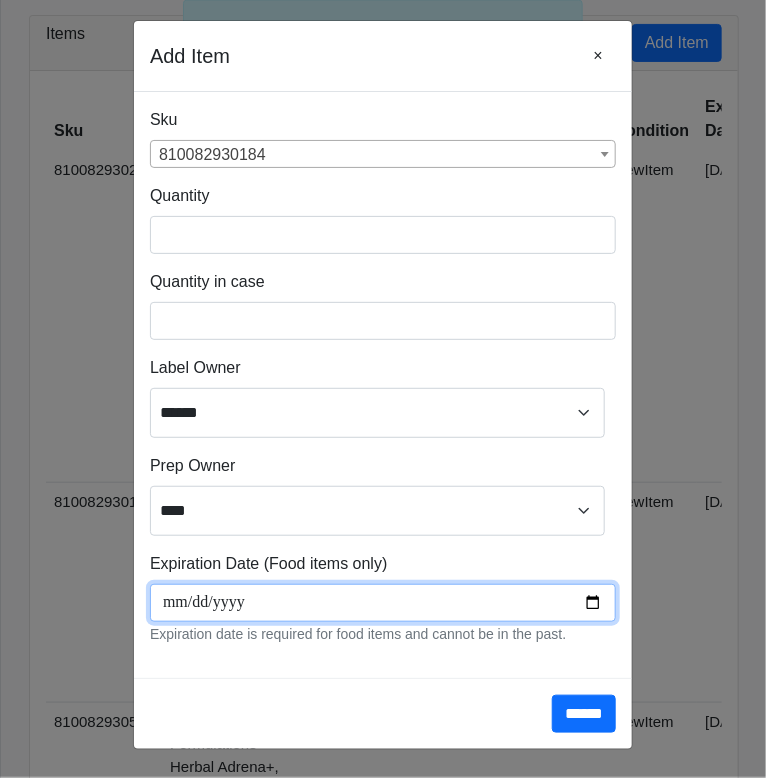 click at bounding box center (383, 603) 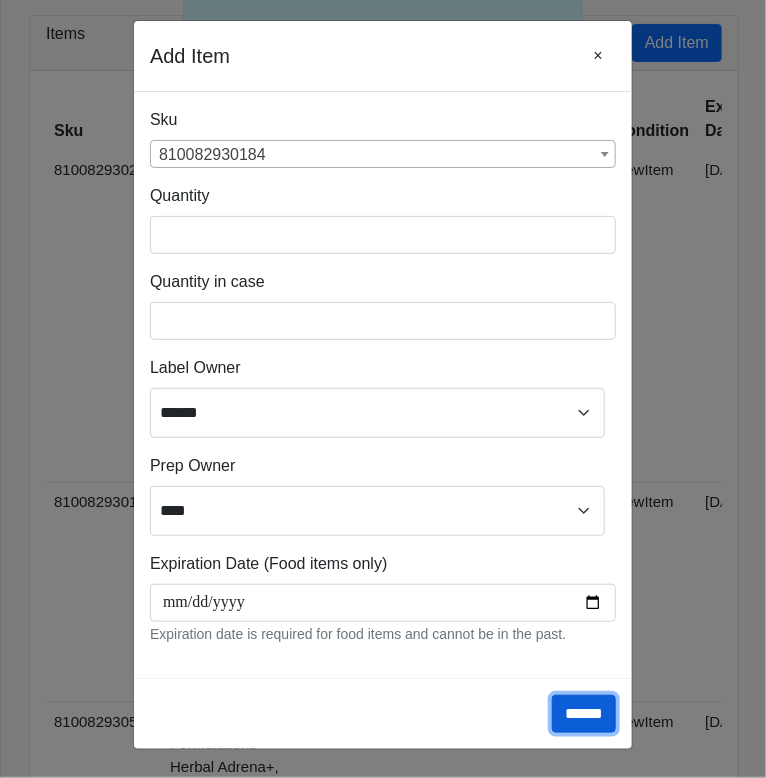 click on "******" at bounding box center [584, 714] 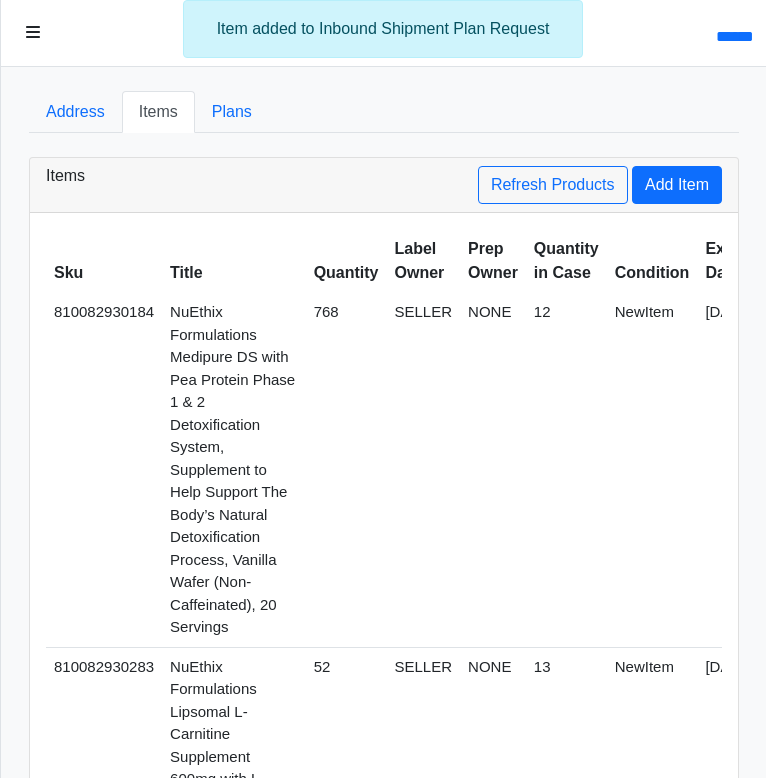 scroll, scrollTop: 0, scrollLeft: 0, axis: both 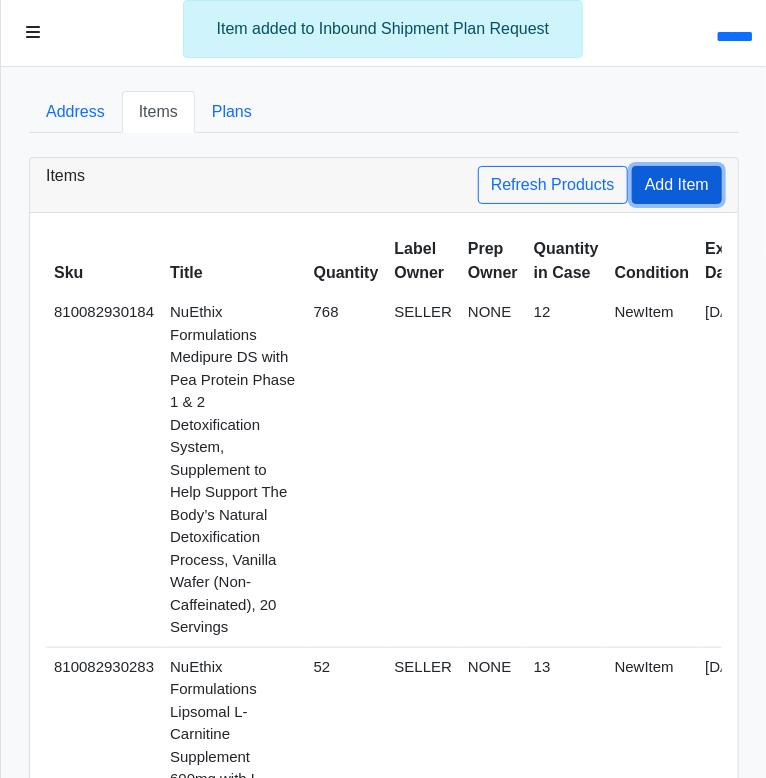 click on "Add Item" at bounding box center [677, 185] 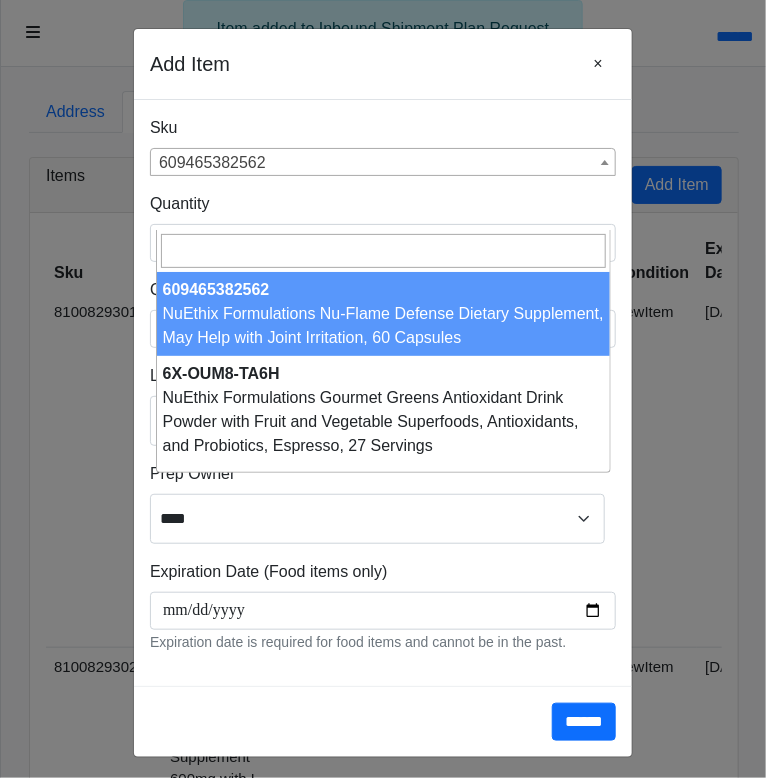 click on "609465382562" at bounding box center (383, 163) 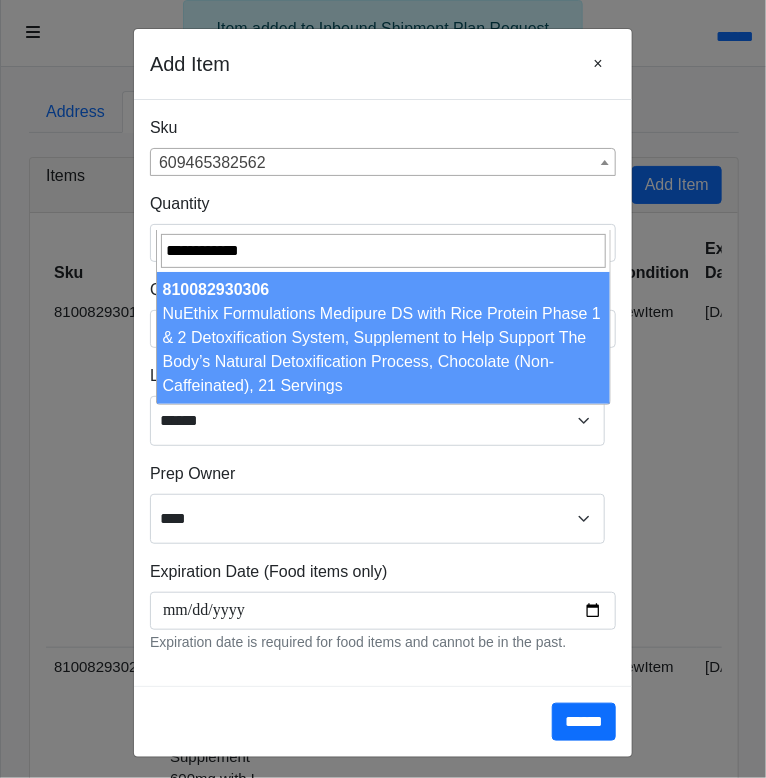 type on "**********" 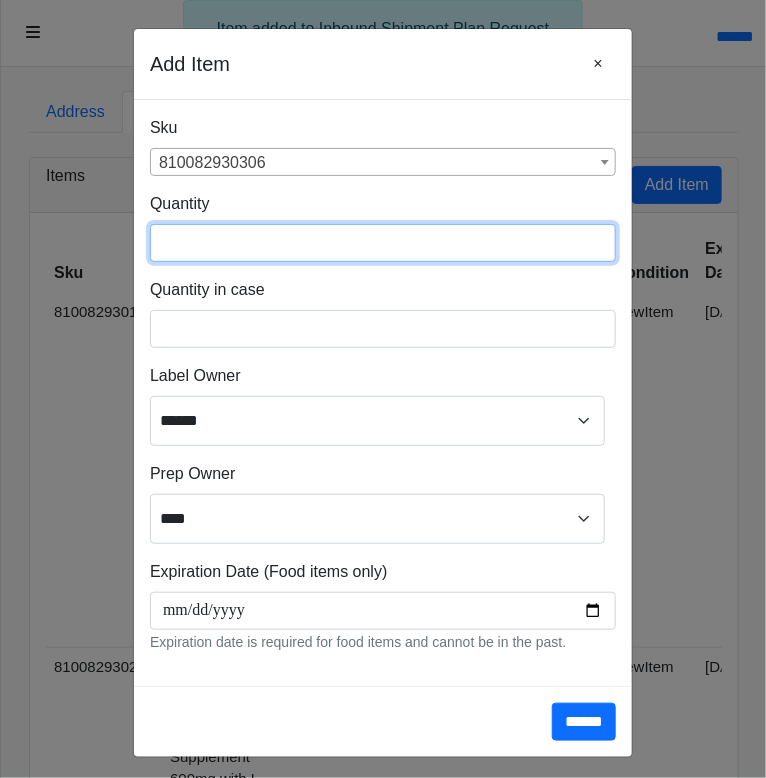 click at bounding box center (383, 243) 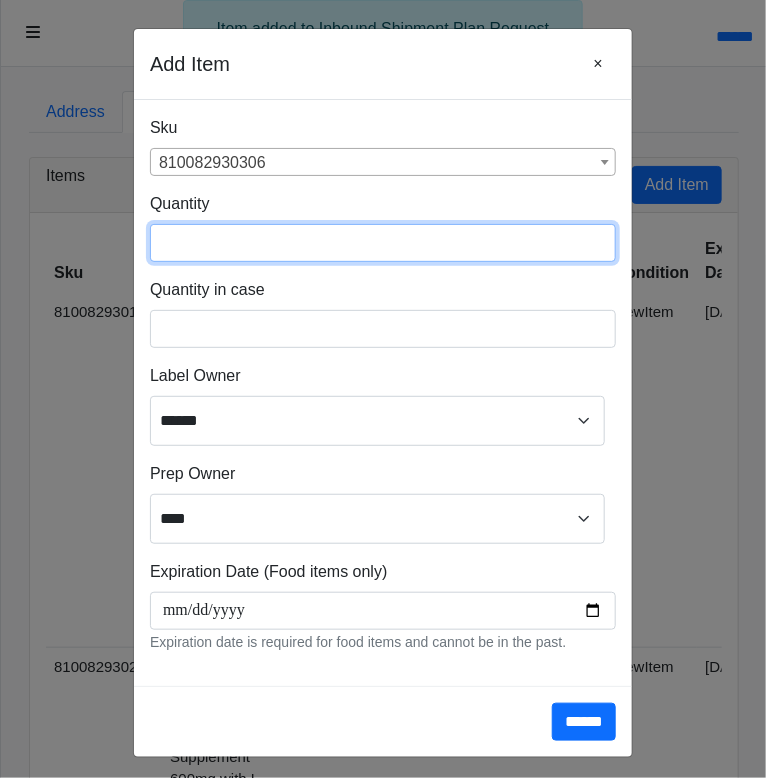 type on "***" 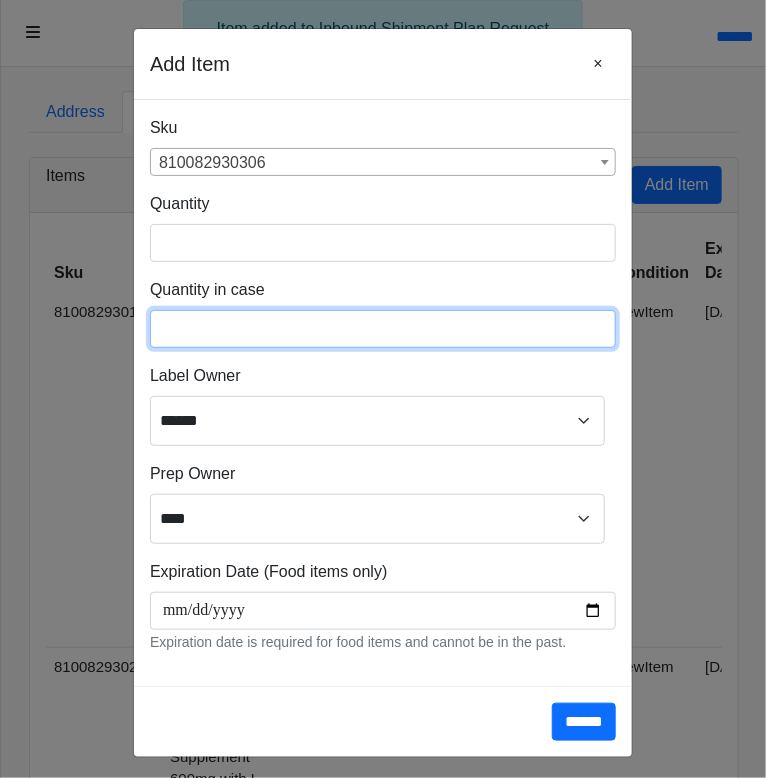 type on "*" 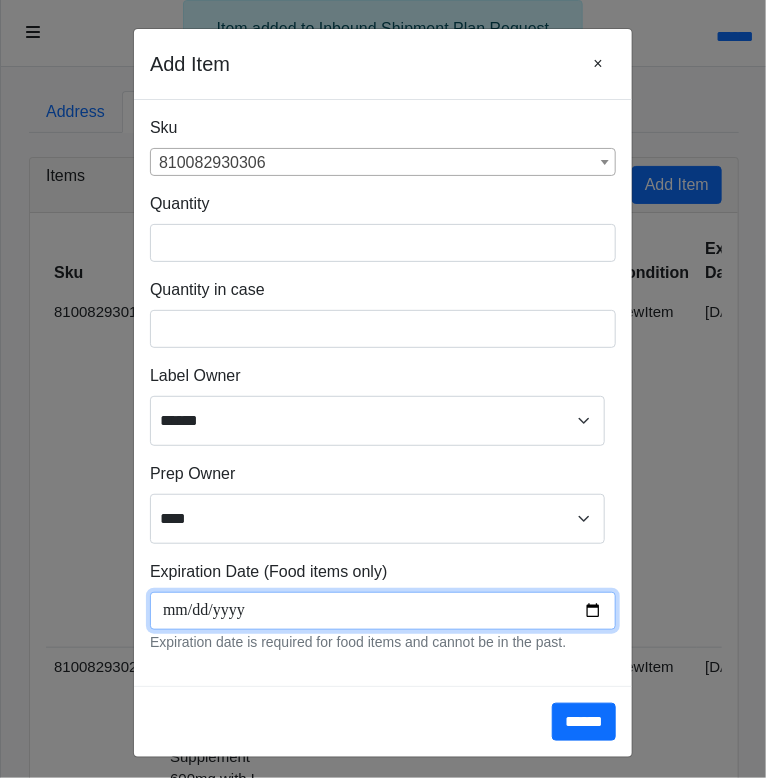 scroll, scrollTop: 267, scrollLeft: 0, axis: vertical 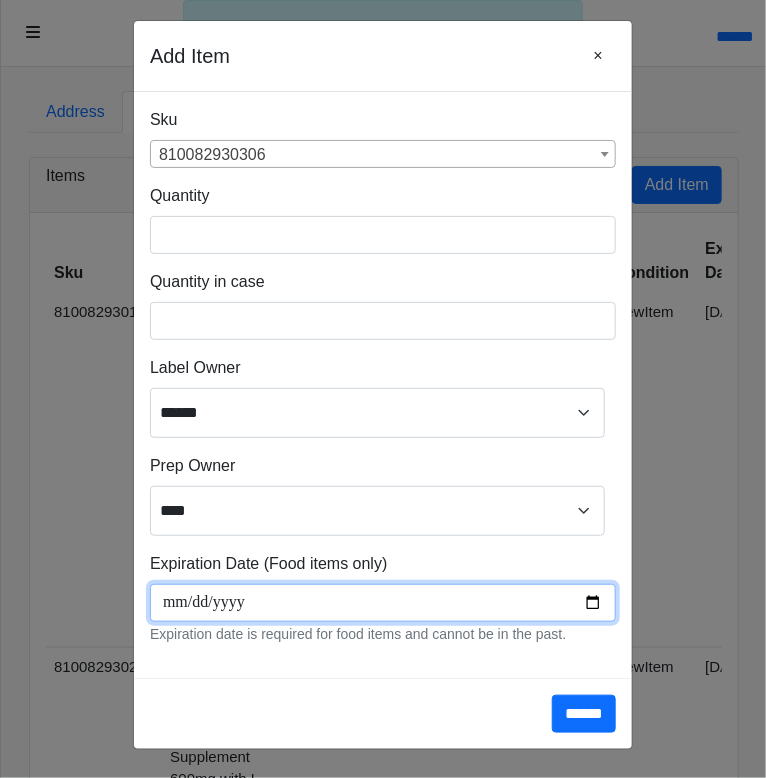 type on "**********" 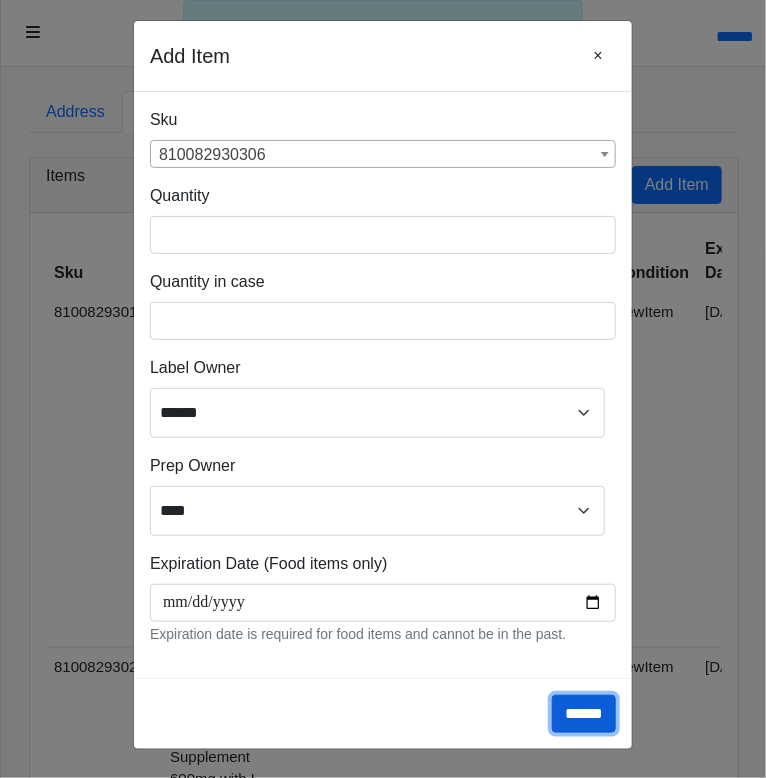 click on "******" at bounding box center (584, 714) 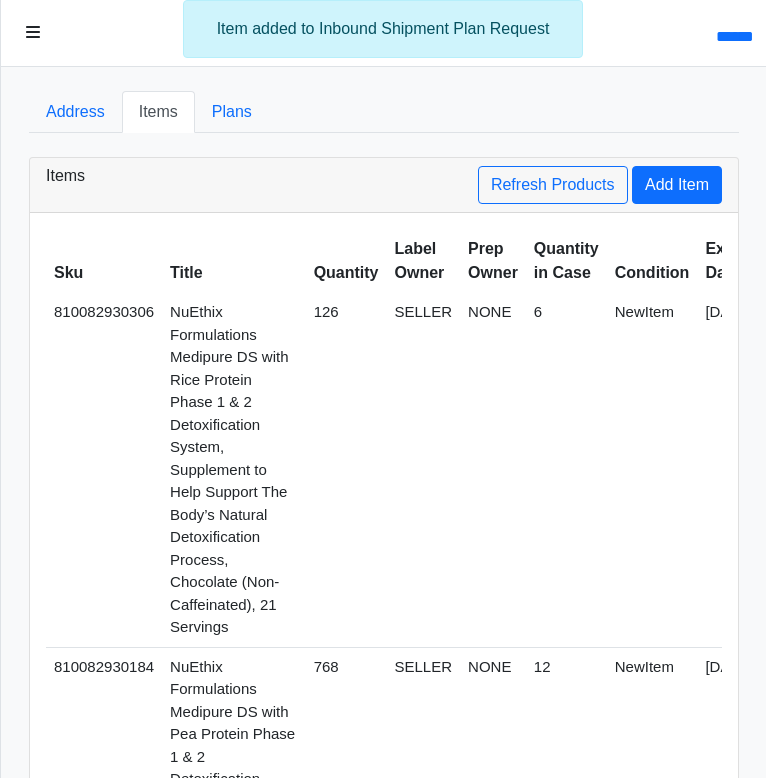 scroll, scrollTop: 0, scrollLeft: 0, axis: both 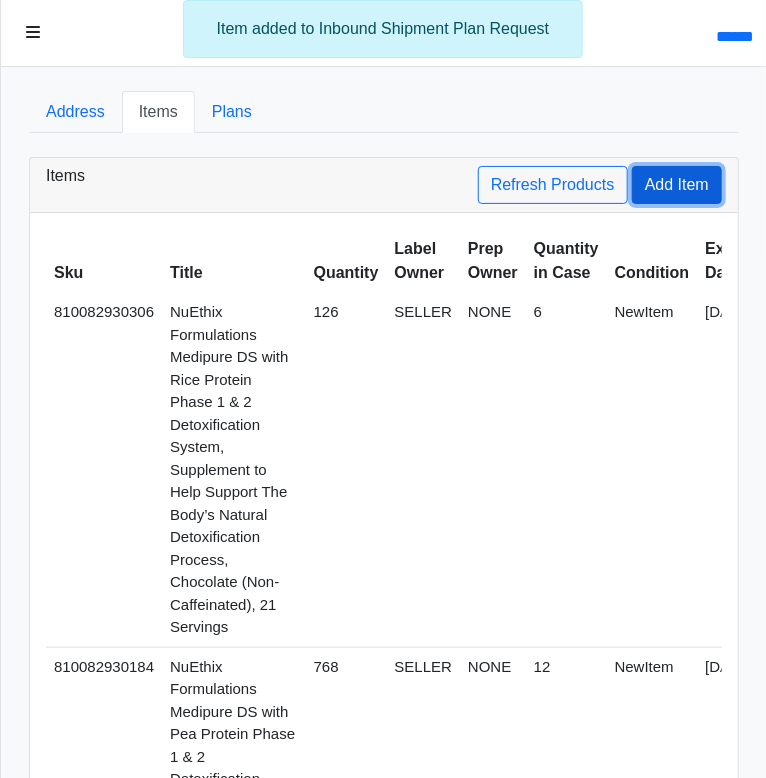 click on "Add Item" at bounding box center [677, 185] 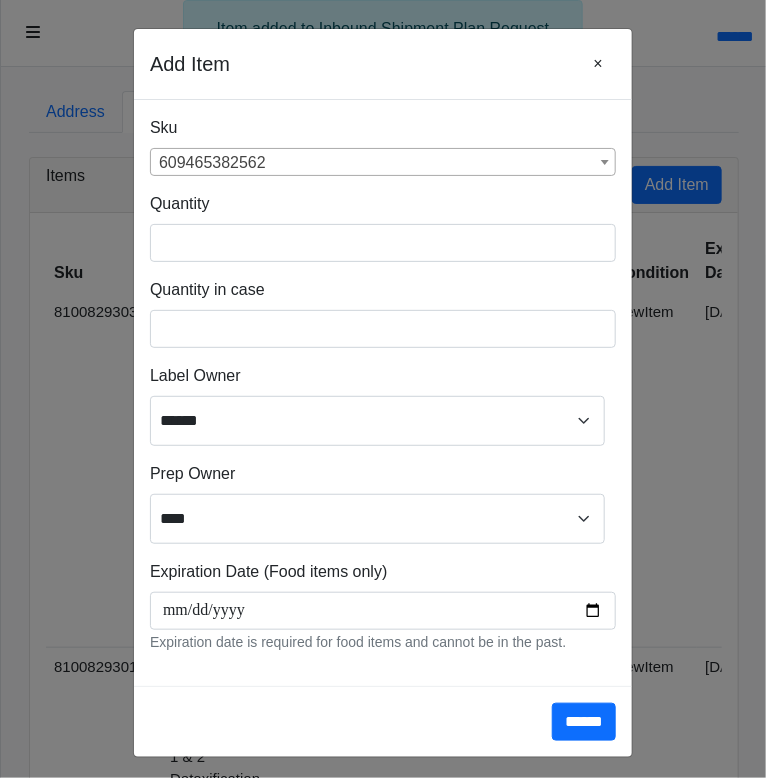 click on "**********" at bounding box center [383, 154] 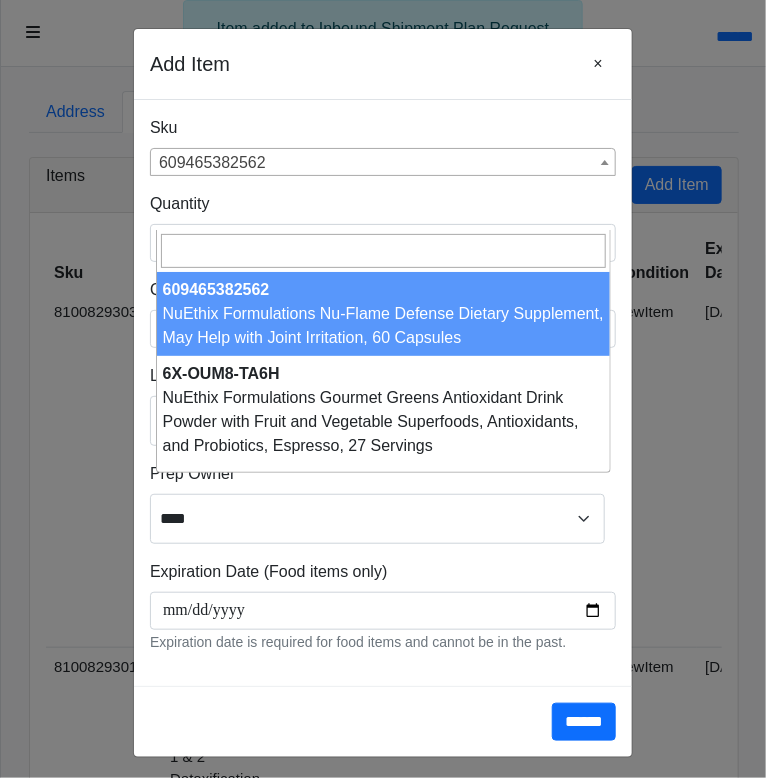 click on "609465382562" at bounding box center (383, 163) 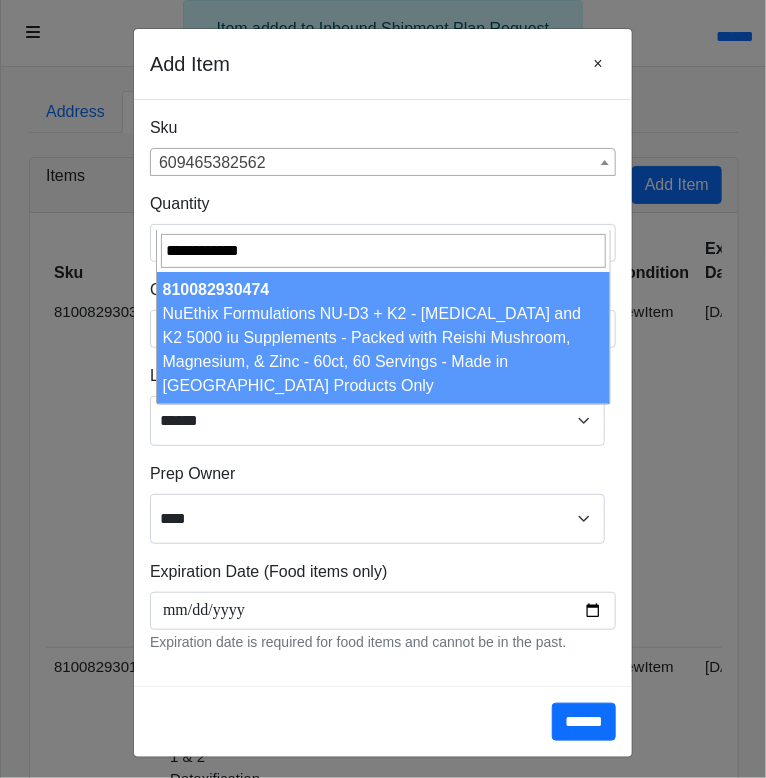 type on "**********" 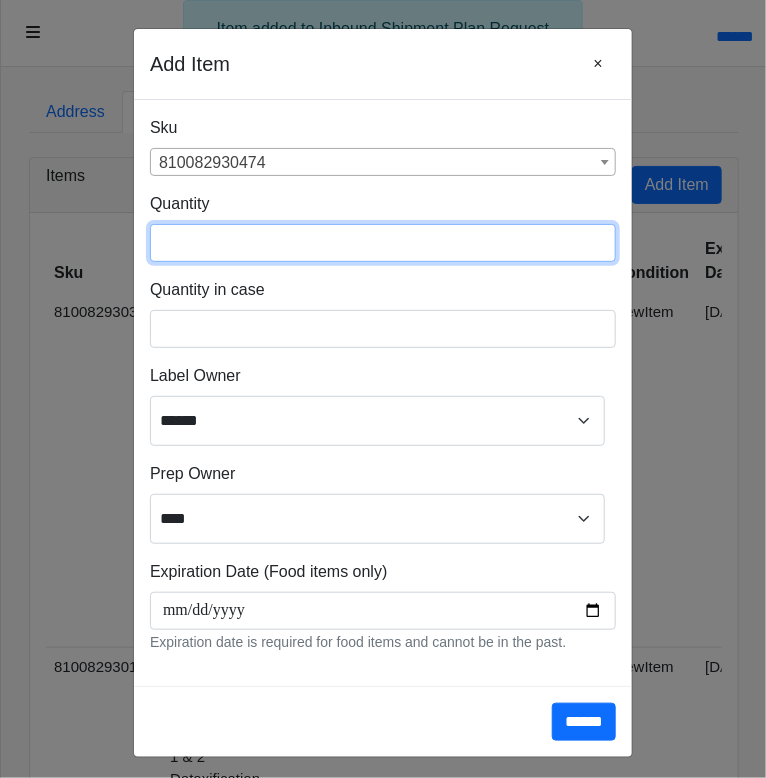 click at bounding box center (383, 243) 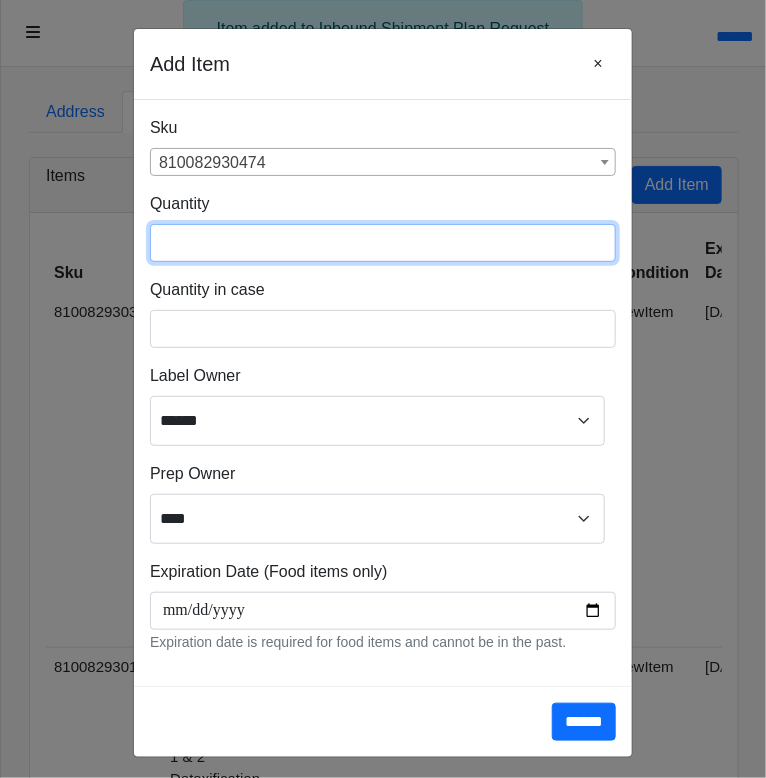 type on "***" 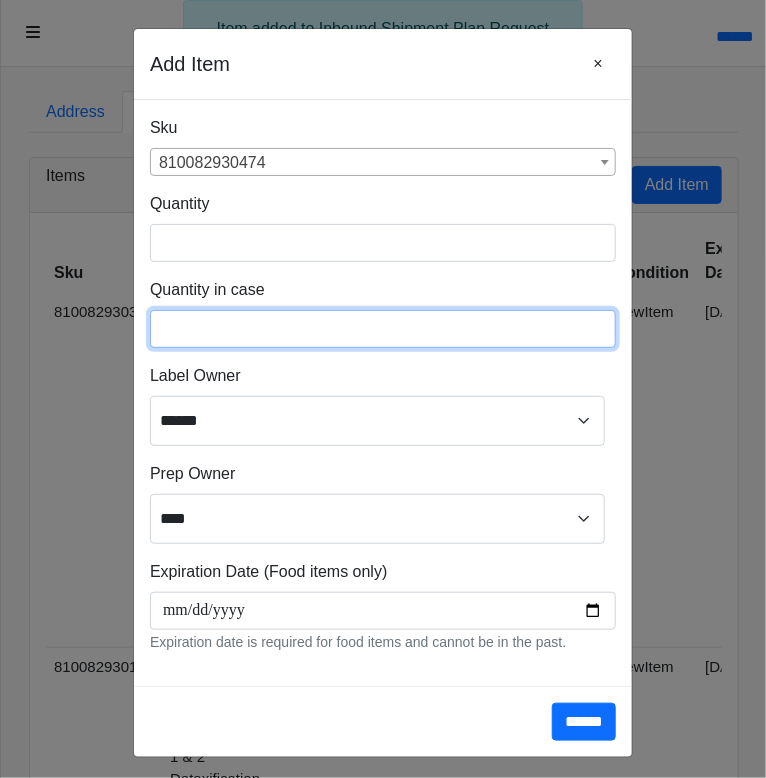 type on "**" 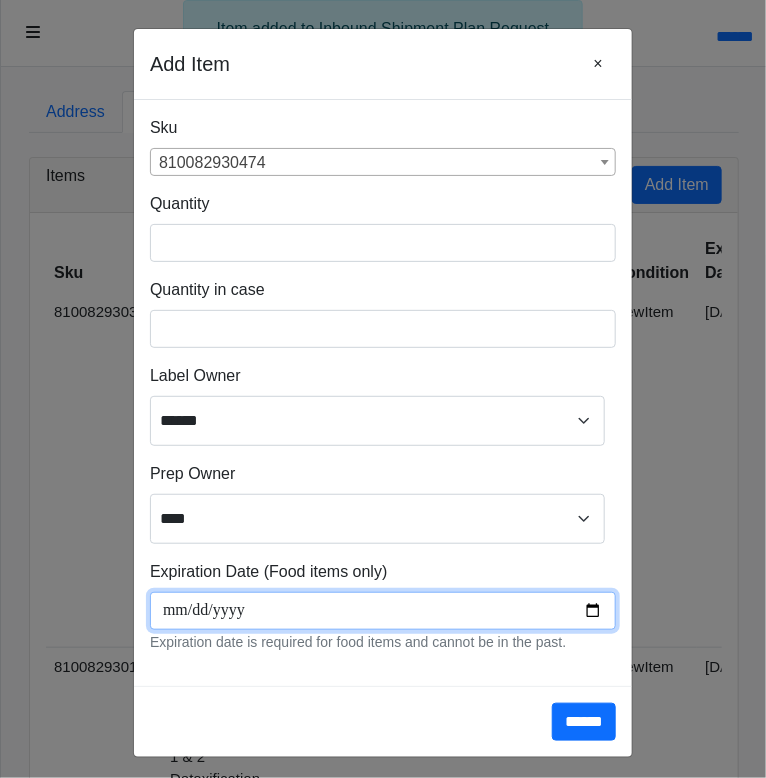scroll, scrollTop: 267, scrollLeft: 0, axis: vertical 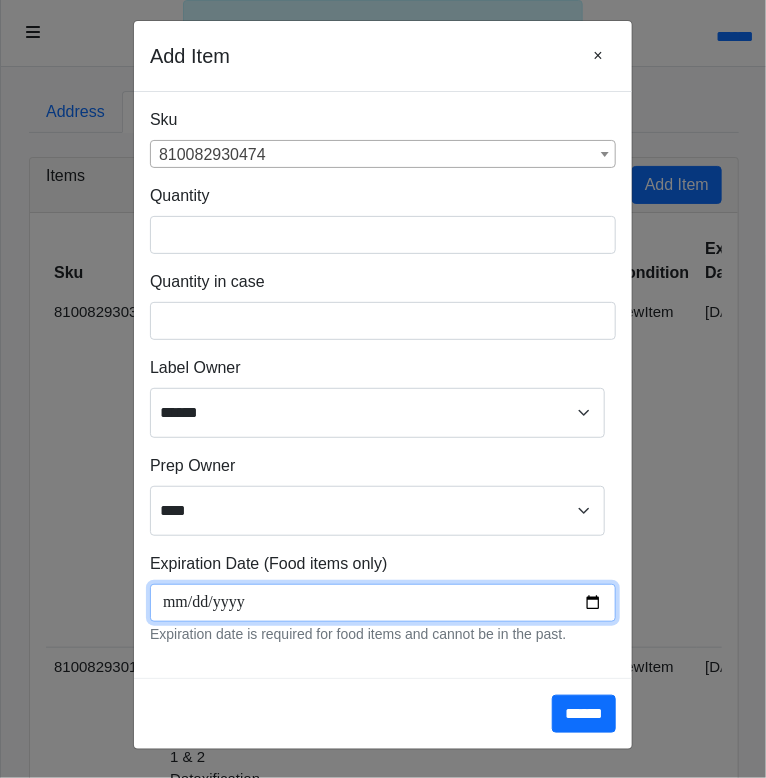type on "**********" 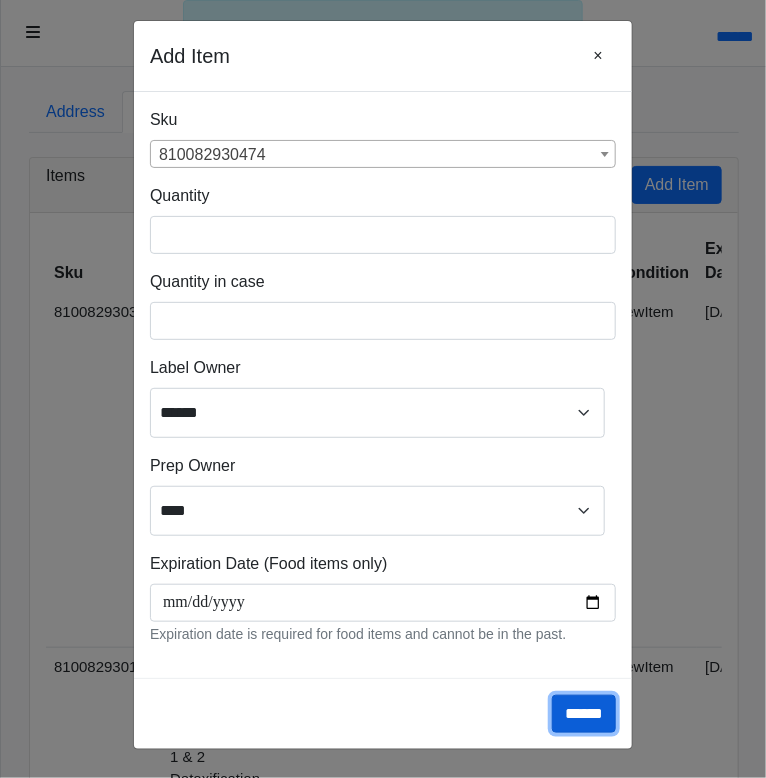 click on "******" at bounding box center (584, 714) 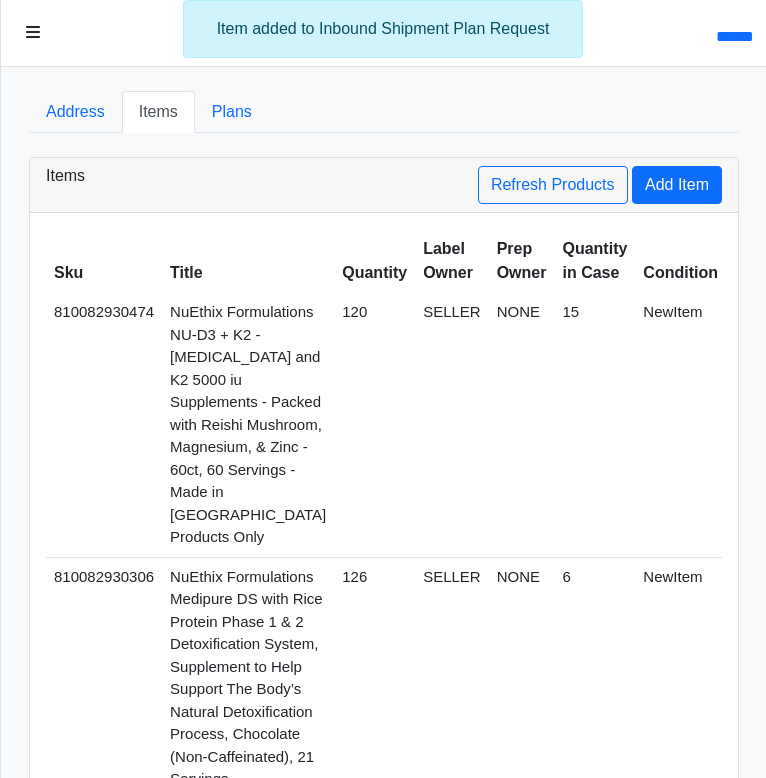 scroll, scrollTop: 0, scrollLeft: 0, axis: both 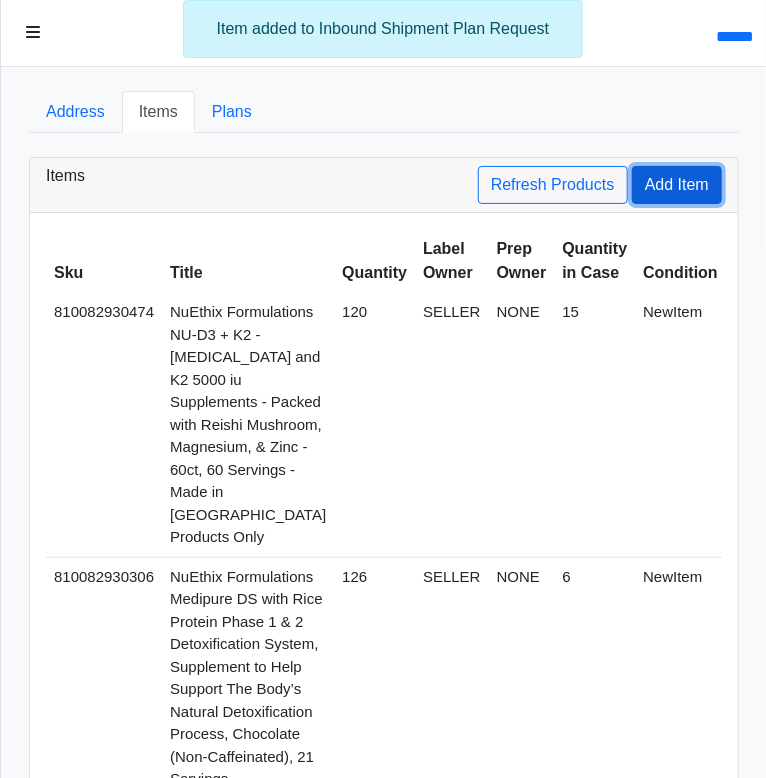 click on "Add Item" at bounding box center (677, 185) 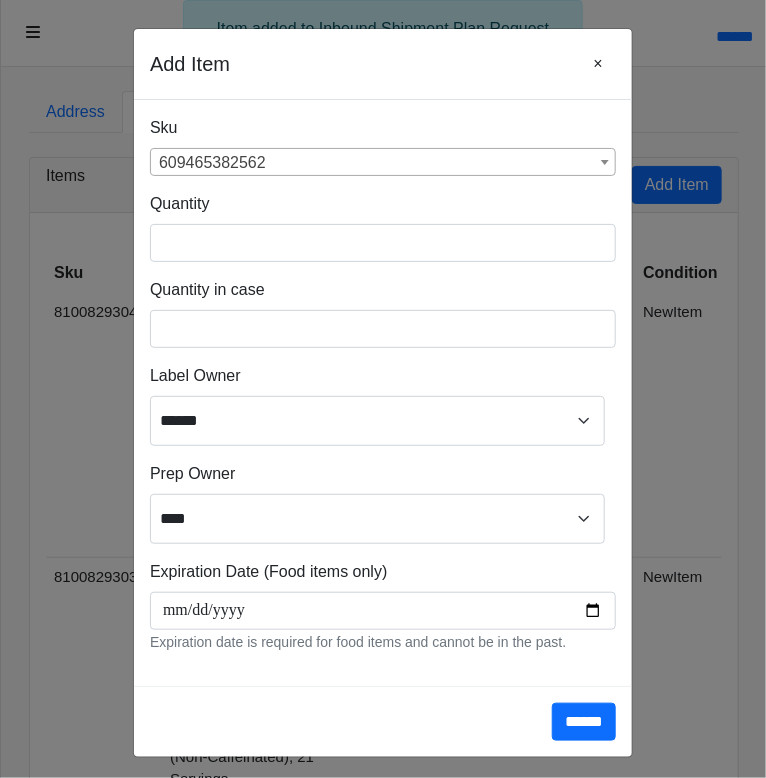 click on "**********" at bounding box center [383, 389] 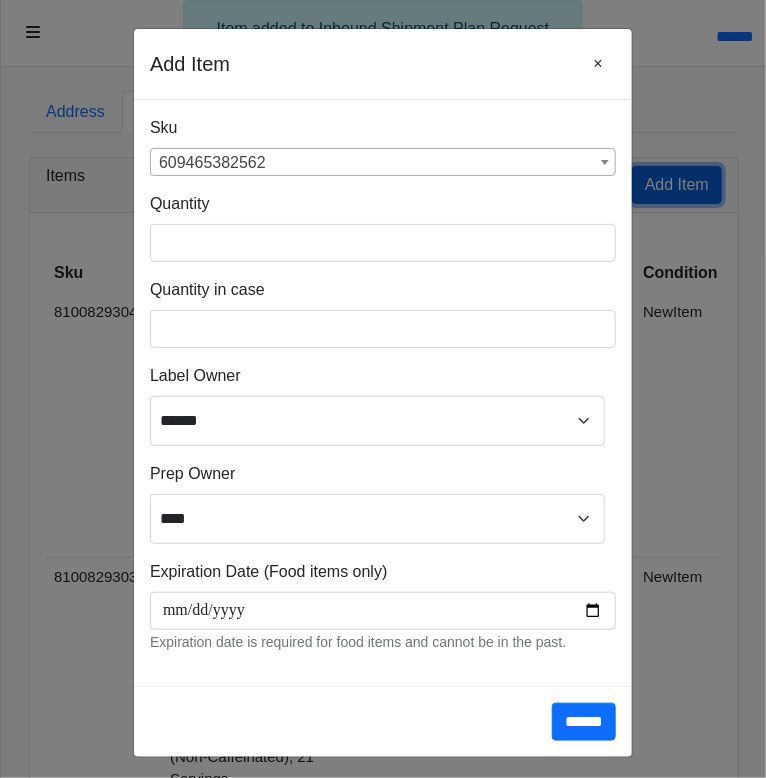 type 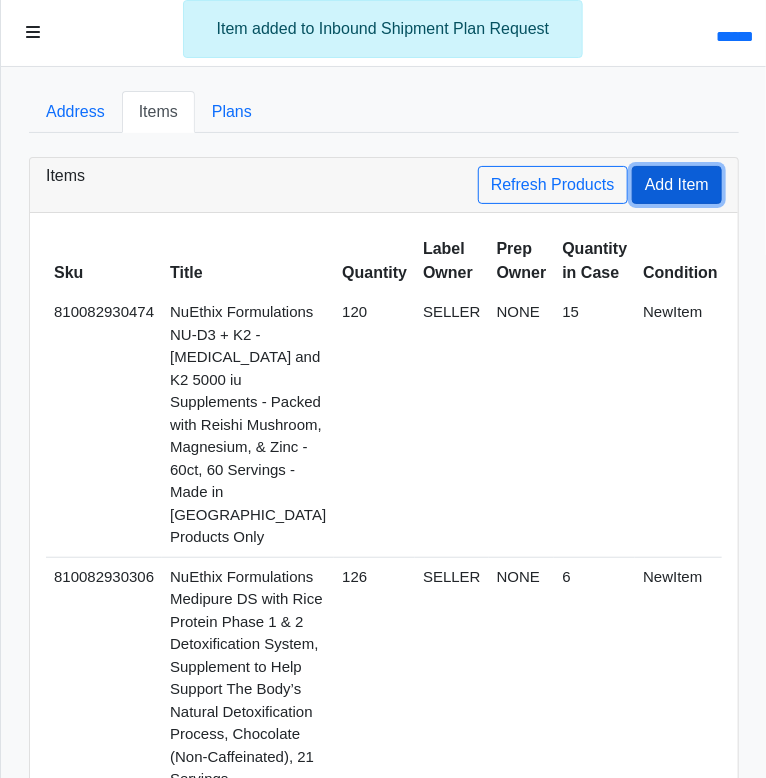 click on "Add Item" at bounding box center [677, 185] 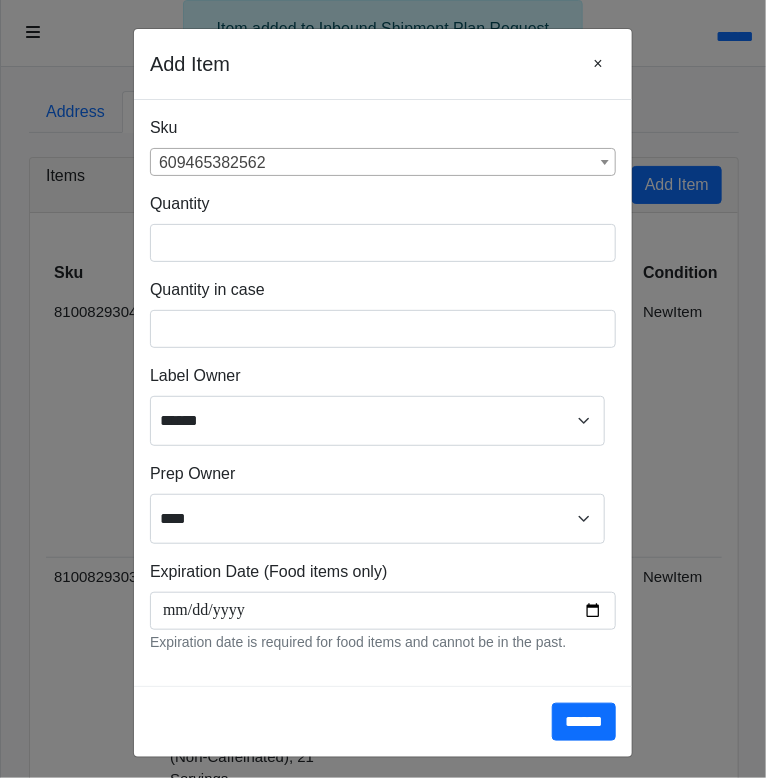 click on "609465382562" at bounding box center (383, 163) 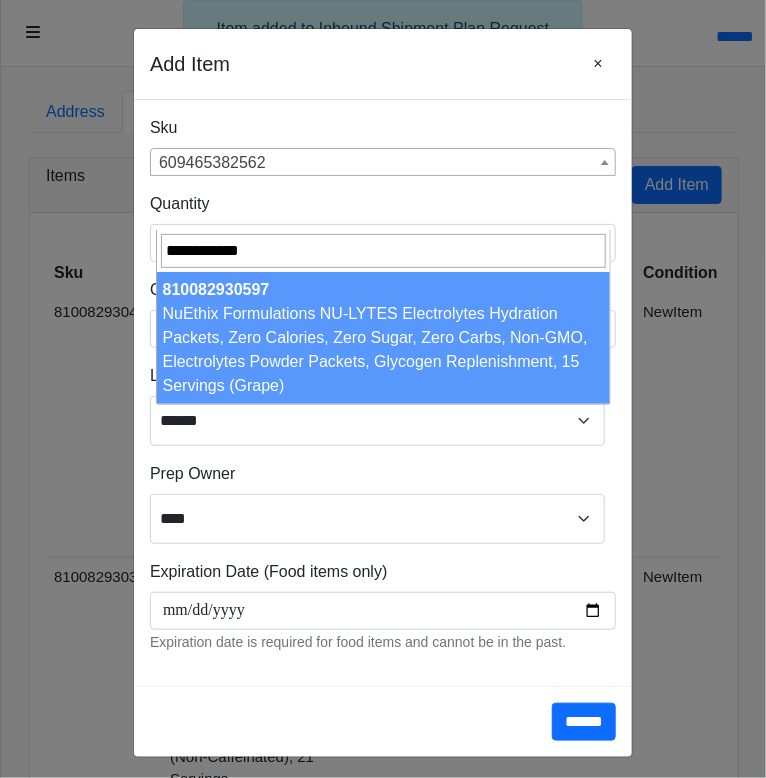 type on "**********" 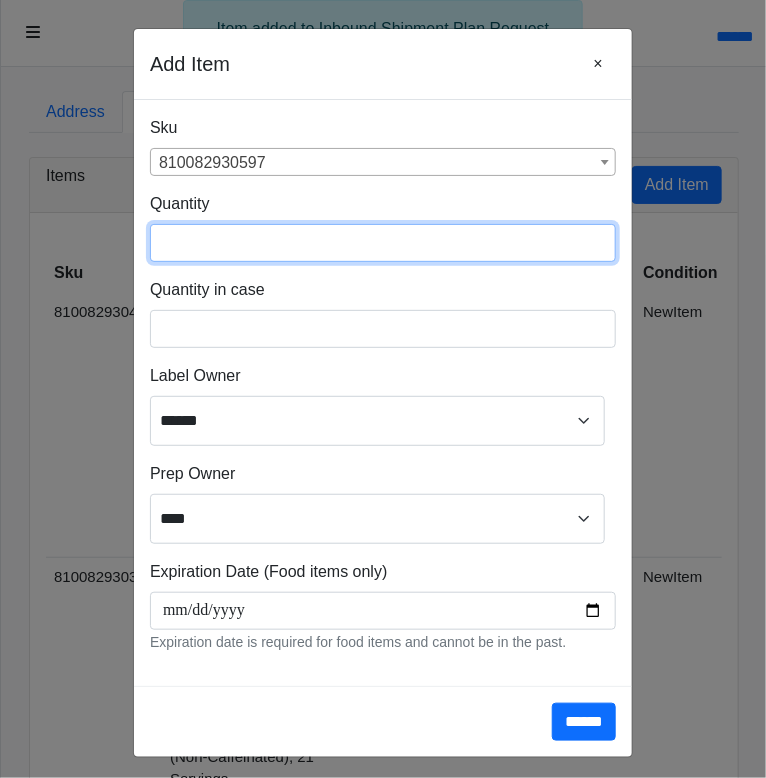 click at bounding box center [383, 243] 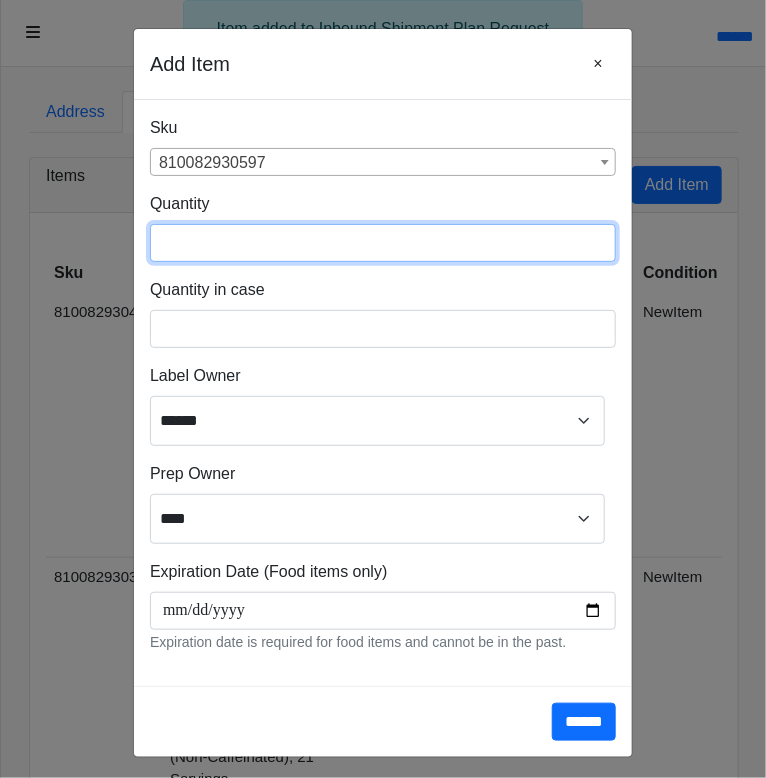 type on "**" 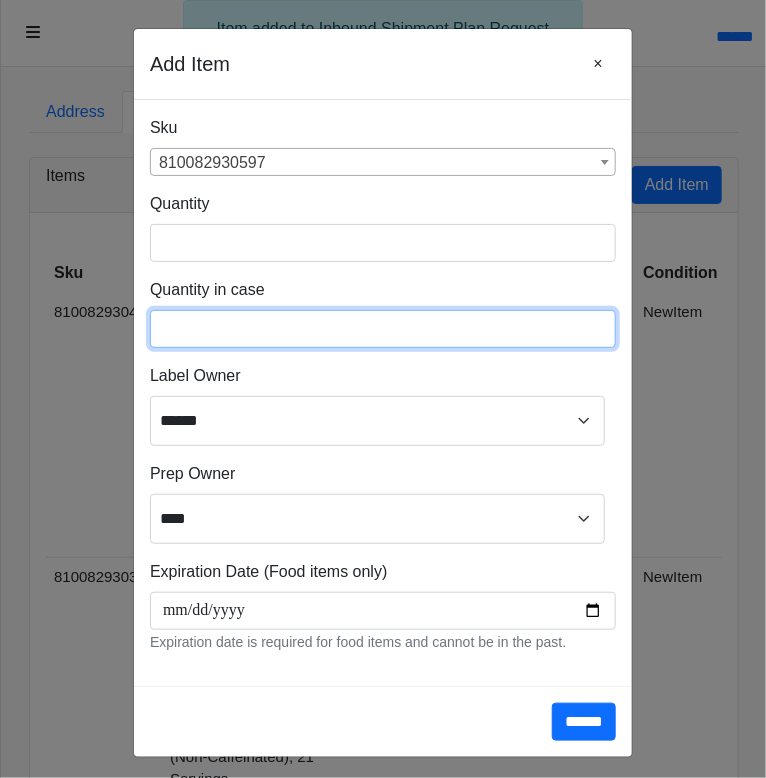 type on "**" 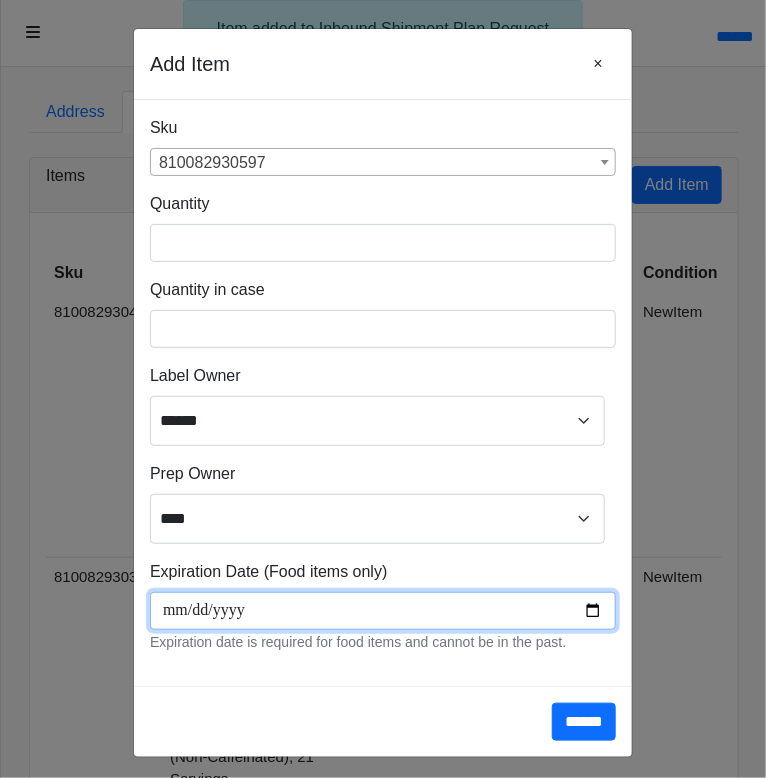 scroll, scrollTop: 267, scrollLeft: 0, axis: vertical 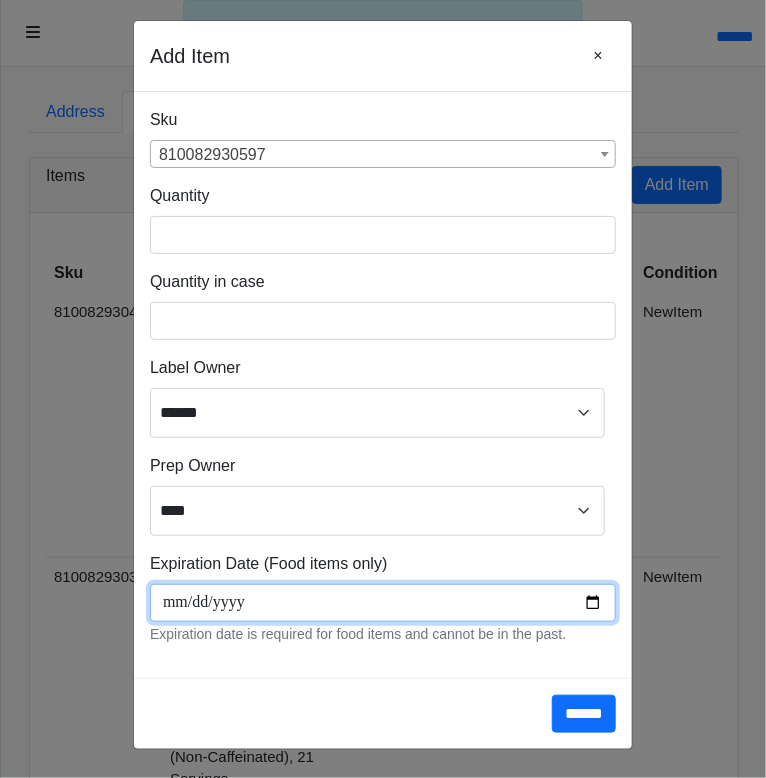 type on "**********" 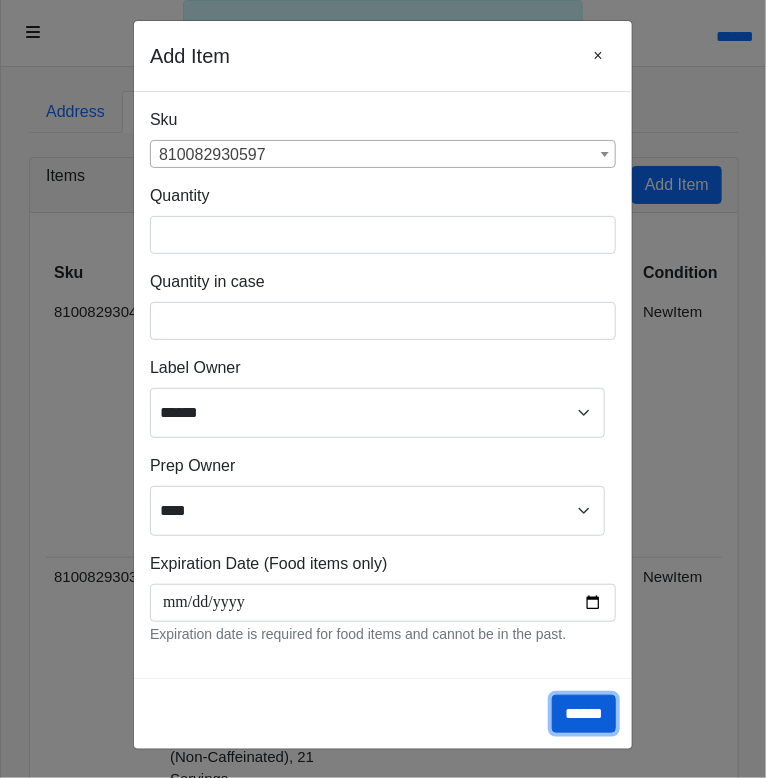 click on "******" at bounding box center [584, 714] 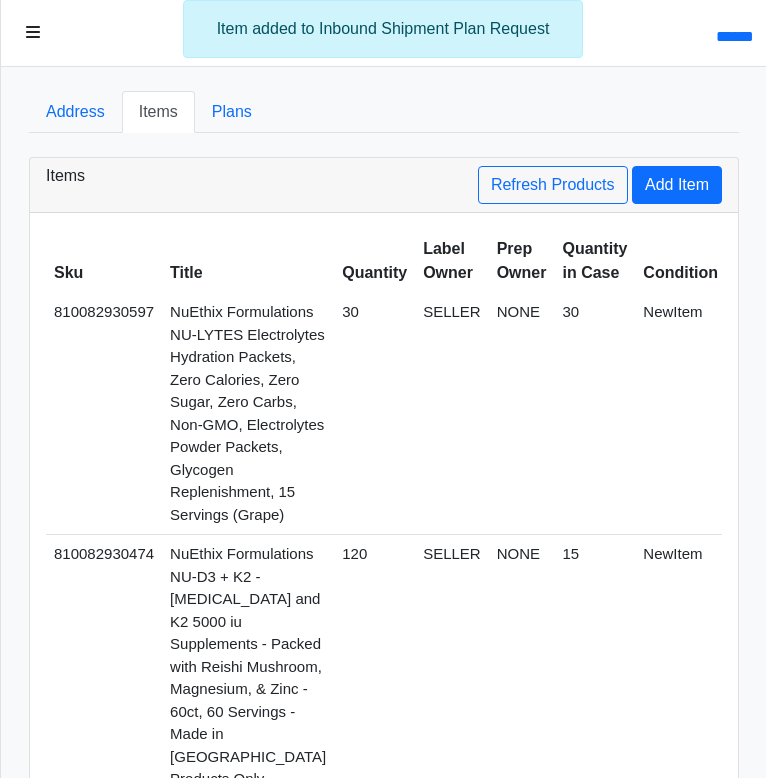 scroll, scrollTop: 0, scrollLeft: 0, axis: both 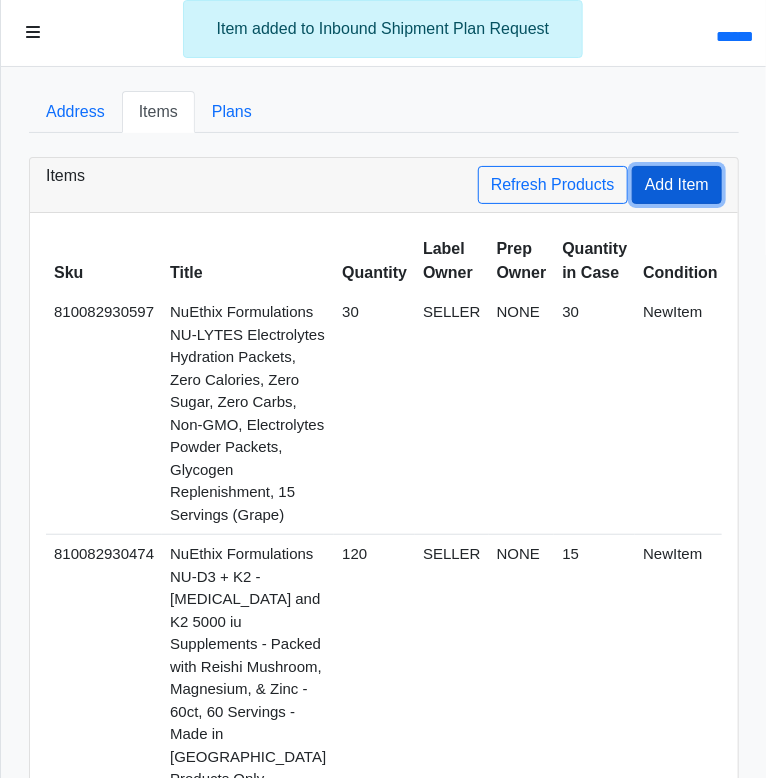 click on "Add Item" at bounding box center [677, 185] 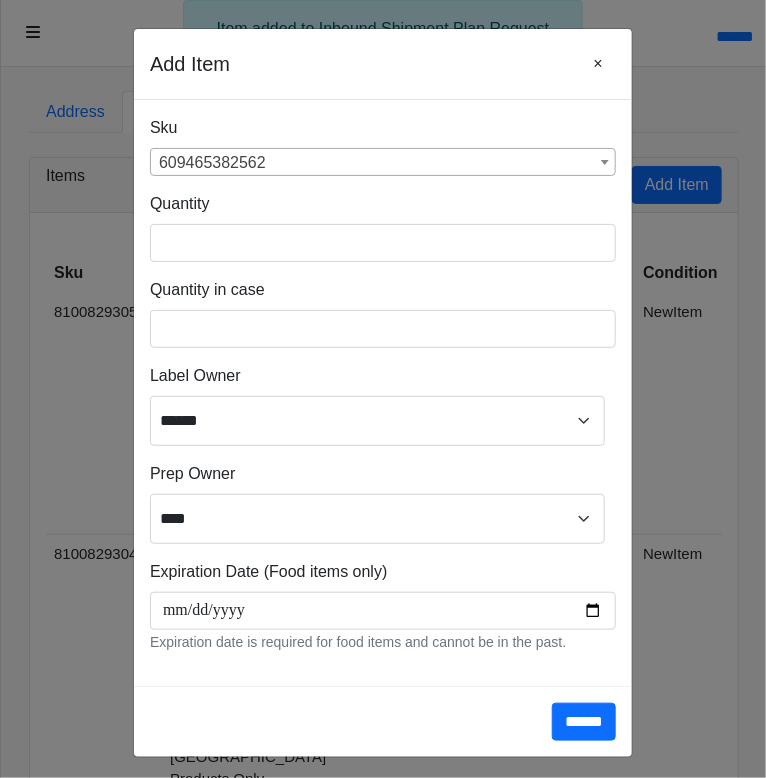 click on "609465382562" at bounding box center (383, 163) 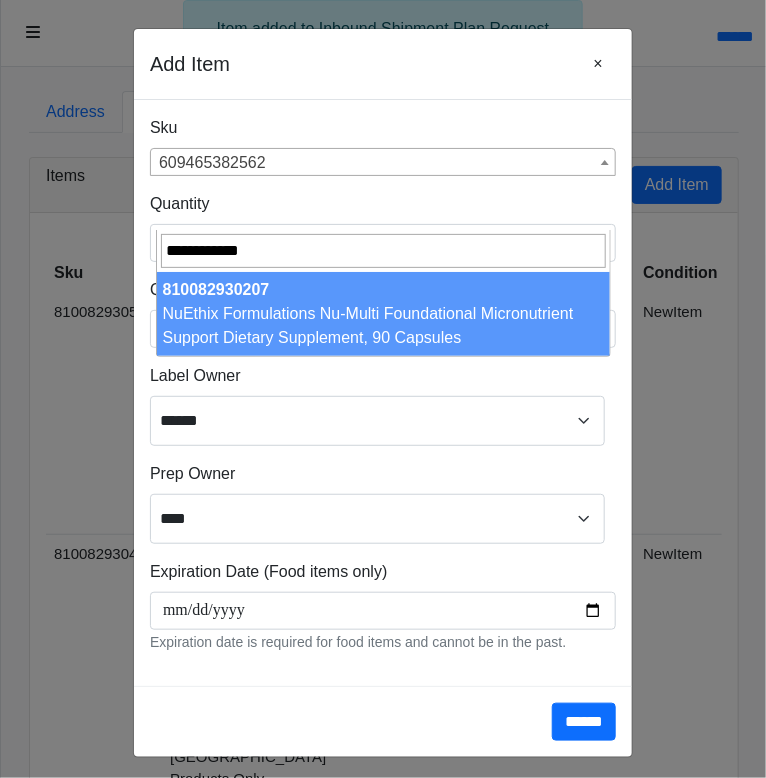 type on "**********" 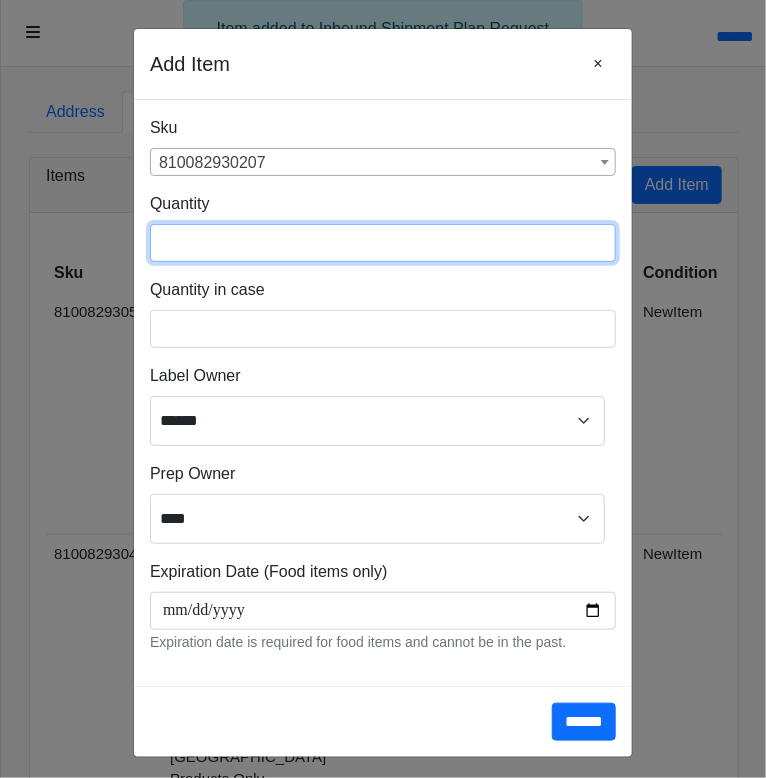 click at bounding box center (383, 243) 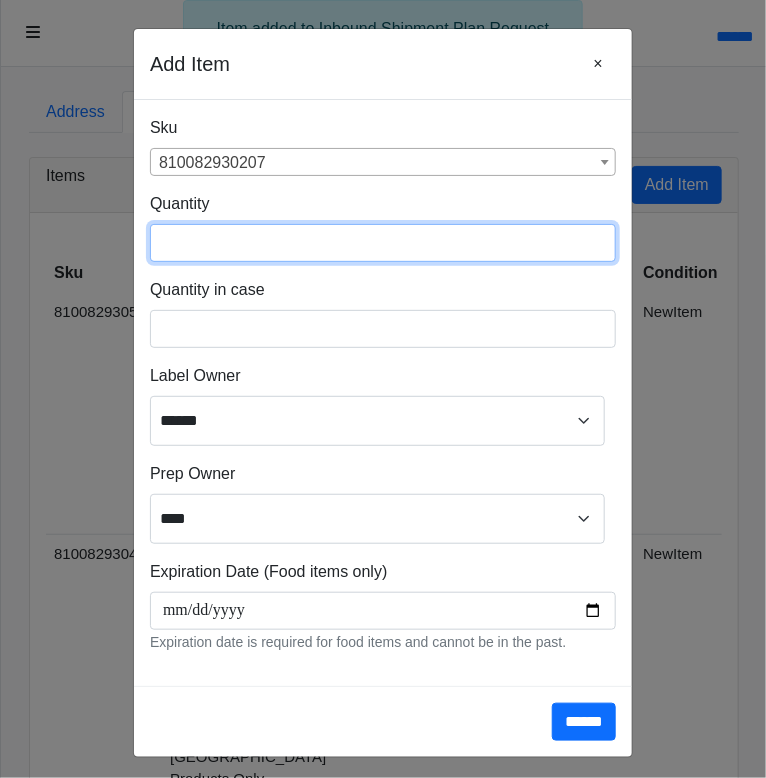 type on "***" 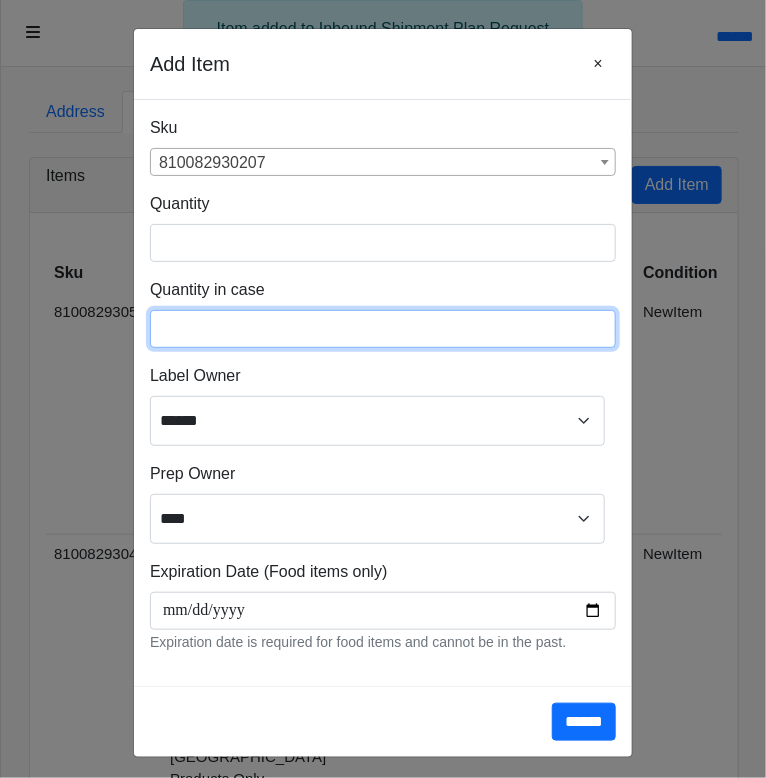 type on "**" 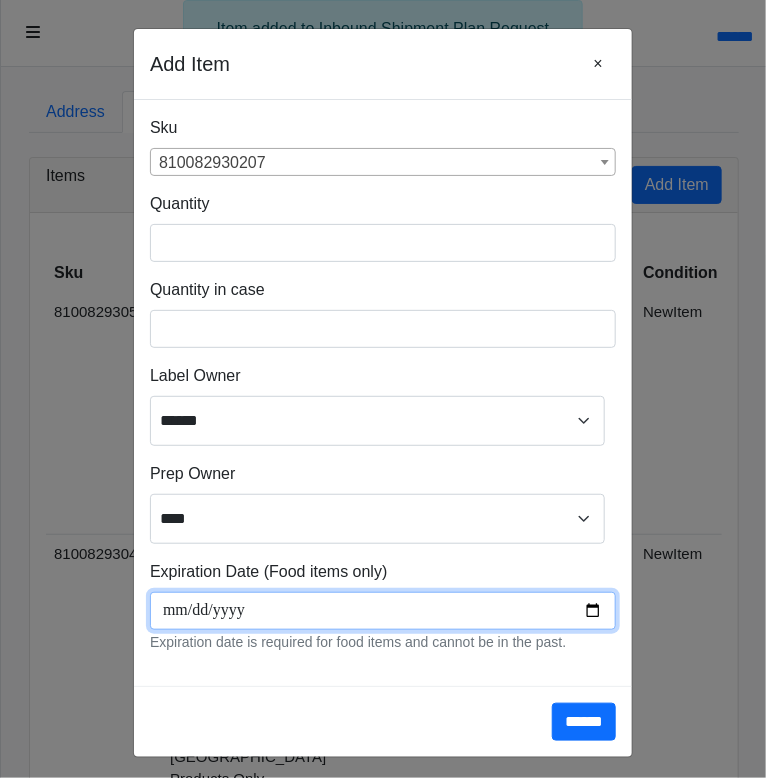 scroll, scrollTop: 267, scrollLeft: 0, axis: vertical 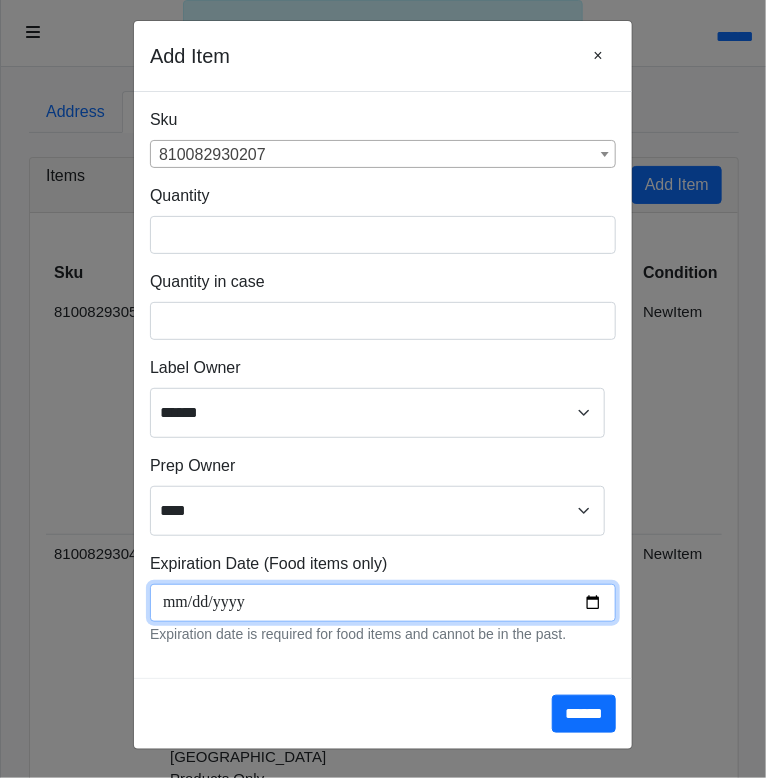 type on "**********" 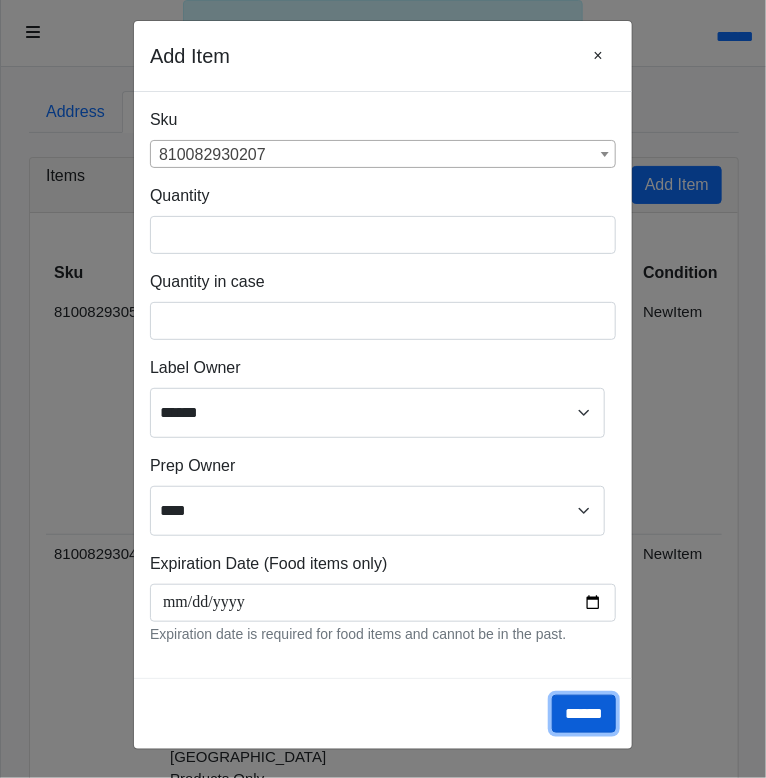 click on "******" at bounding box center [584, 714] 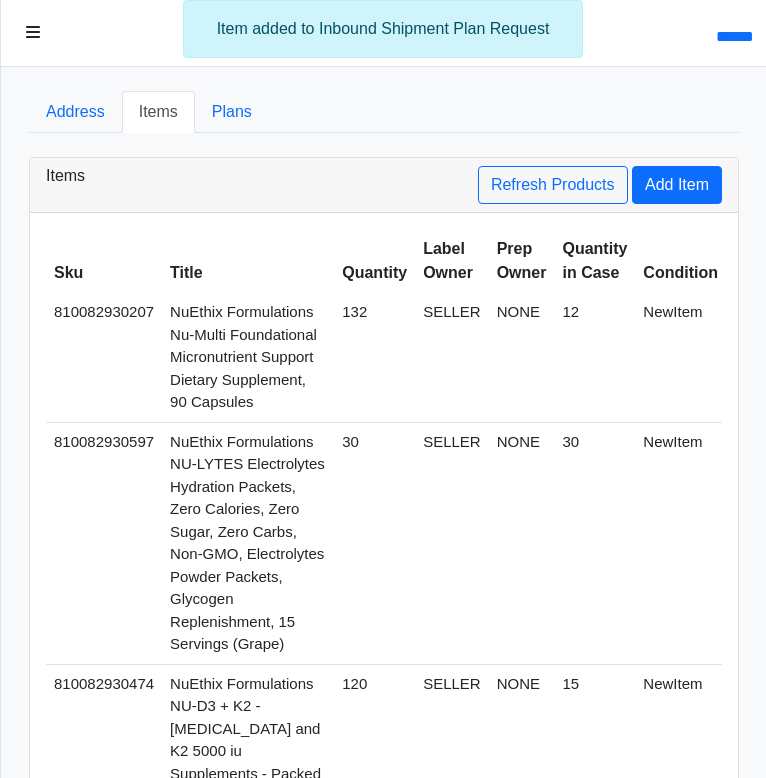 scroll, scrollTop: 0, scrollLeft: 0, axis: both 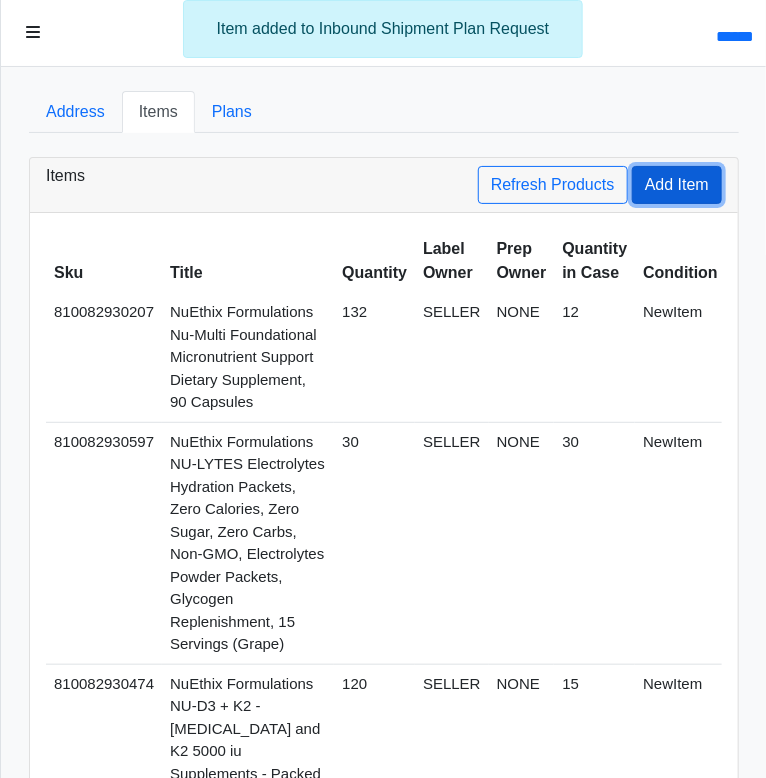click on "Add Item" at bounding box center [677, 185] 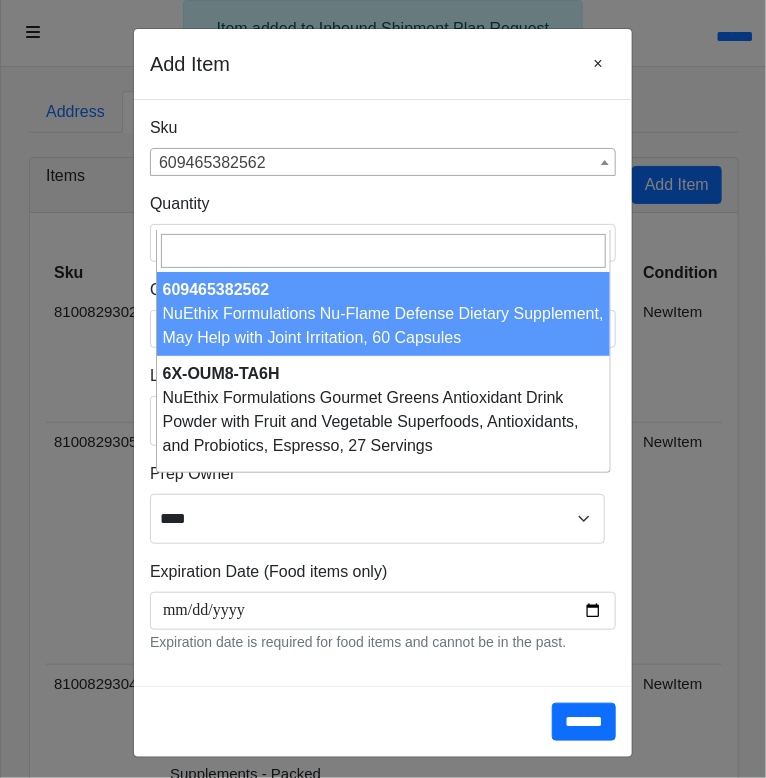 click on "609465382562" at bounding box center (383, 163) 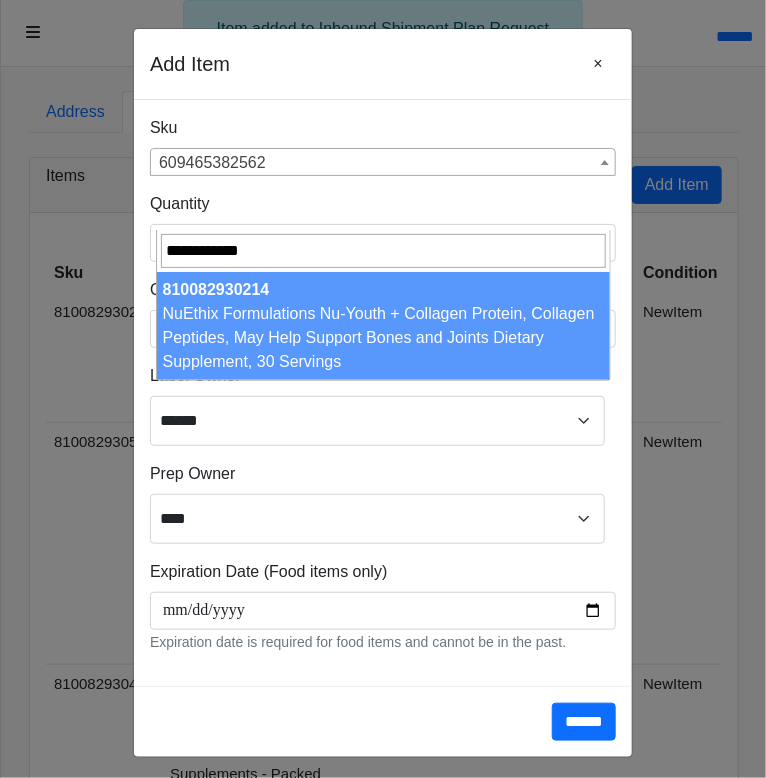 type on "**********" 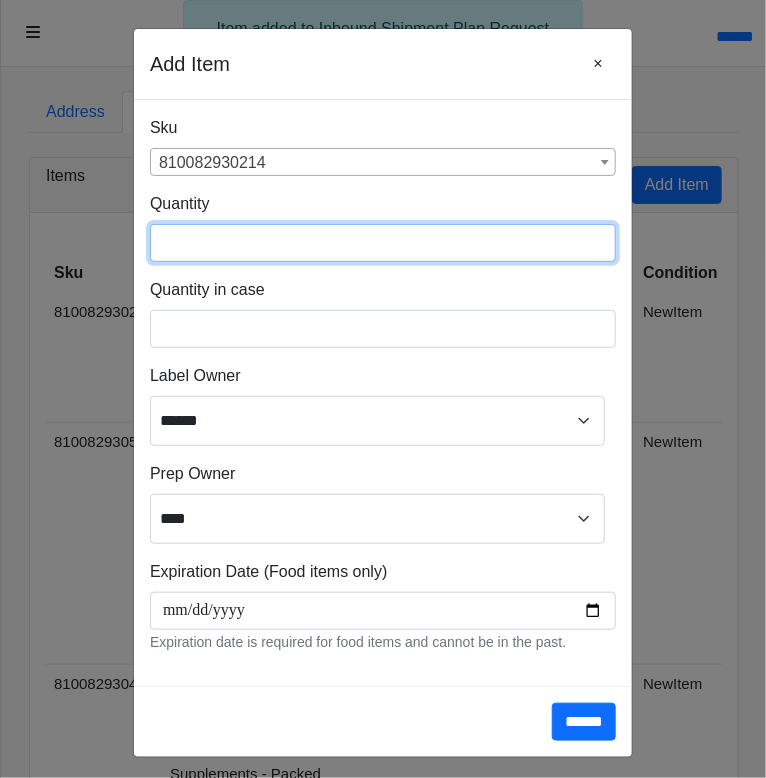 click at bounding box center [383, 243] 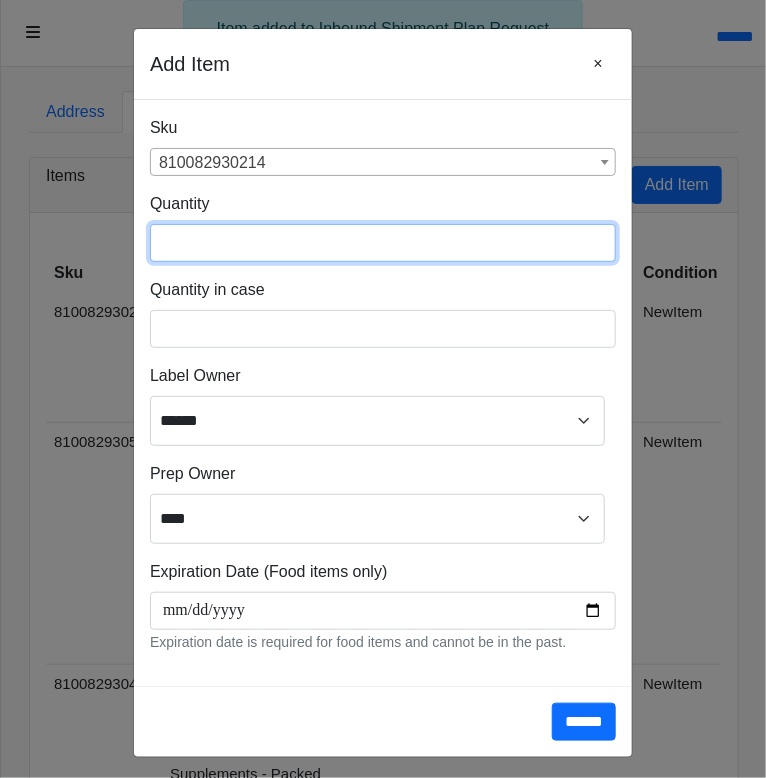type on "**" 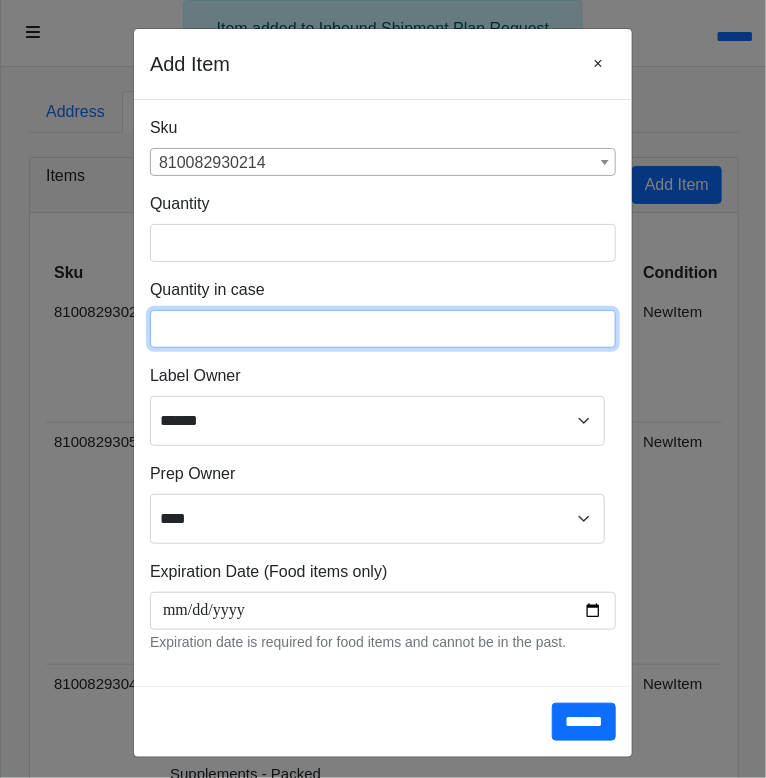 type on "**" 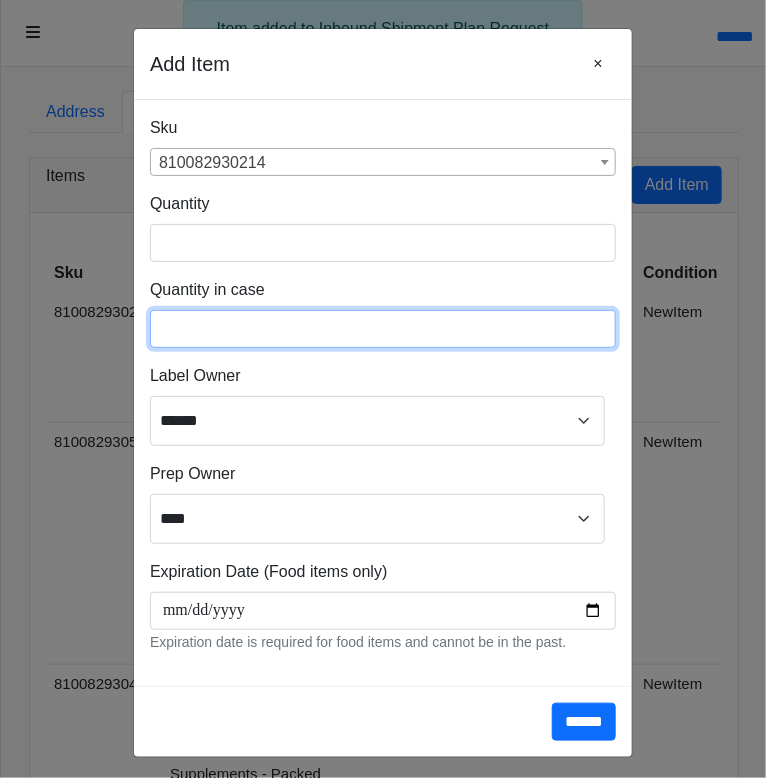 type on "**" 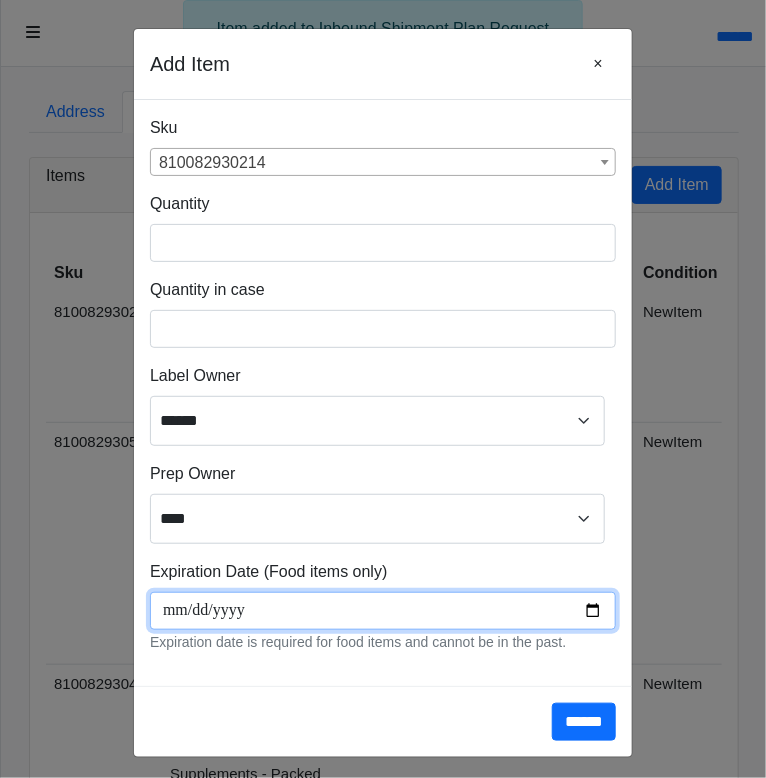 scroll, scrollTop: 267, scrollLeft: 0, axis: vertical 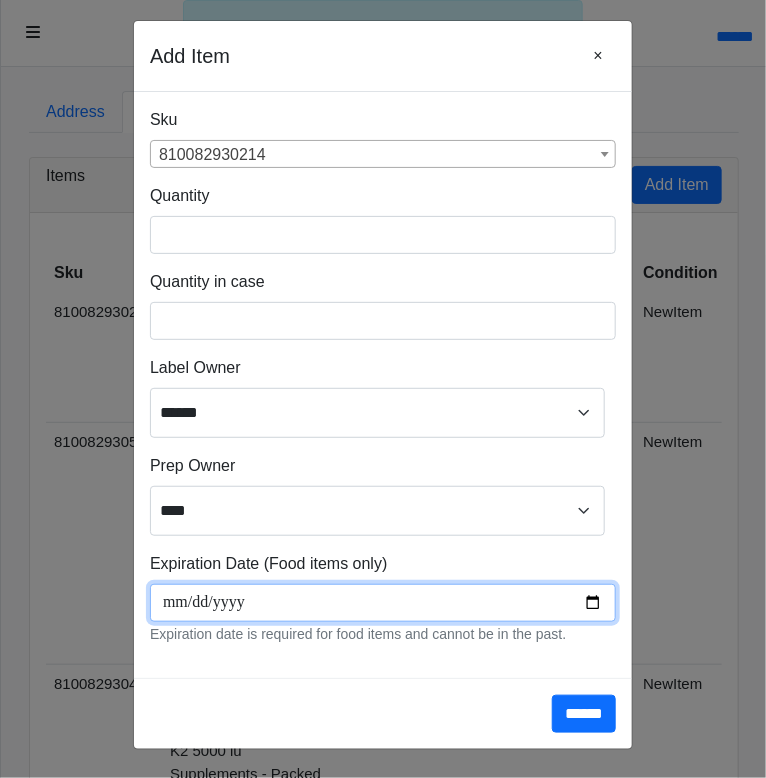 type on "**********" 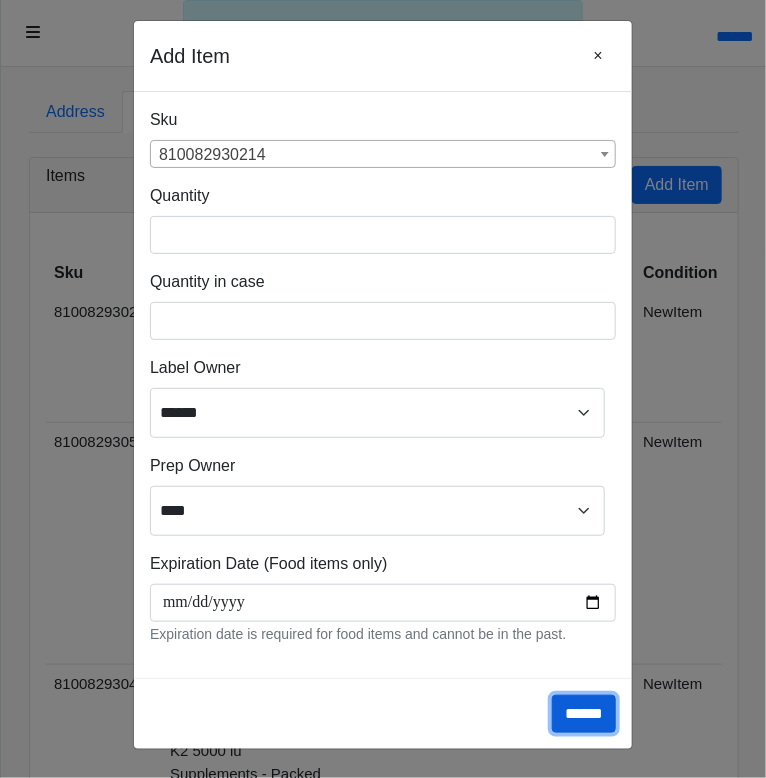 drag, startPoint x: 535, startPoint y: 688, endPoint x: 41, endPoint y: 632, distance: 497.16397 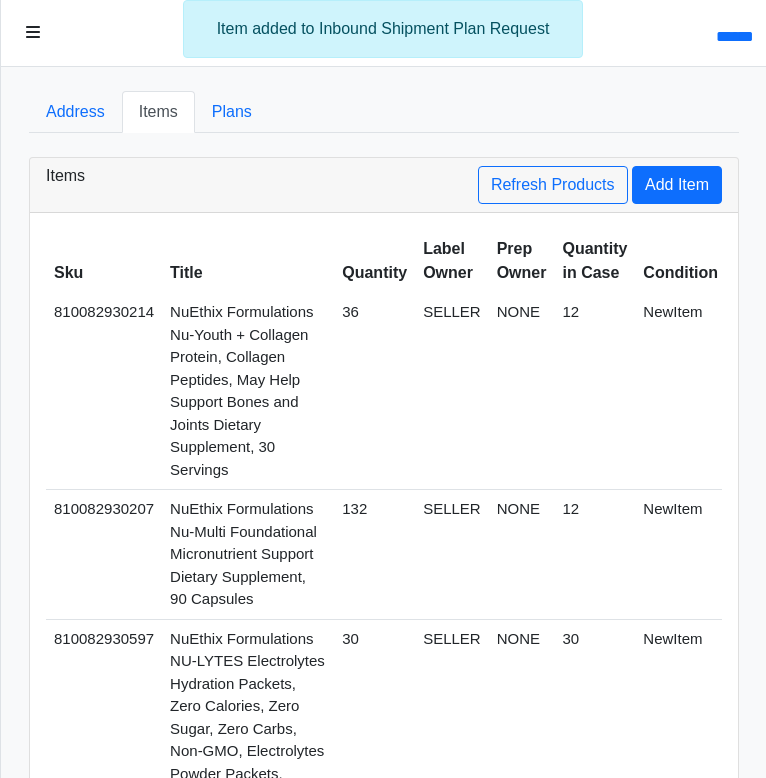 scroll, scrollTop: 0, scrollLeft: 0, axis: both 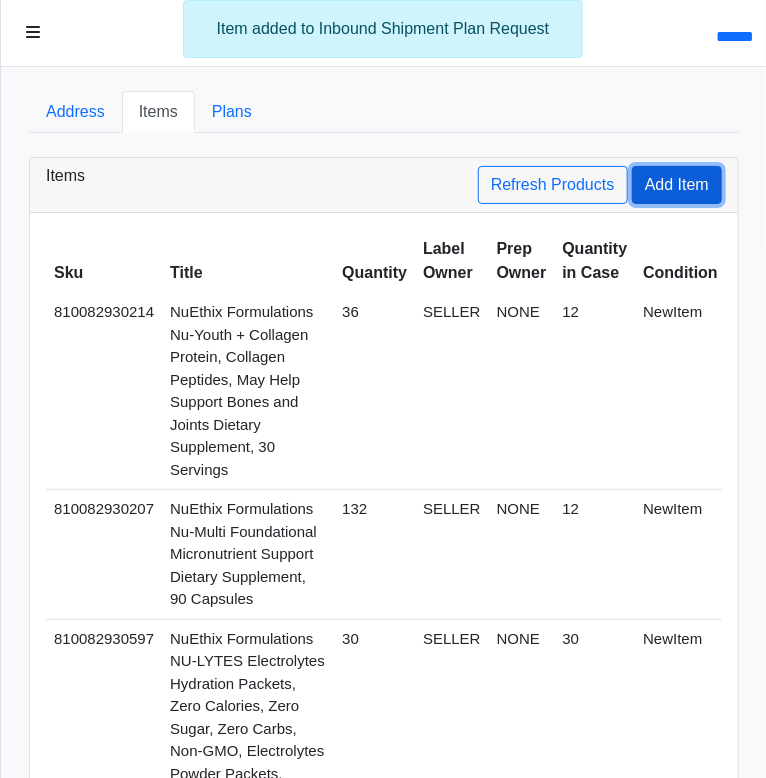 click on "Add Item" at bounding box center [677, 185] 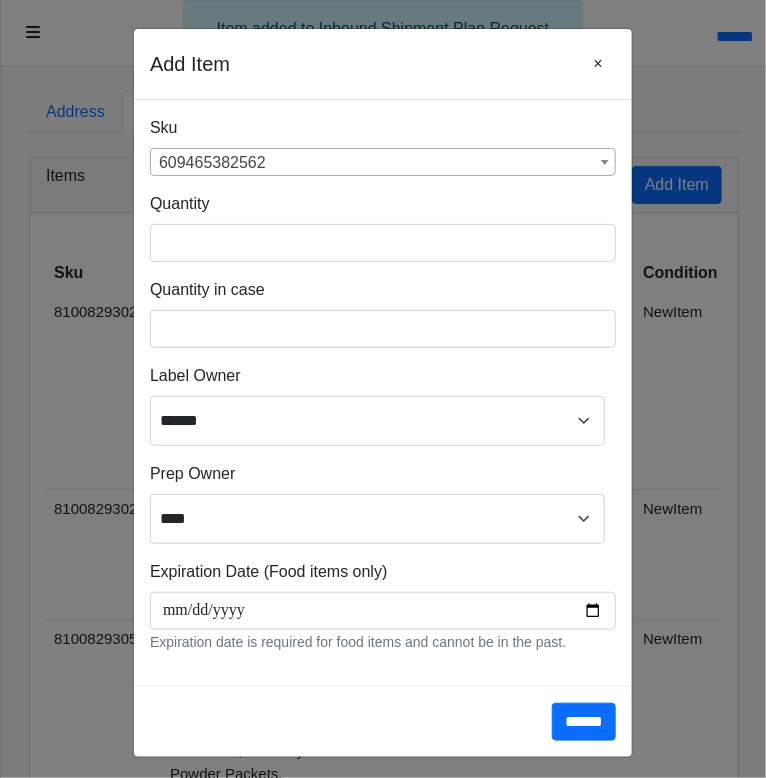 click on "**********" at bounding box center [383, 146] 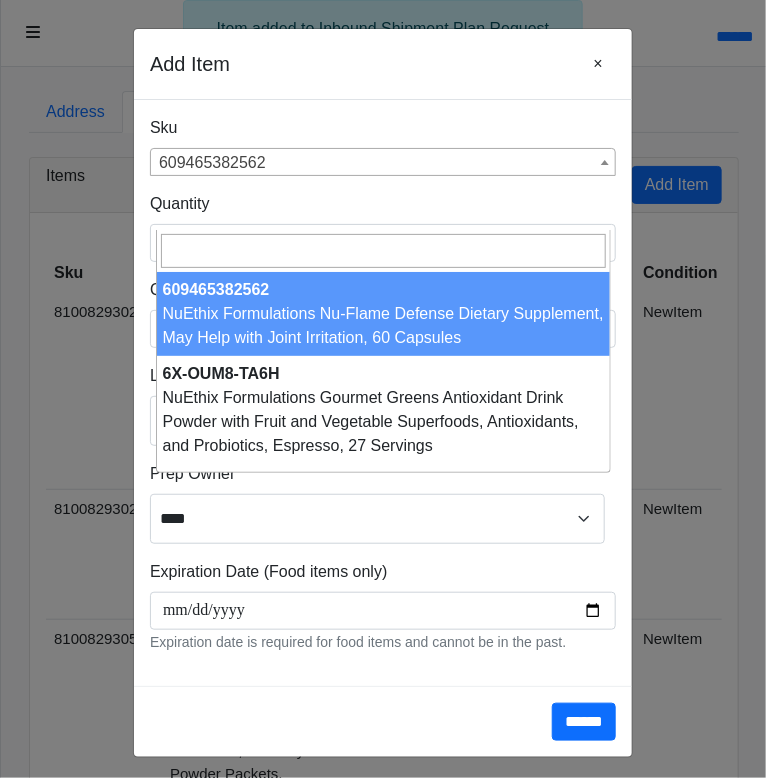 click on "609465382562" at bounding box center [383, 163] 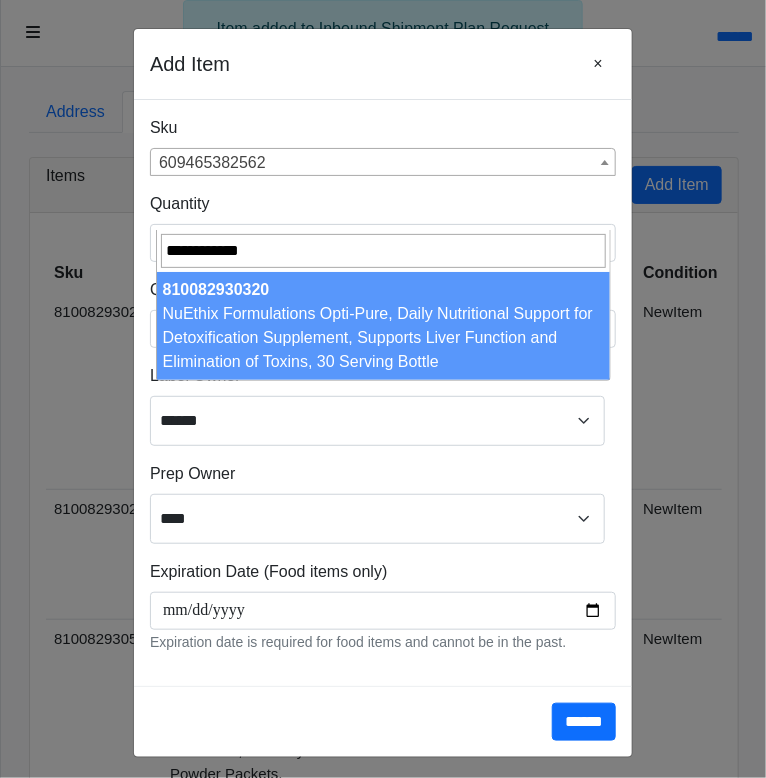 type on "**********" 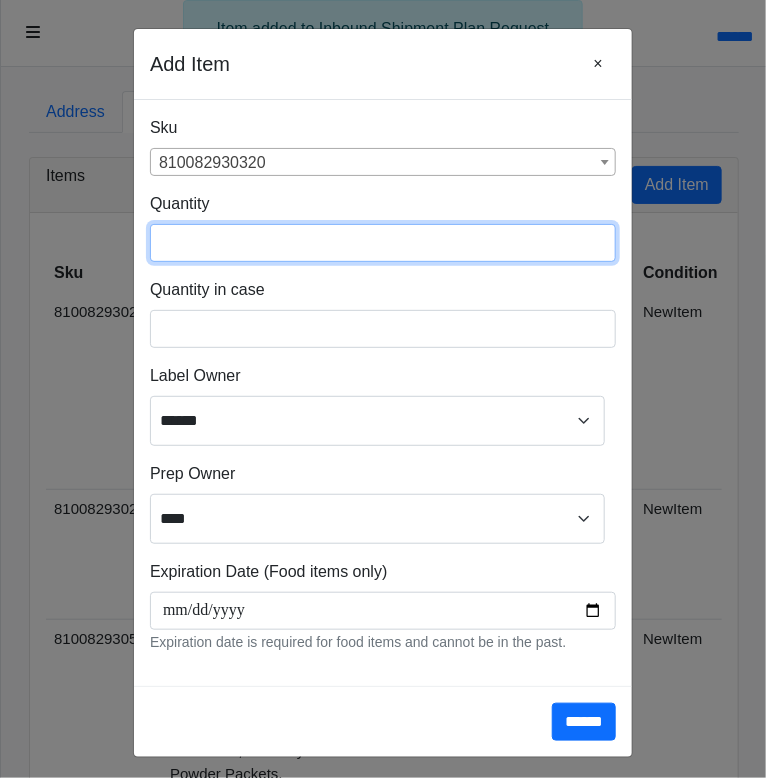 click at bounding box center (383, 243) 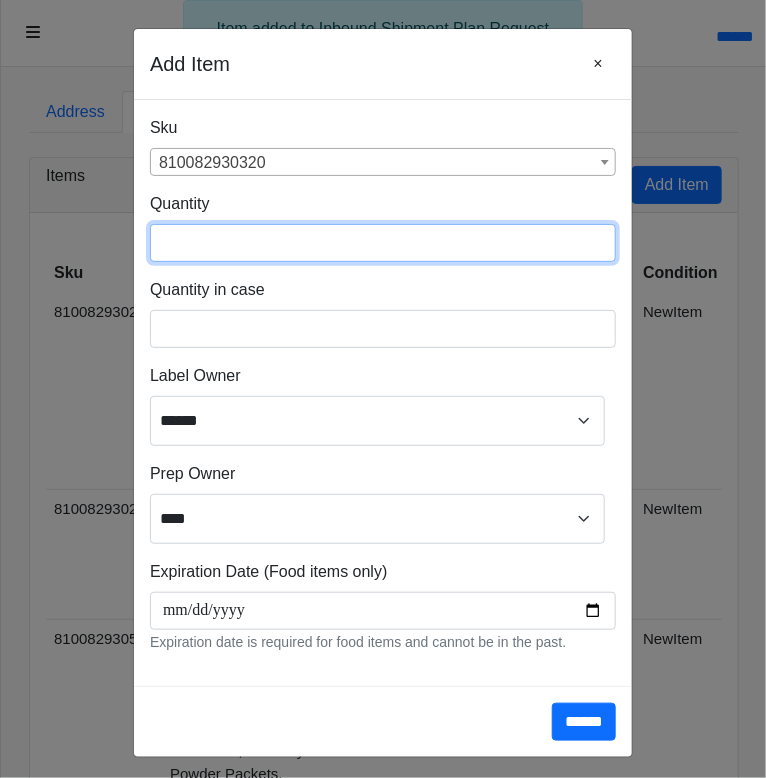 type on "***" 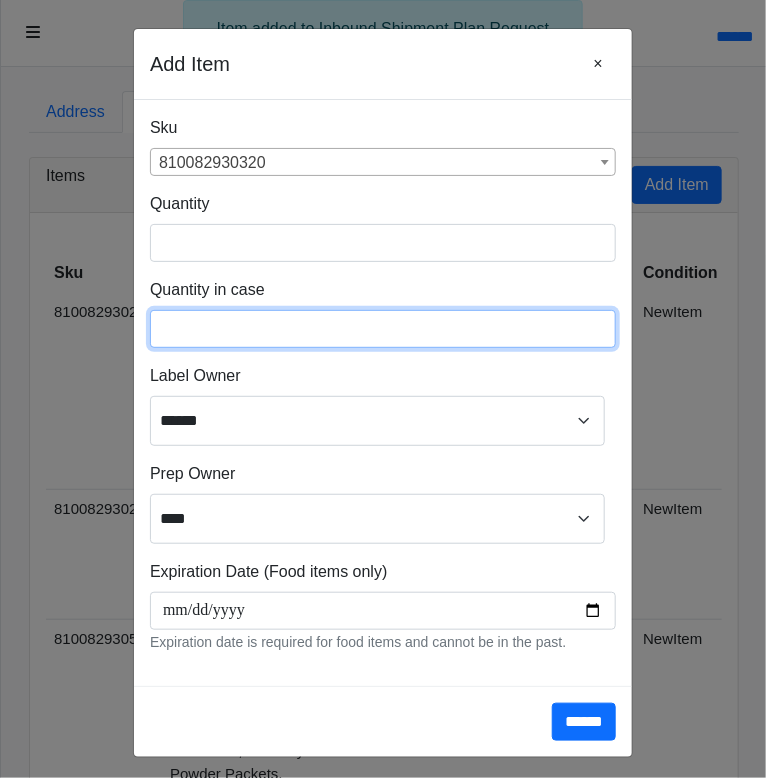type on "**" 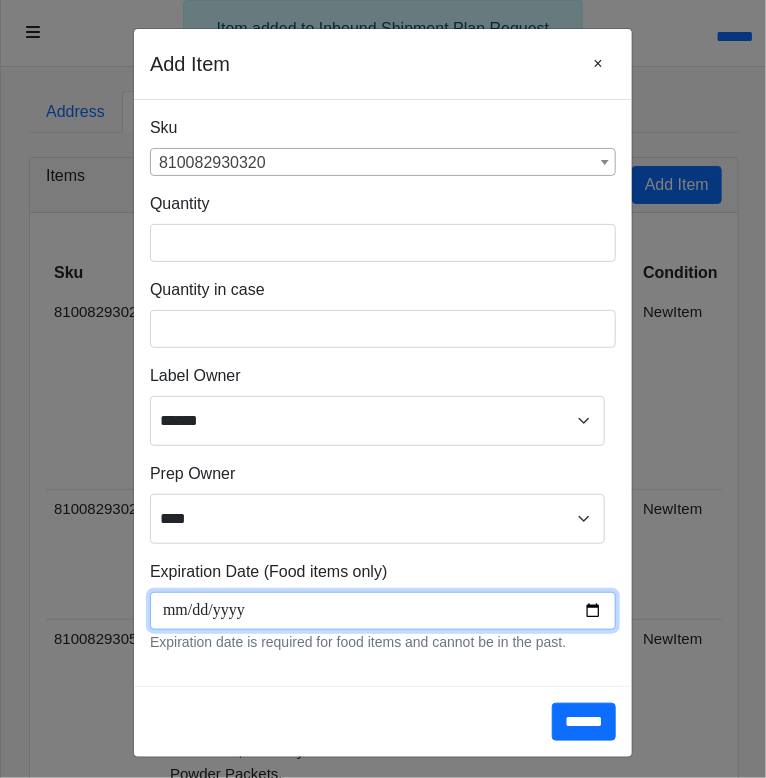 scroll, scrollTop: 267, scrollLeft: 0, axis: vertical 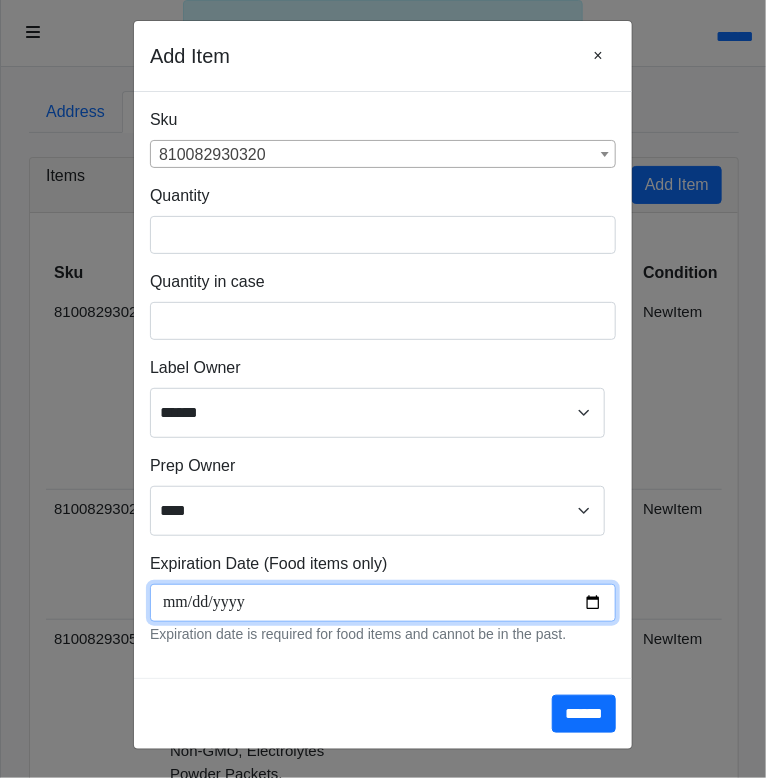 type on "**********" 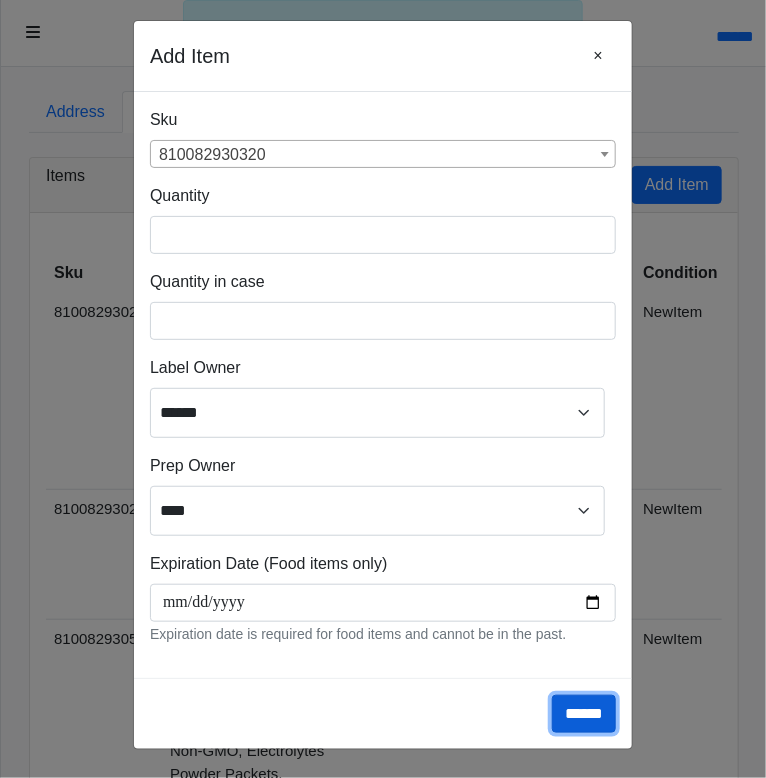 click on "******" at bounding box center (584, 714) 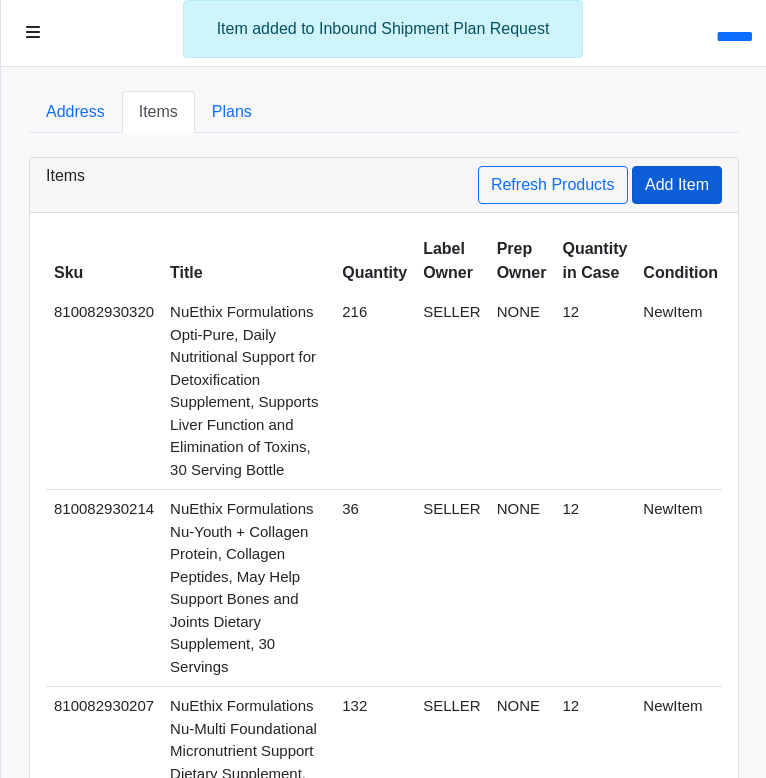 scroll, scrollTop: 0, scrollLeft: 0, axis: both 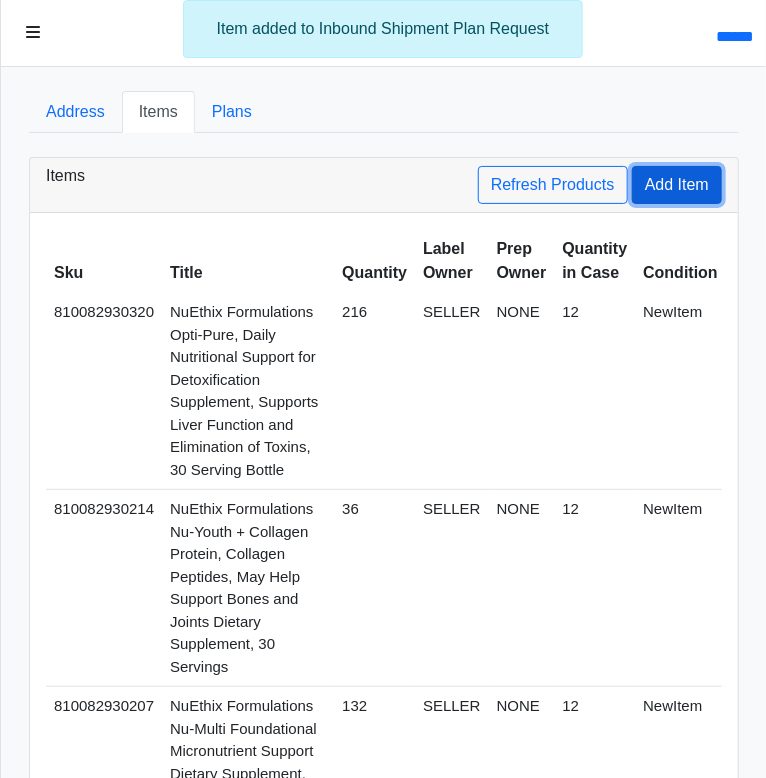 click on "Add Item" at bounding box center (677, 185) 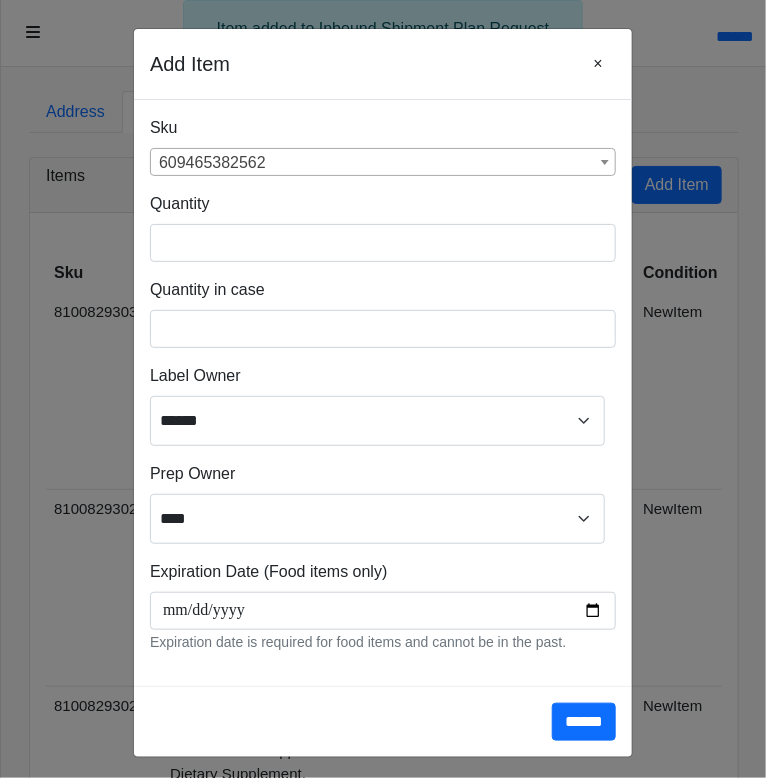 click on "609465382562" at bounding box center [383, 163] 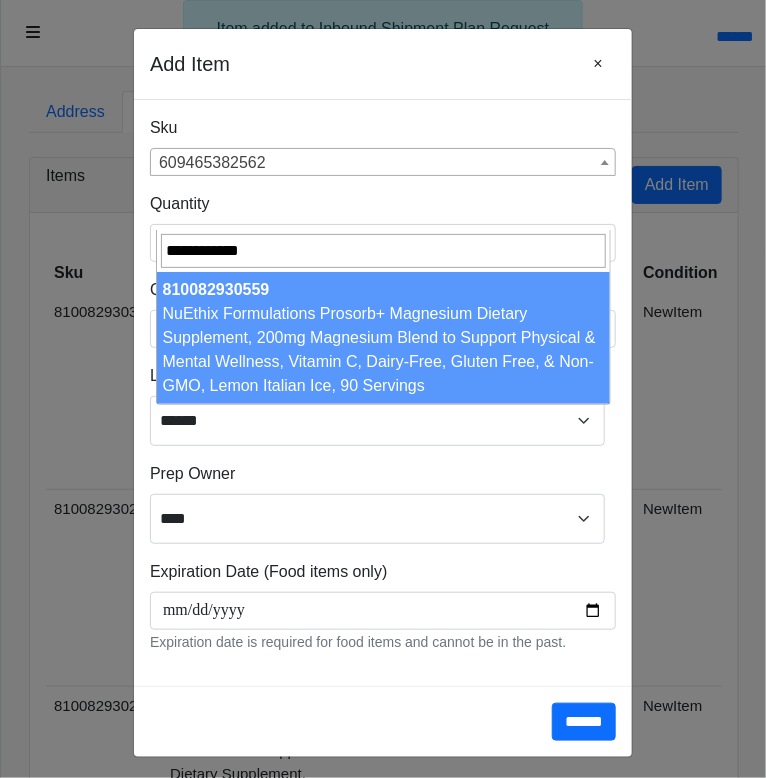 type on "**********" 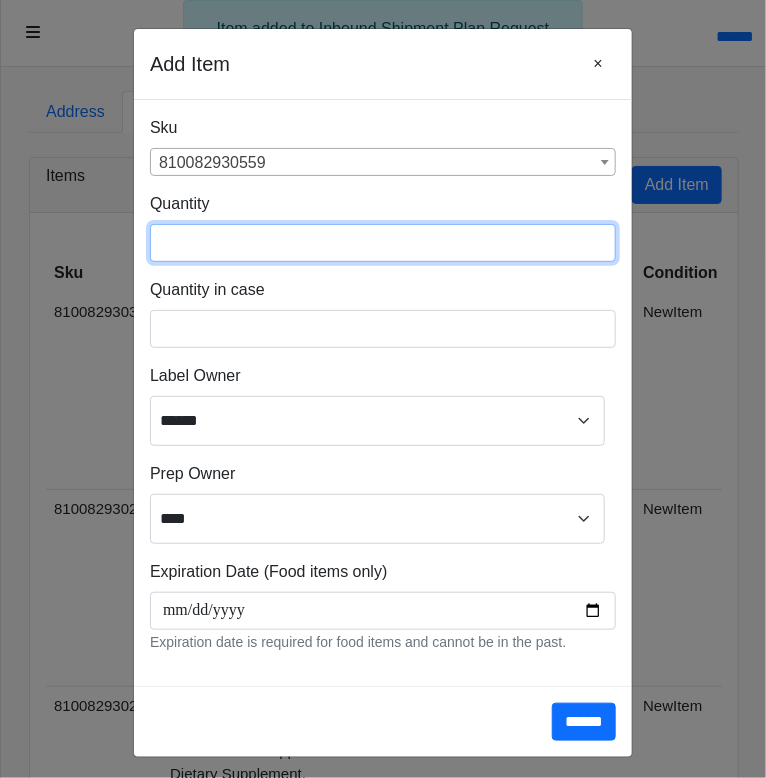 click at bounding box center (383, 243) 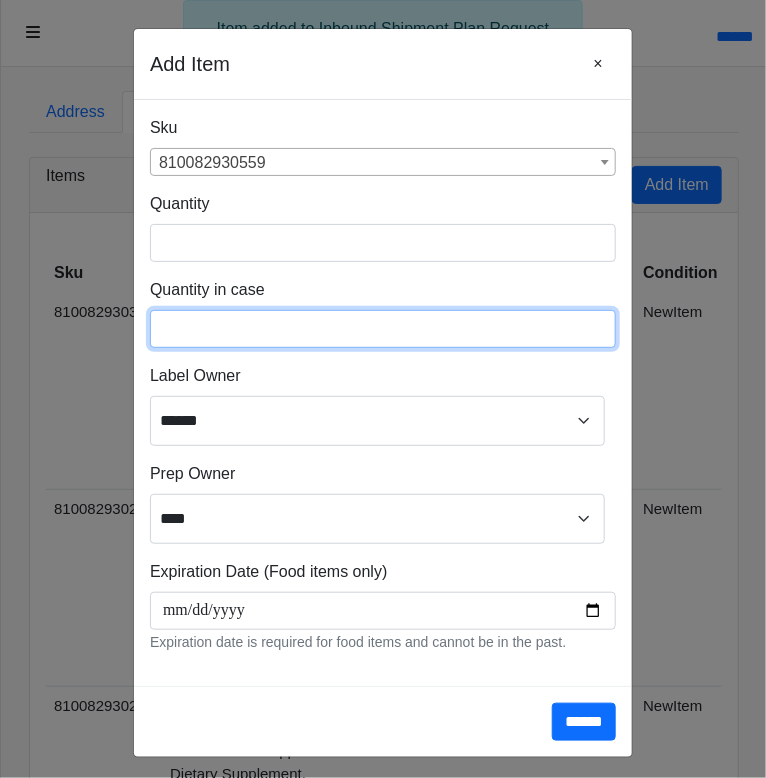 type on "**" 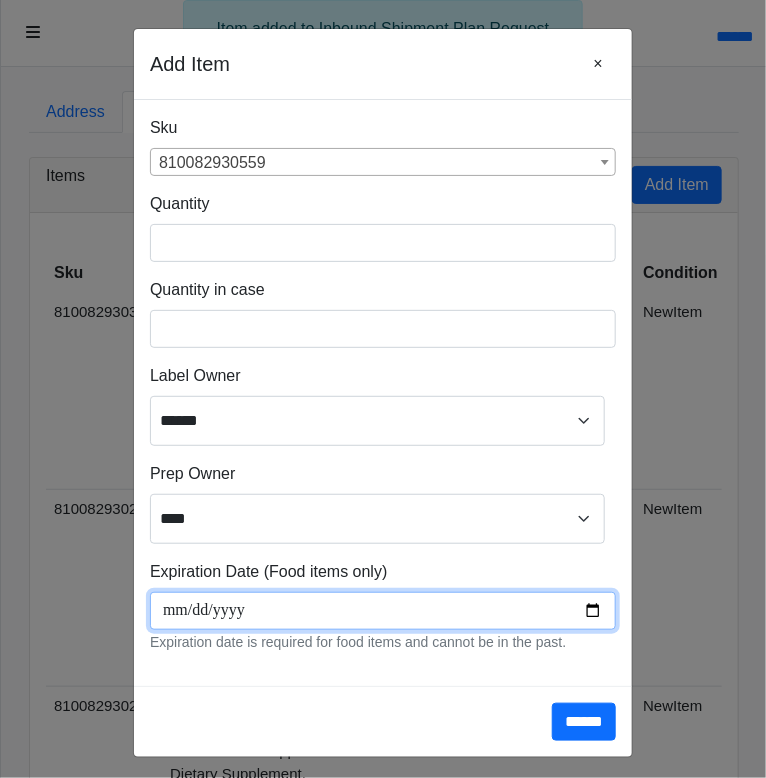 scroll, scrollTop: 267, scrollLeft: 0, axis: vertical 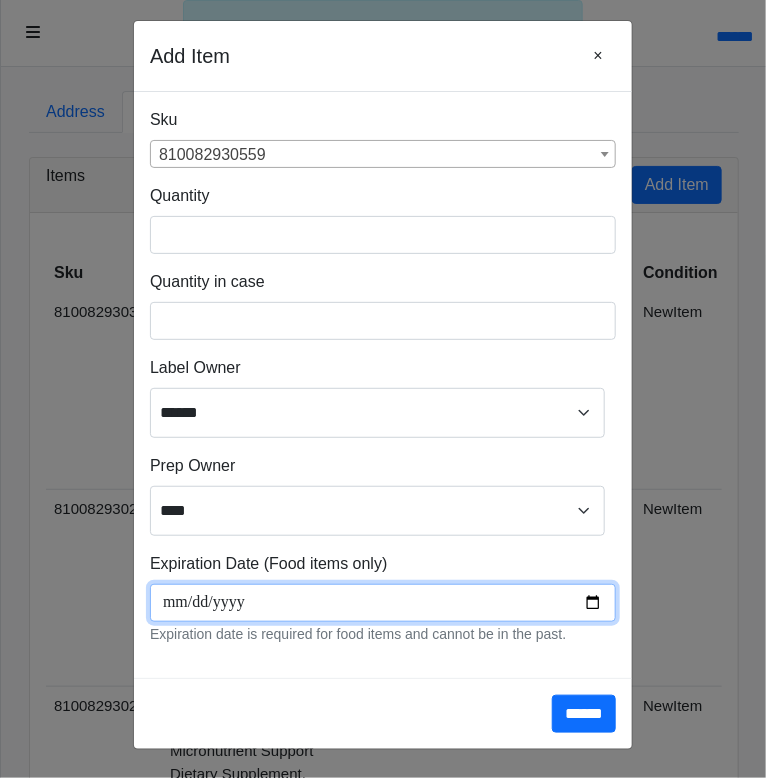 type on "**********" 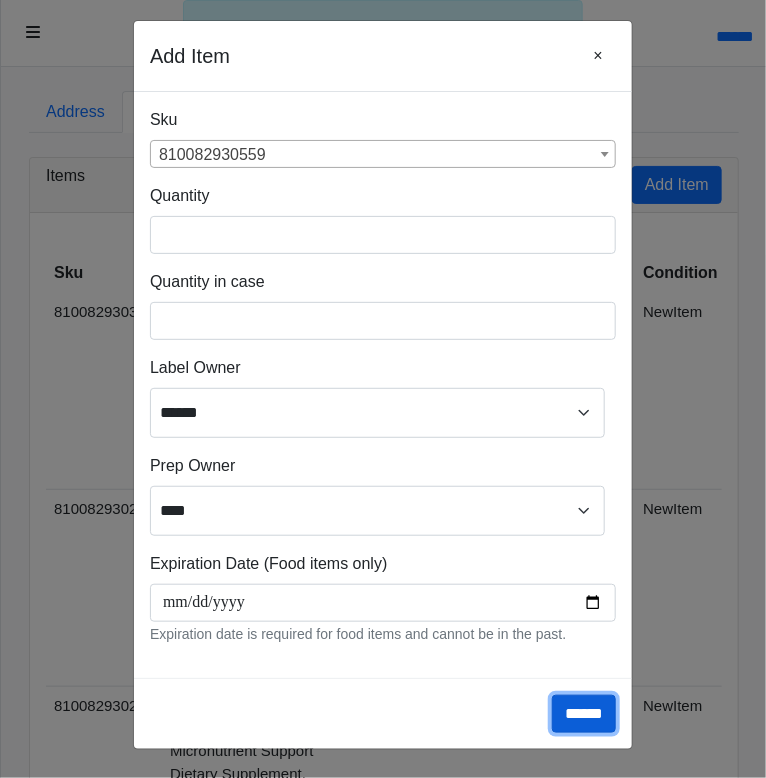 click on "******" at bounding box center (584, 714) 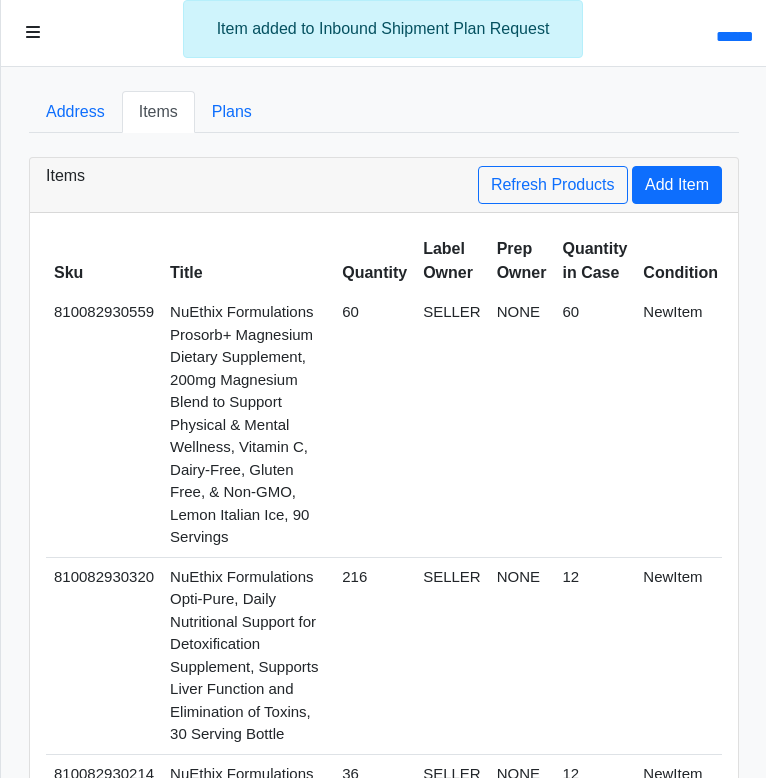 scroll, scrollTop: 0, scrollLeft: 0, axis: both 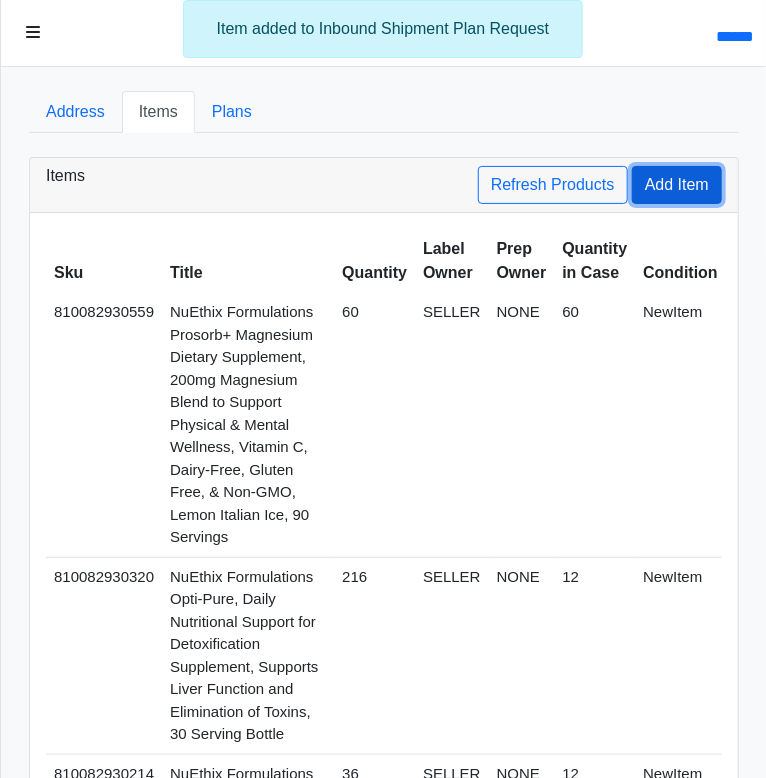 click on "Add Item" at bounding box center [677, 185] 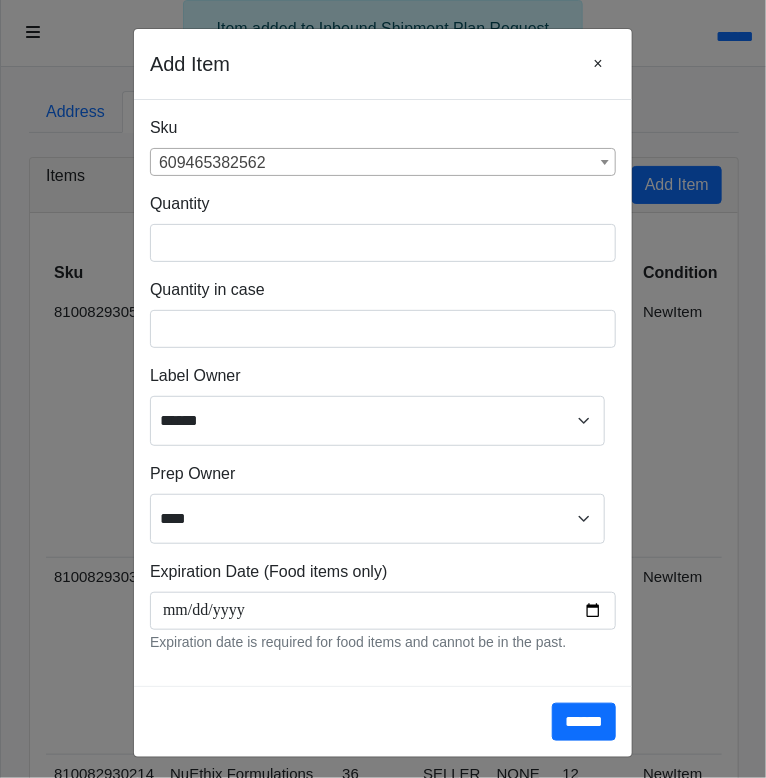 click on "**********" at bounding box center (383, 389) 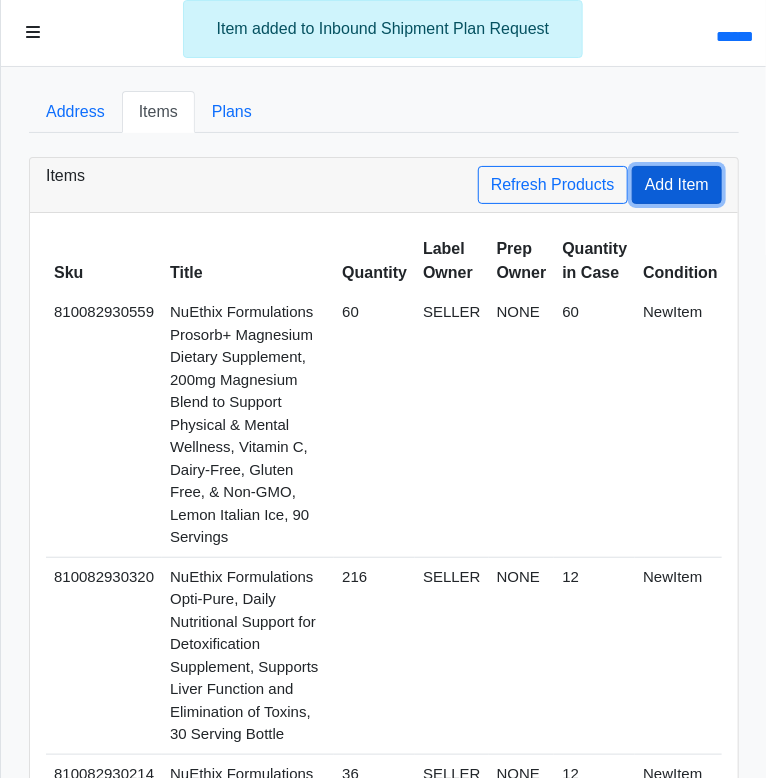 type 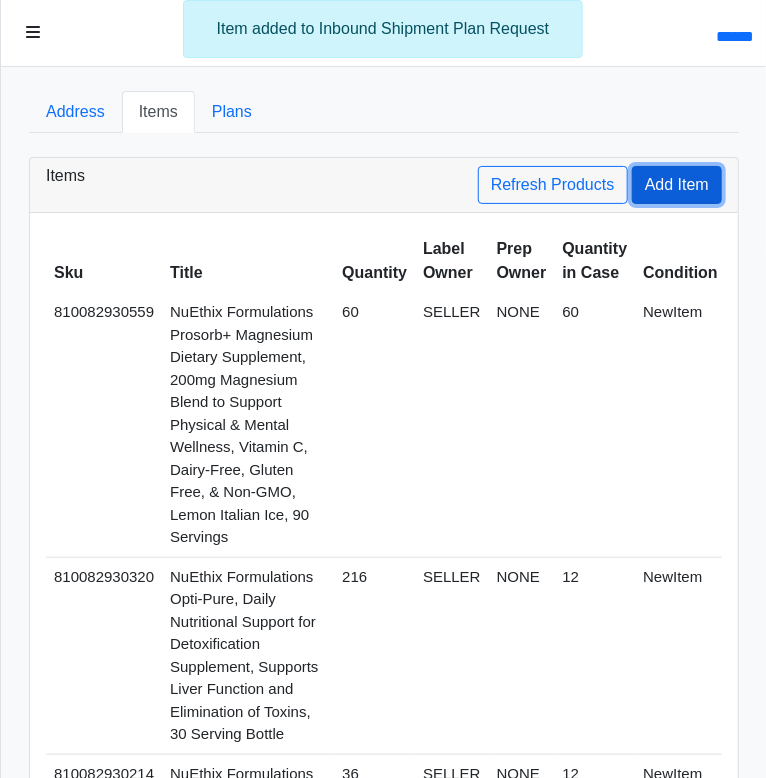 click on "Add Item" at bounding box center [677, 185] 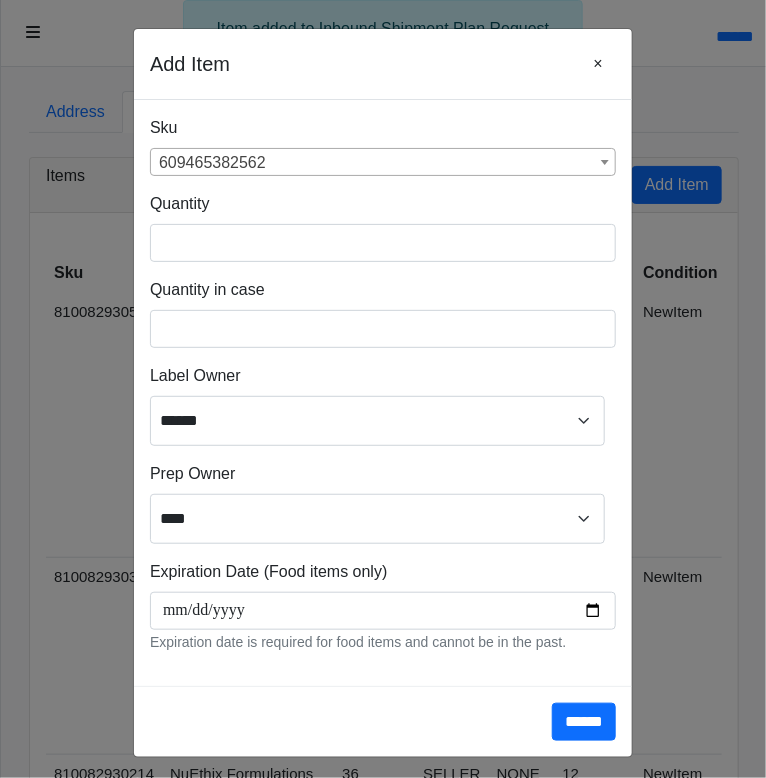 click on "609465382562" at bounding box center [383, 163] 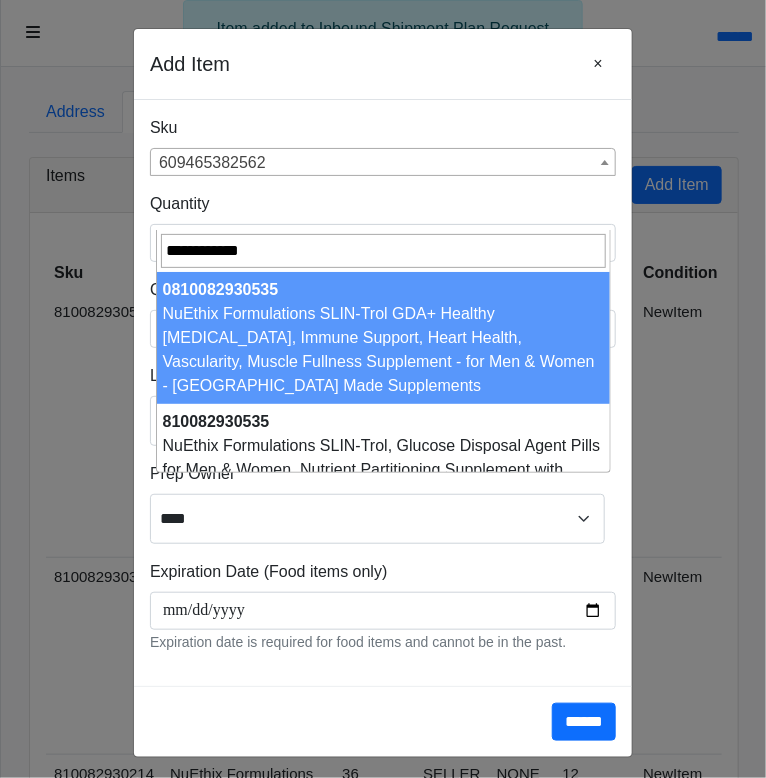 type on "**********" 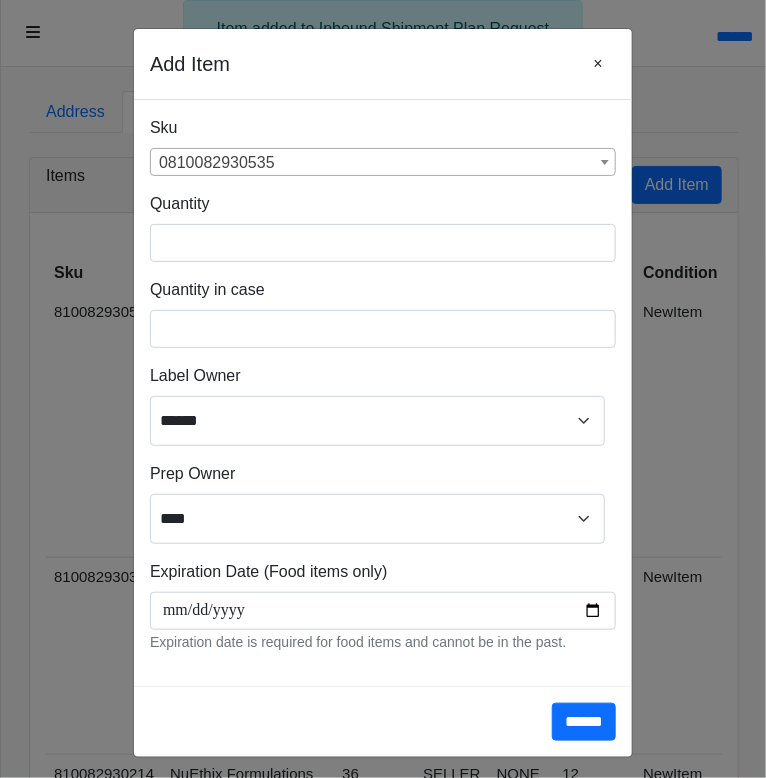 click on "0810082930535" at bounding box center [383, 163] 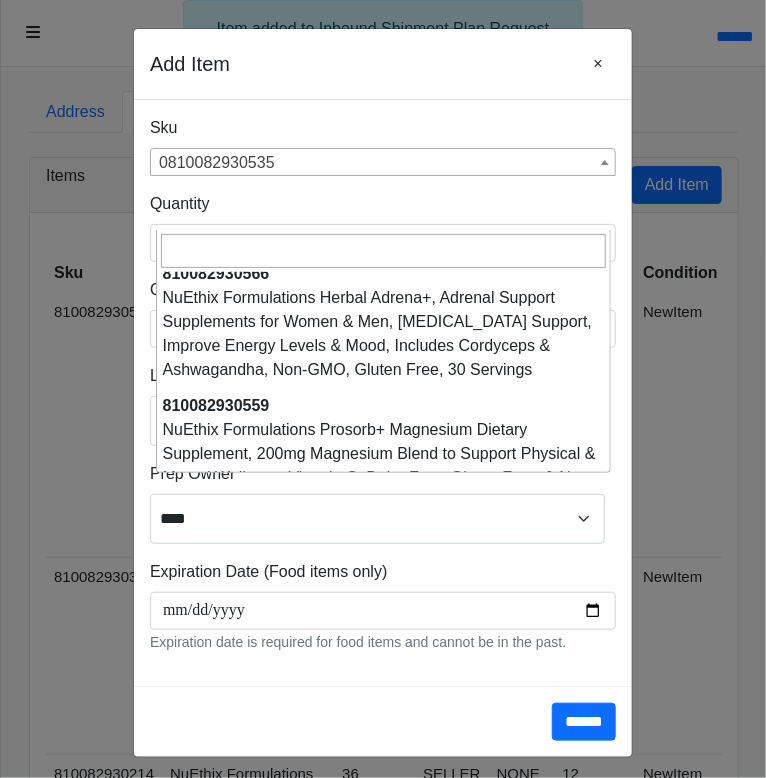 scroll, scrollTop: 8239, scrollLeft: 0, axis: vertical 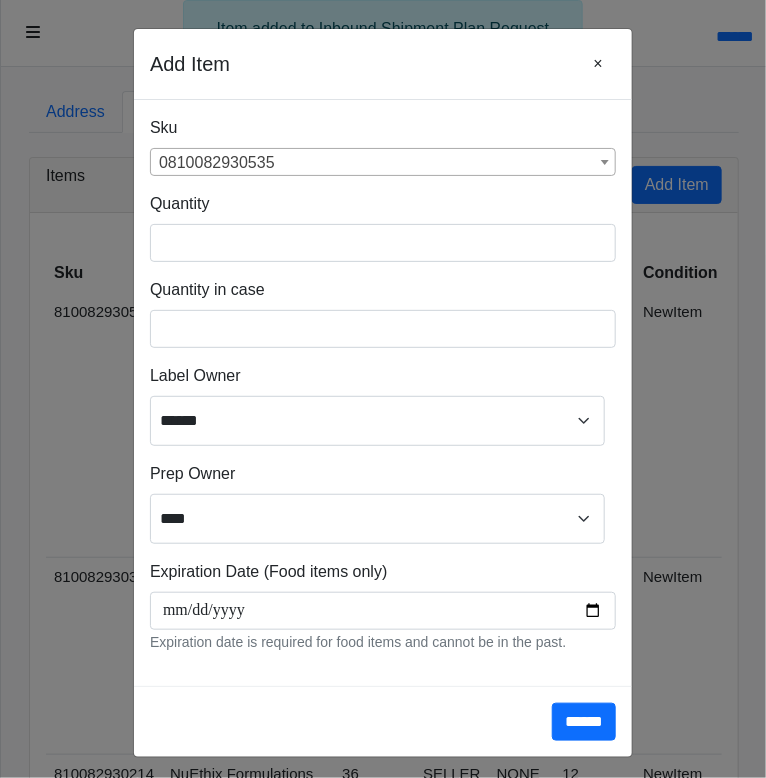 click on "0810082930535" at bounding box center [383, 163] 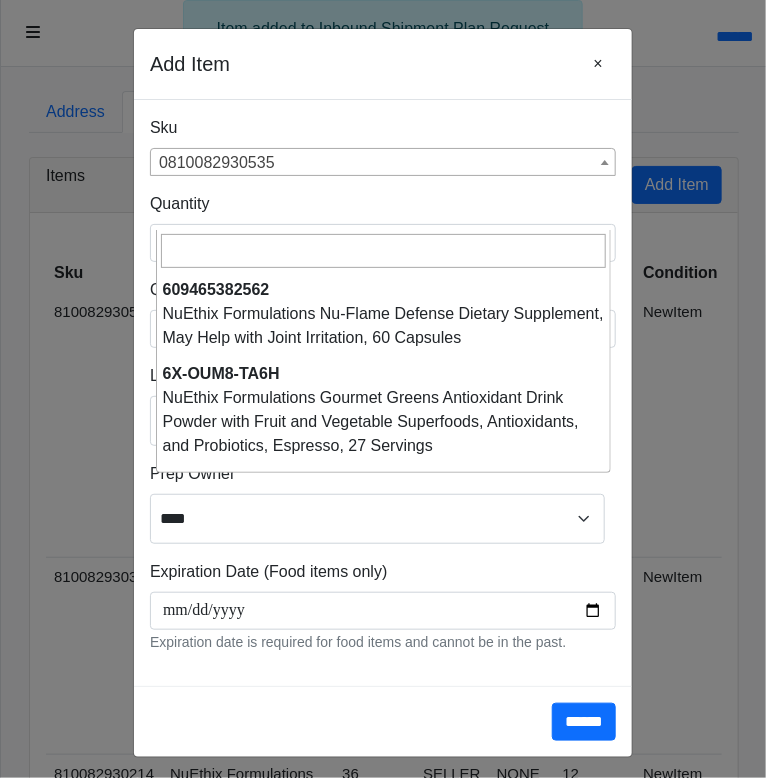 scroll, scrollTop: 7921, scrollLeft: 0, axis: vertical 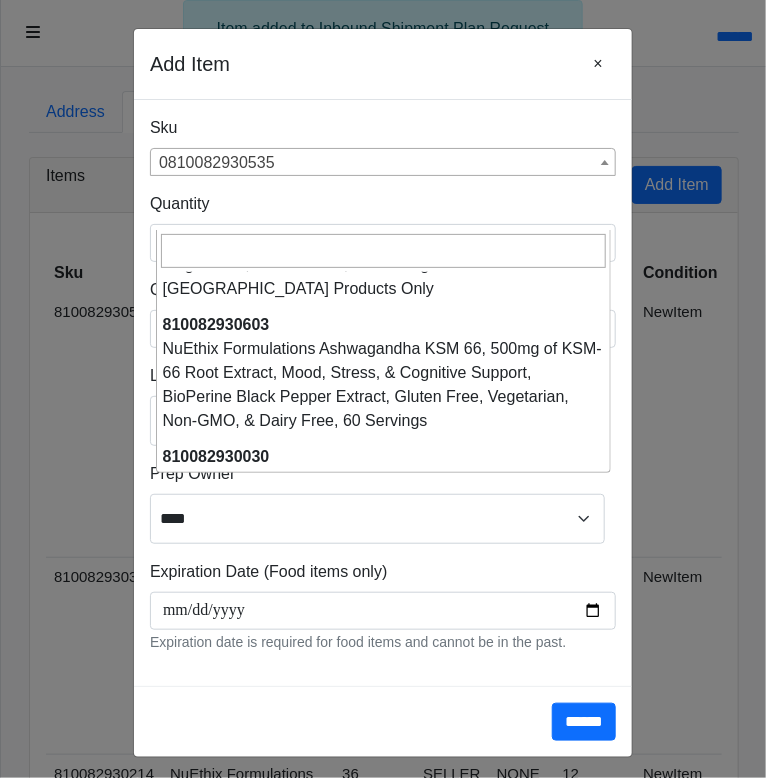 click on "0810082930535" at bounding box center [383, 163] 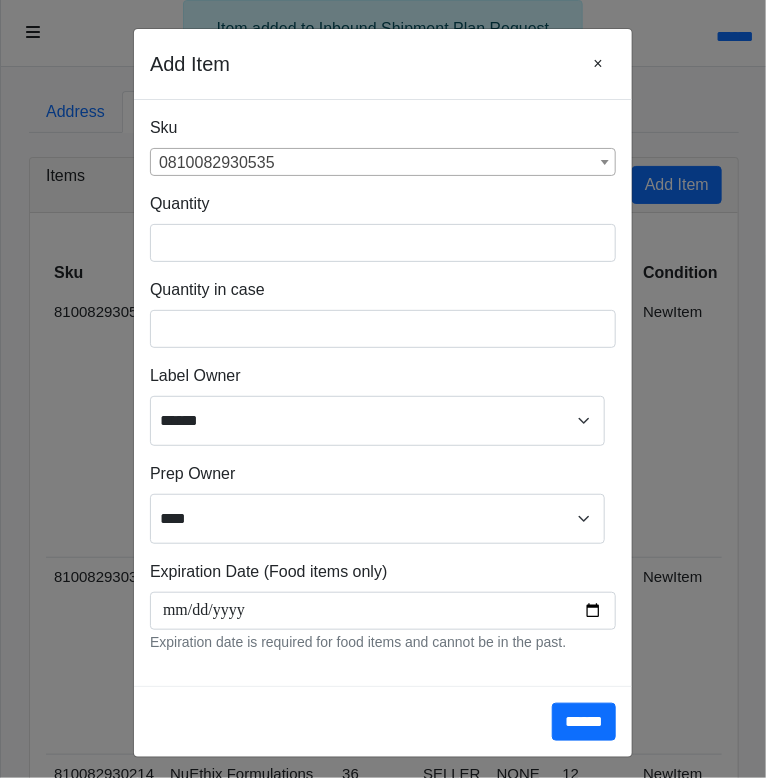 click on "**********" at bounding box center [383, 154] 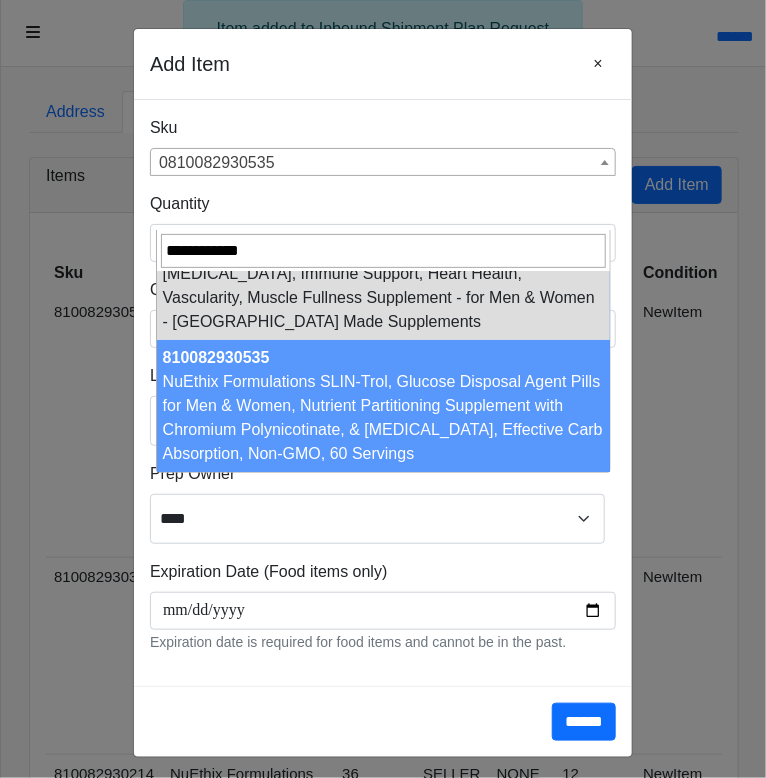 scroll, scrollTop: 138, scrollLeft: 0, axis: vertical 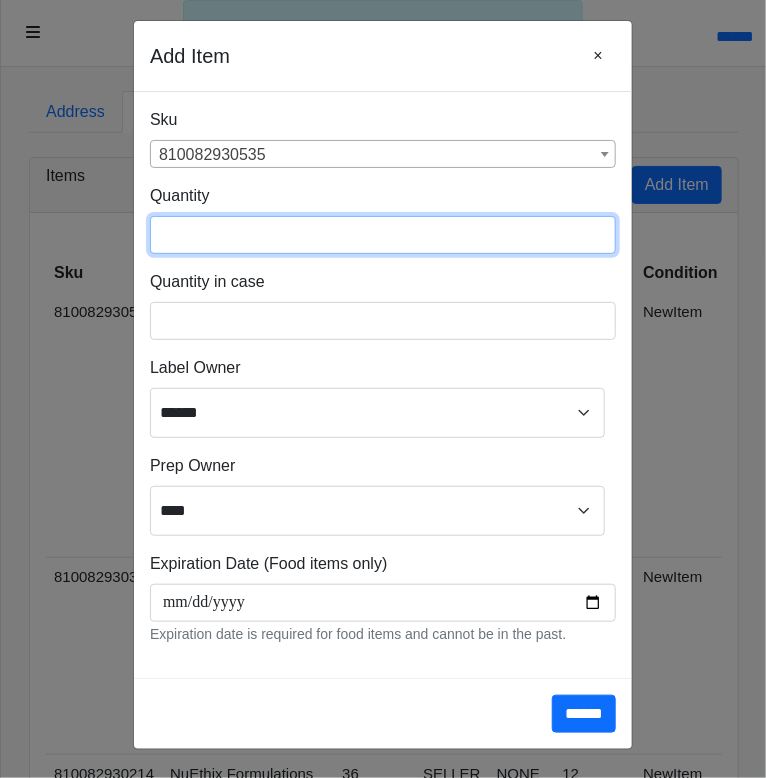click at bounding box center (383, 235) 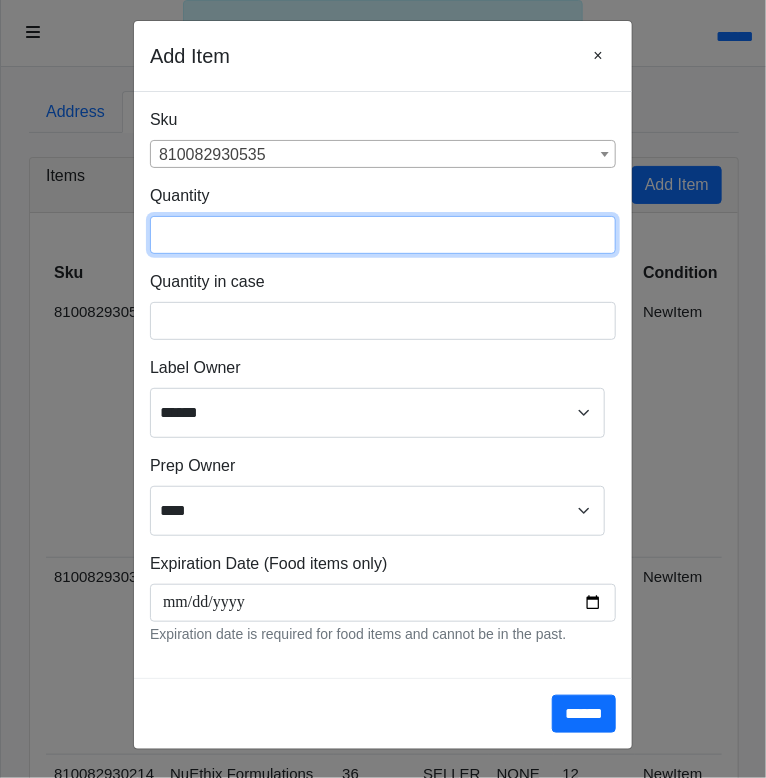 type on "***" 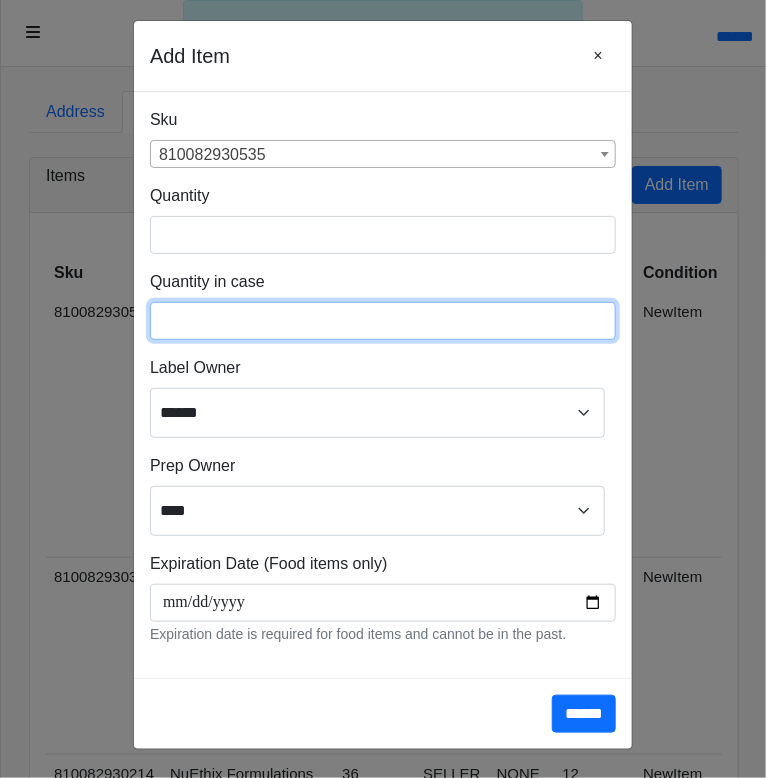 type on "**" 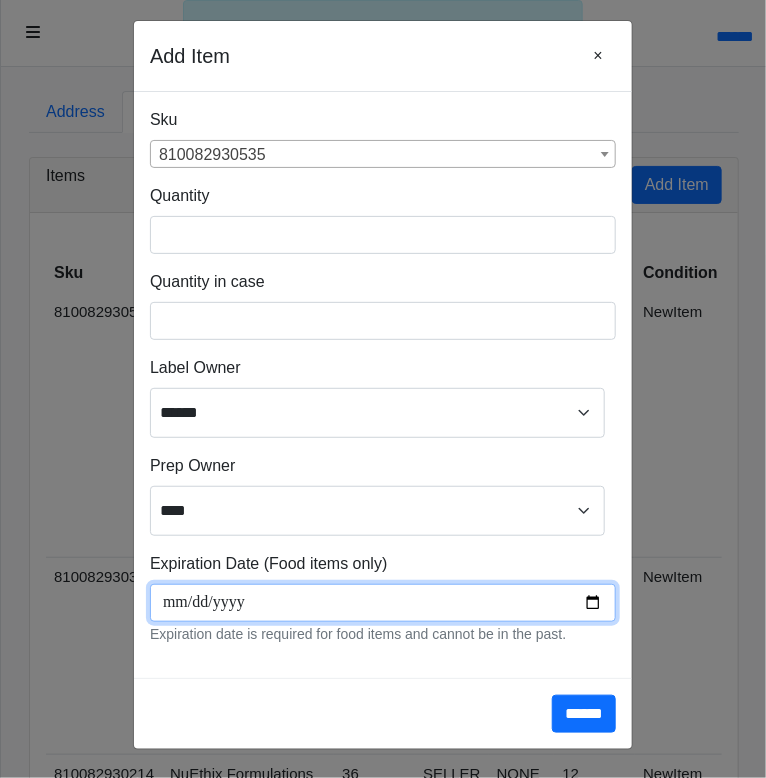 scroll, scrollTop: 267, scrollLeft: 0, axis: vertical 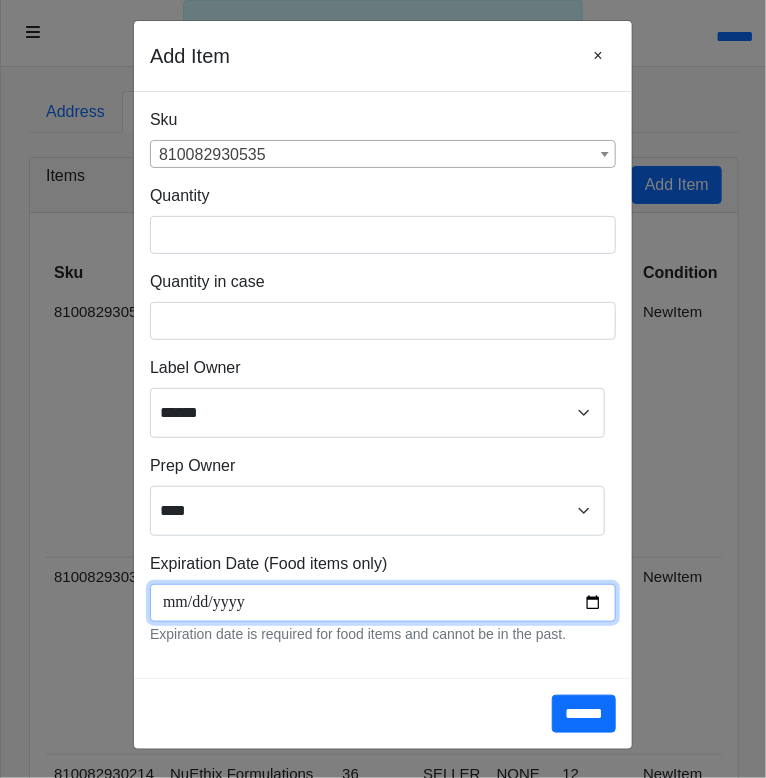 type on "**********" 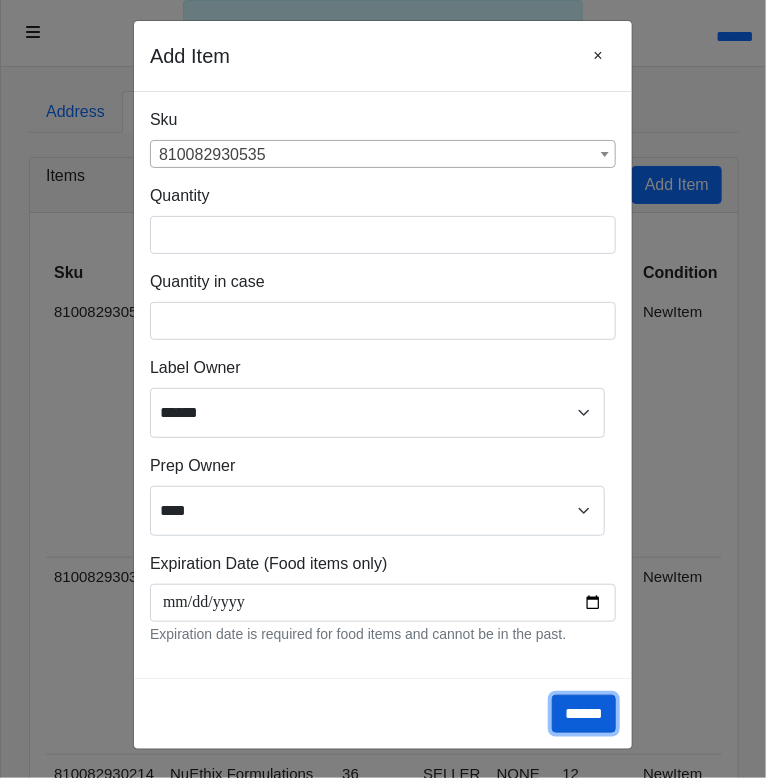 click on "******" at bounding box center (584, 714) 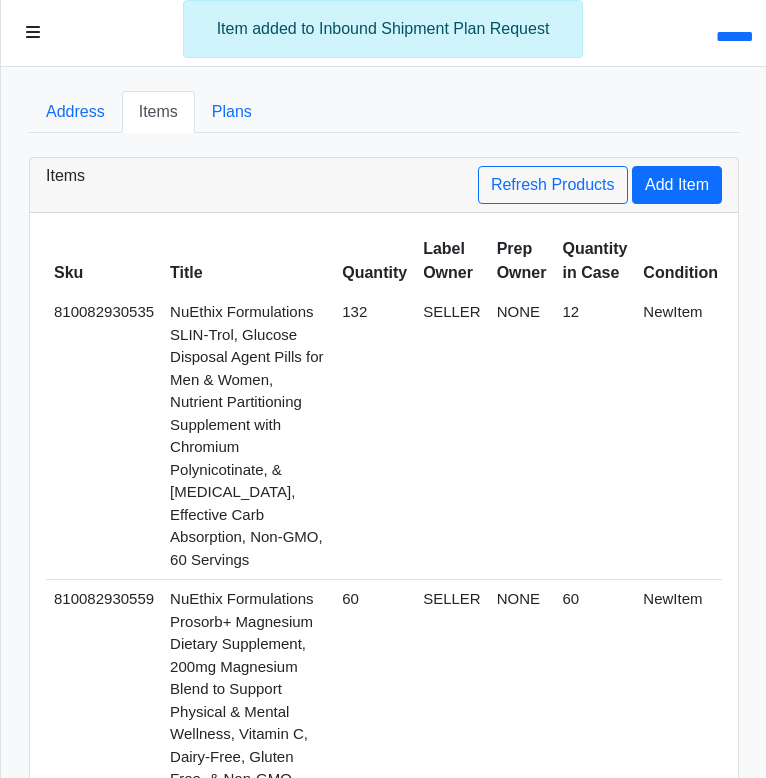 scroll, scrollTop: 0, scrollLeft: 0, axis: both 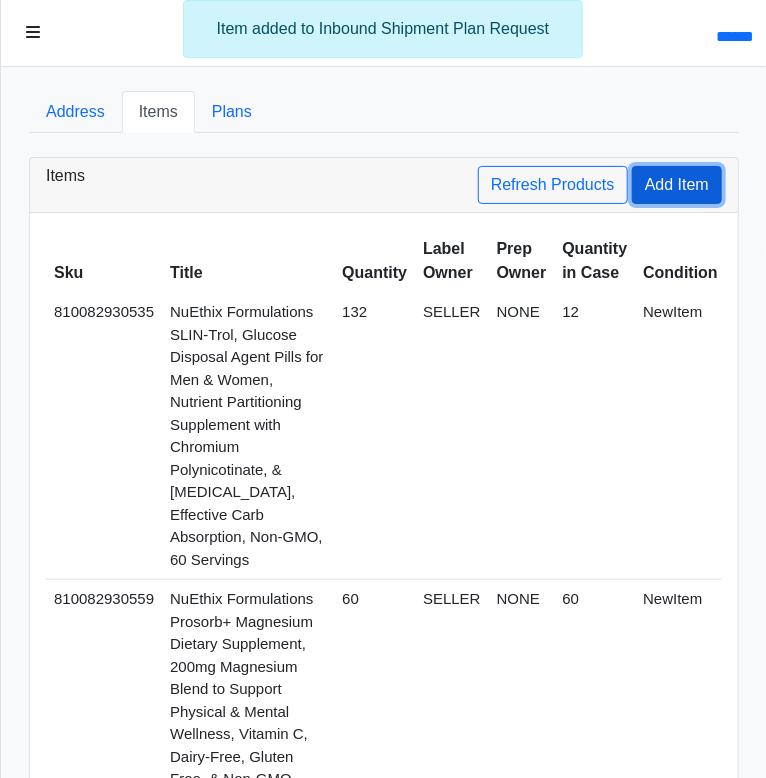 click on "Add Item" at bounding box center (677, 185) 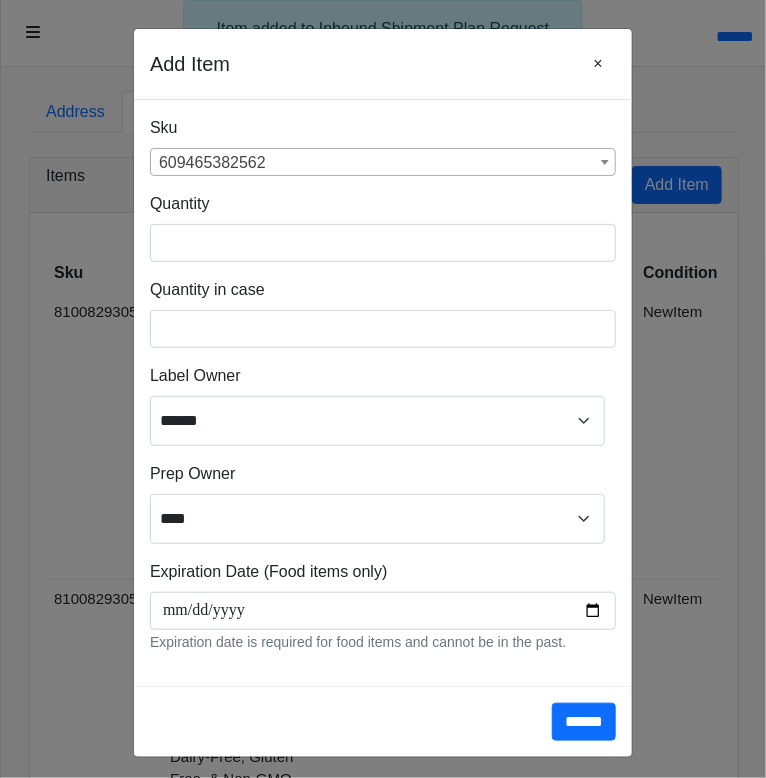 click on "609465382562" at bounding box center [383, 163] 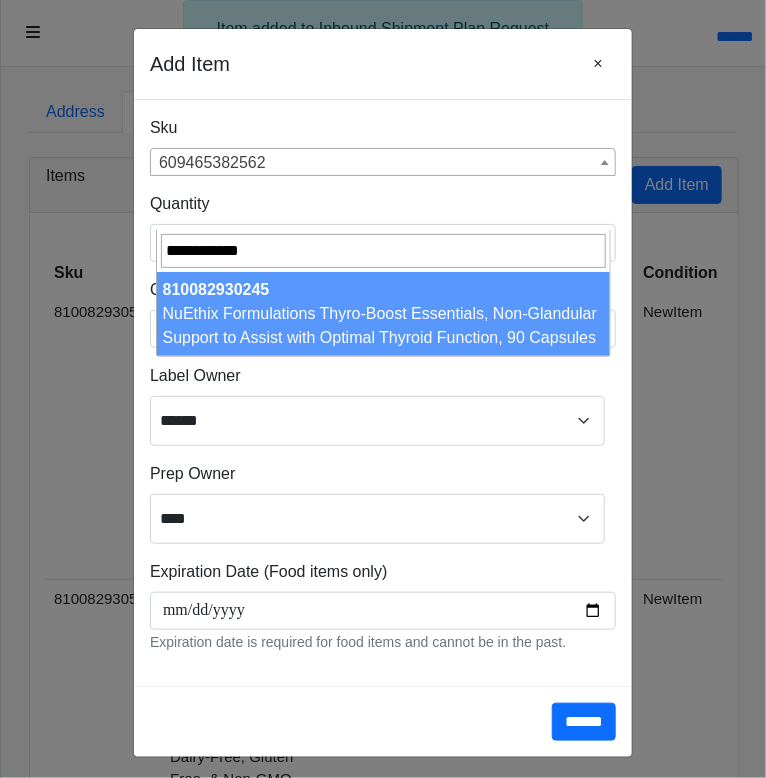 type on "**********" 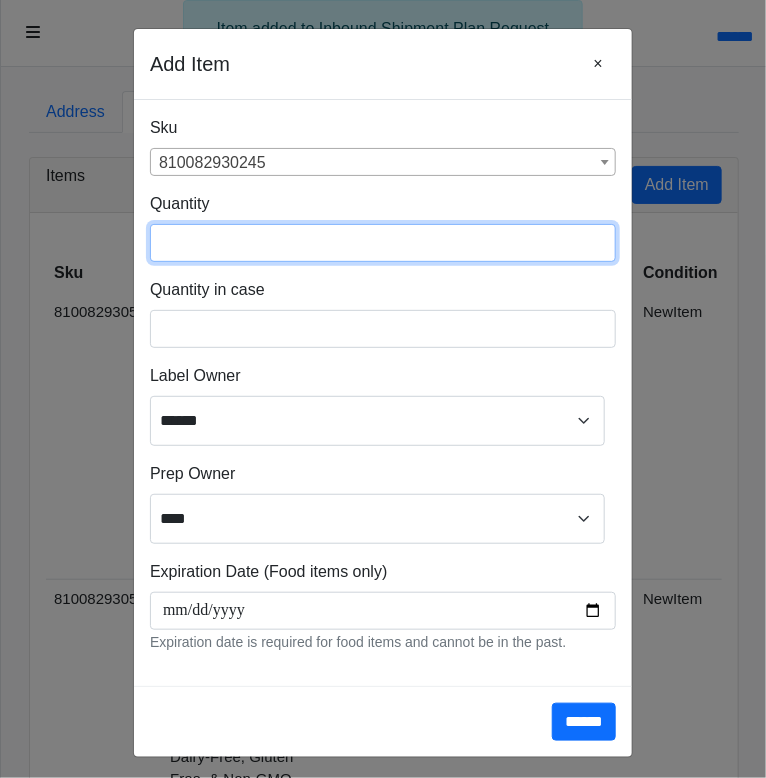 click at bounding box center (383, 243) 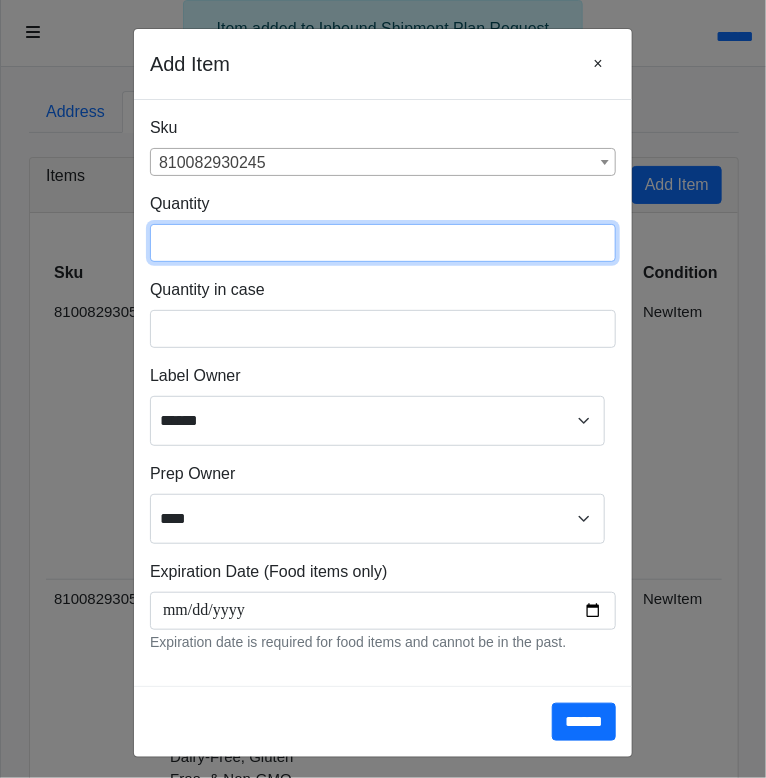 type on "**" 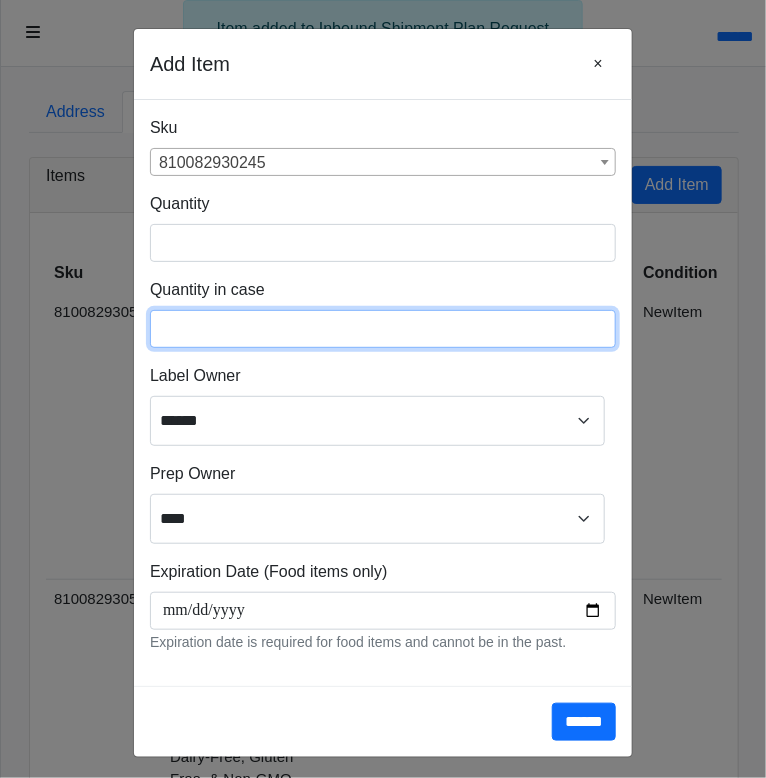 type on "**" 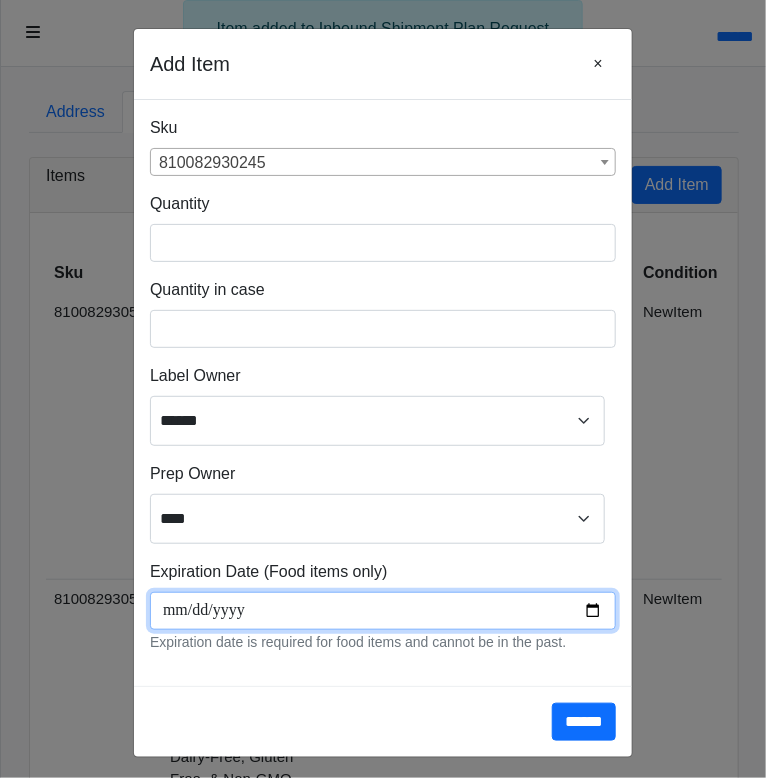 scroll, scrollTop: 267, scrollLeft: 0, axis: vertical 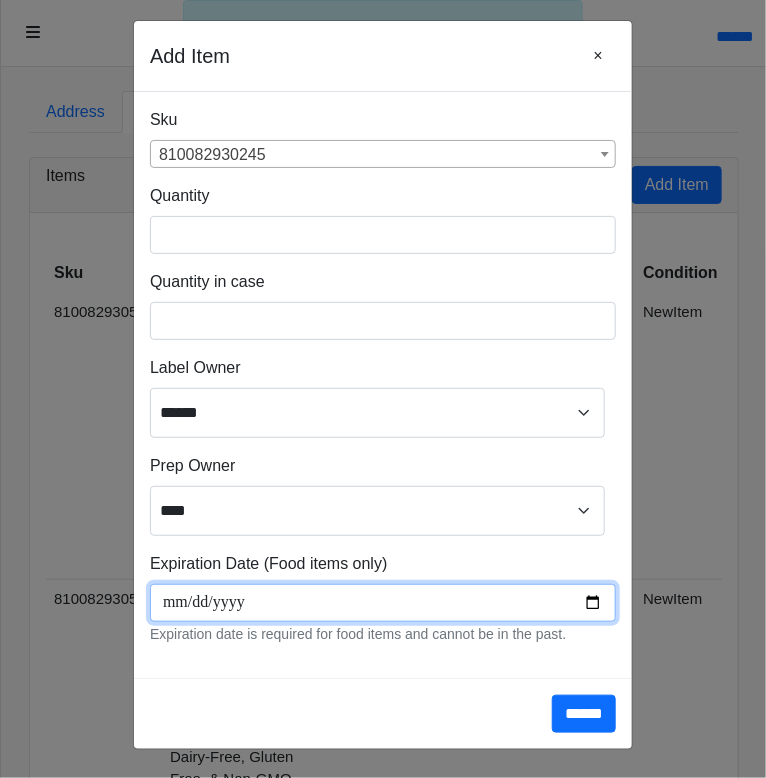 type on "**********" 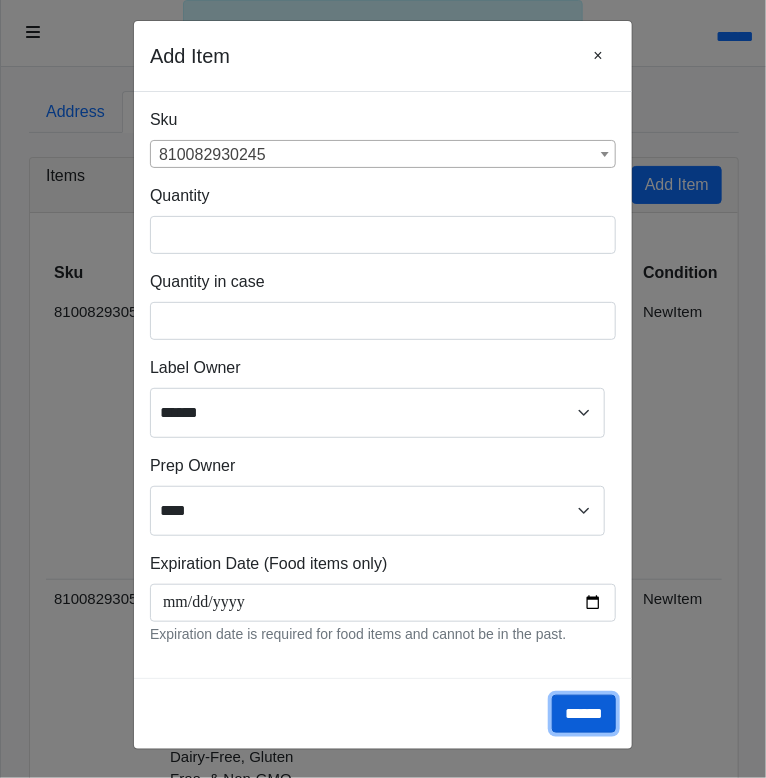 click on "******" at bounding box center (584, 714) 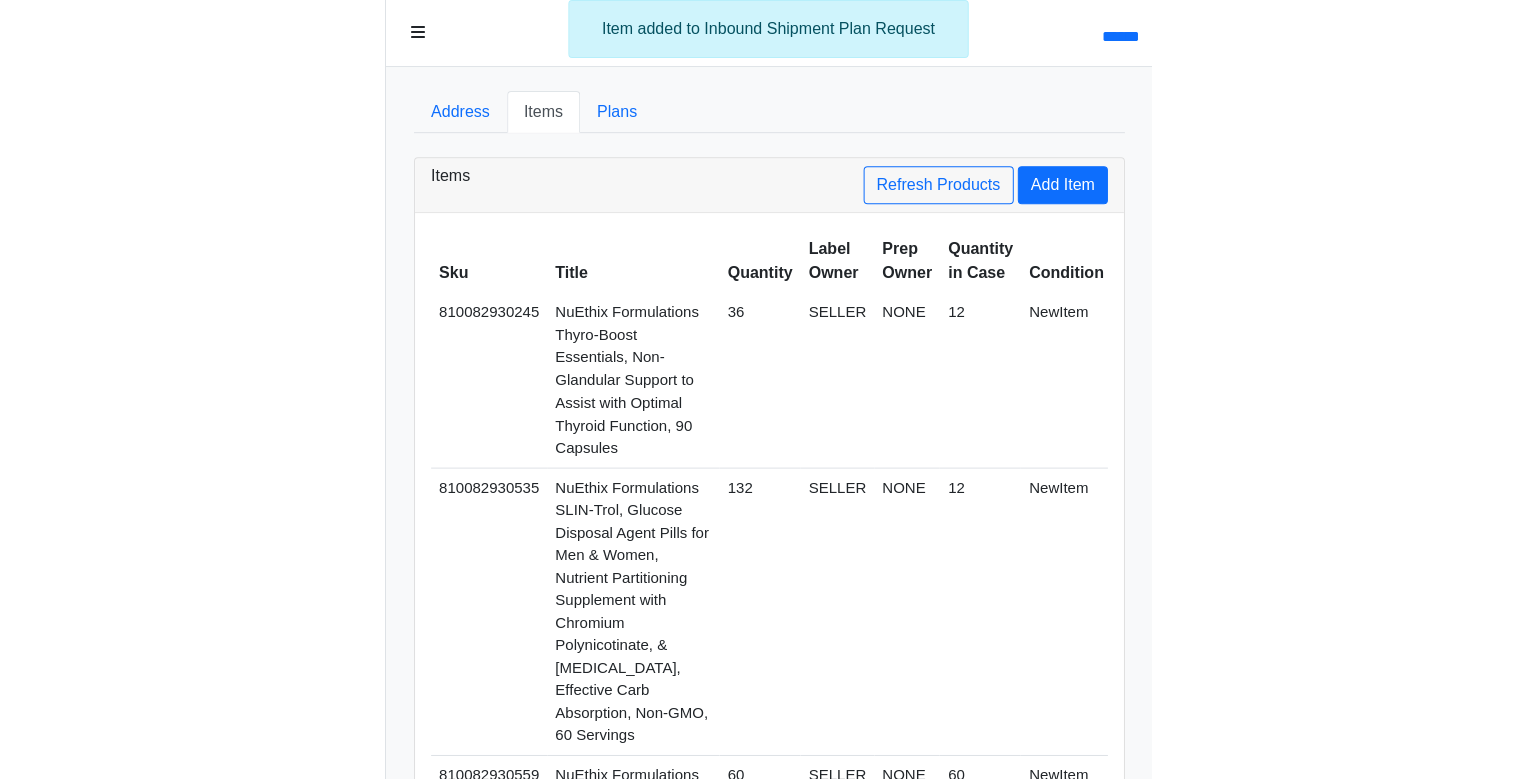 scroll, scrollTop: 0, scrollLeft: 0, axis: both 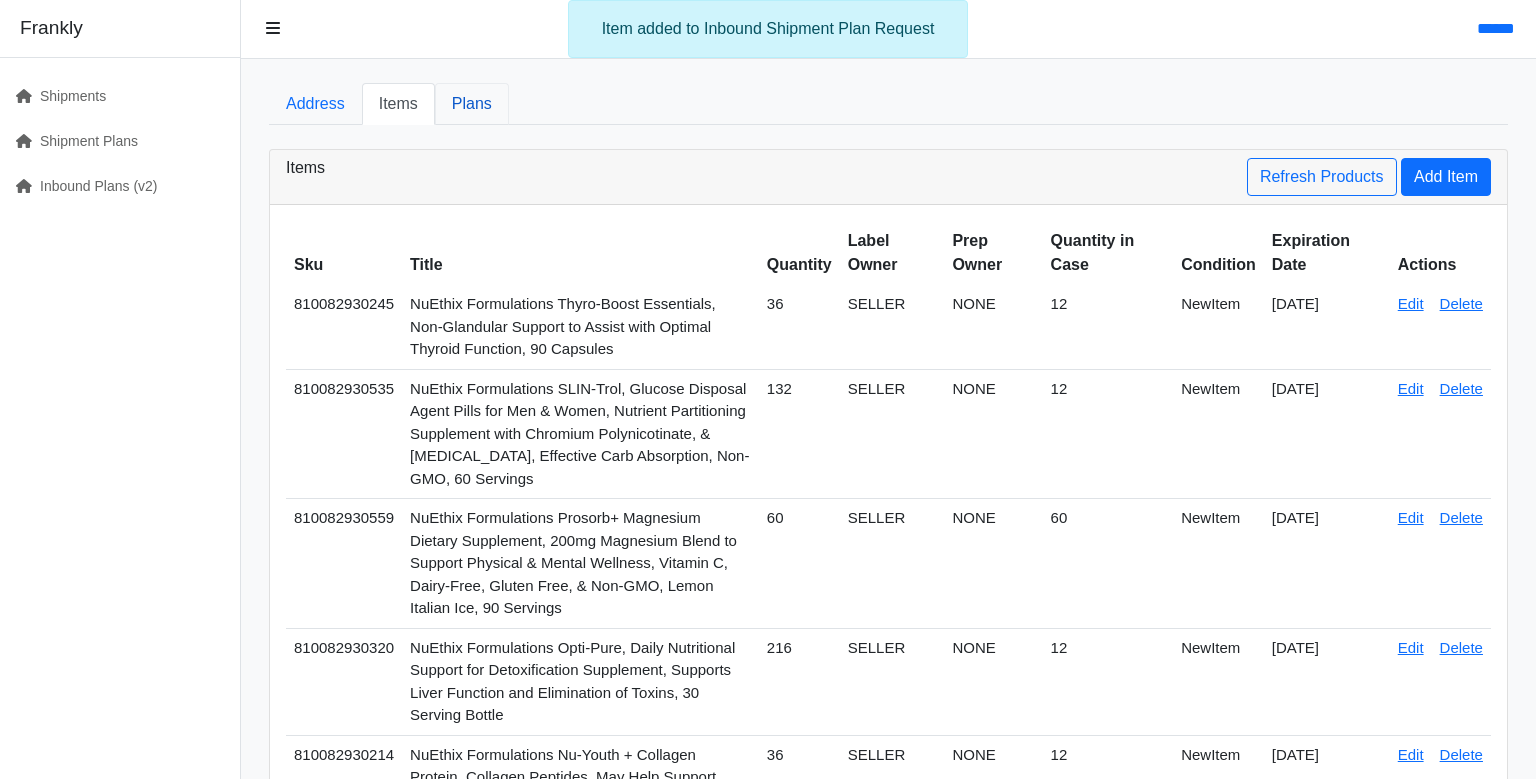 click on "Plans" at bounding box center (472, 104) 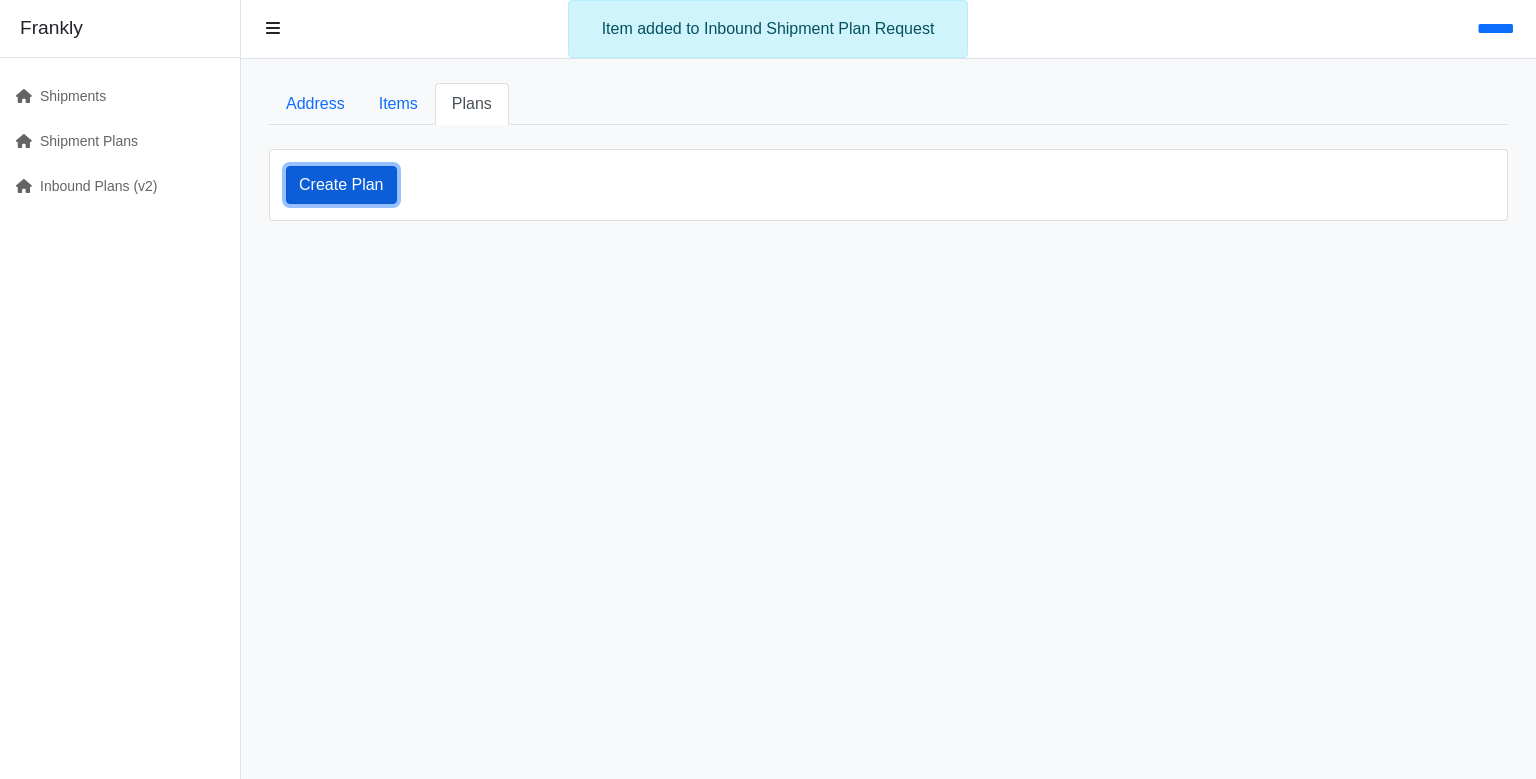 click on "Create Plan" at bounding box center (341, 185) 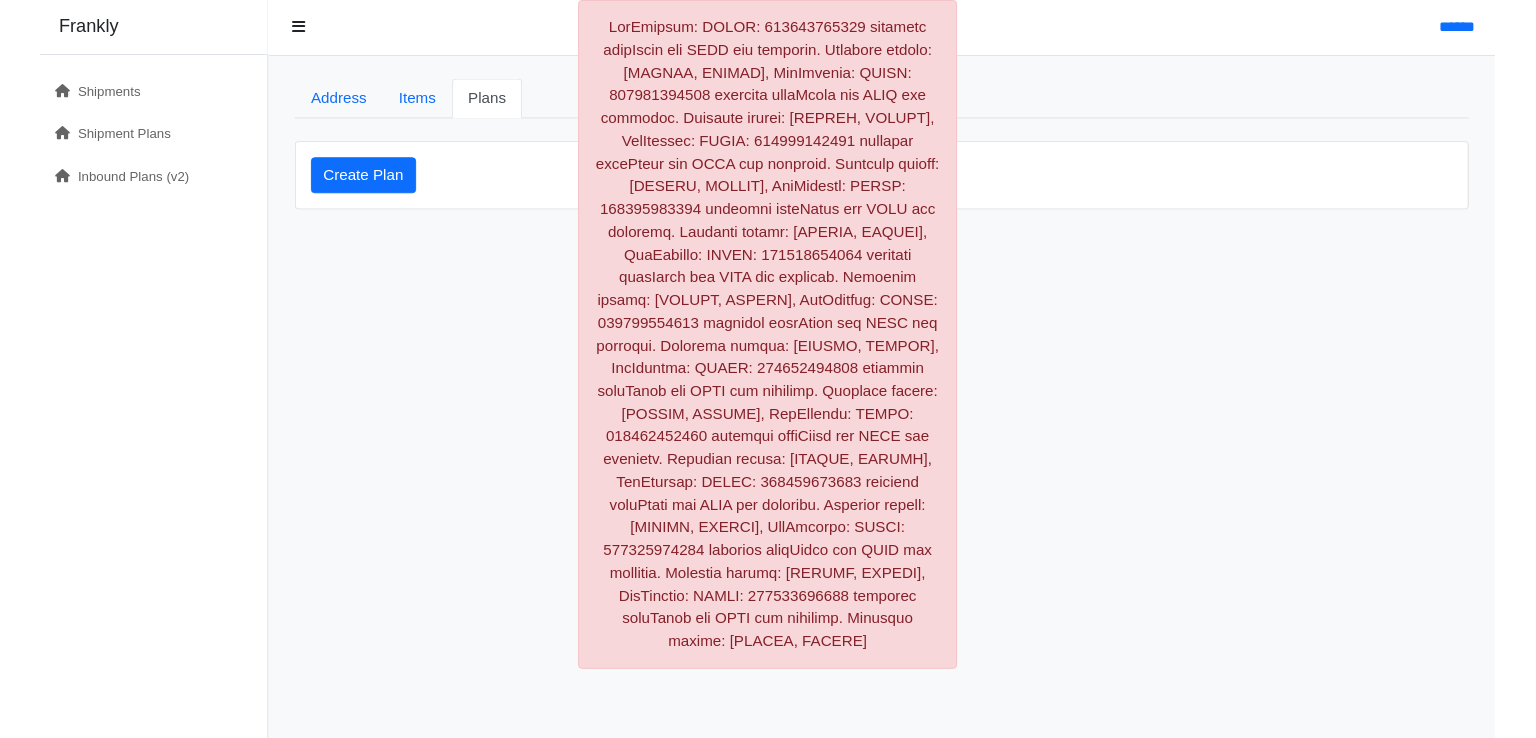 scroll, scrollTop: 0, scrollLeft: 0, axis: both 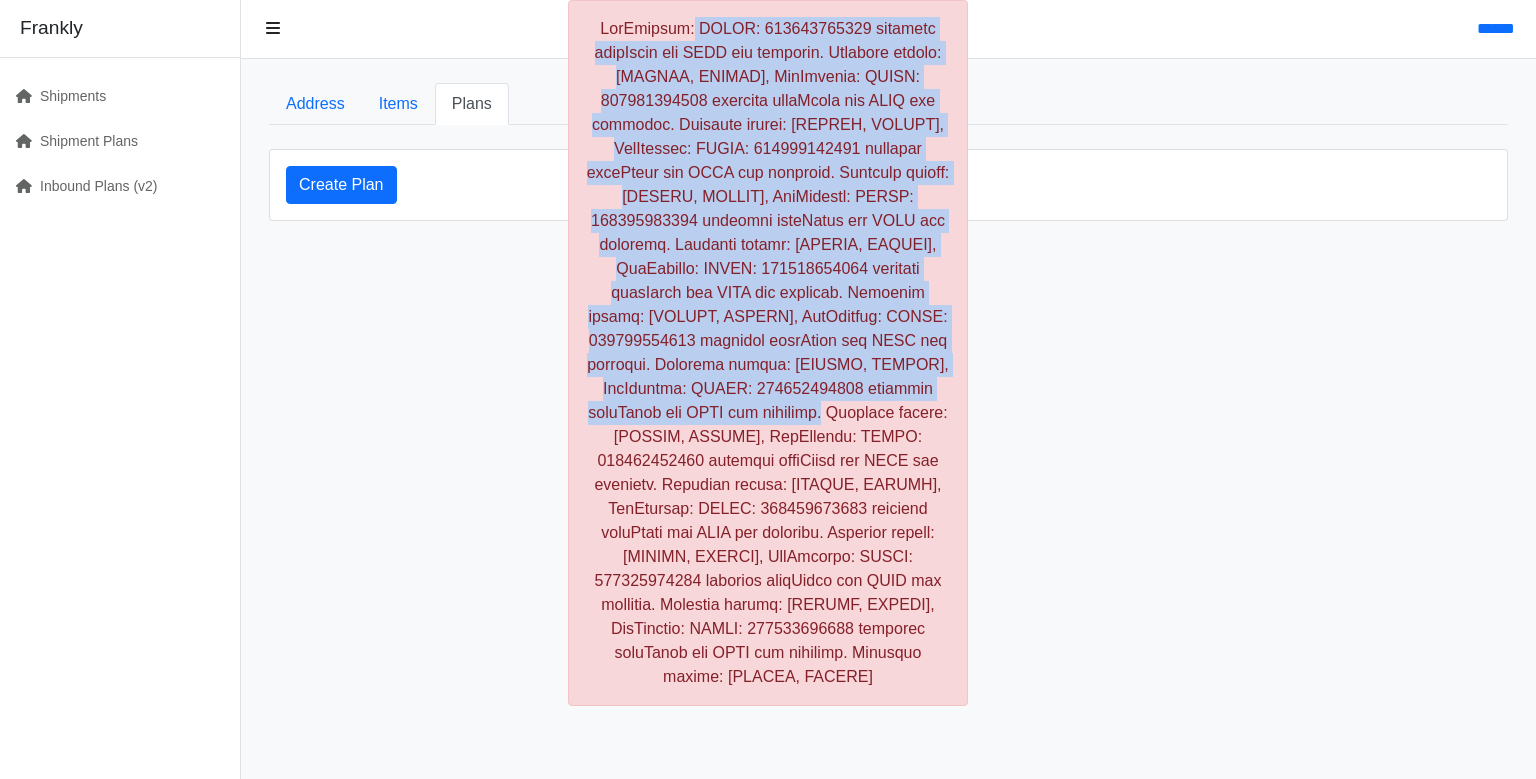 copy on "BadRequest: ERROR: 810082930603 requires prepOwner but NONE was assigned. Accepted values: [AMAZON, SELLER], BadRequest: ERROR: 810082930511 requires prepOwner but NONE was assigned. Accepted values: [AMAZON, SELLER], BadRequest: ERROR: 810082930054 requires prepOwner but NONE was assigned. Accepted values: [AMAZON, SELLER], BadRequest: ERROR: 810082930566 requires prepOwner but NONE was assigned. Accepted values: [AMAZON, SELLER], BadRequest: ERROR: 810082930283 requires prepOwner but NONE was assigned. Accepted values: [AMAZON, SELLER], BadRequest: ERROR: 810082930184 requires prepOwner but NONE was assigned. Accepted values: [AMAZON, SELLER], BadRequest: ERROR: 810082930306 requires prepOwner but NONE wa" 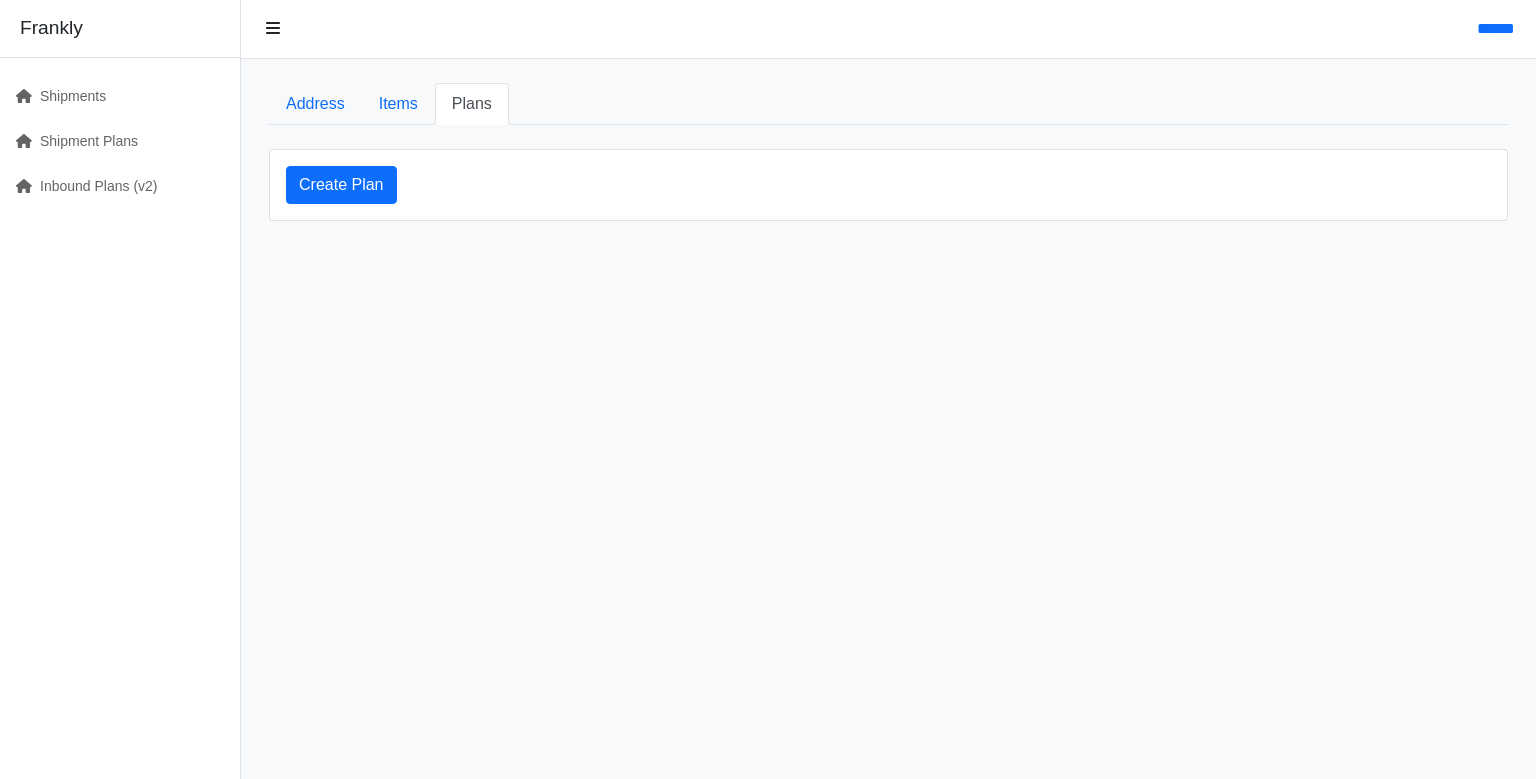 click on "******
Address
Items
Plans
Items
Refresh Products
Add Item
Sku
Title
Quantity
Label Owner
Prep Owner
Quantity in Case
Condition
Expiration Date
Actions" at bounding box center (888, 389) 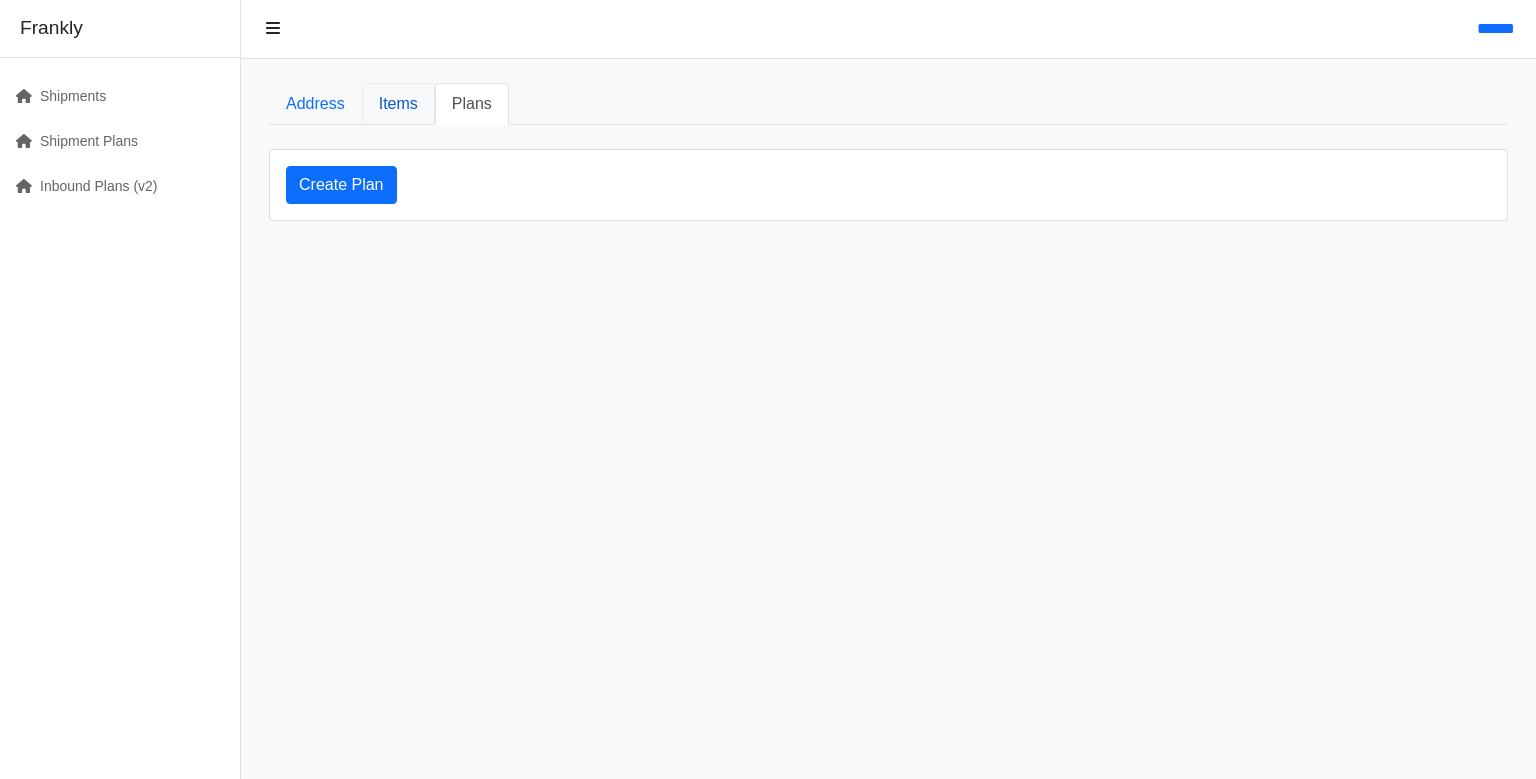 click on "Items" at bounding box center [398, 104] 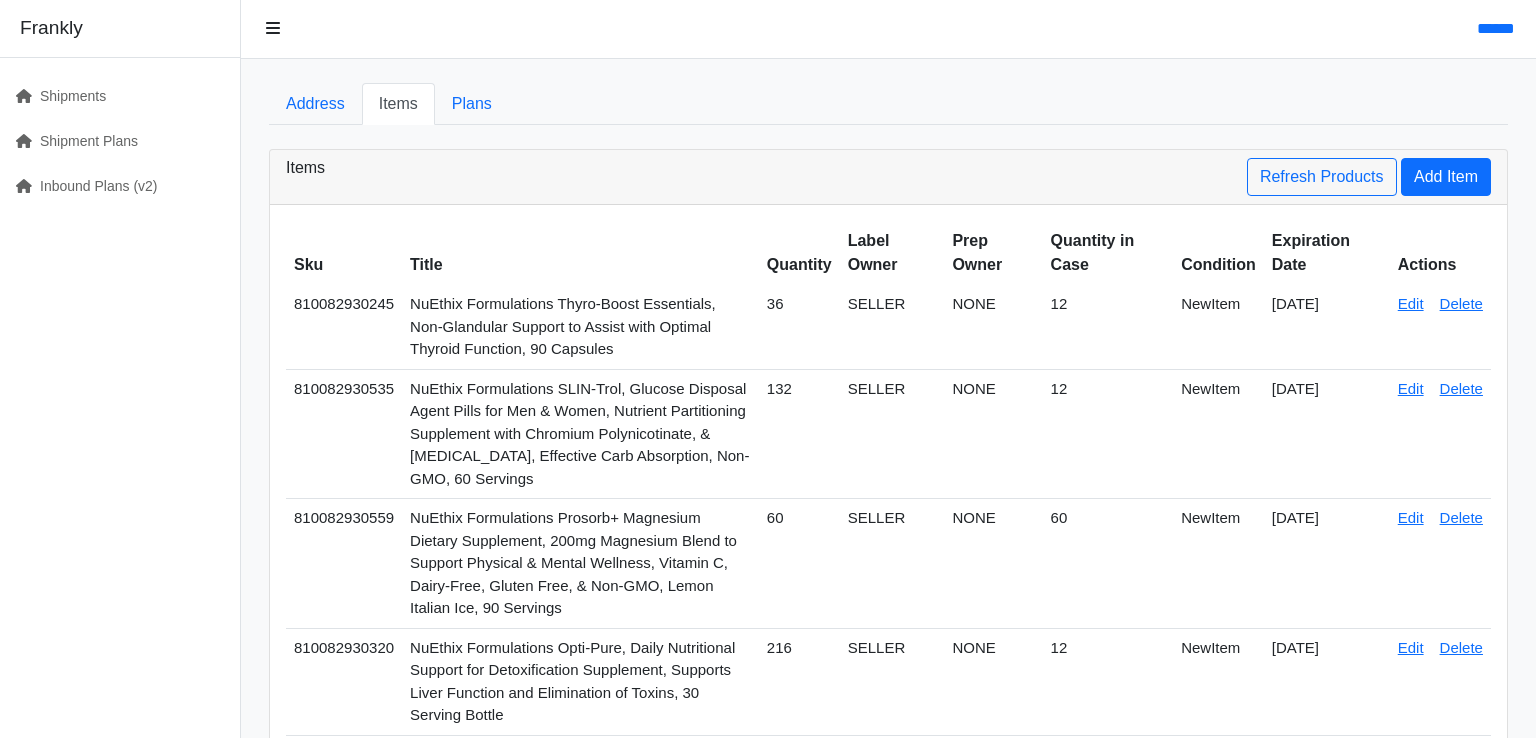scroll, scrollTop: 9765, scrollLeft: 0, axis: vertical 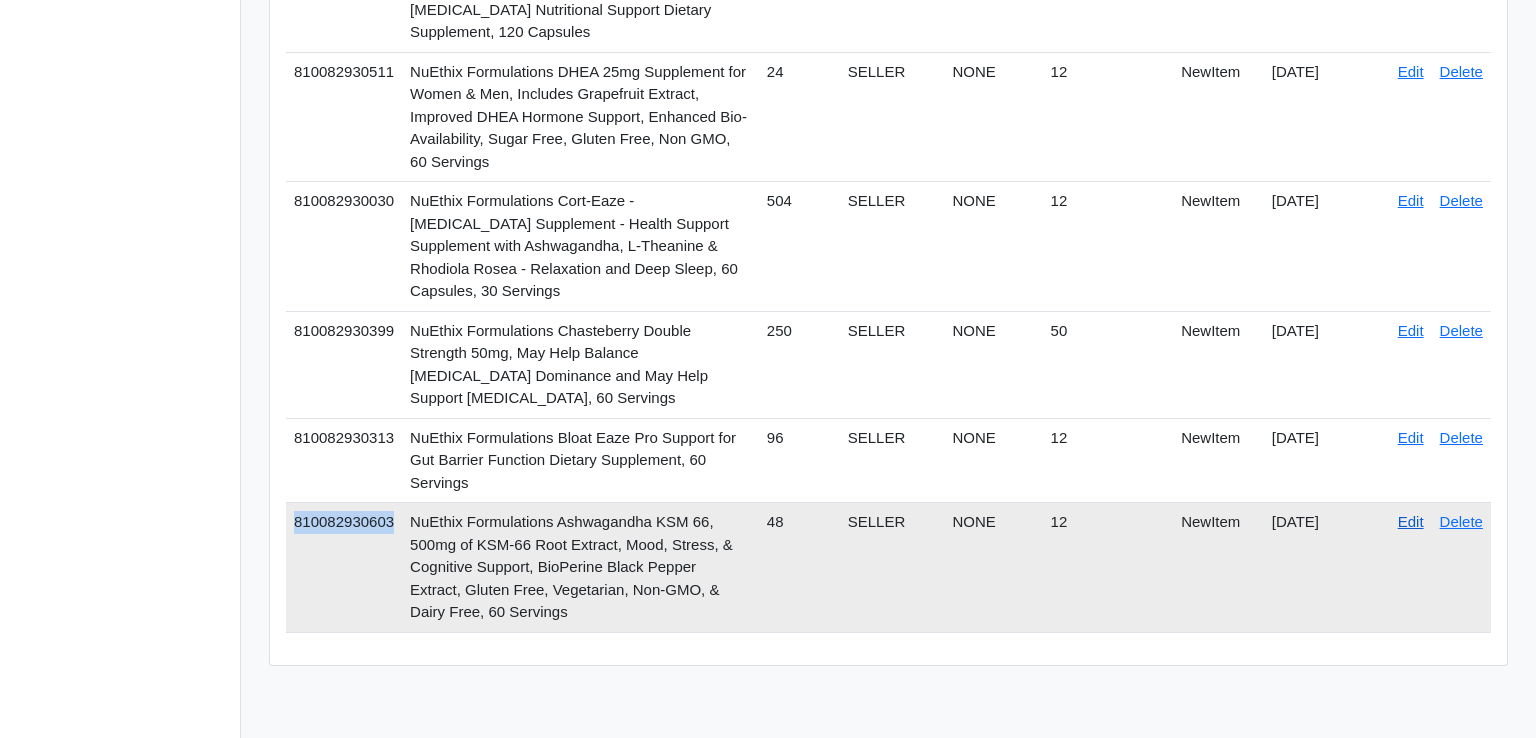 click on "Edit" at bounding box center [1411, 521] 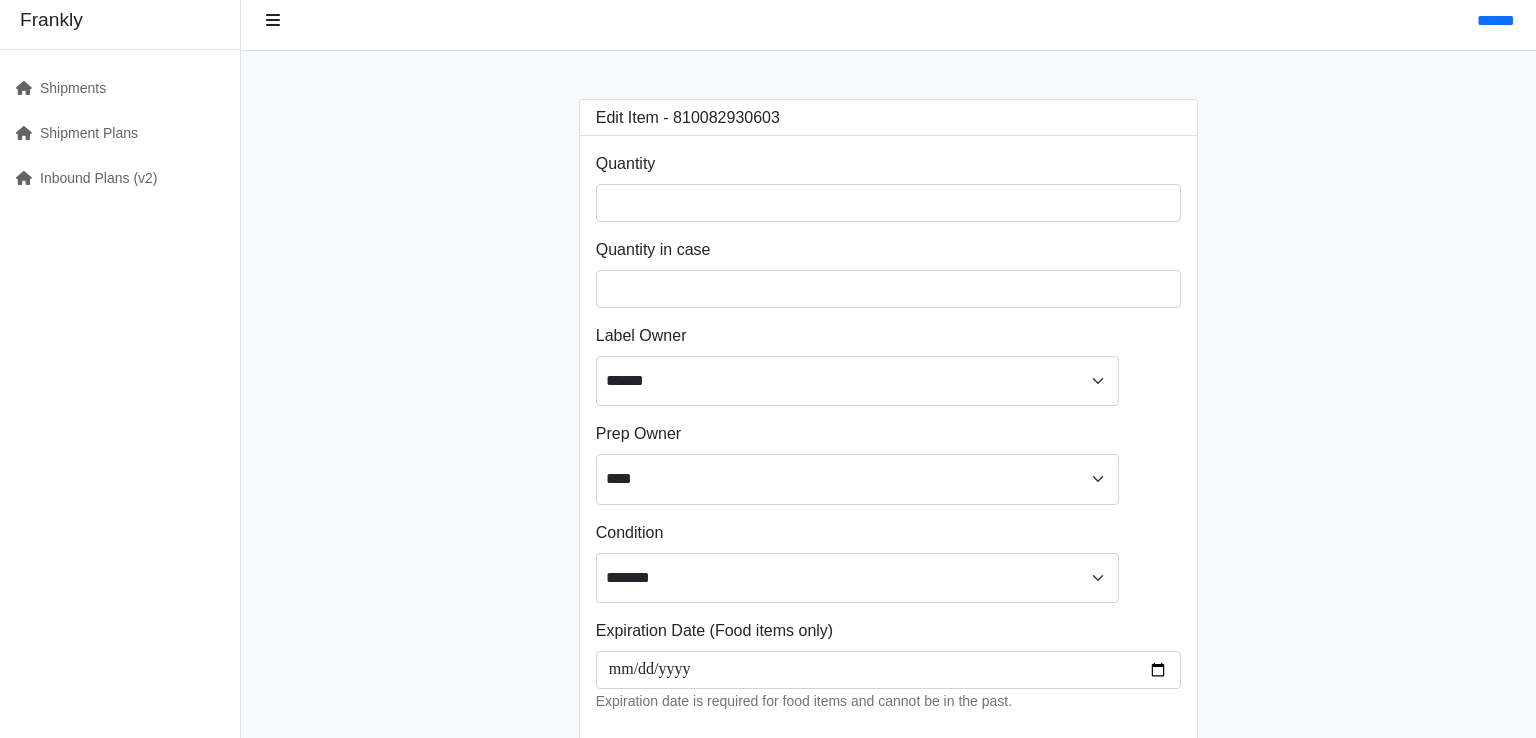 scroll, scrollTop: 422, scrollLeft: 0, axis: vertical 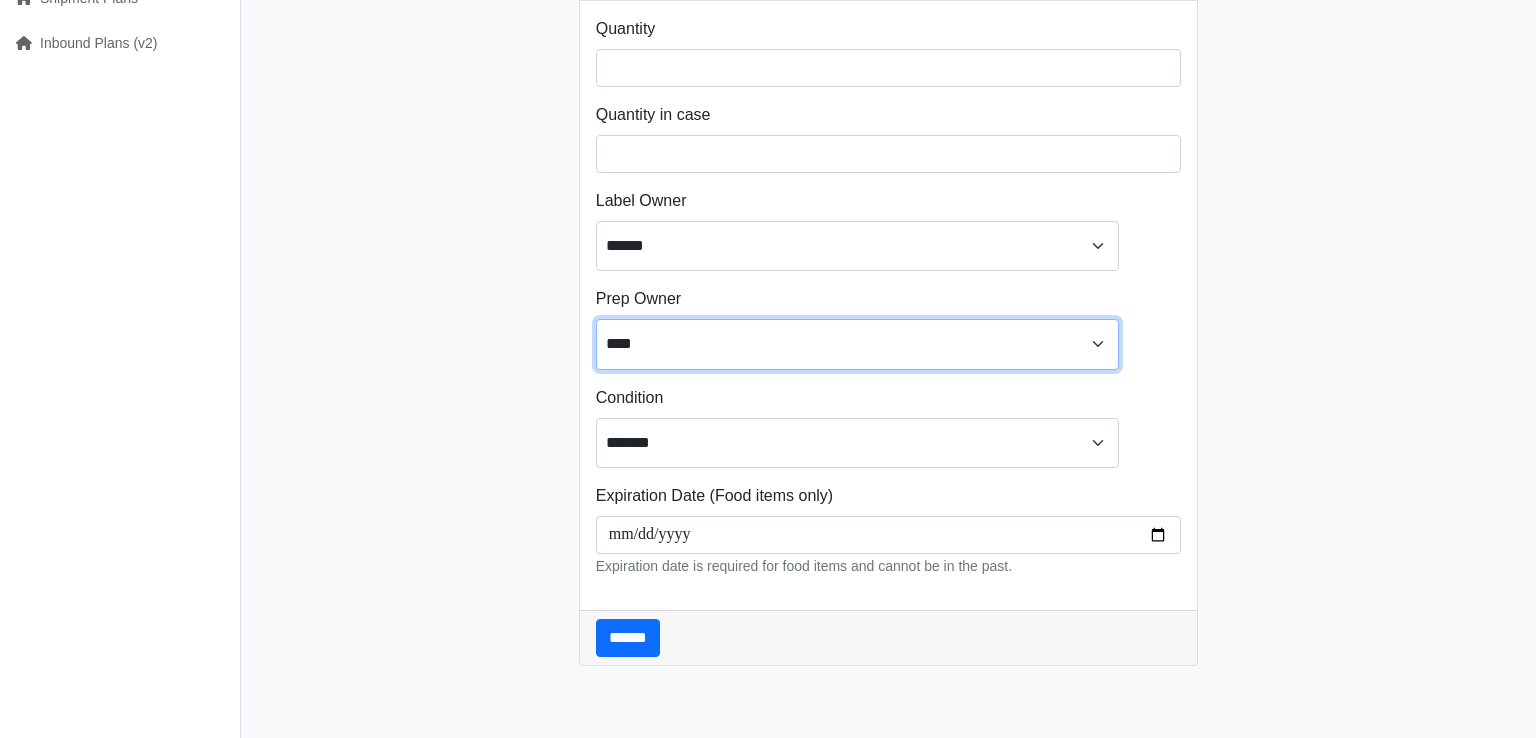 select on "******" 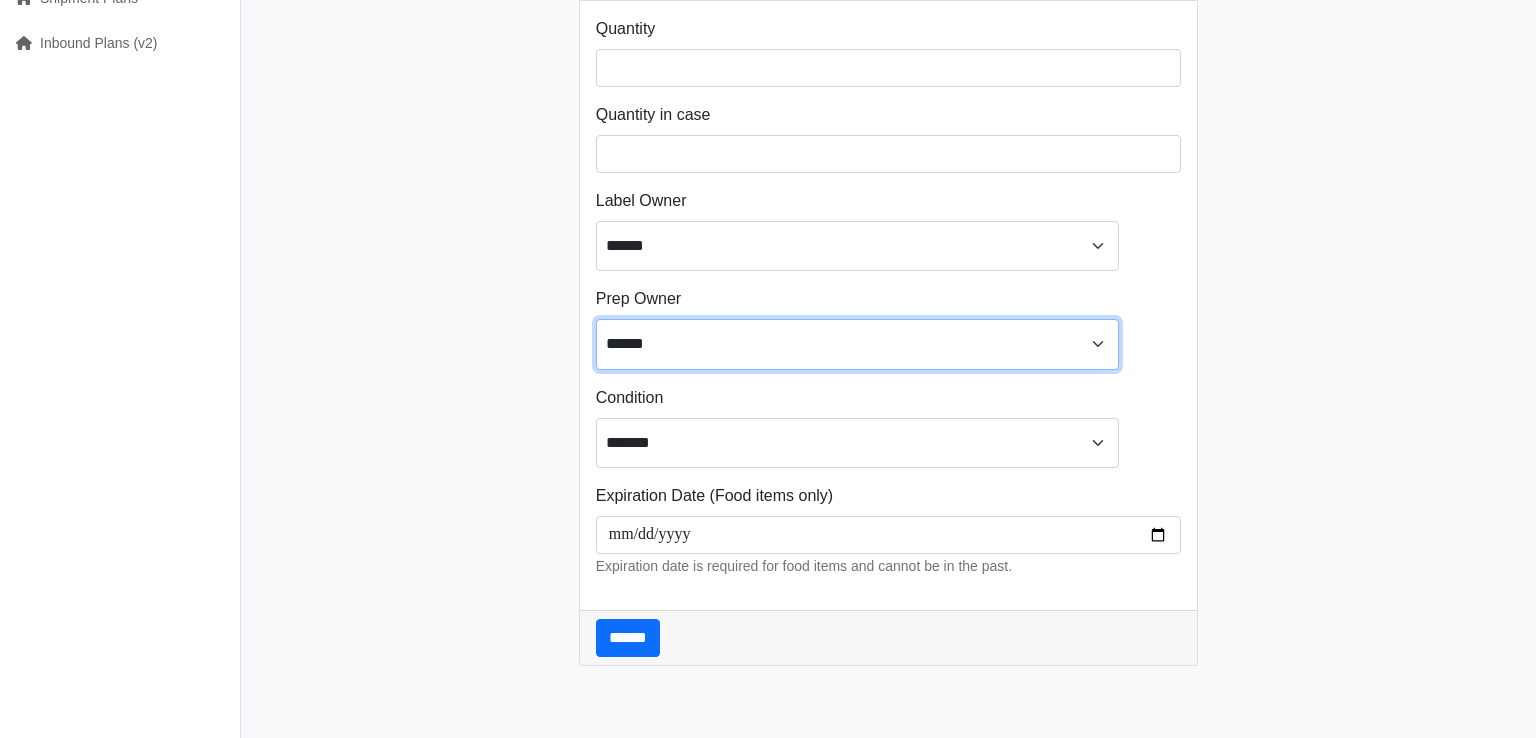 click on "******" at bounding box center (0, 0) 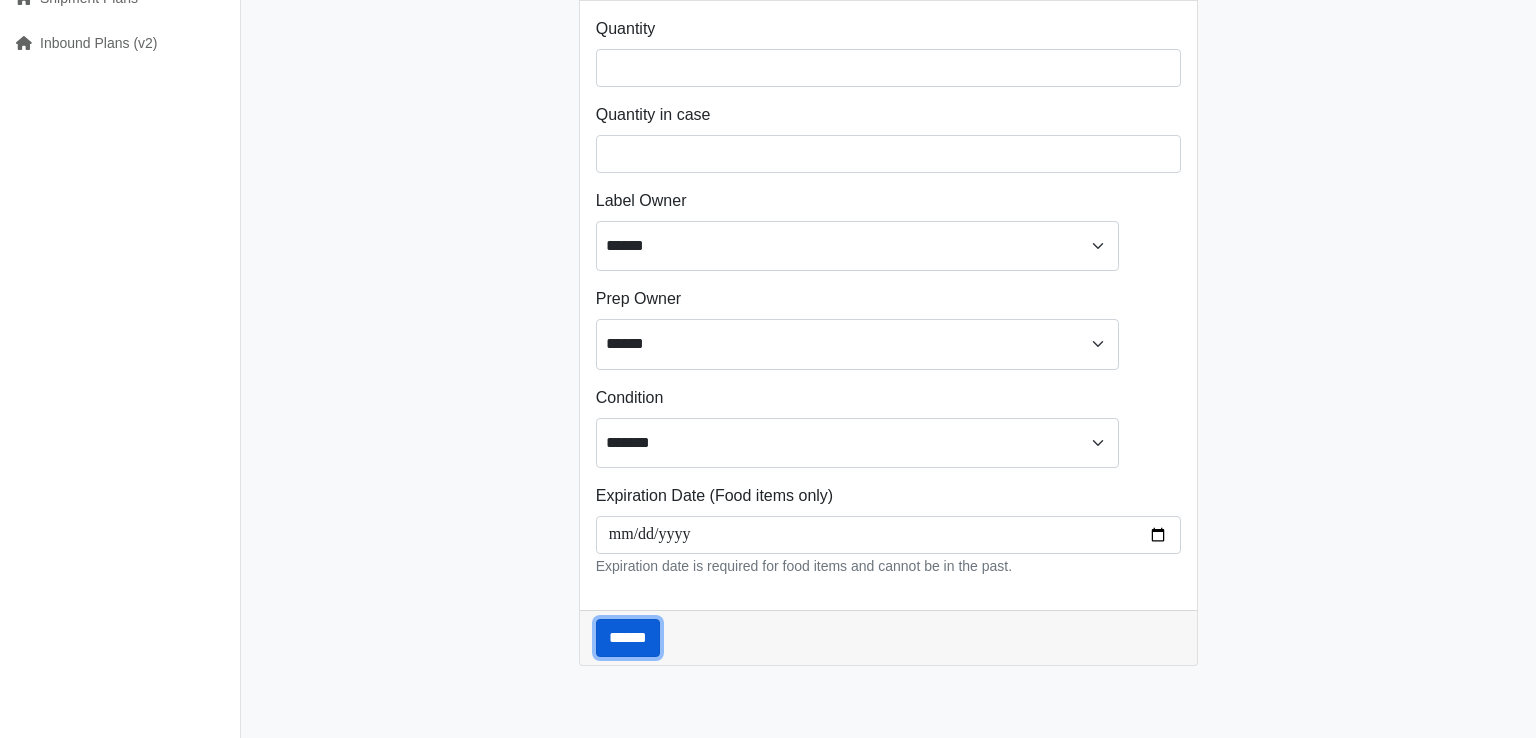 click on "******" at bounding box center [628, 638] 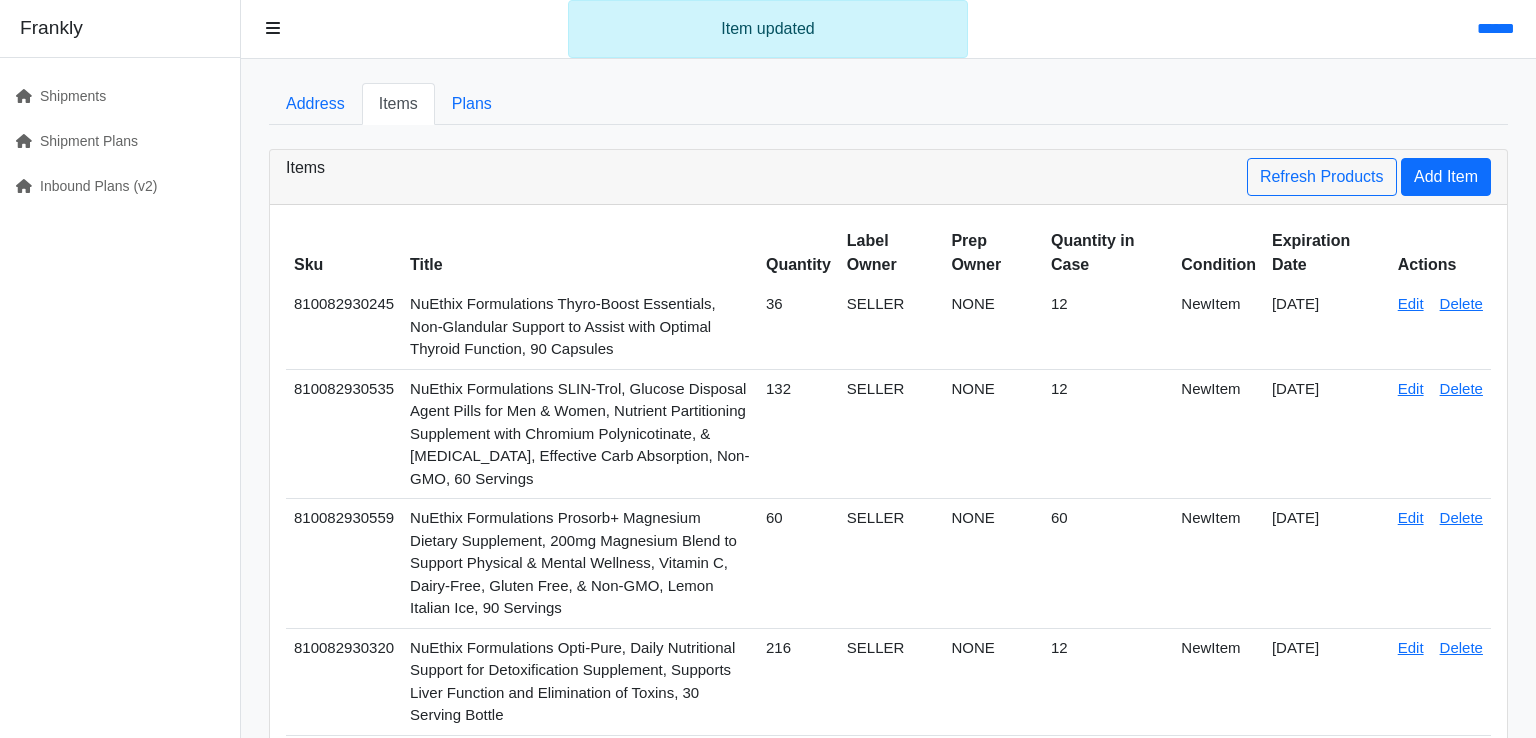 scroll, scrollTop: 0, scrollLeft: 0, axis: both 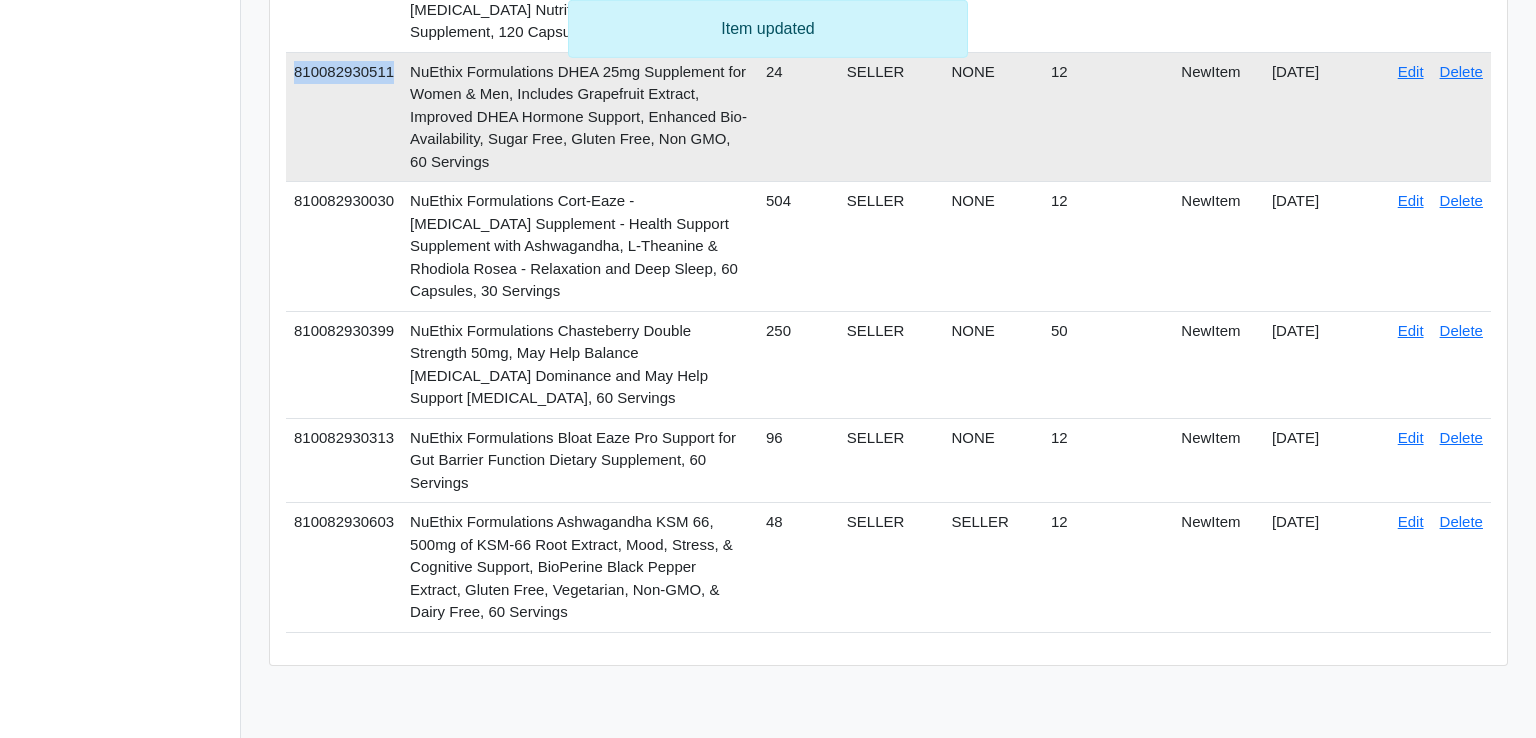 drag, startPoint x: 1367, startPoint y: 371, endPoint x: 1245, endPoint y: 377, distance: 122.14745 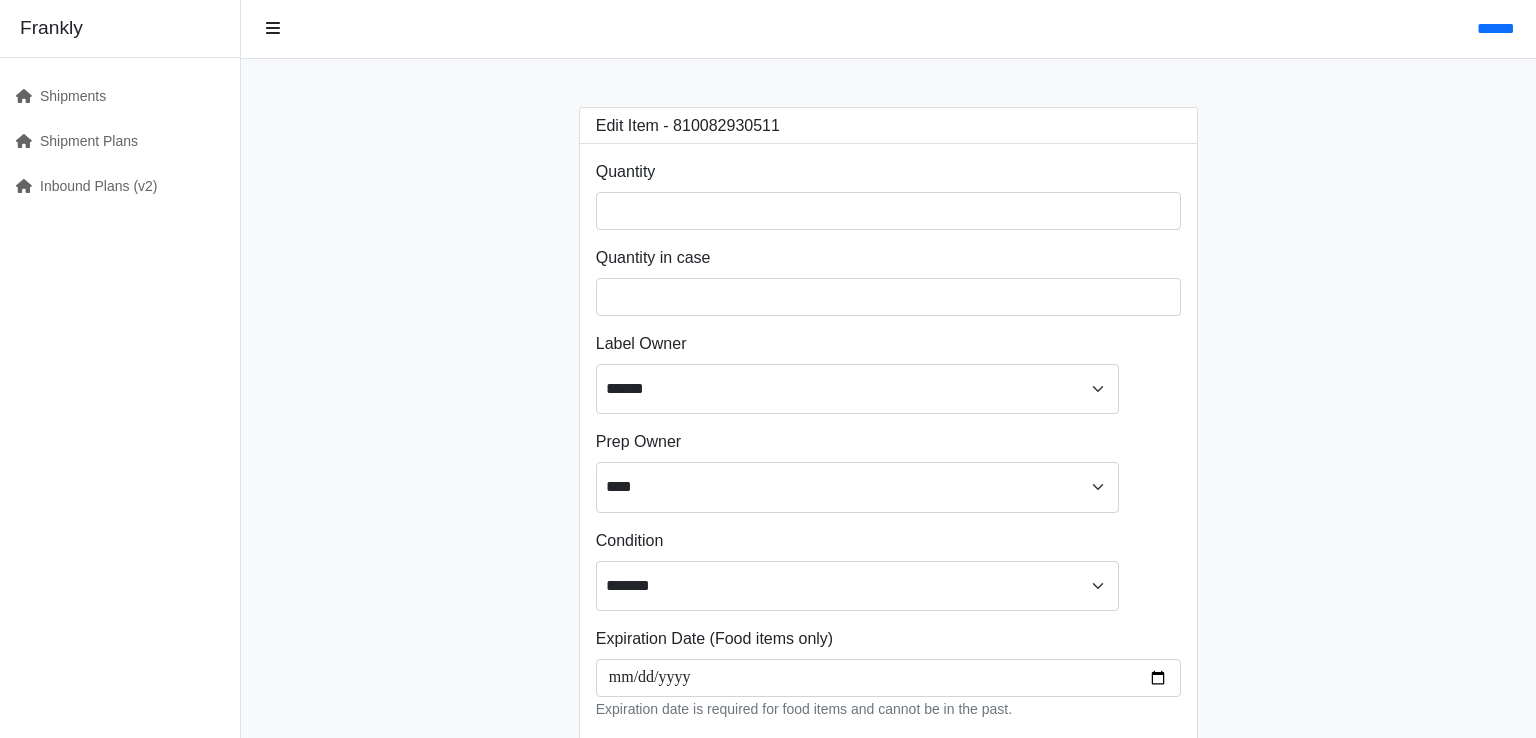 scroll, scrollTop: 0, scrollLeft: 0, axis: both 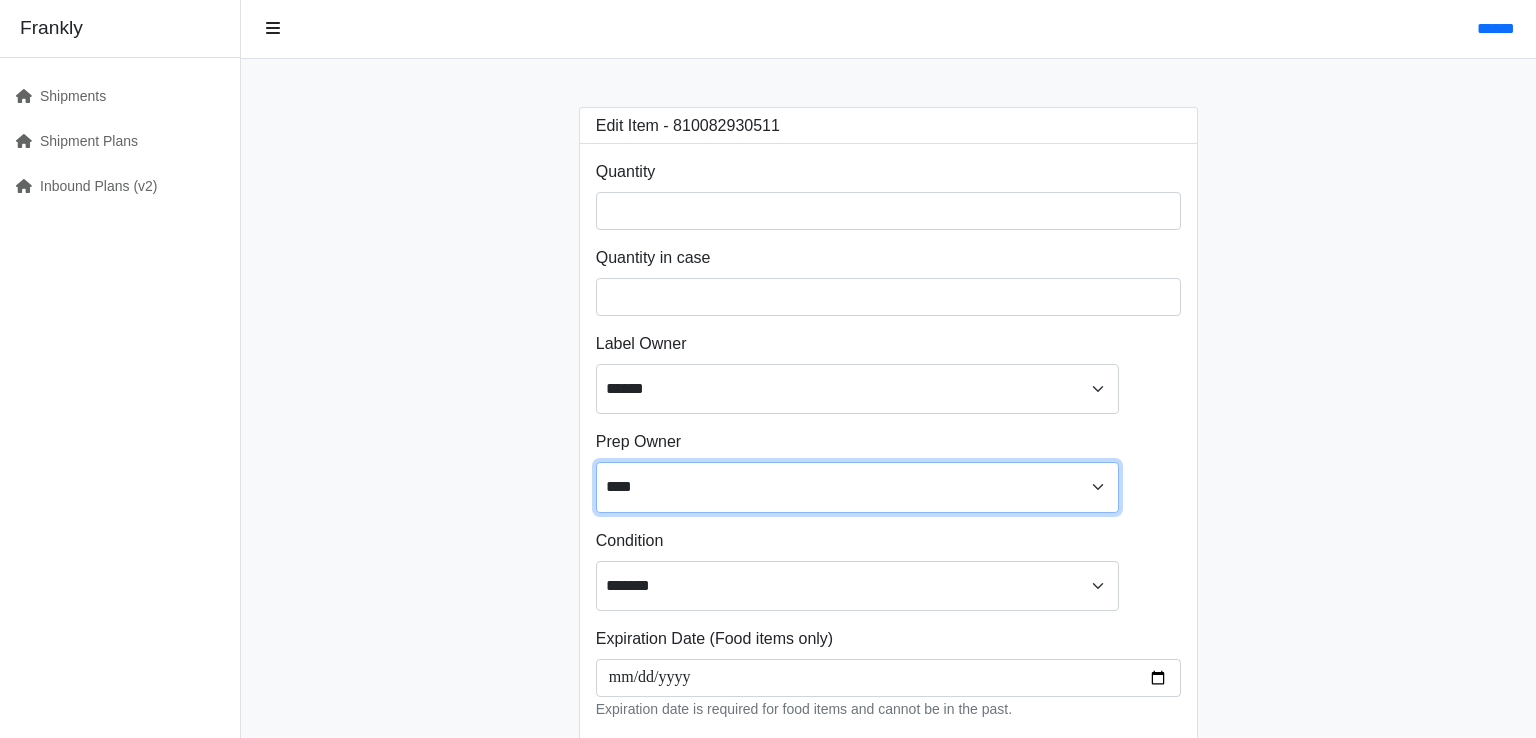 click on "****
******
******" at bounding box center (857, 487) 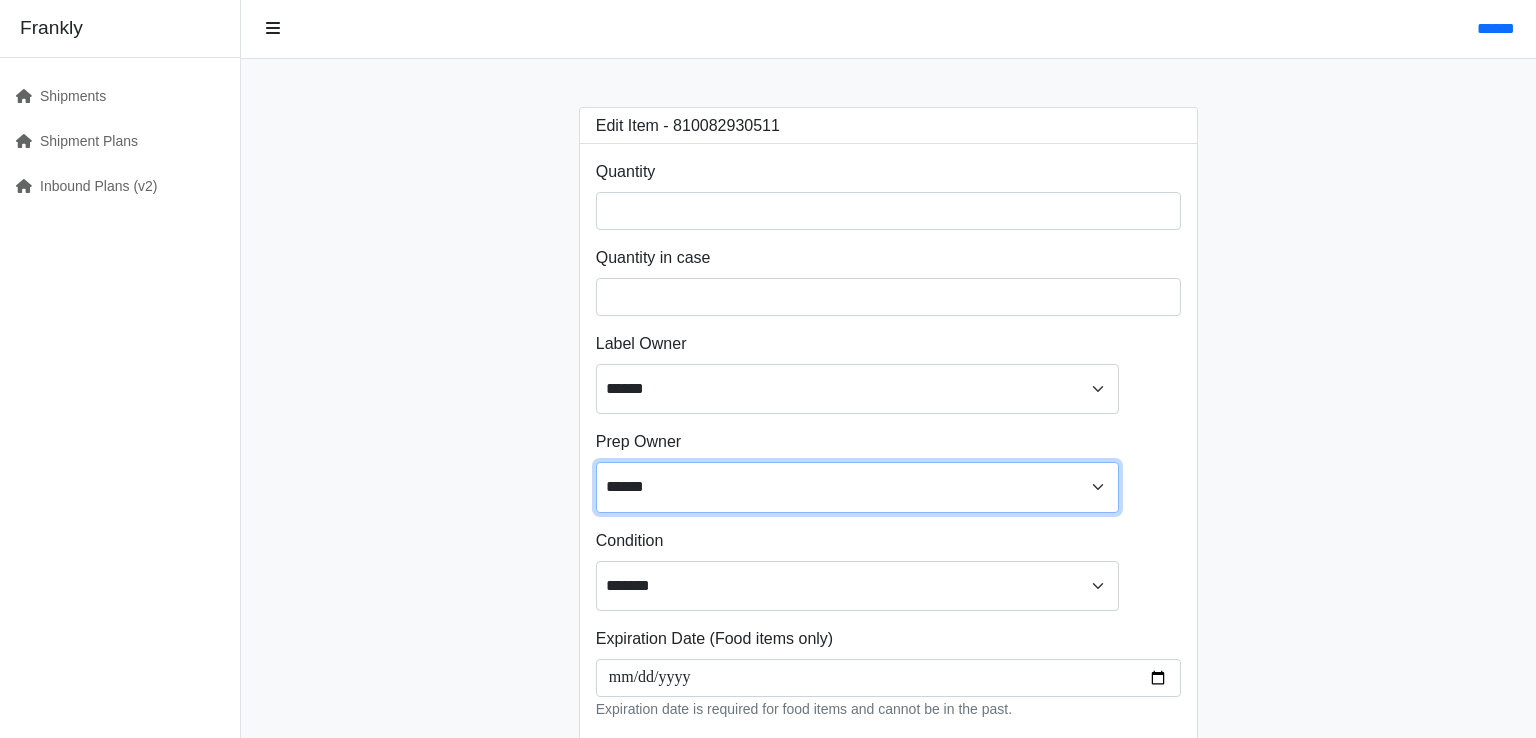 click on "******" at bounding box center [0, 0] 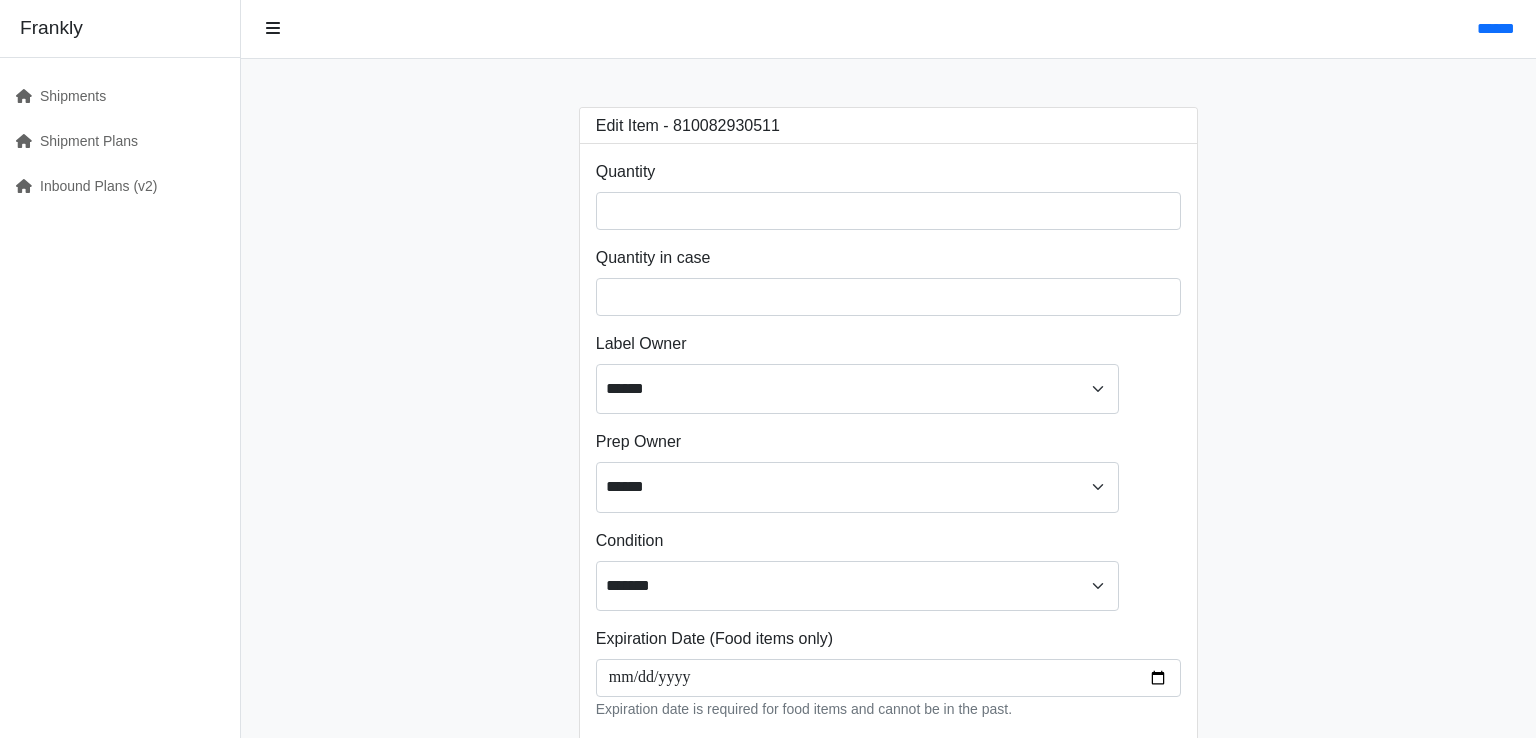 click on "**********" at bounding box center (888, 458) 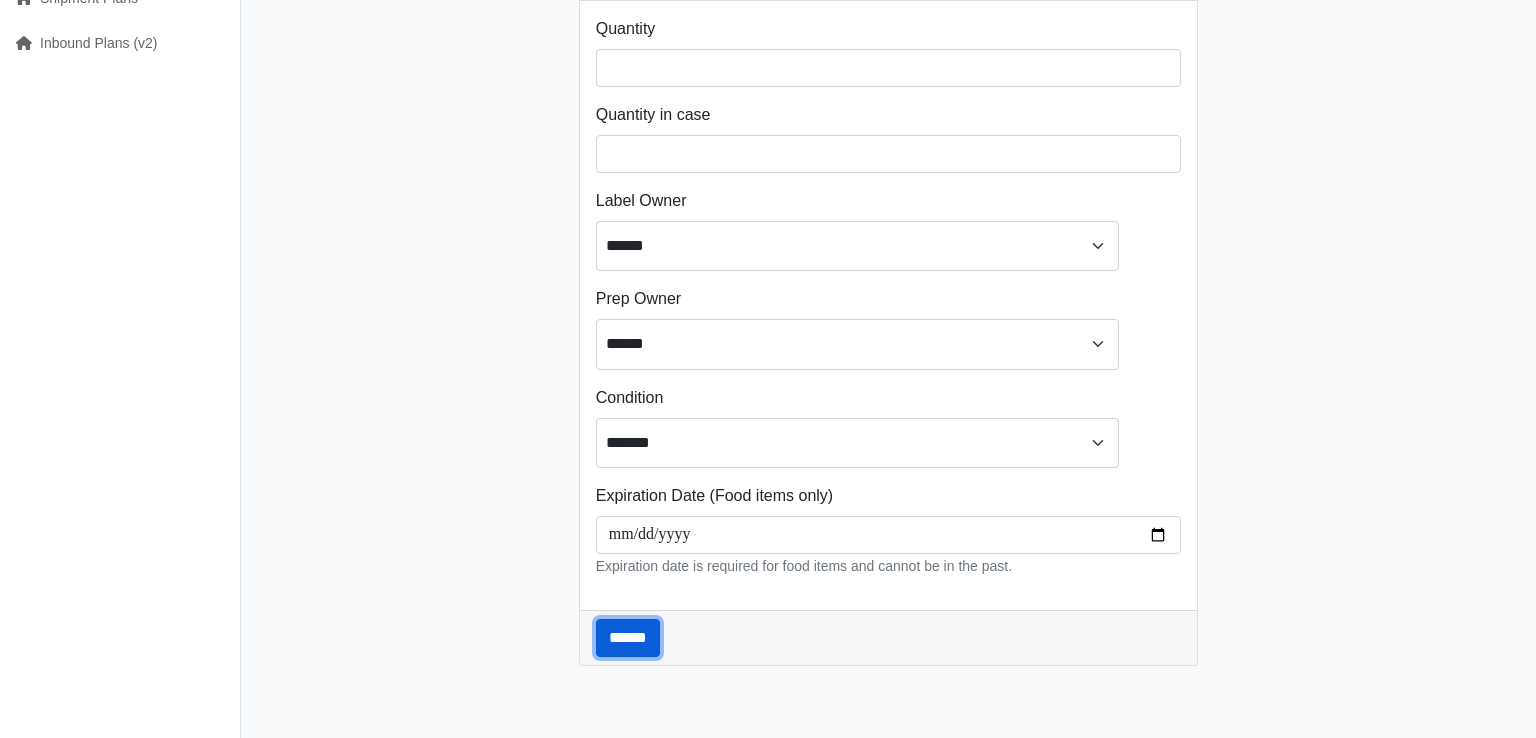 click on "******" at bounding box center (628, 638) 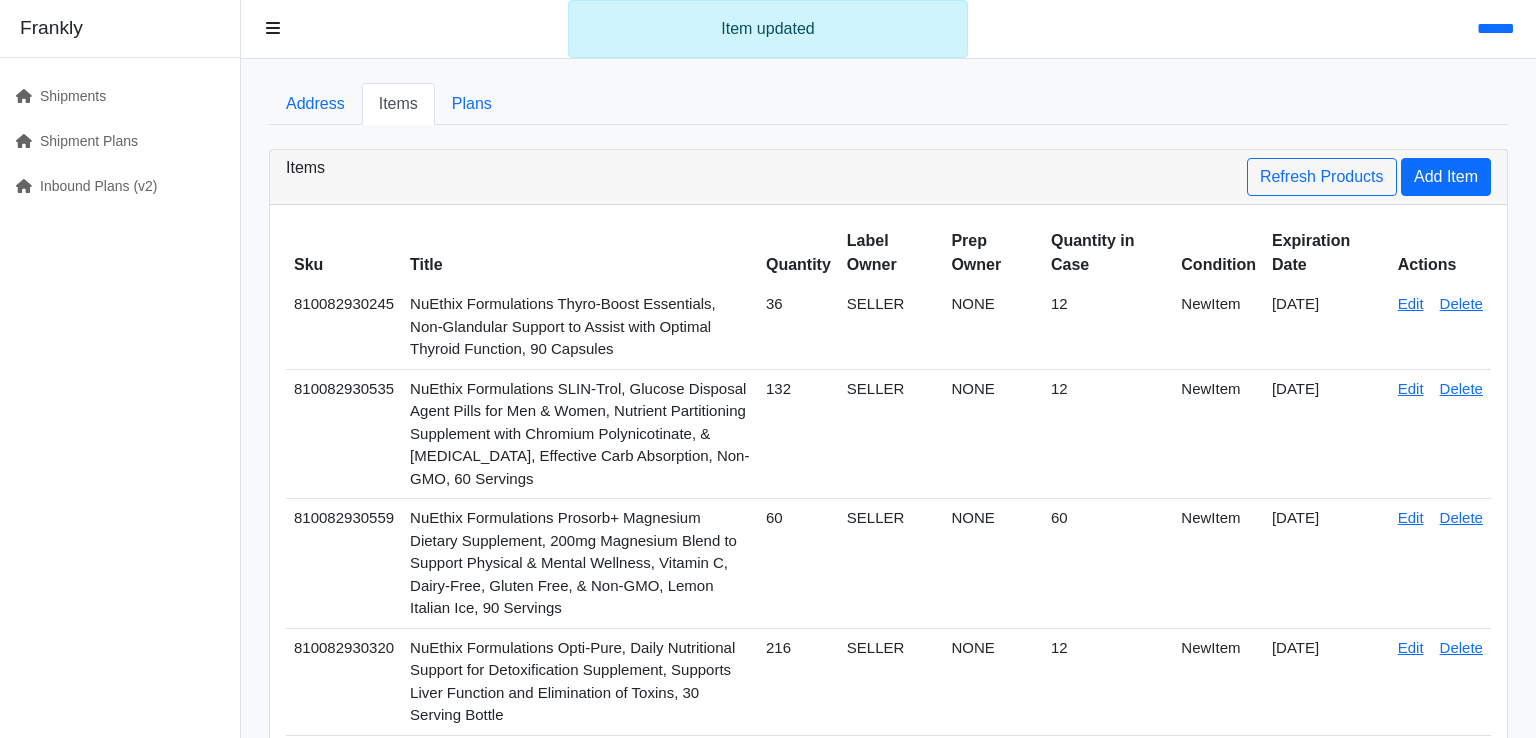 scroll, scrollTop: 8157, scrollLeft: 0, axis: vertical 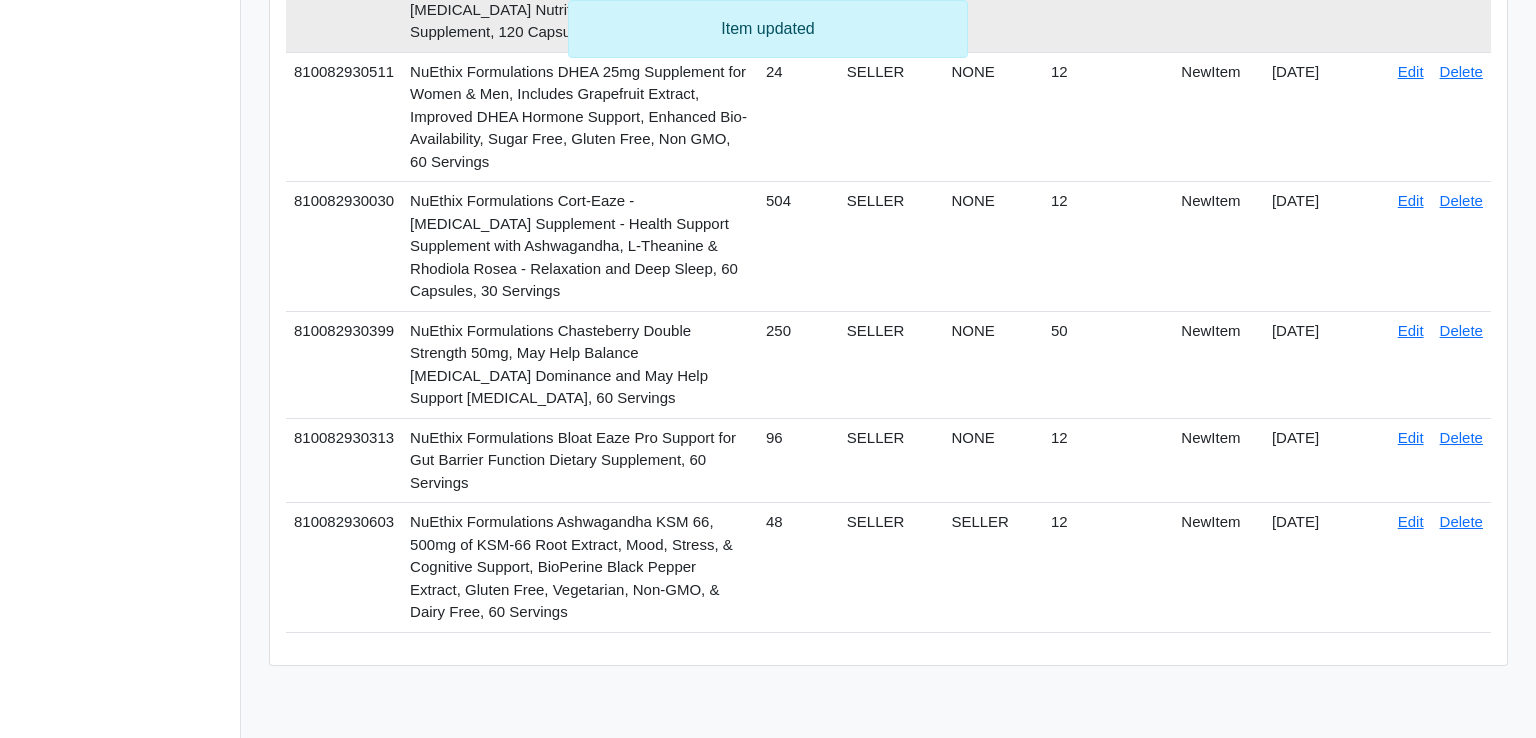 click on "Edit" at bounding box center (1411, -14) 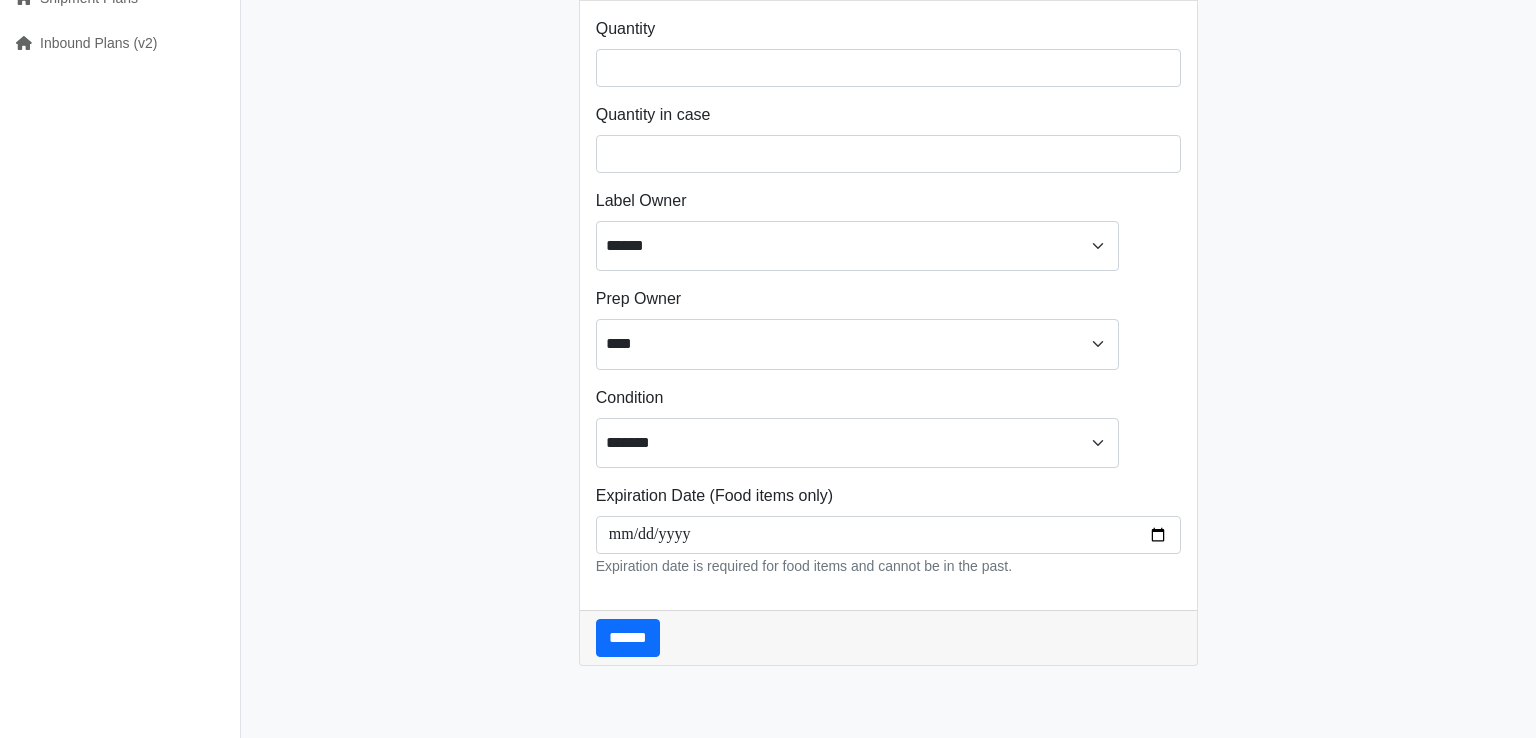 scroll, scrollTop: 287, scrollLeft: 0, axis: vertical 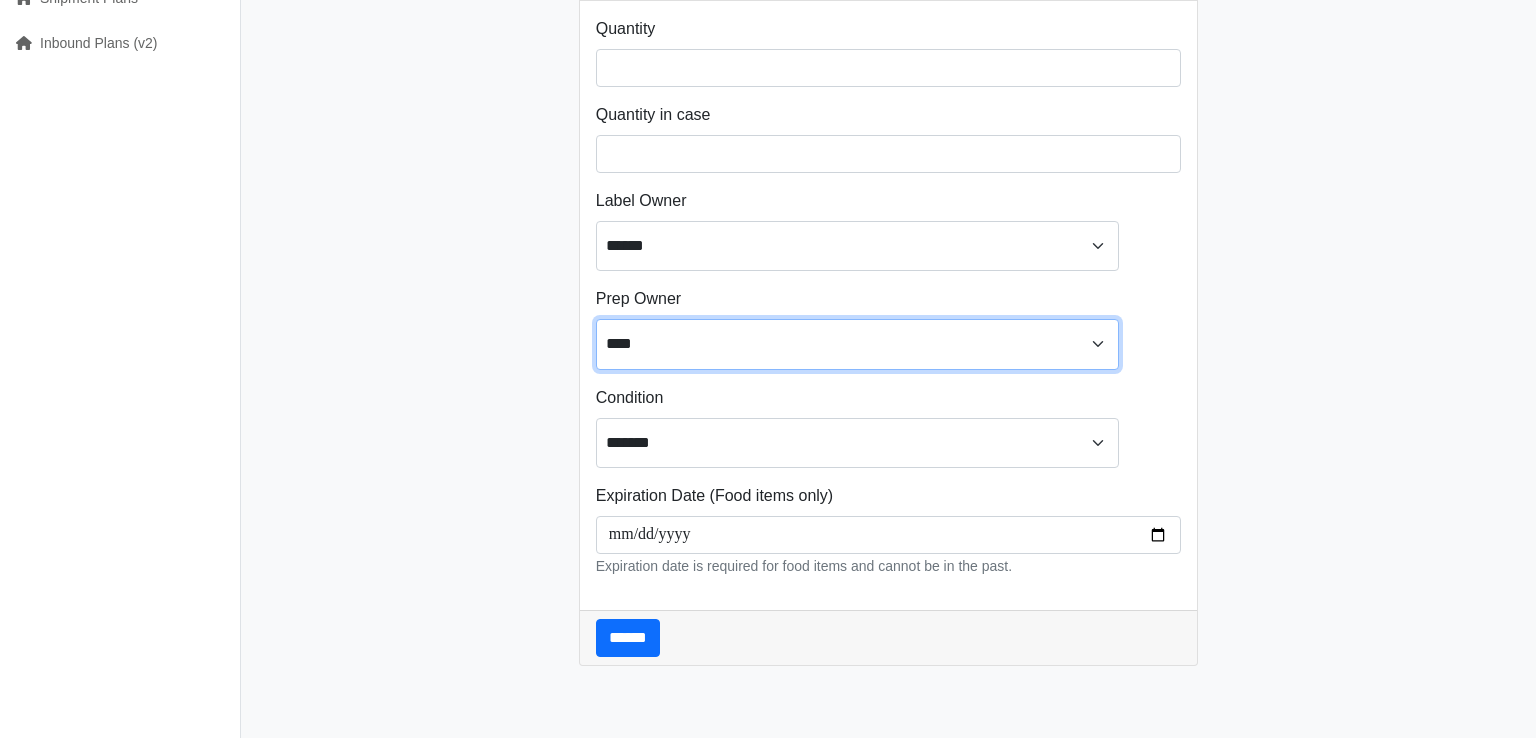 click on "****
******
******" at bounding box center (857, 344) 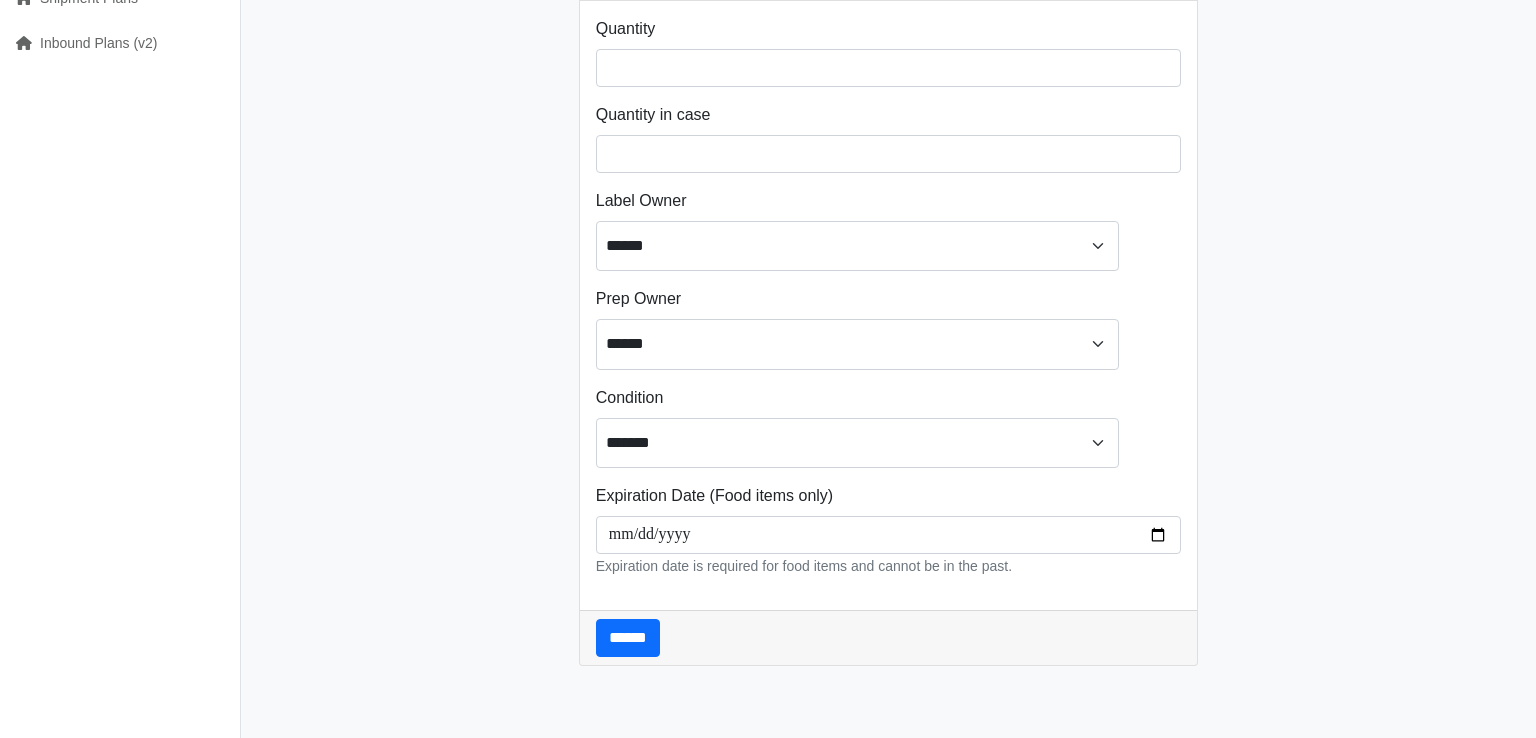 click on "**********" at bounding box center (888, 315) 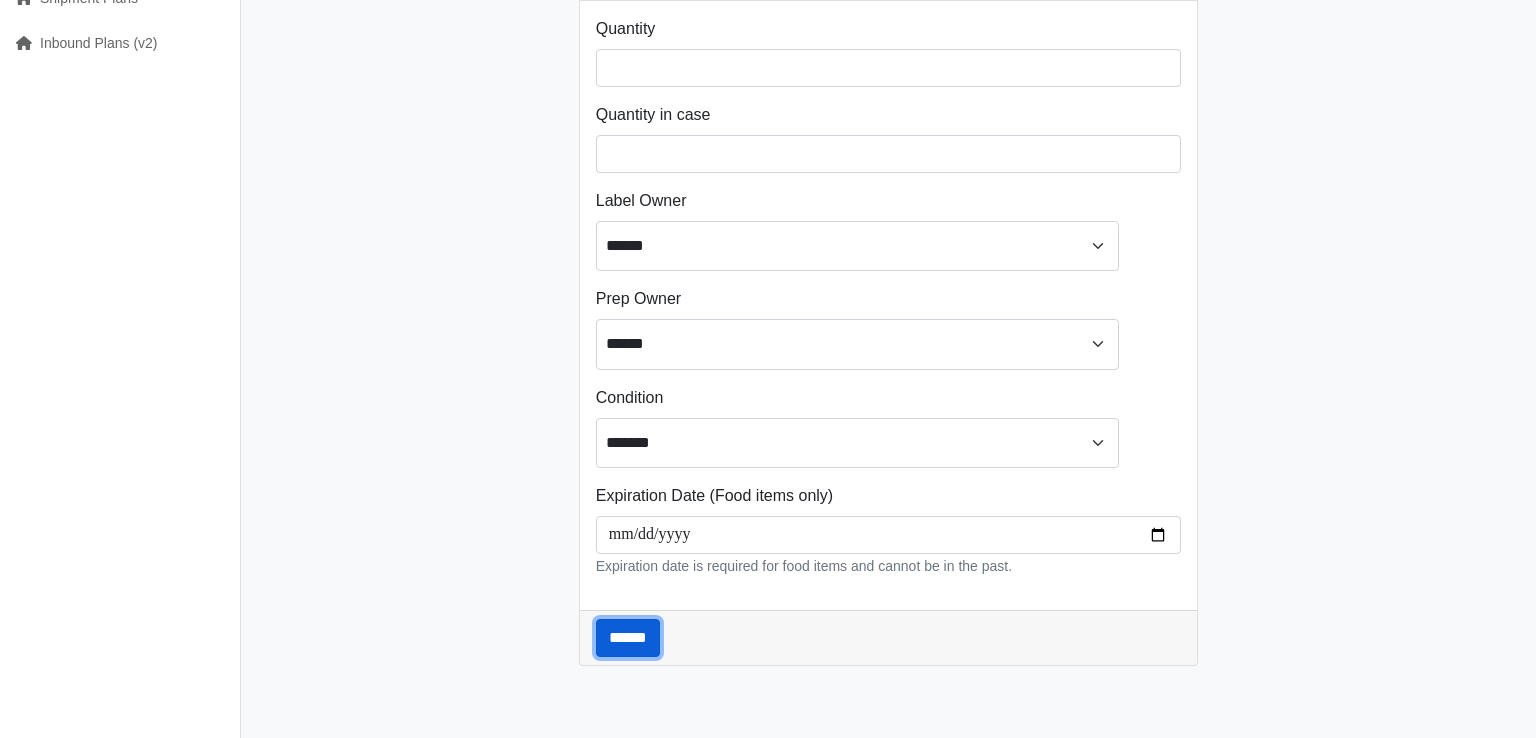 click on "******" at bounding box center (628, 638) 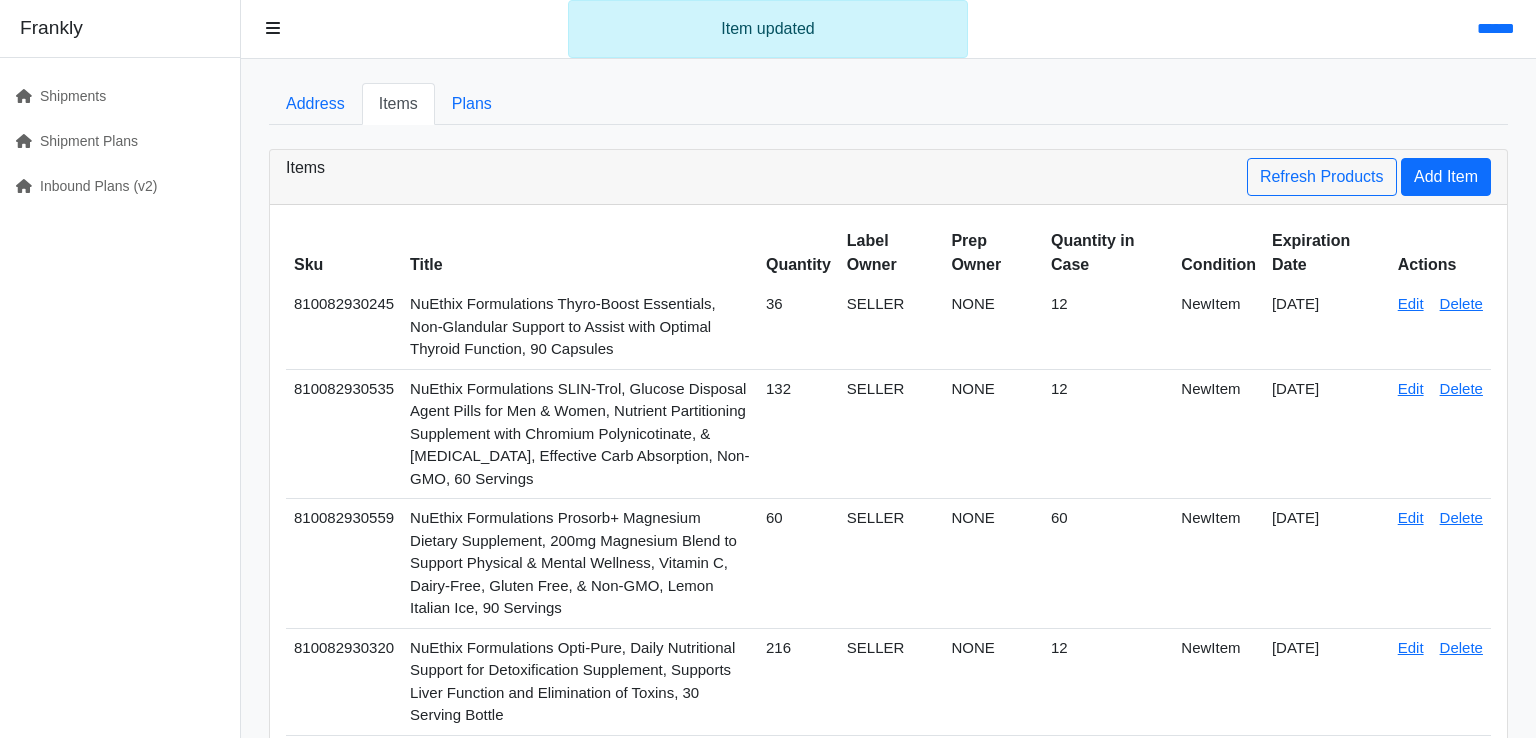 scroll, scrollTop: 0, scrollLeft: 0, axis: both 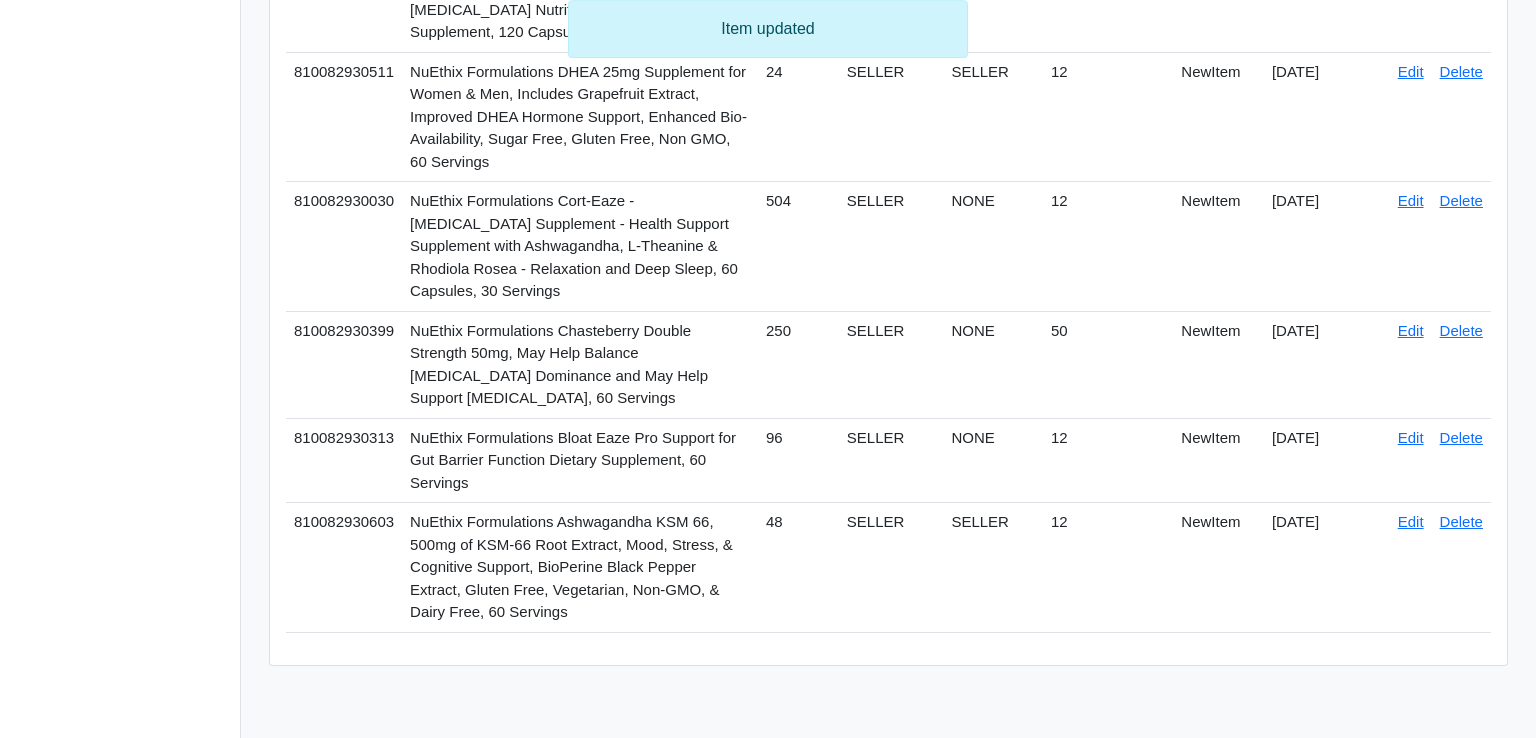 click on "Edit" at bounding box center (1411, -571) 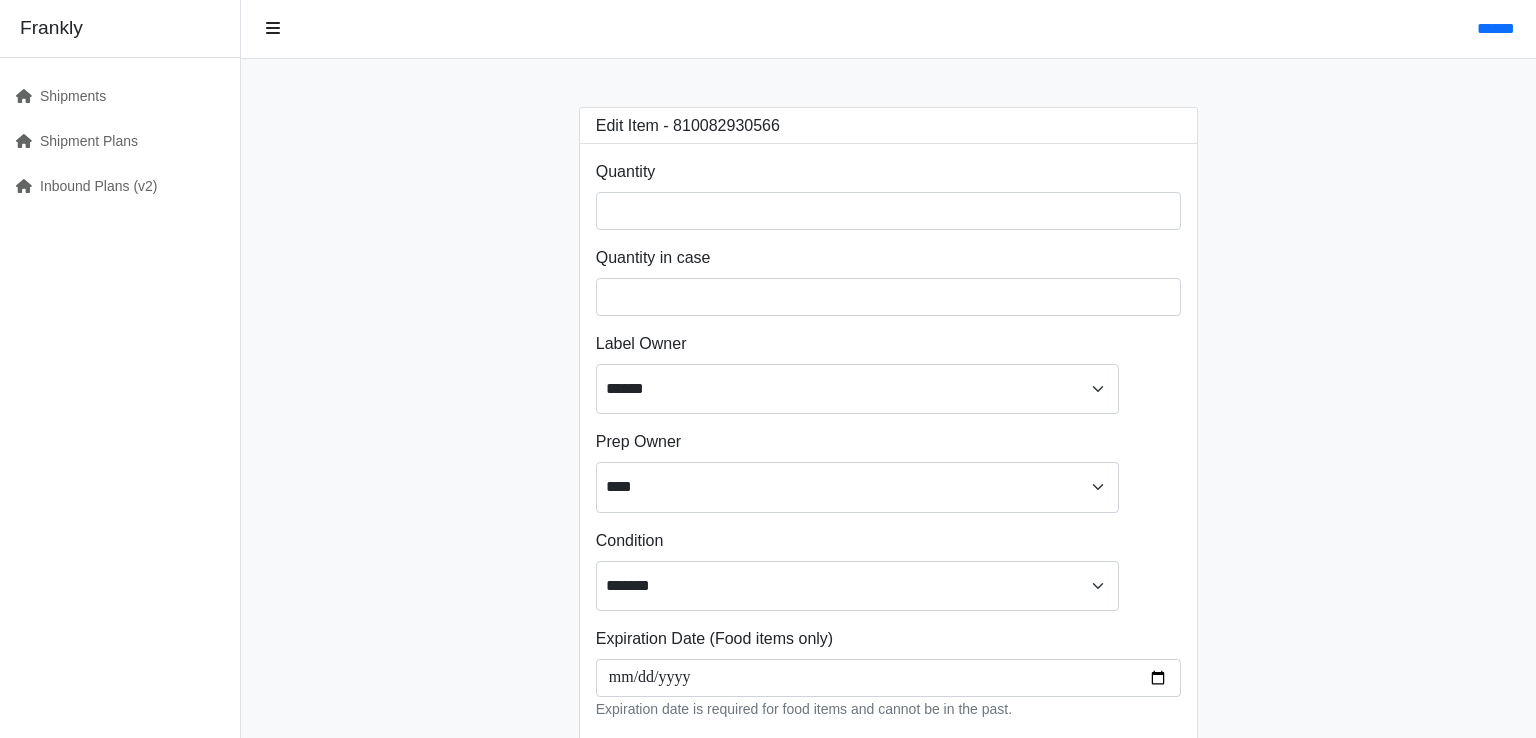 scroll, scrollTop: 0, scrollLeft: 0, axis: both 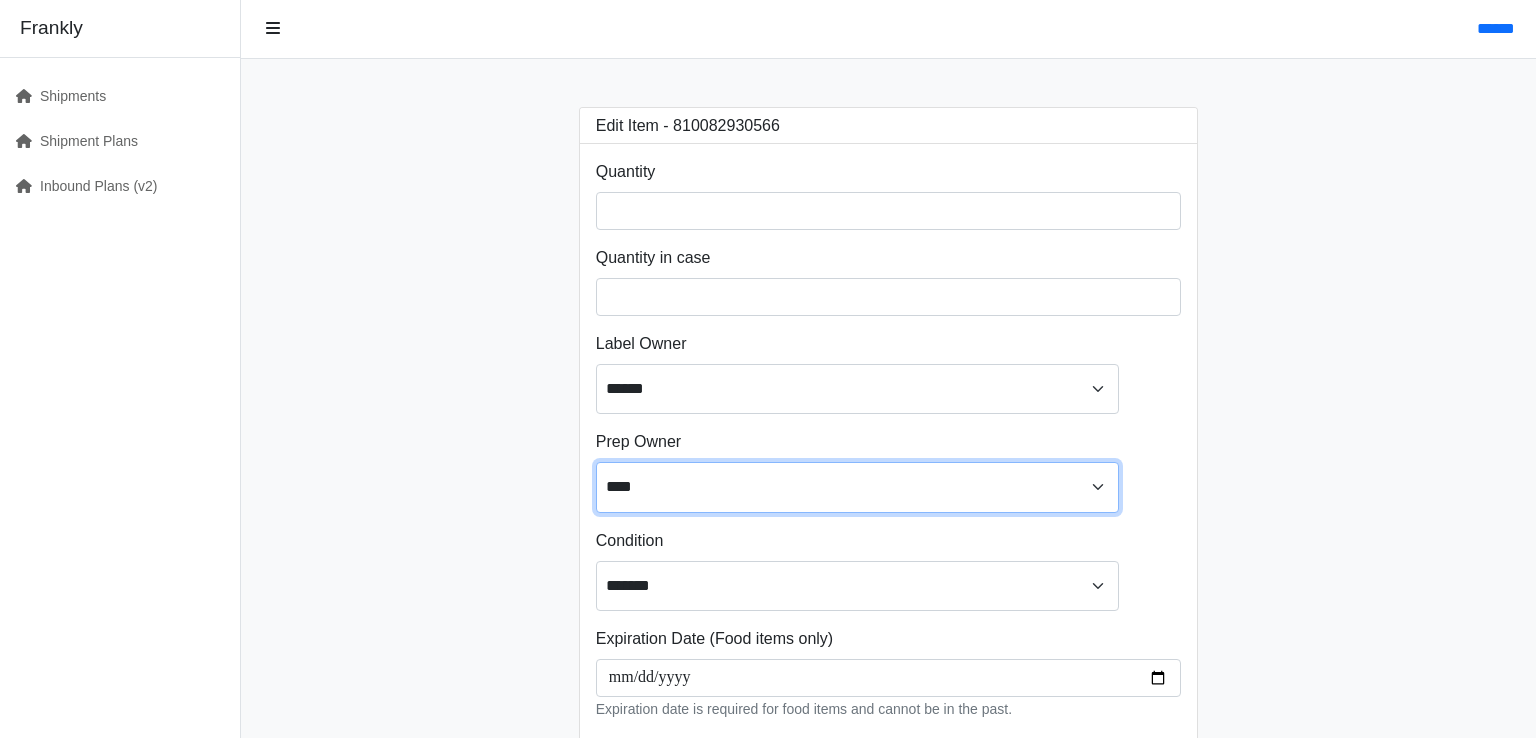 click on "****
******
******" at bounding box center (857, 487) 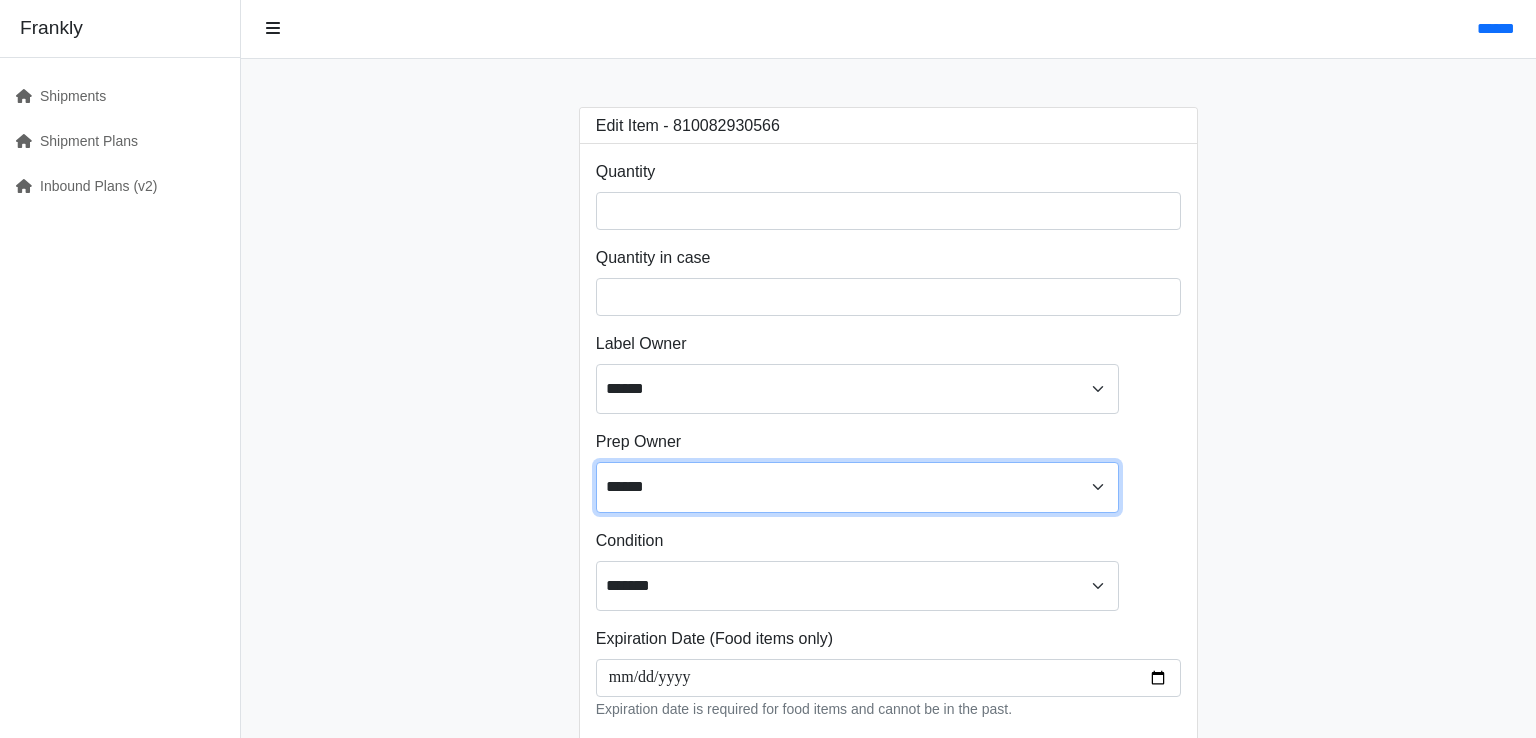 click on "******" at bounding box center [0, 0] 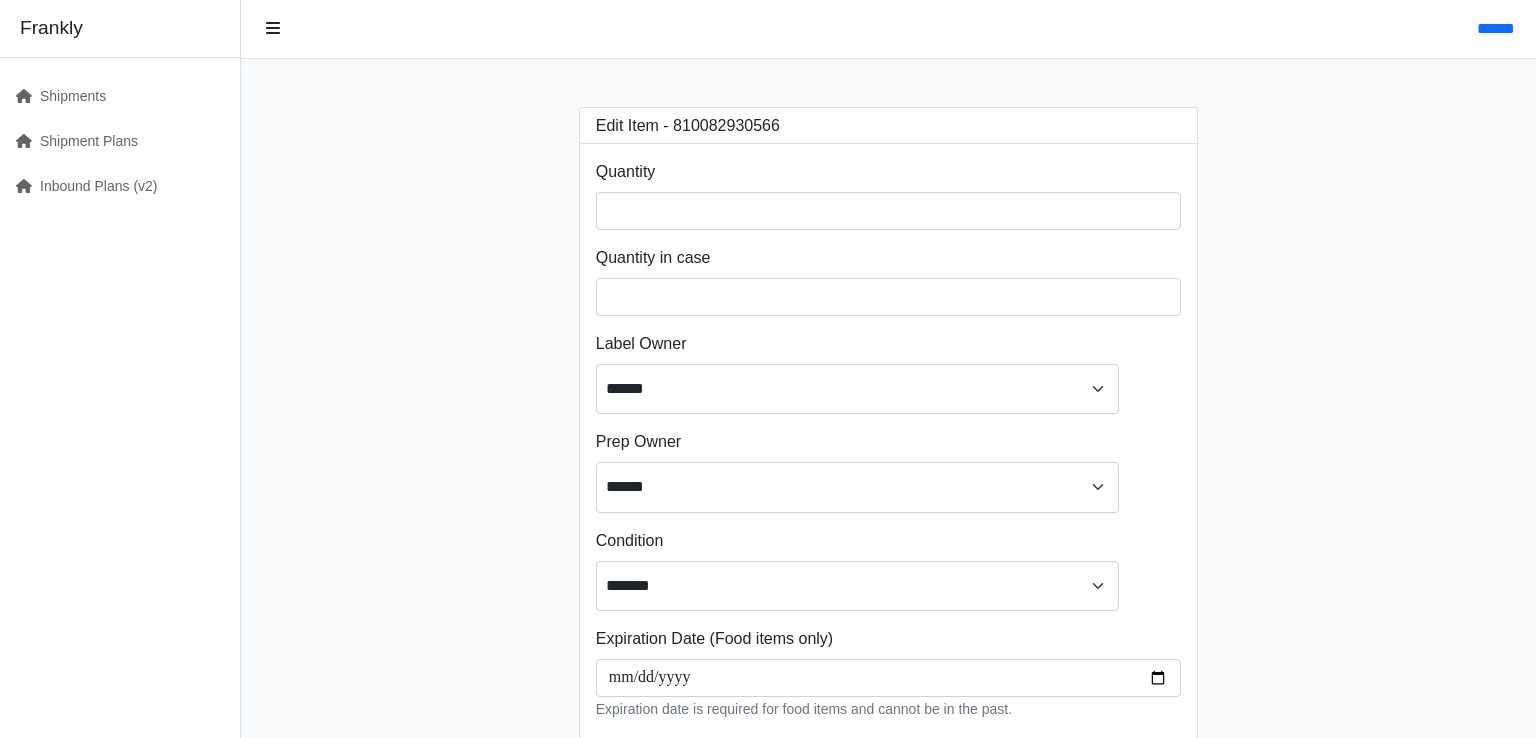 click on "**********" at bounding box center (888, 458) 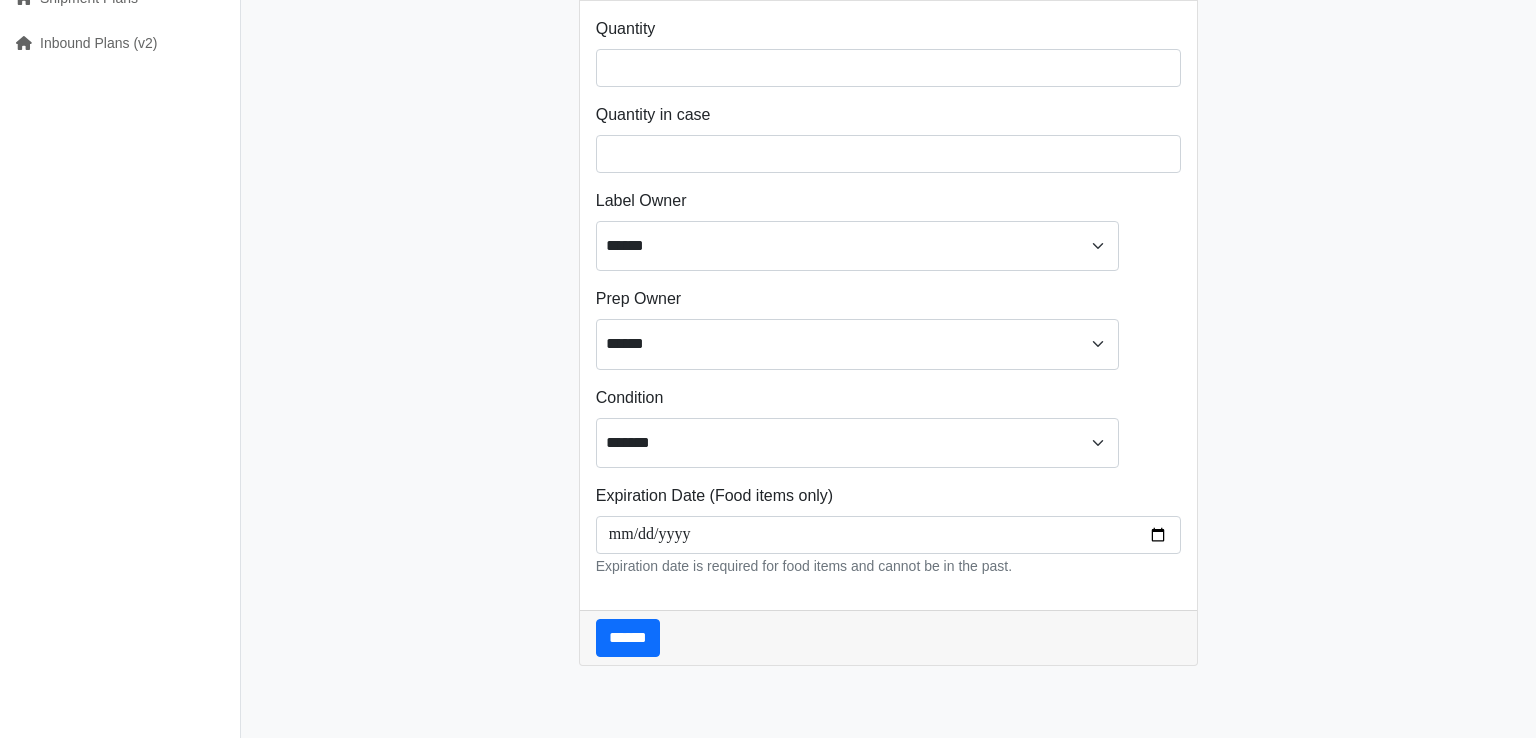 scroll, scrollTop: 422, scrollLeft: 0, axis: vertical 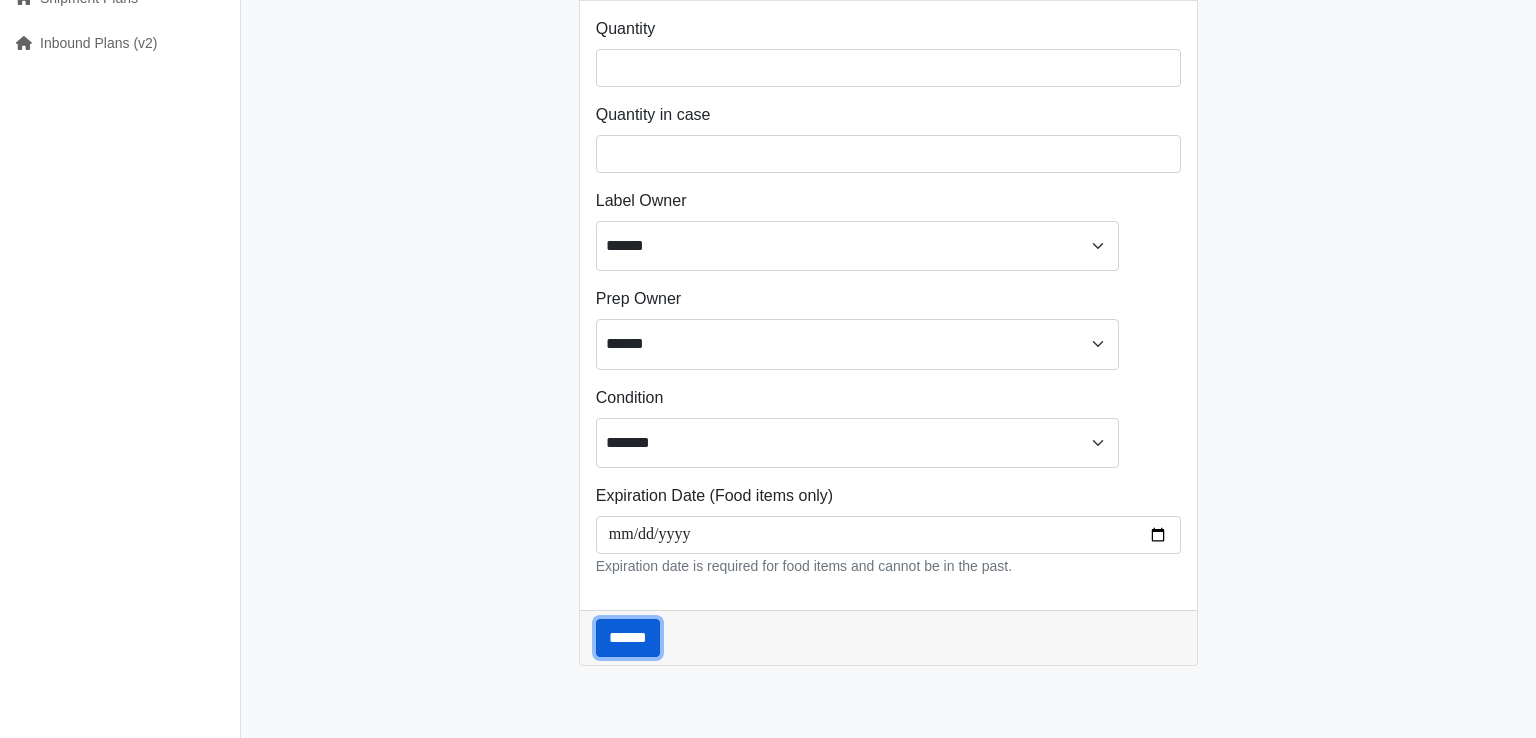 click on "******" at bounding box center (628, 638) 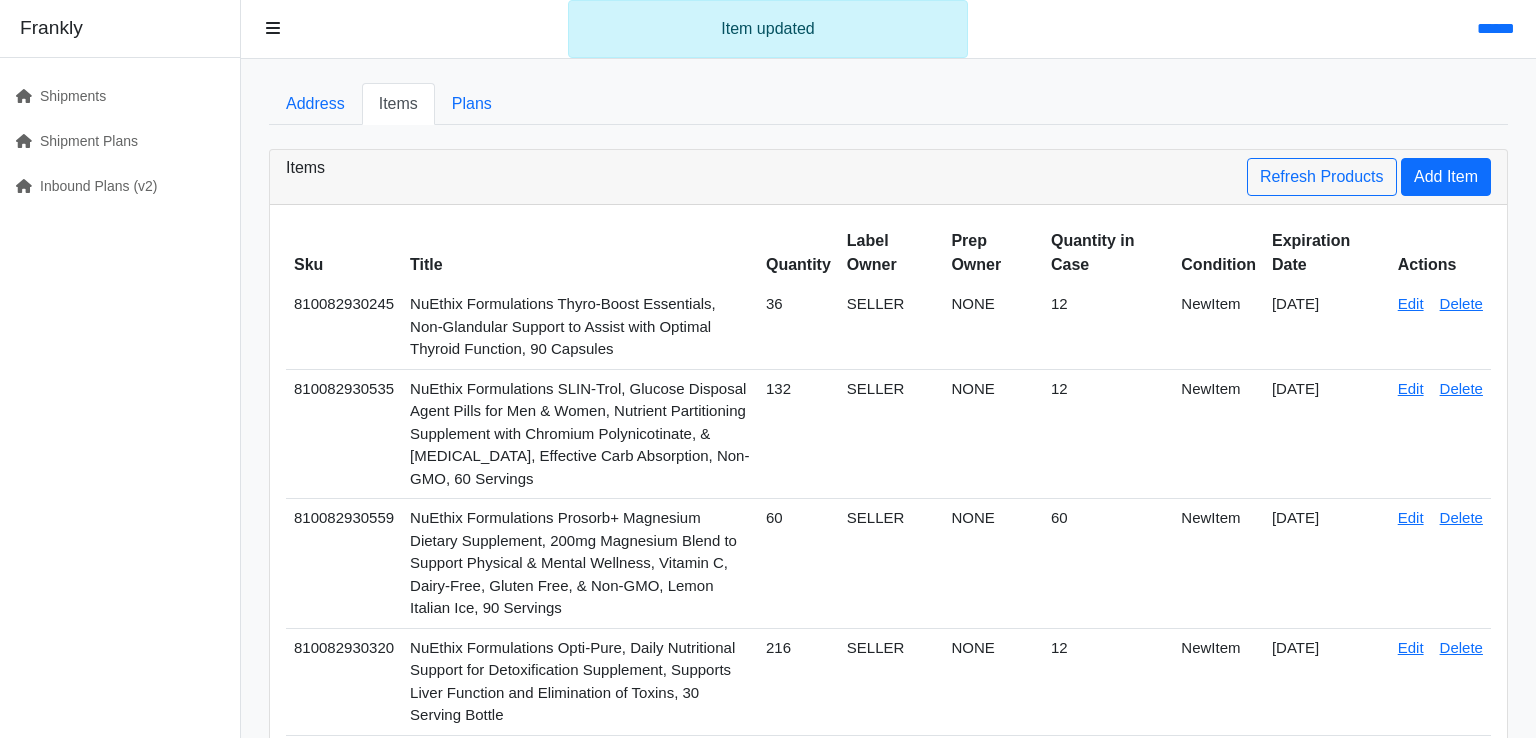 scroll, scrollTop: 0, scrollLeft: 0, axis: both 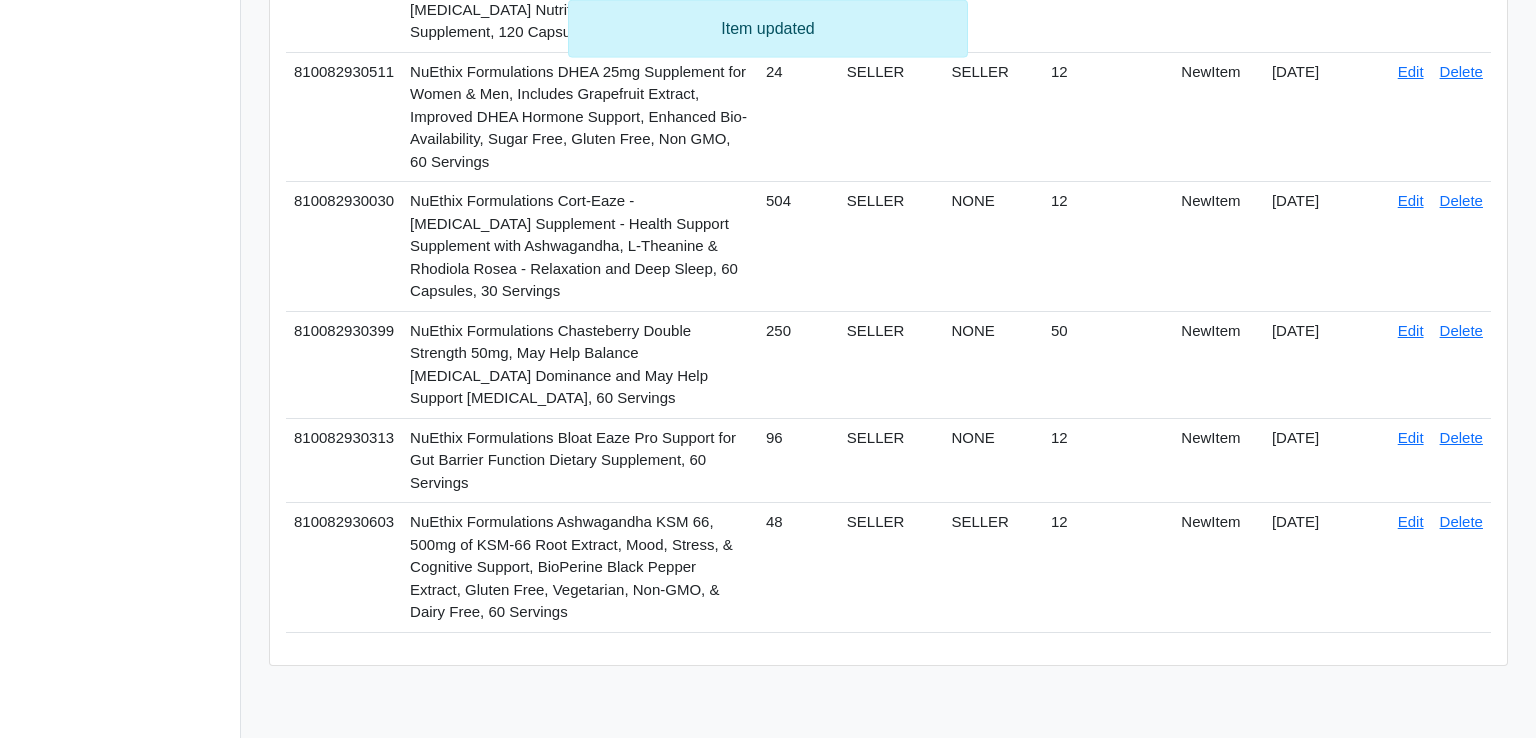click on "Edit" at bounding box center (1411, -785) 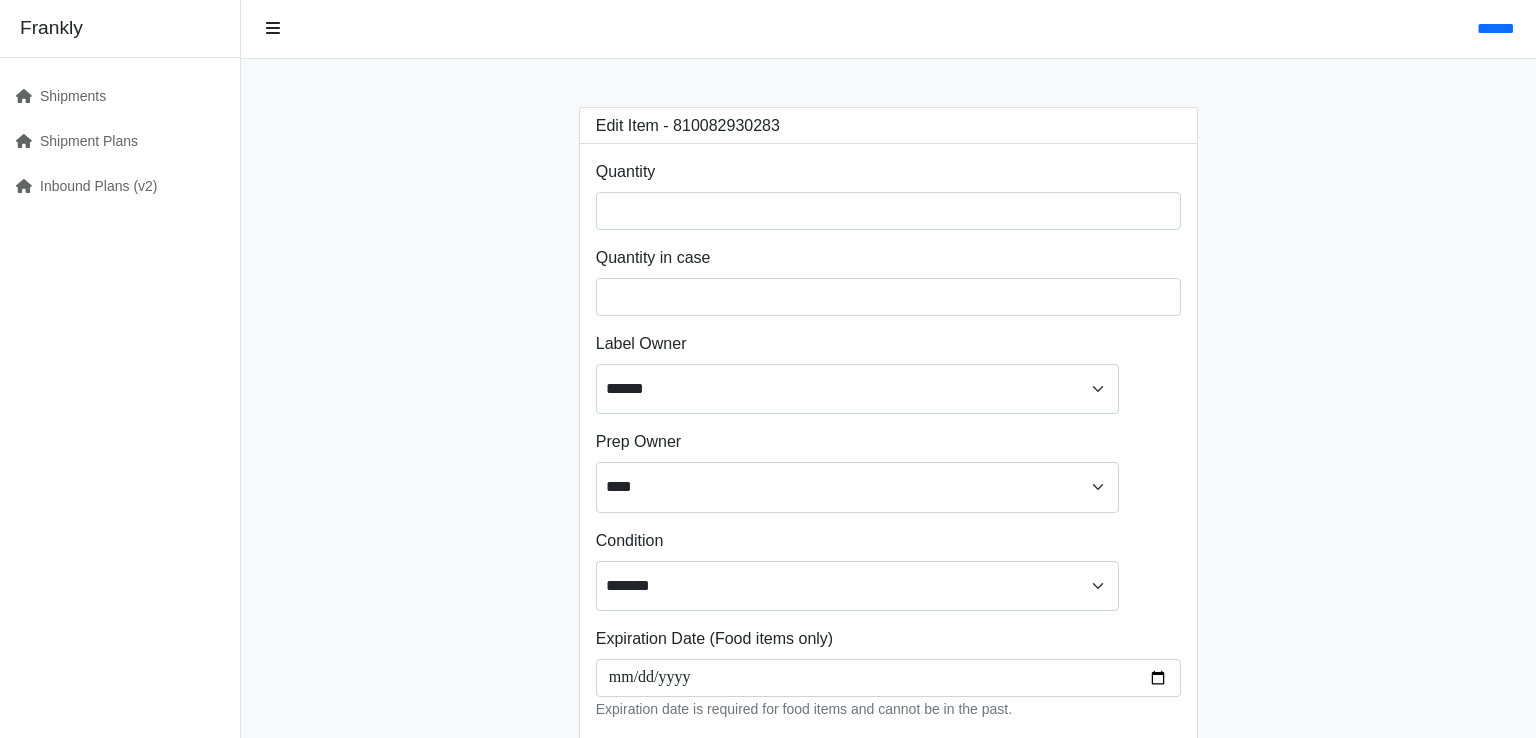 scroll, scrollTop: 0, scrollLeft: 0, axis: both 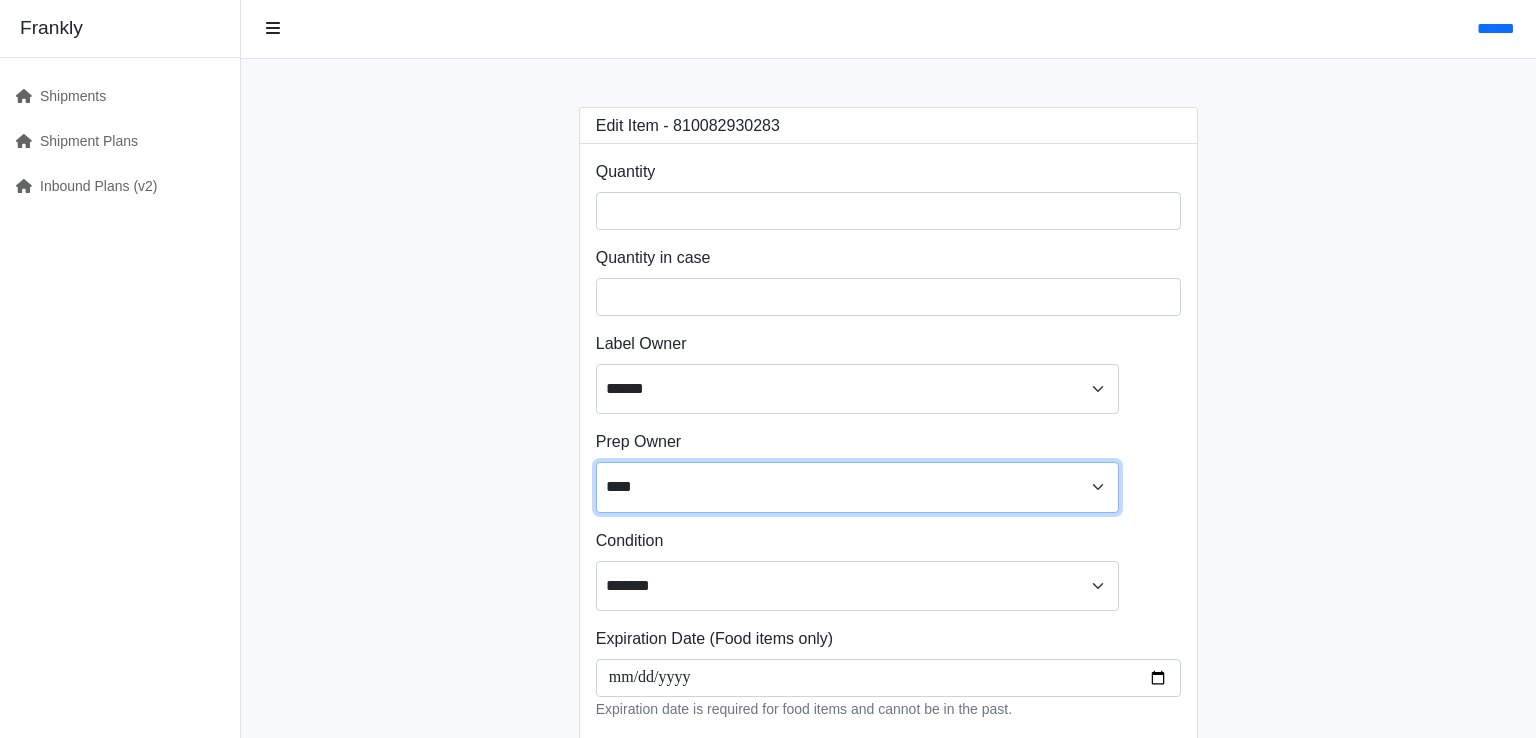 click on "****
******
******" at bounding box center (857, 487) 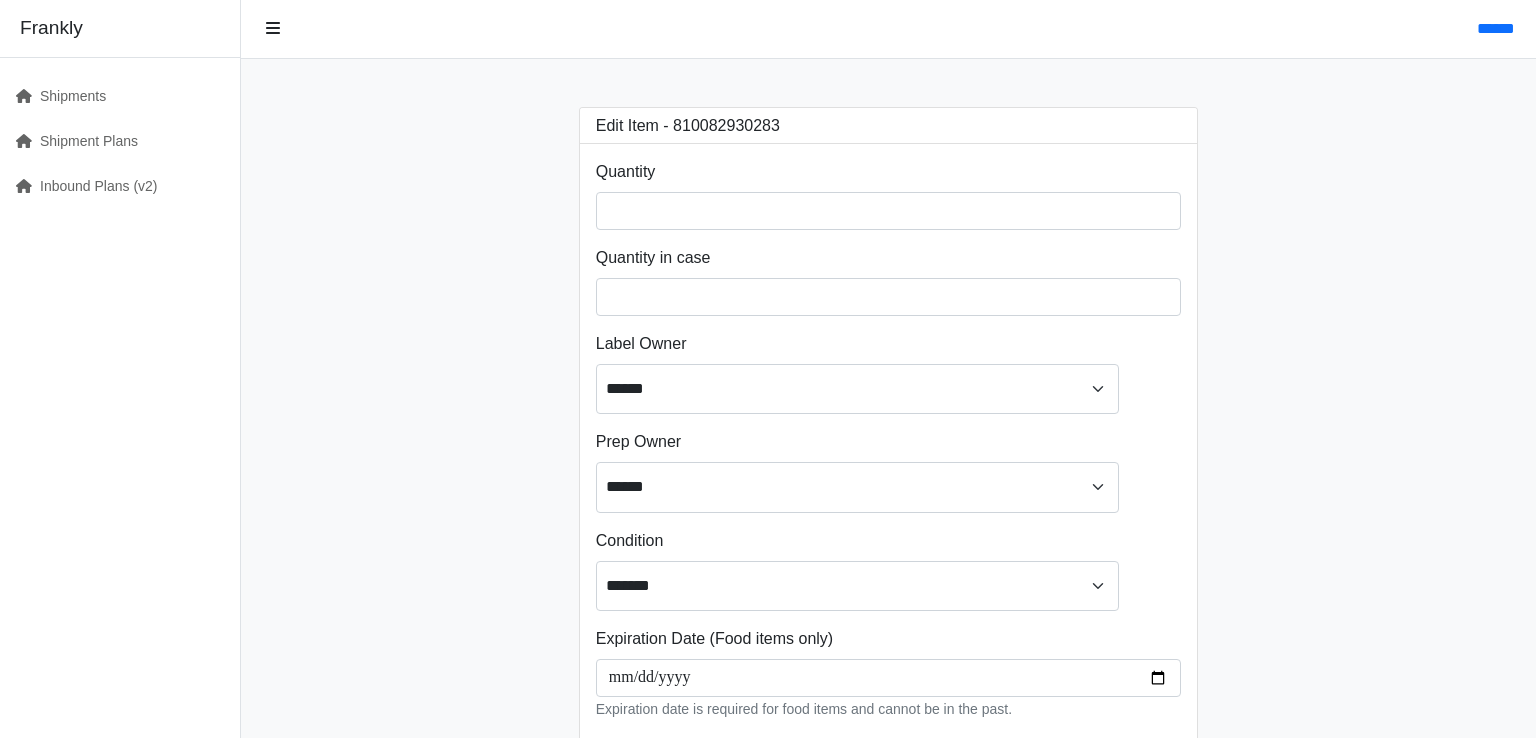 click on "**********" at bounding box center (888, 458) 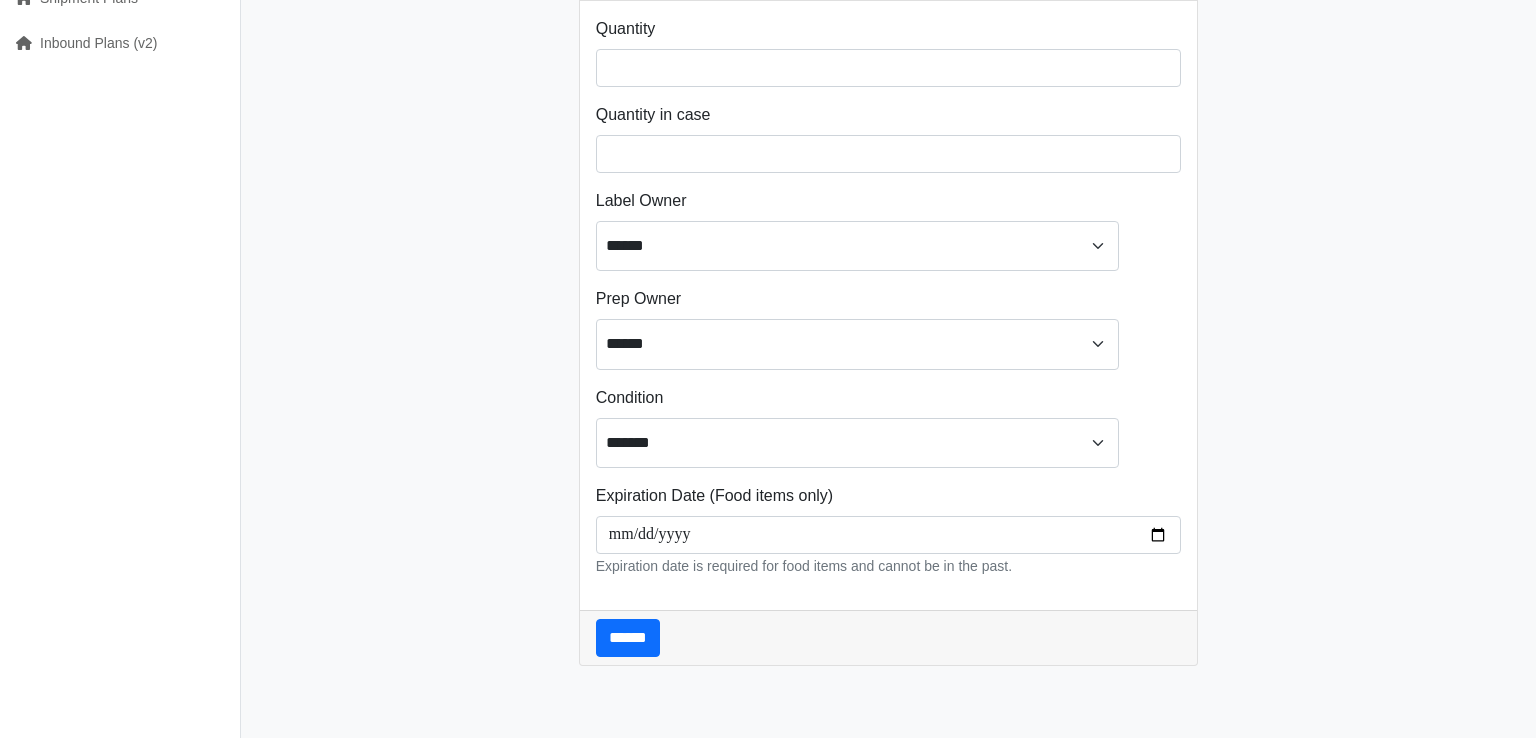 scroll, scrollTop: 422, scrollLeft: 0, axis: vertical 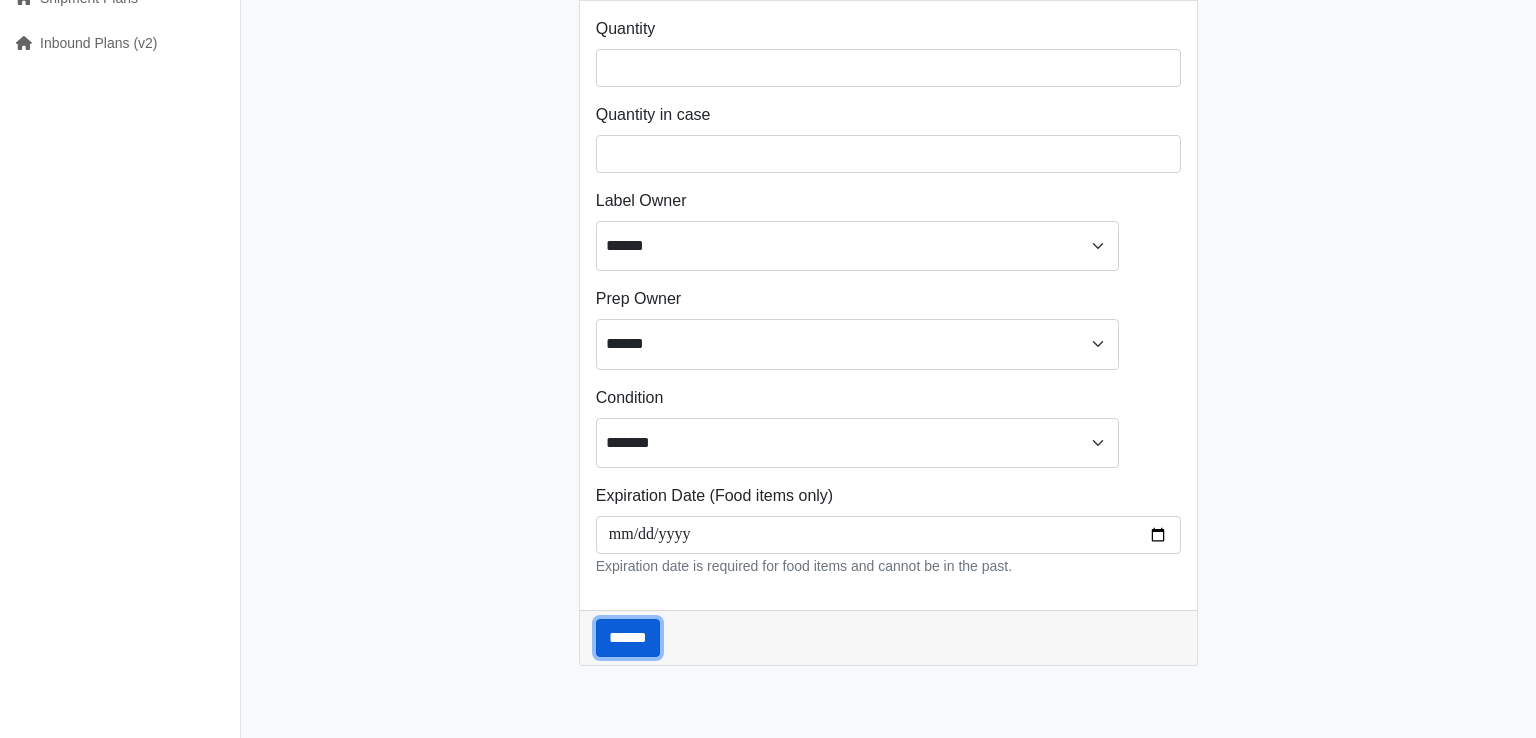 click on "******" at bounding box center (628, 638) 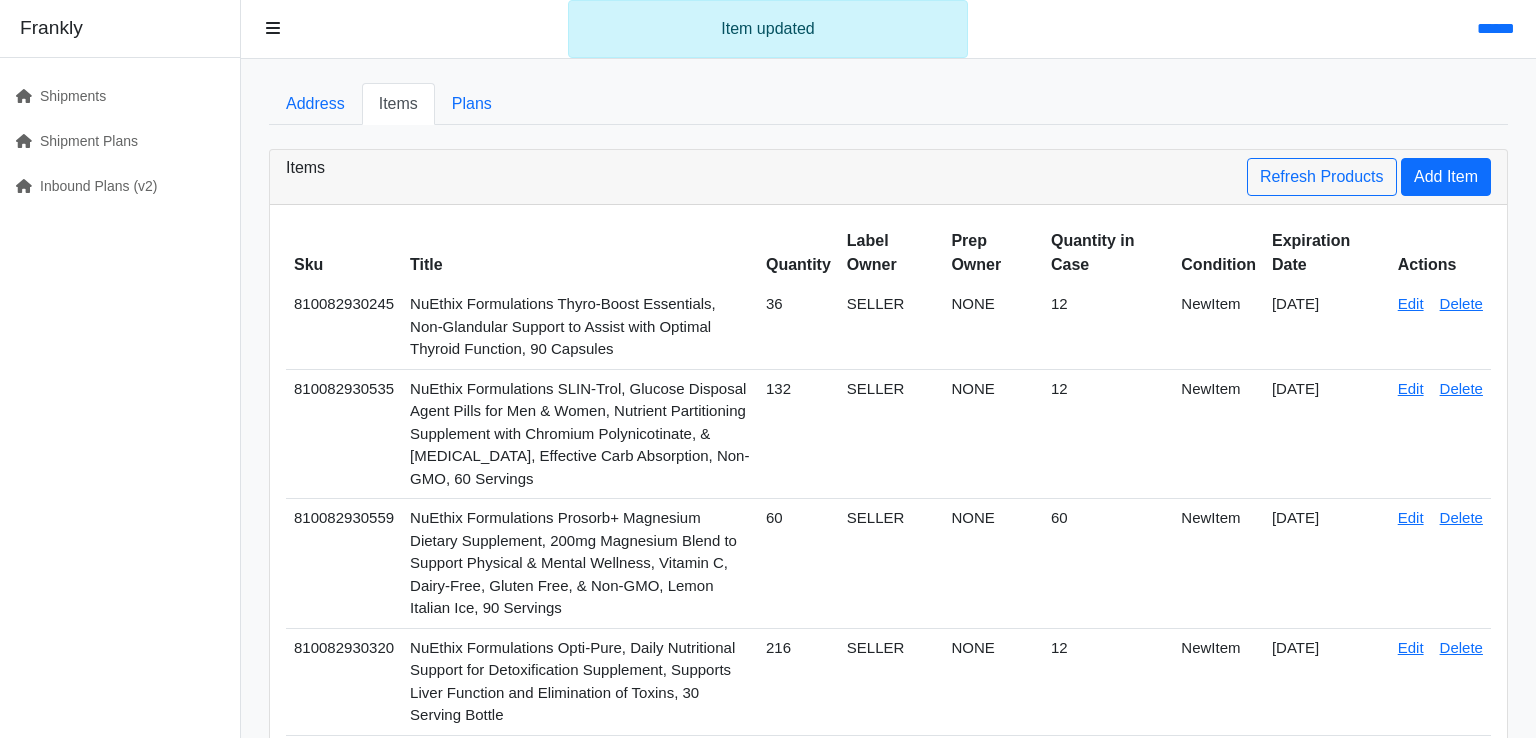 scroll, scrollTop: 0, scrollLeft: 0, axis: both 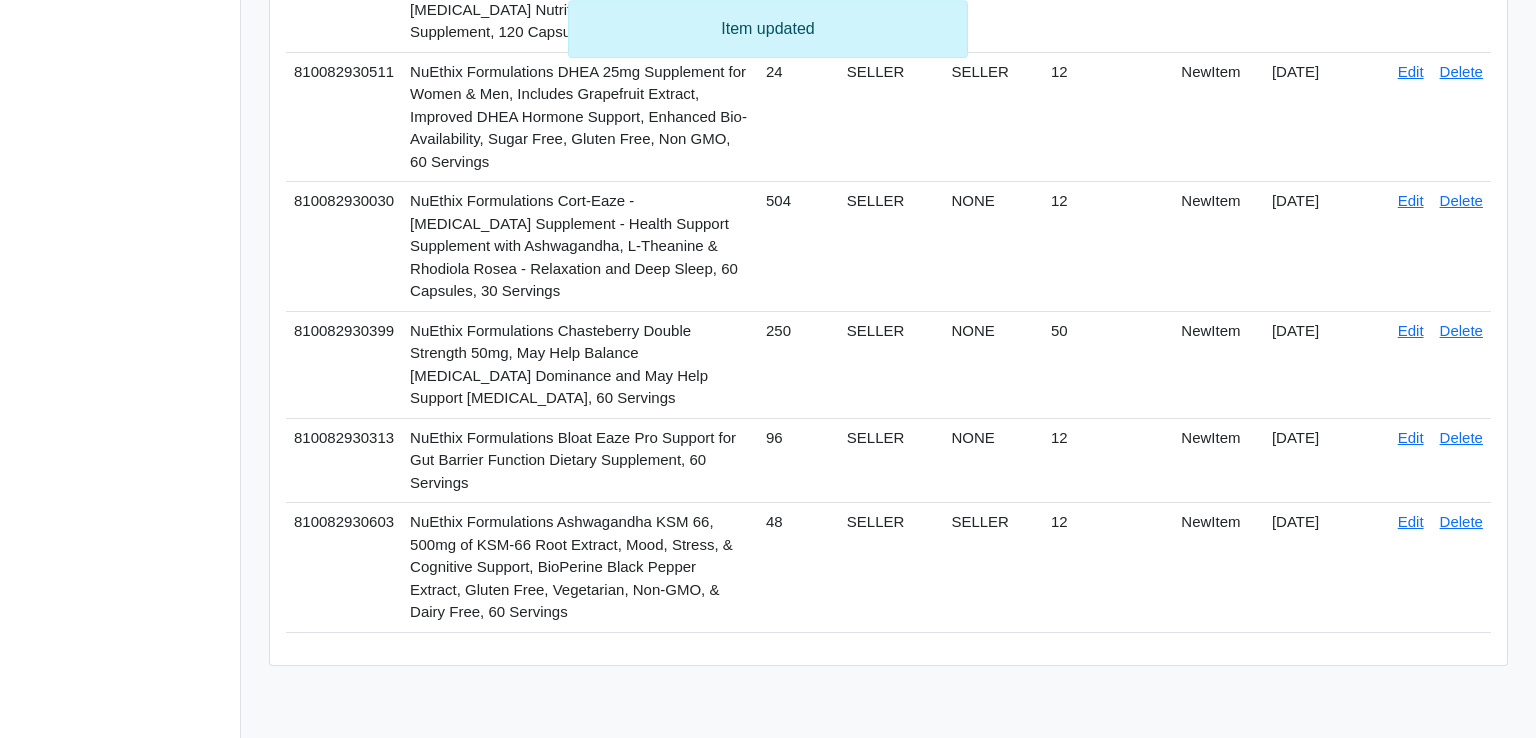click on "Edit" at bounding box center [1411, -915] 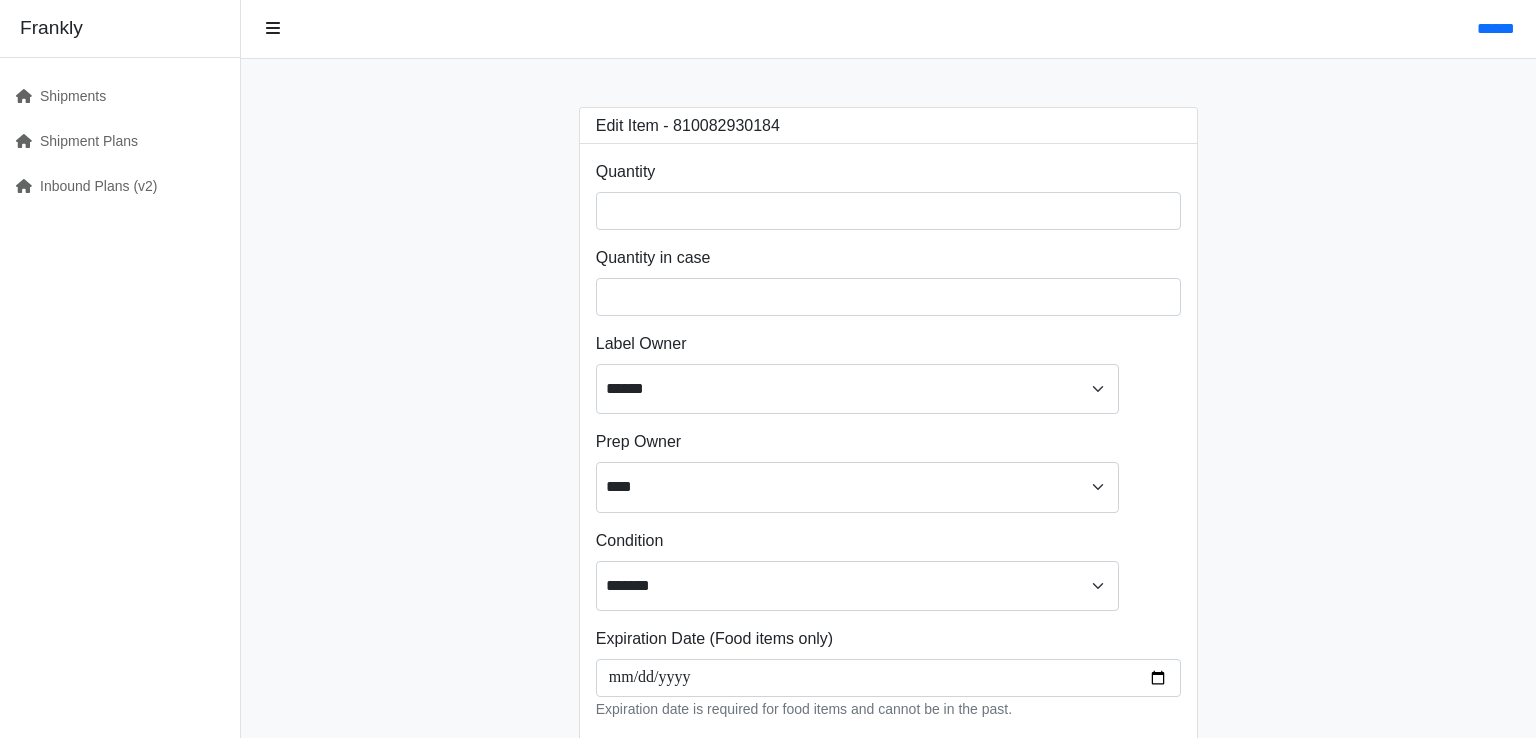 scroll, scrollTop: 0, scrollLeft: 0, axis: both 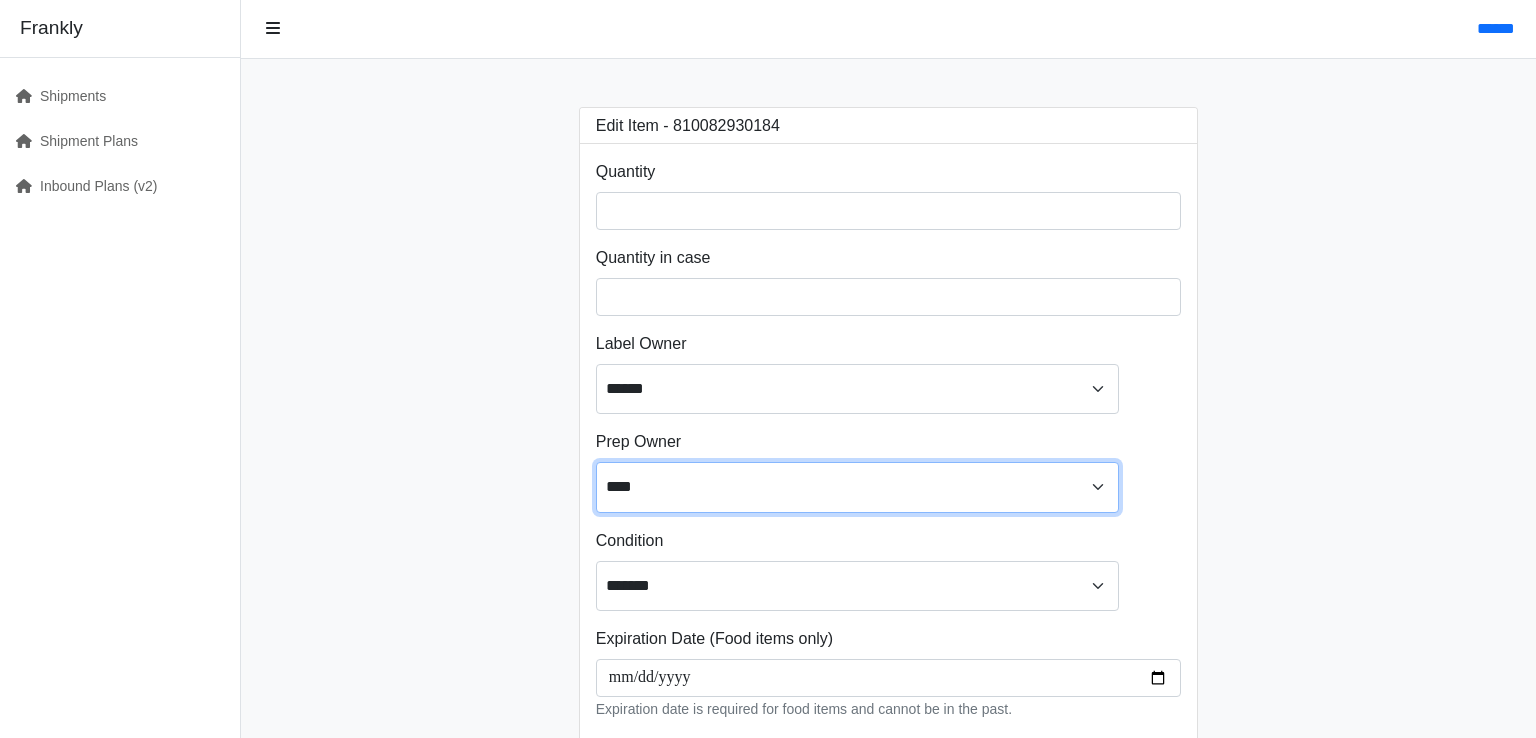 click on "****
******
******" at bounding box center (857, 487) 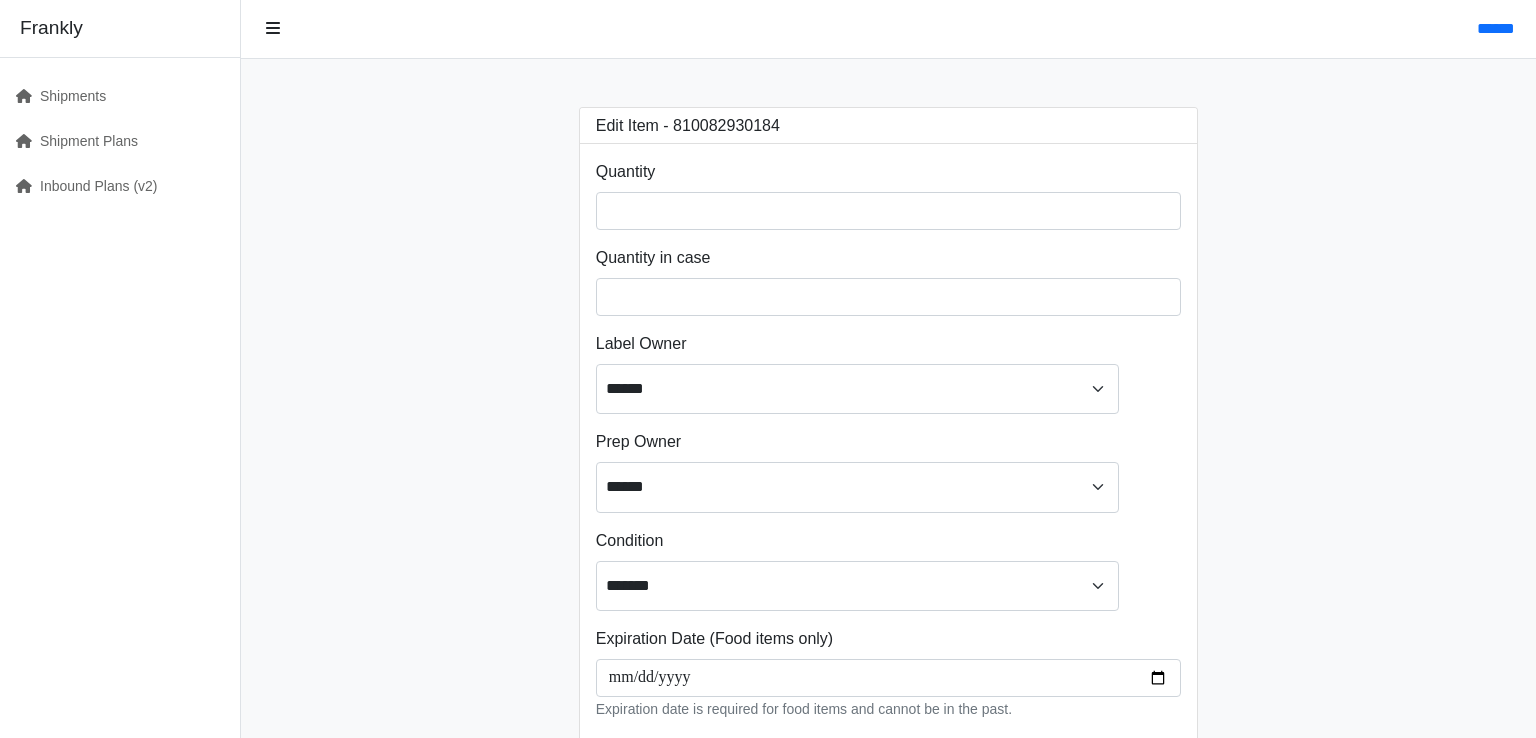 click on "**********" at bounding box center [888, 458] 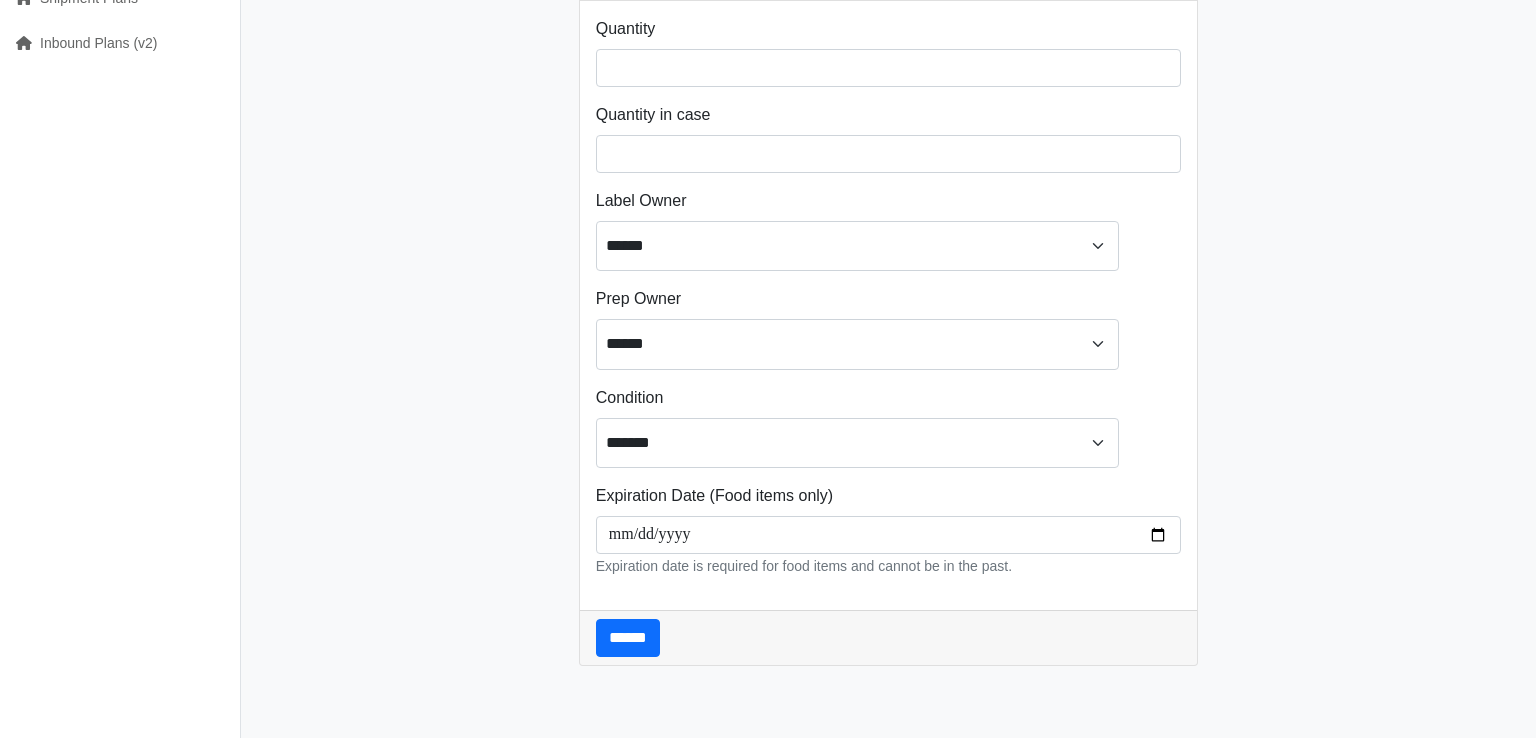 scroll, scrollTop: 422, scrollLeft: 0, axis: vertical 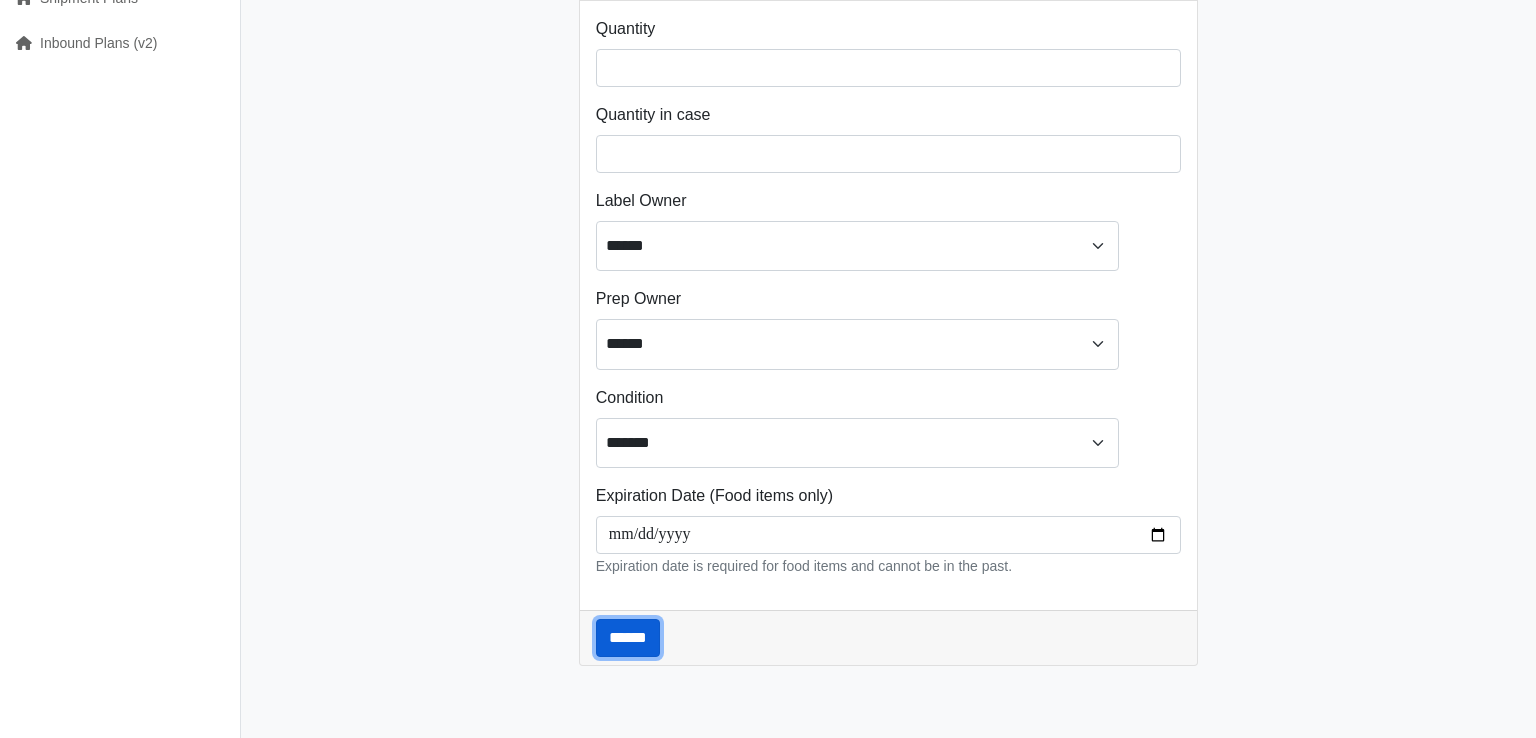 click on "******" at bounding box center [628, 638] 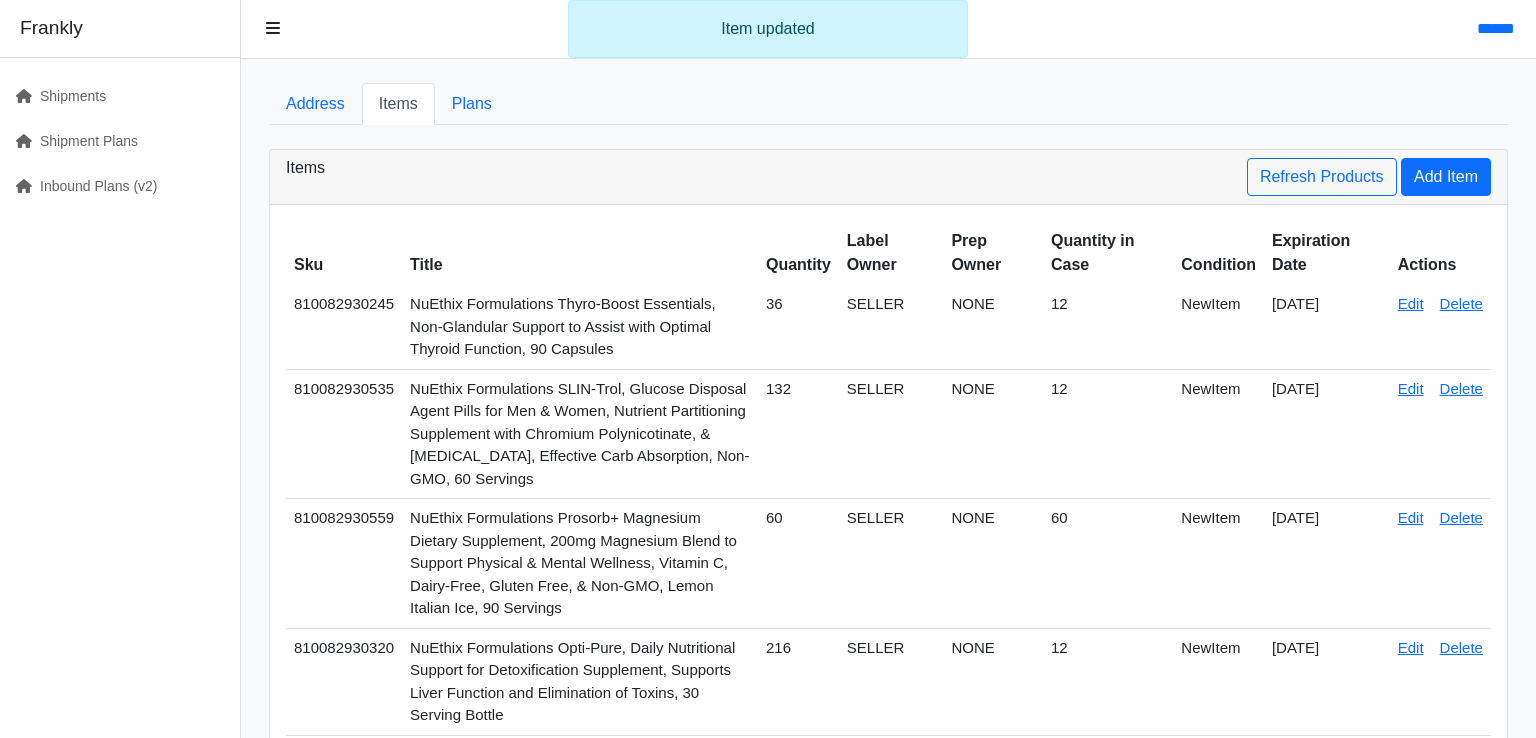 scroll, scrollTop: 0, scrollLeft: 0, axis: both 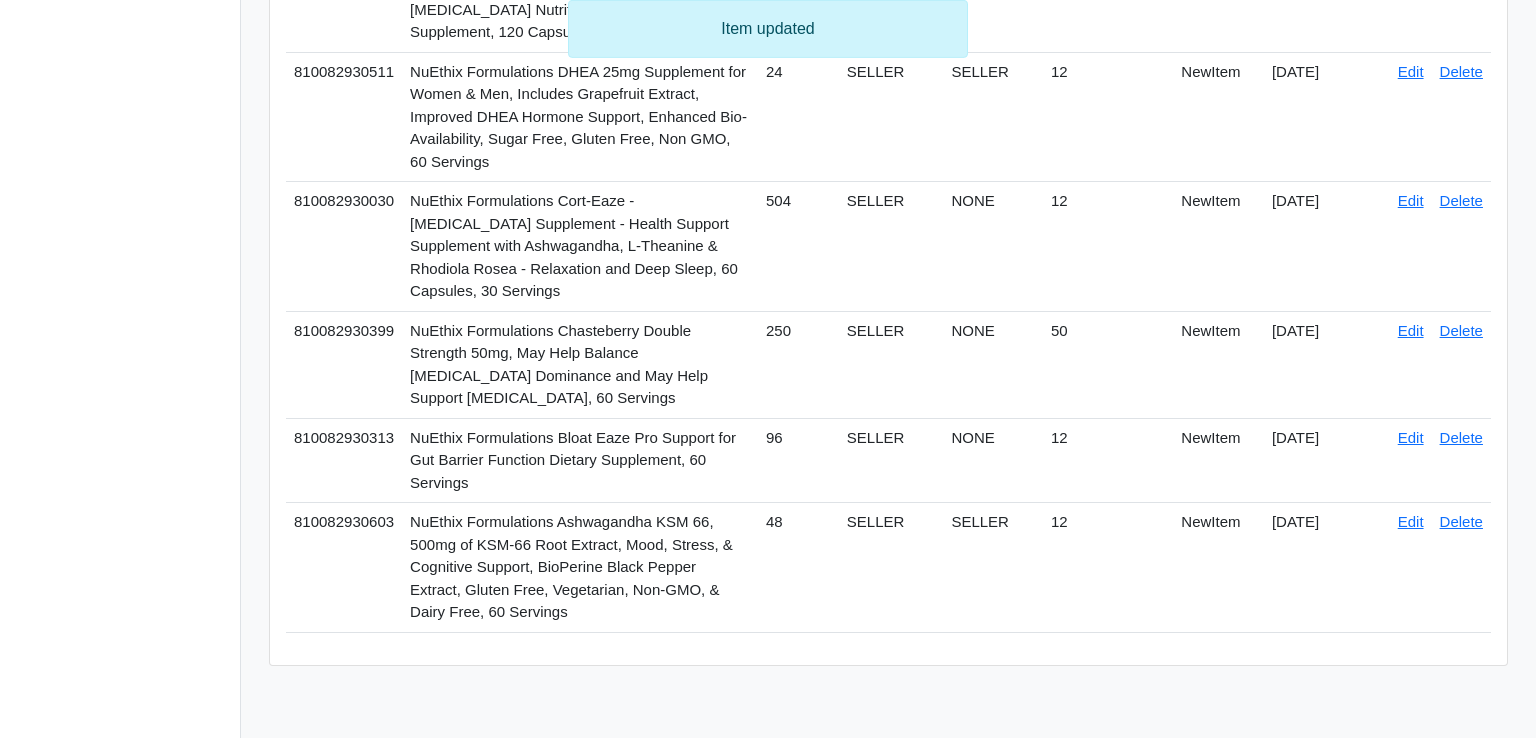 click on "Edit" at bounding box center (1411, -1044) 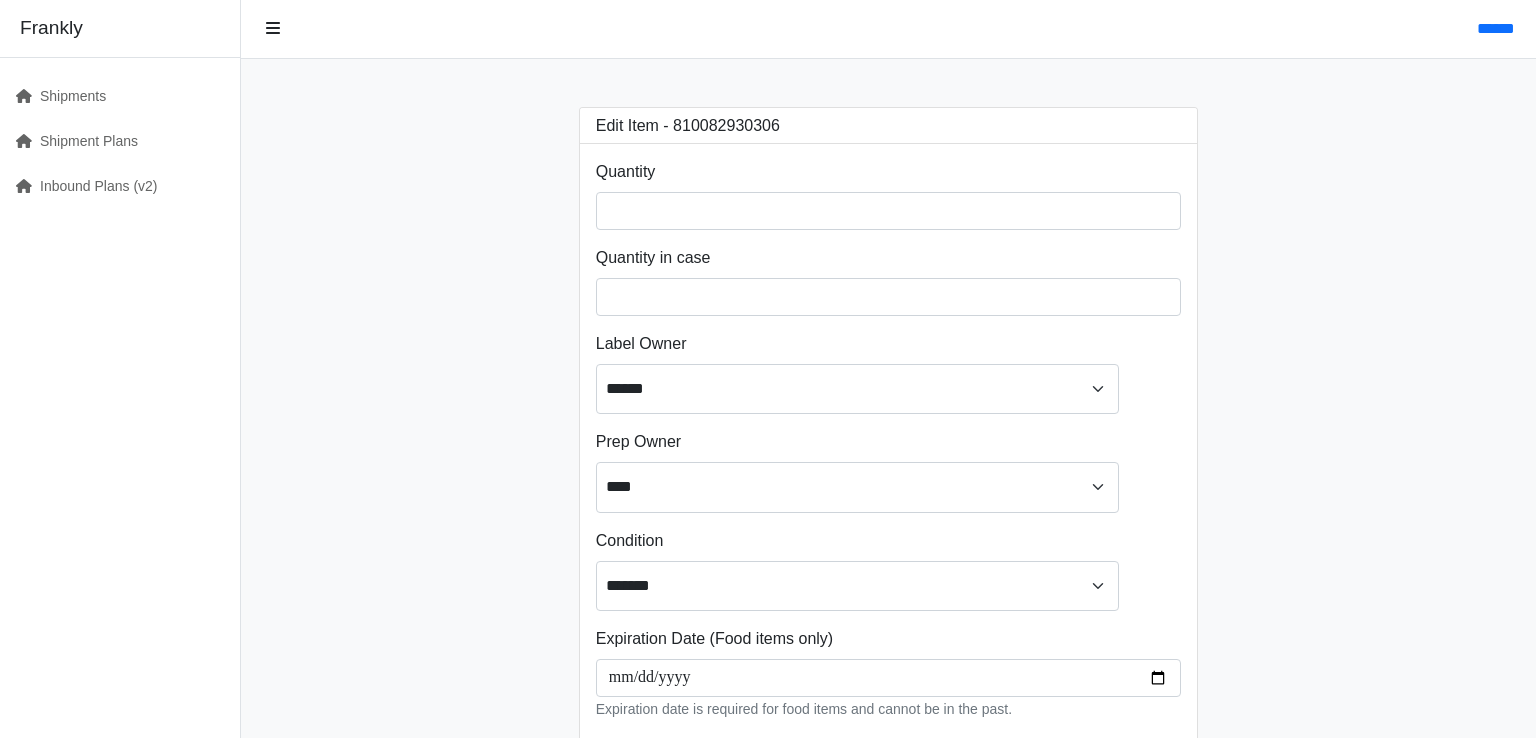 scroll, scrollTop: 0, scrollLeft: 0, axis: both 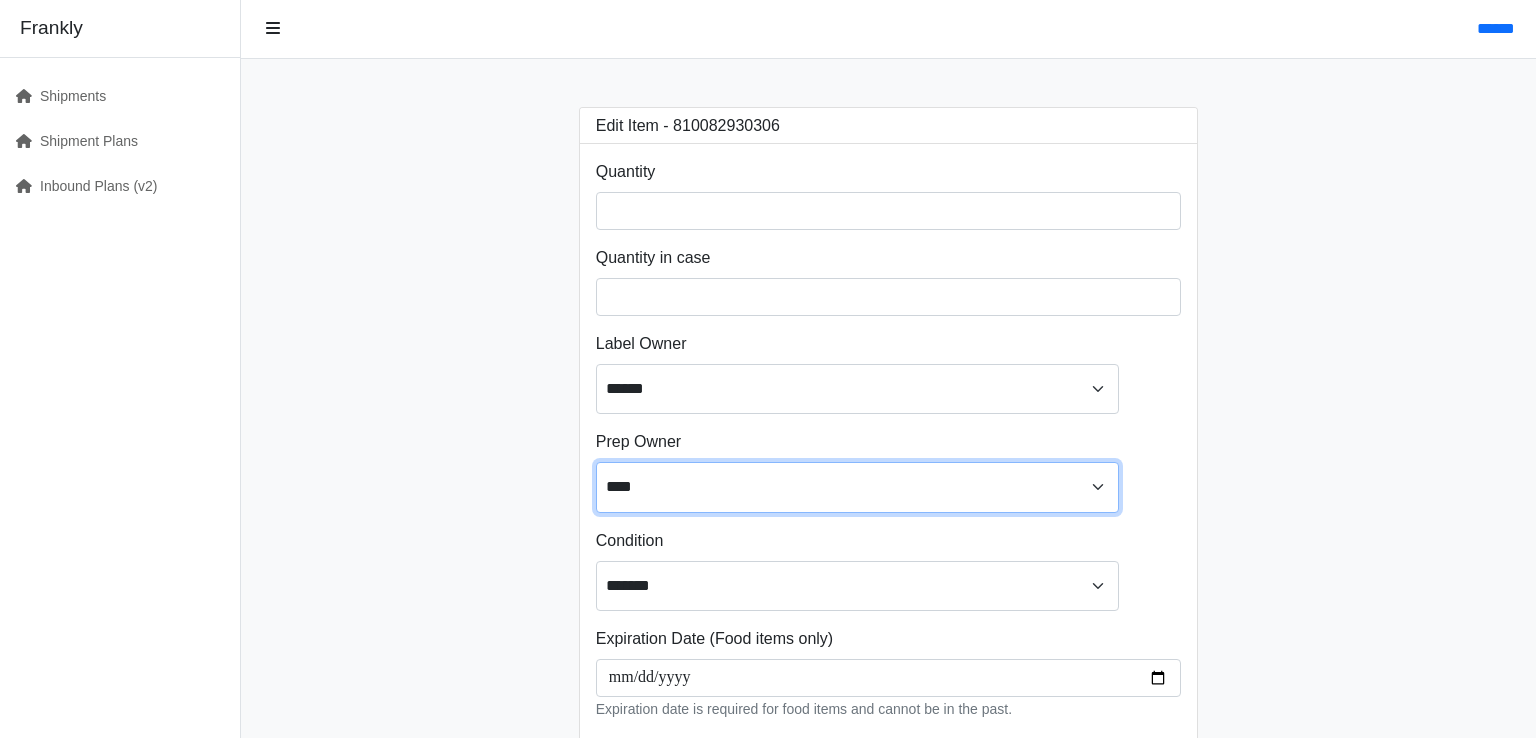 click on "****
******
******" at bounding box center [857, 487] 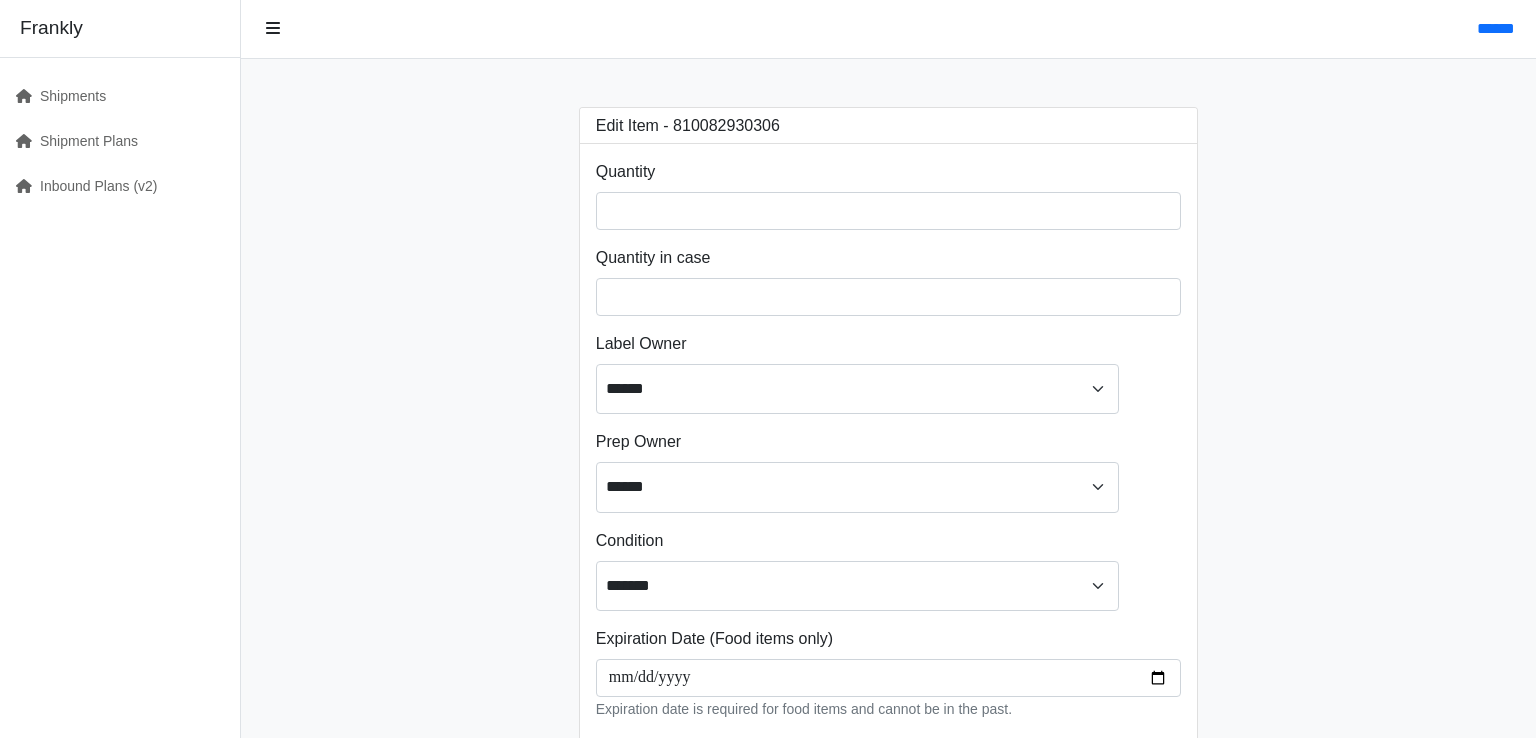 click on "**********" at bounding box center [888, 458] 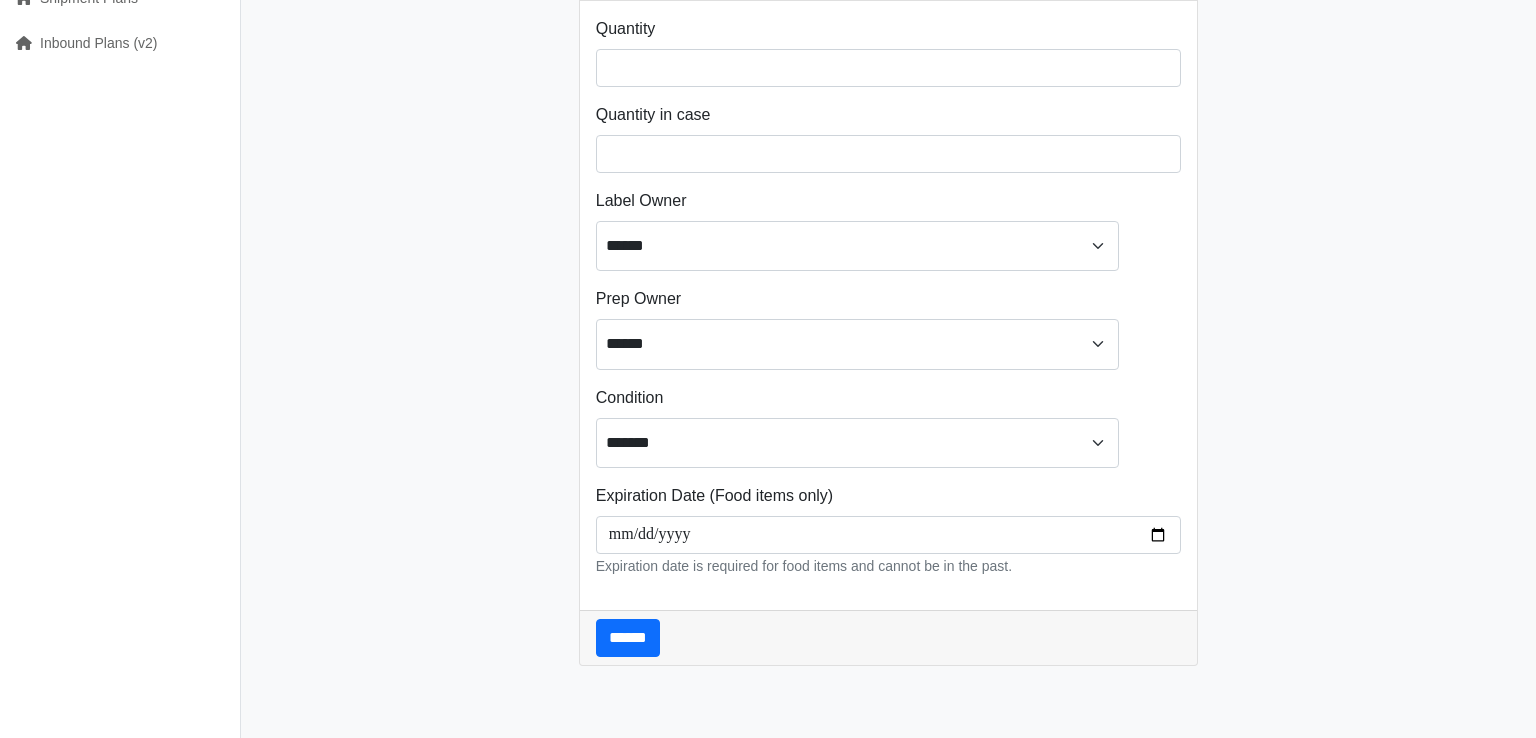 scroll, scrollTop: 422, scrollLeft: 0, axis: vertical 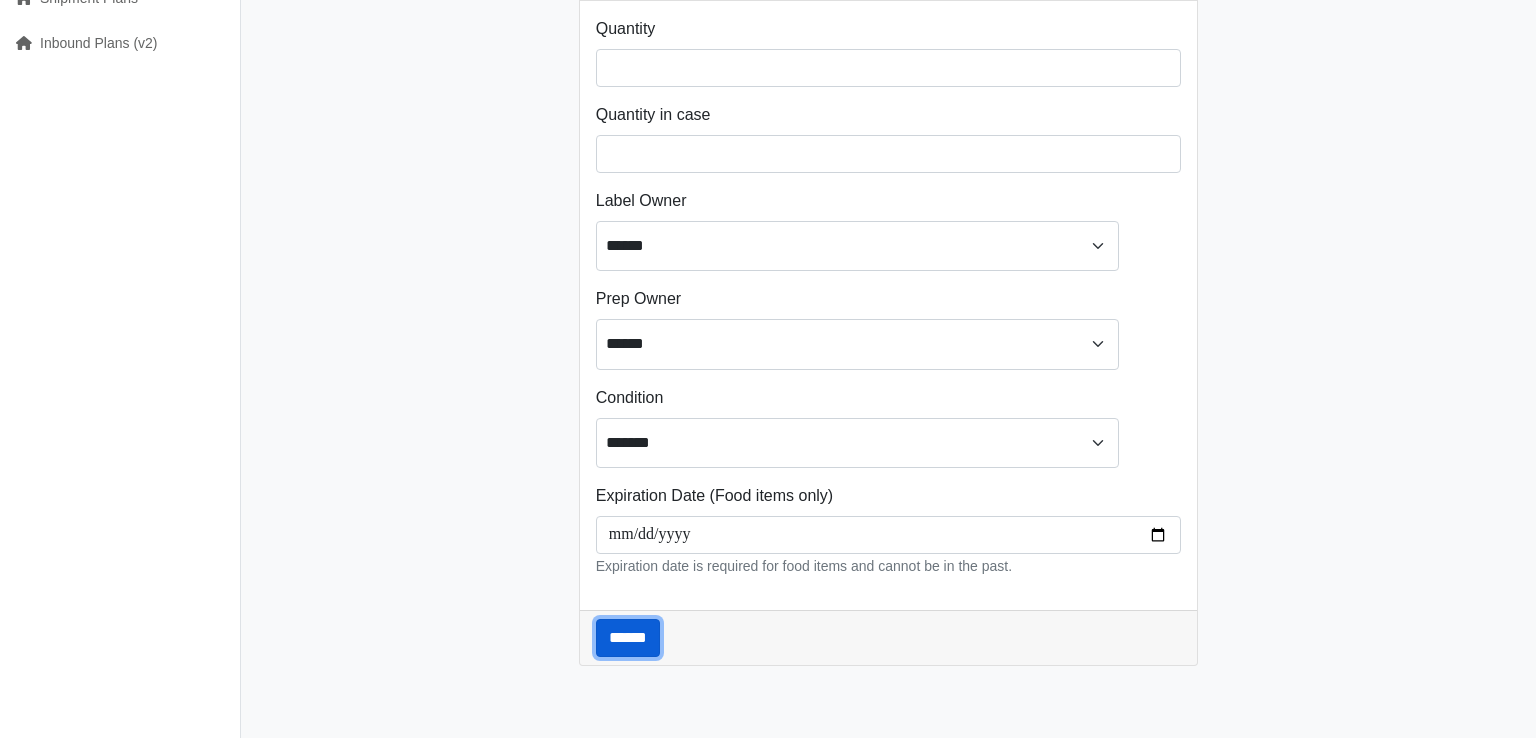 click on "******" at bounding box center [628, 638] 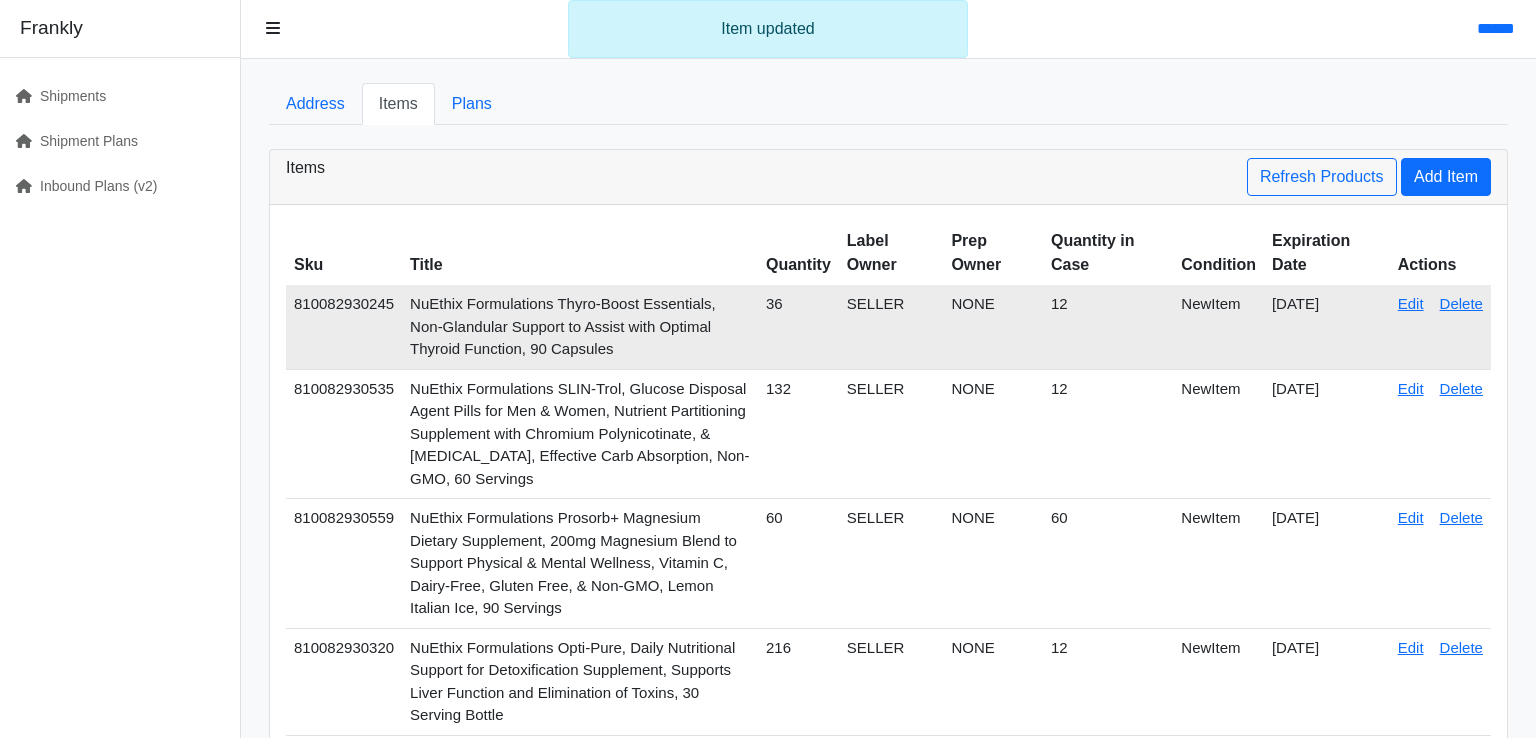 scroll, scrollTop: 0, scrollLeft: 0, axis: both 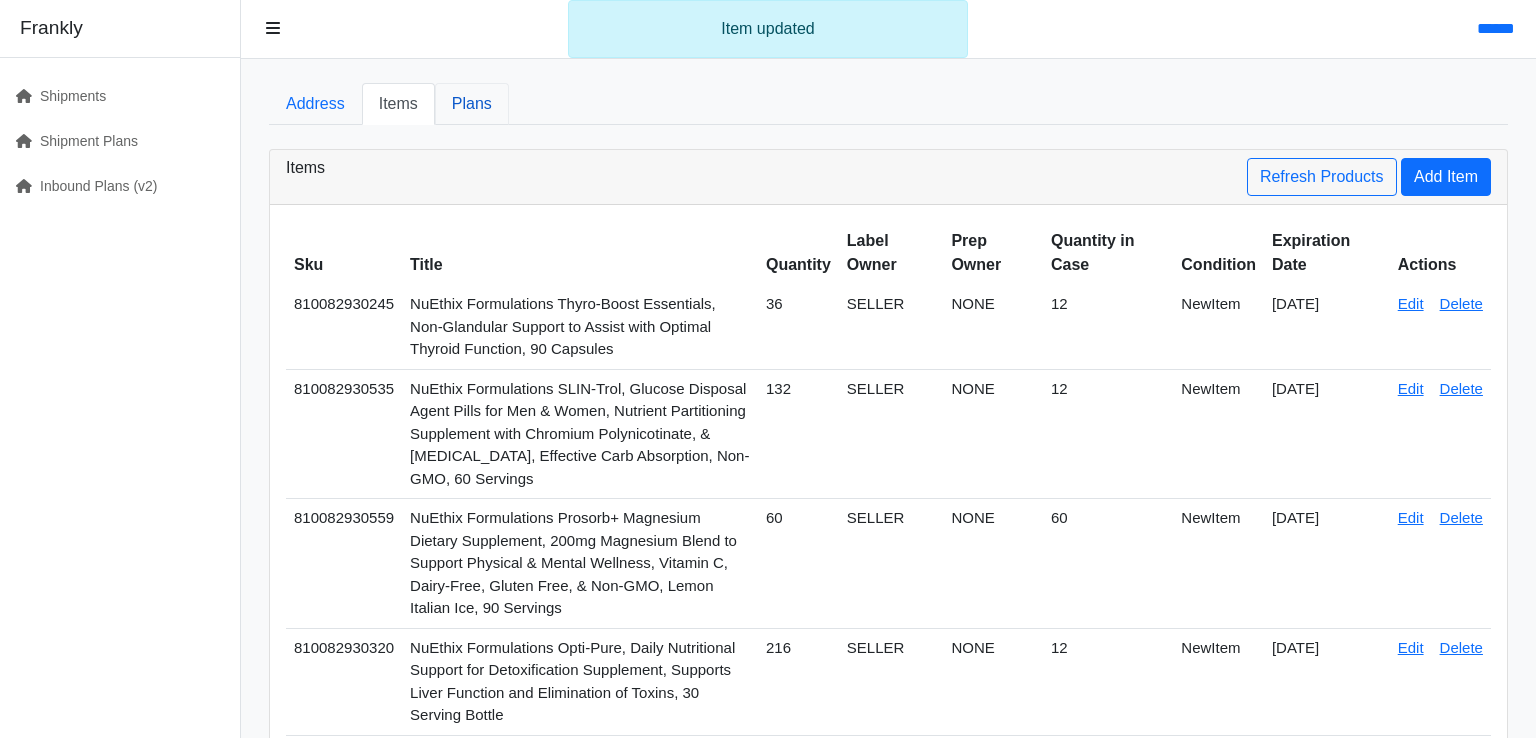 click on "Plans" at bounding box center [472, 104] 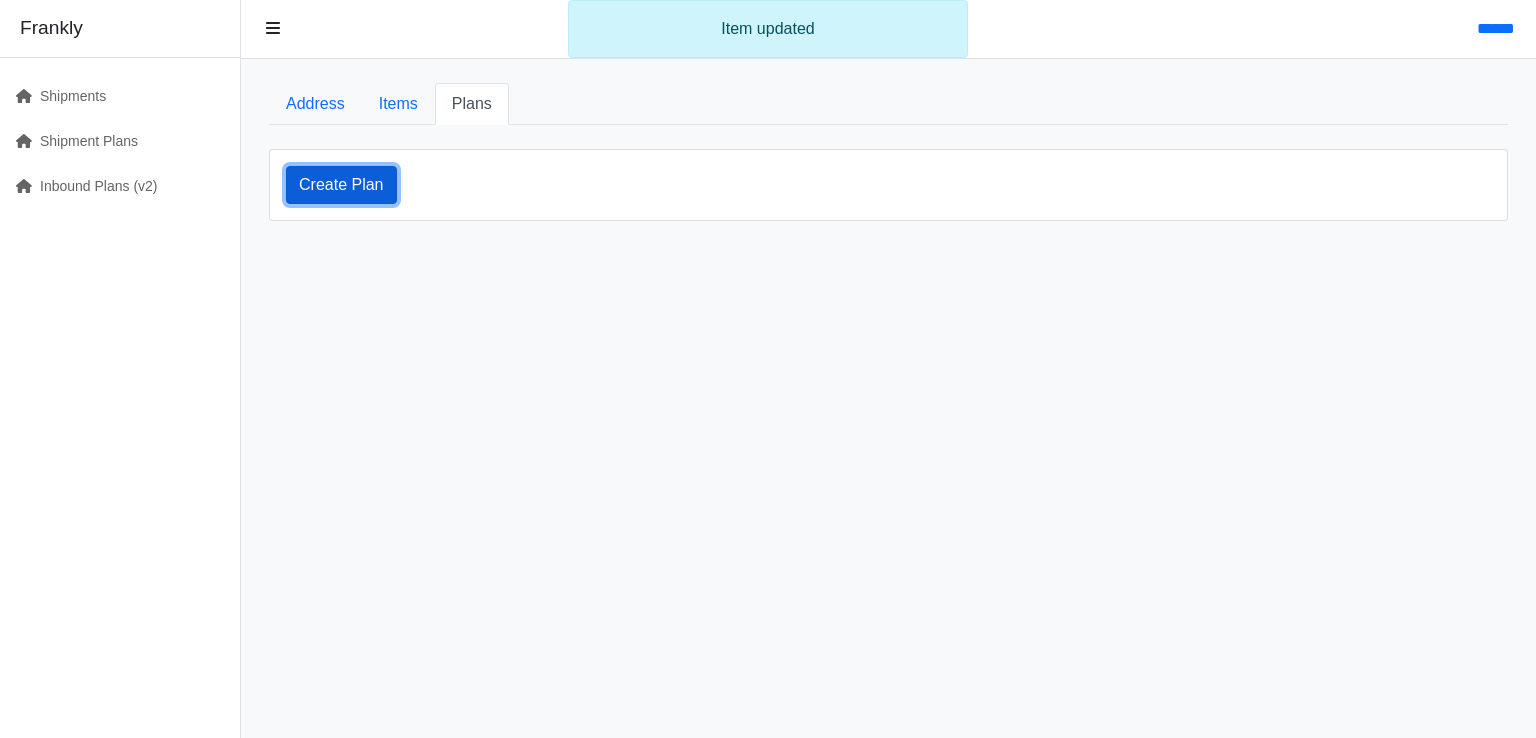 click on "Create Plan" at bounding box center [341, 185] 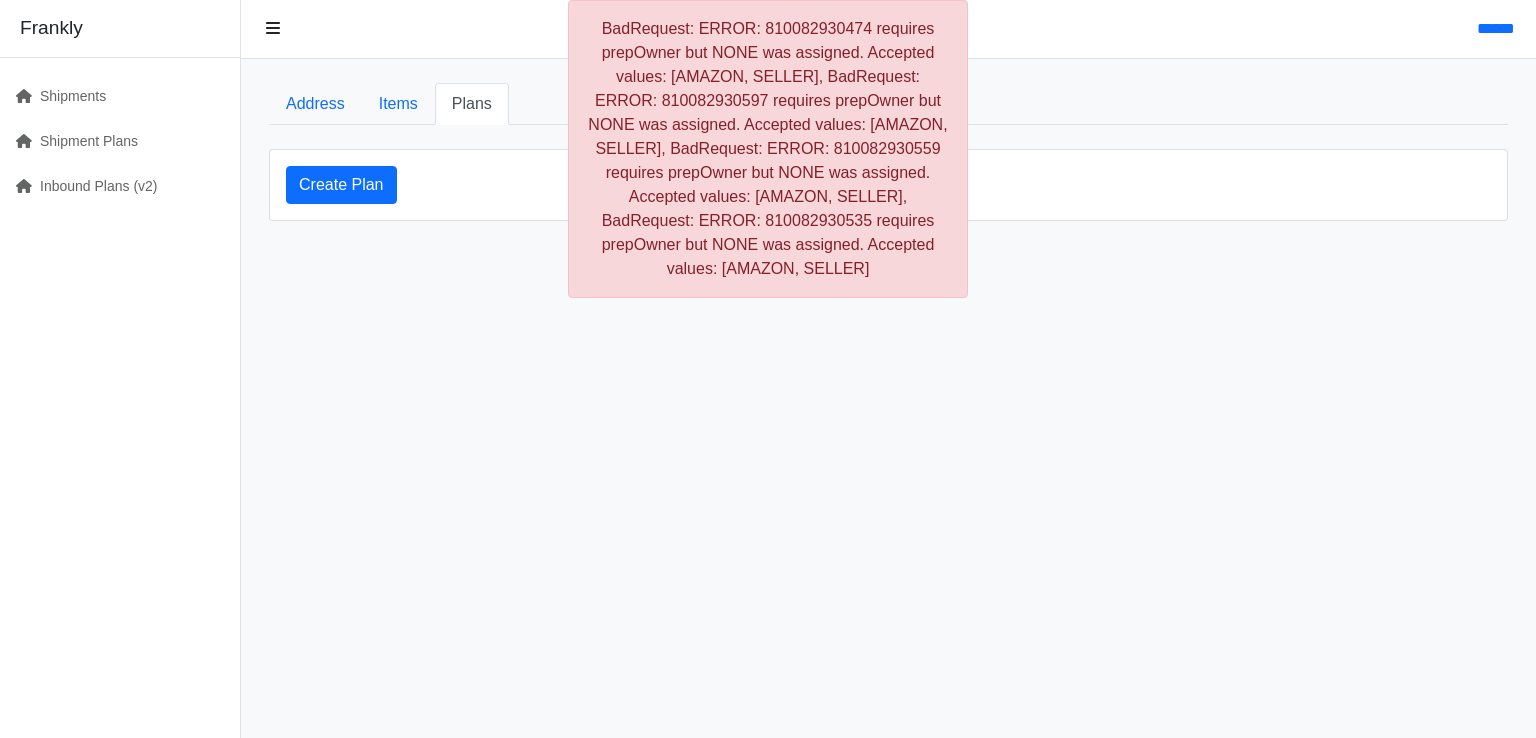 scroll, scrollTop: 0, scrollLeft: 0, axis: both 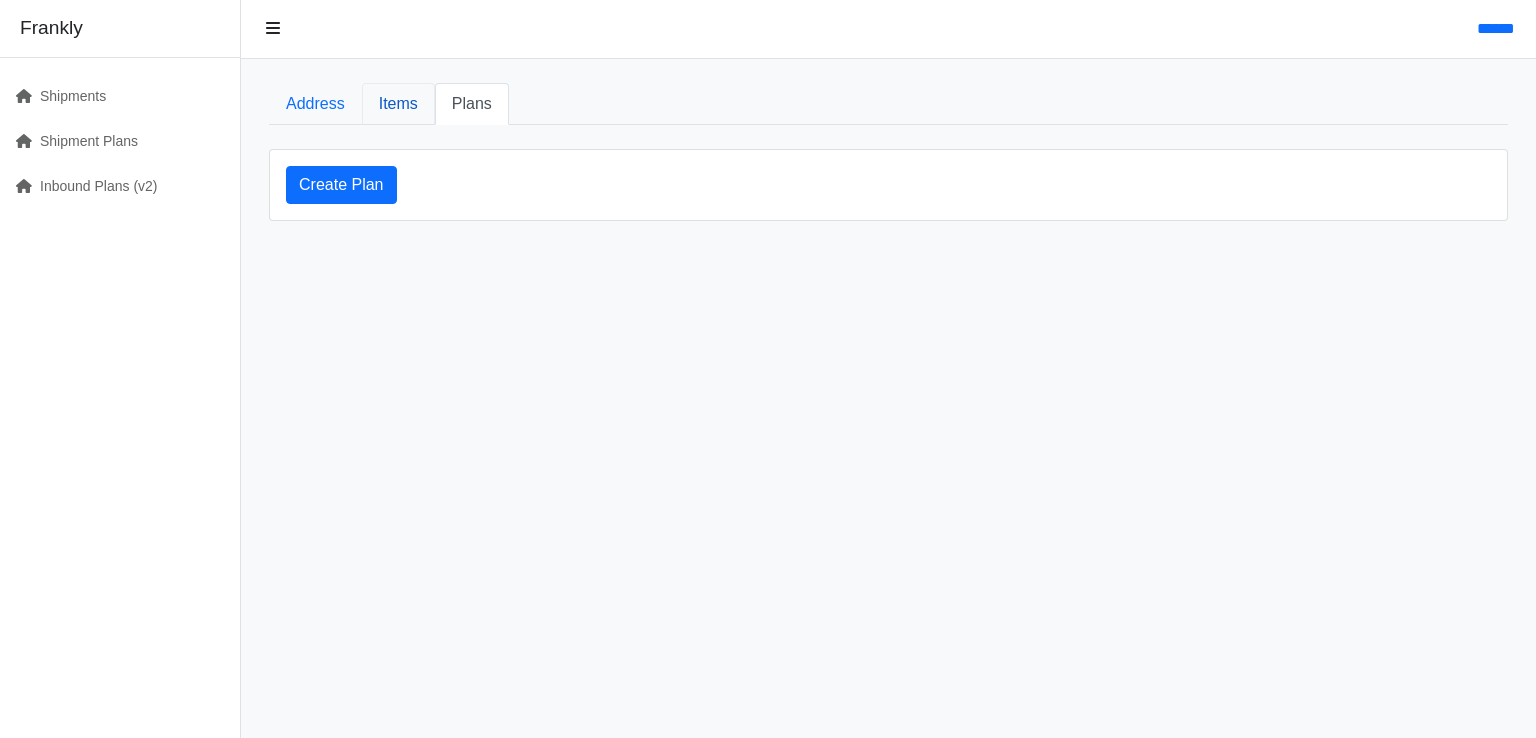 click on "Items" at bounding box center (398, 104) 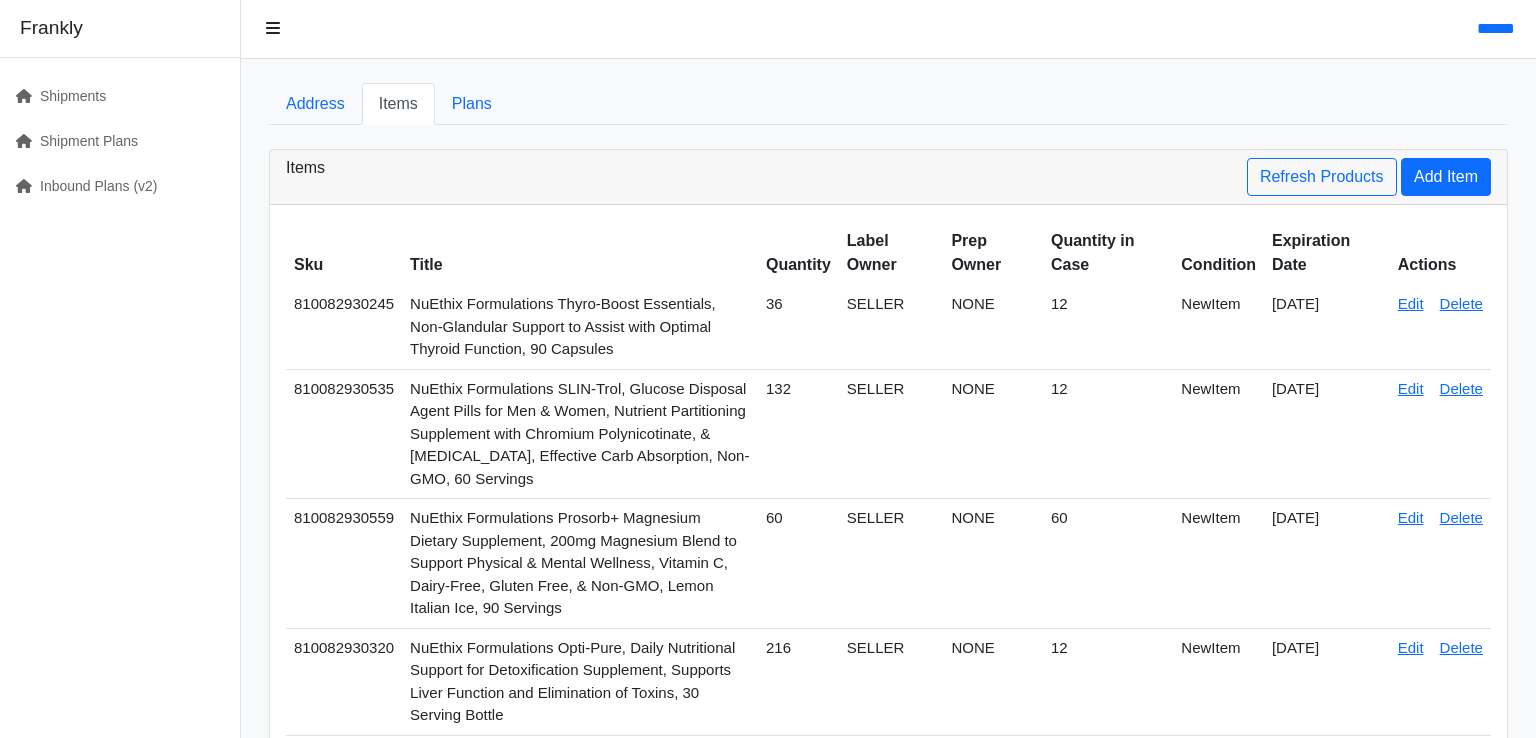 scroll, scrollTop: 3200, scrollLeft: 0, axis: vertical 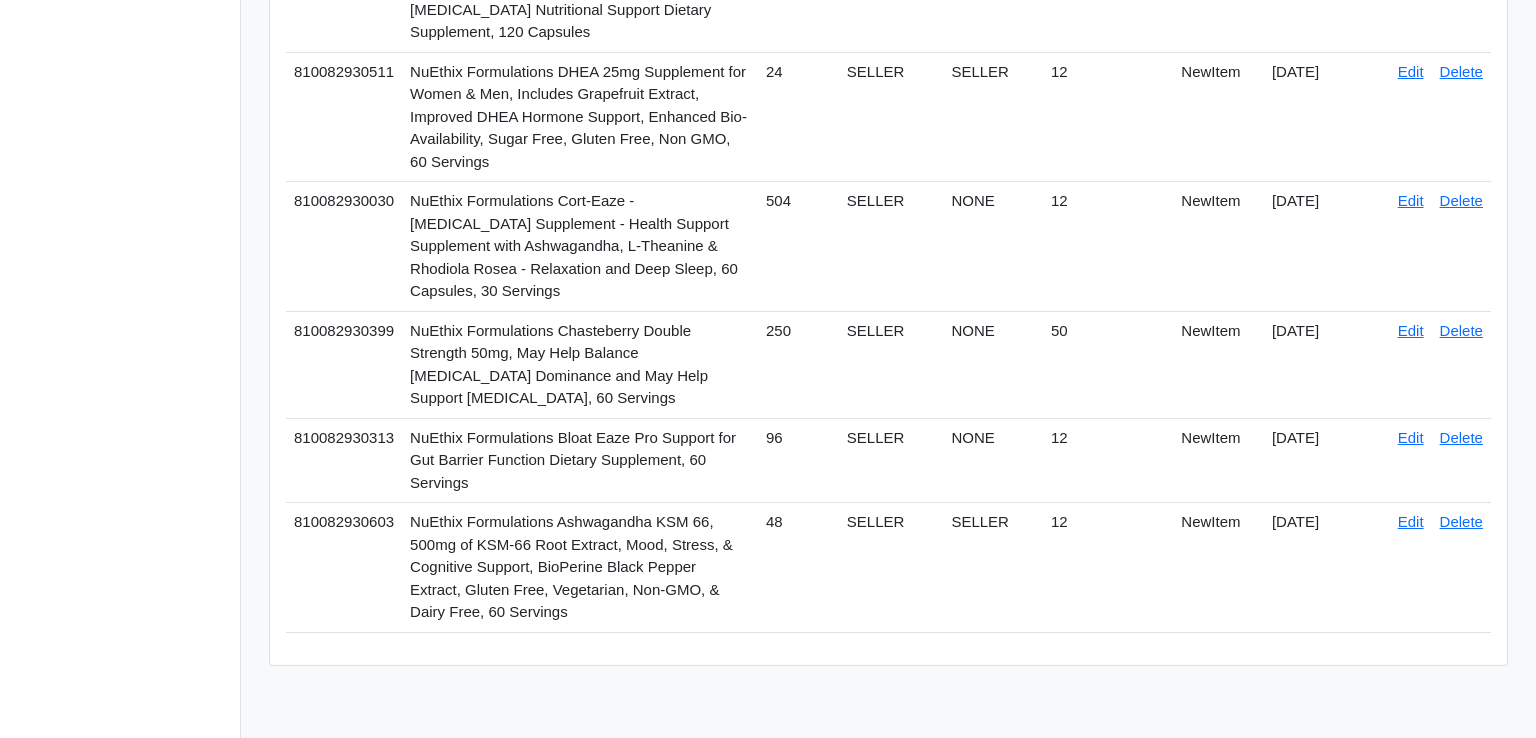 click on "Edit" at bounding box center (1411, -1174) 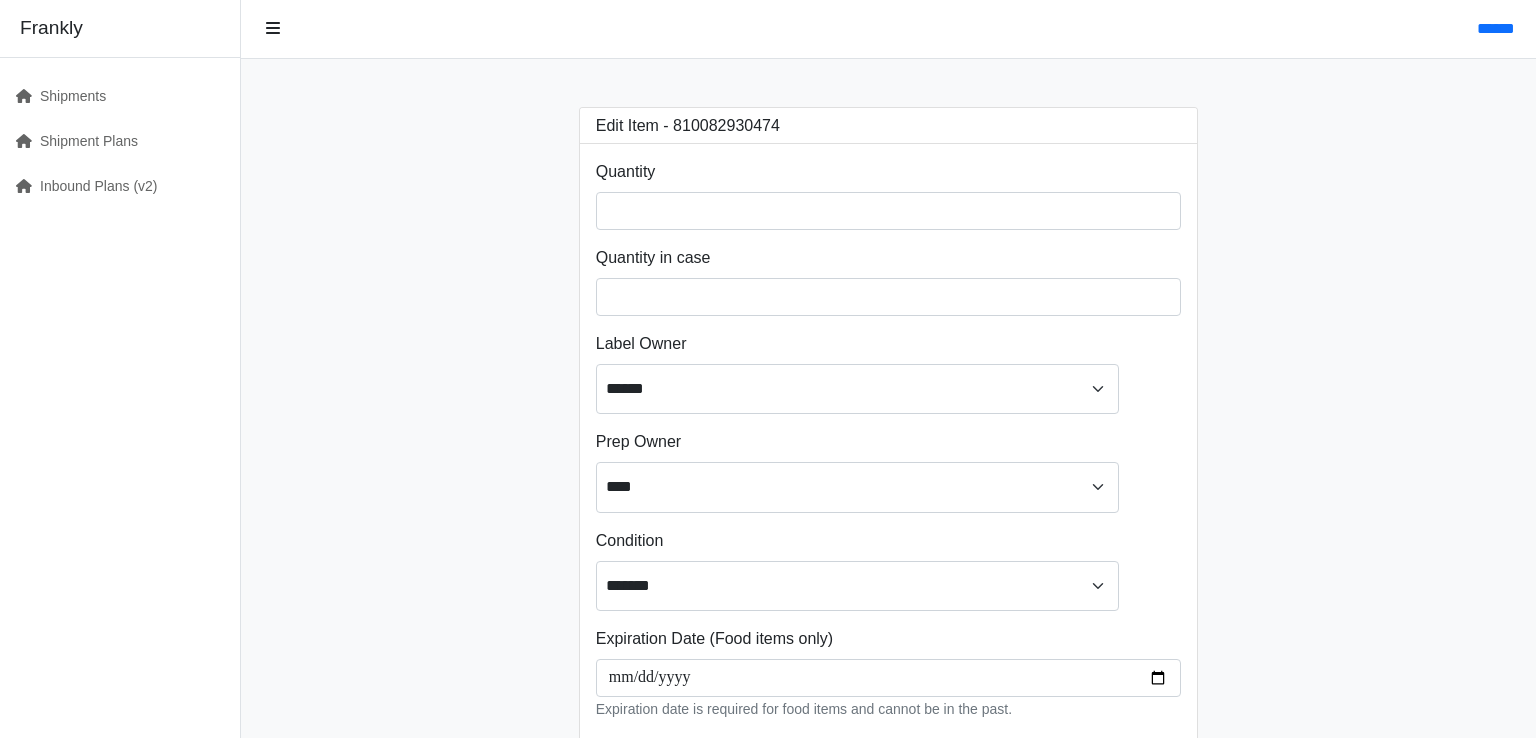 scroll, scrollTop: 0, scrollLeft: 0, axis: both 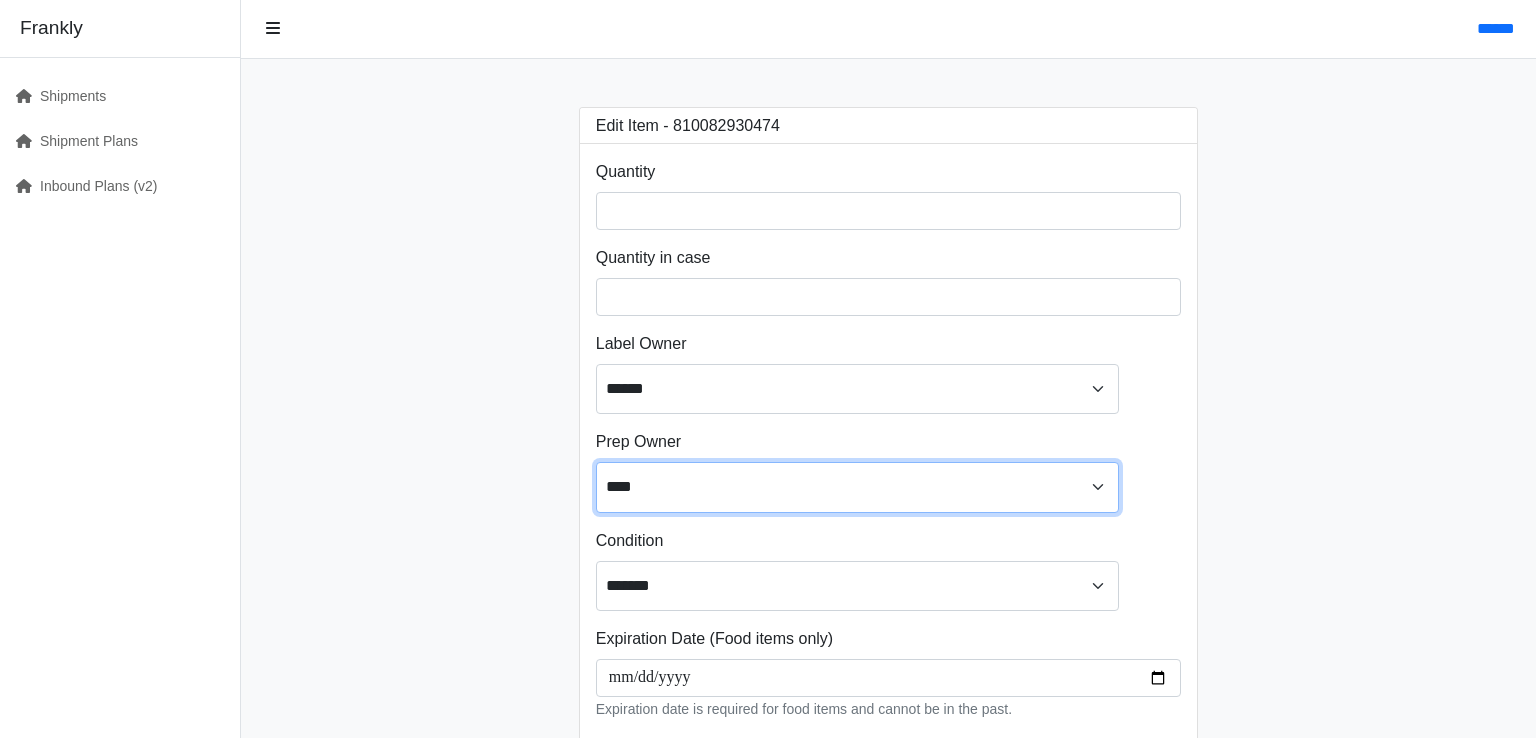 click on "****
******
******" at bounding box center [857, 487] 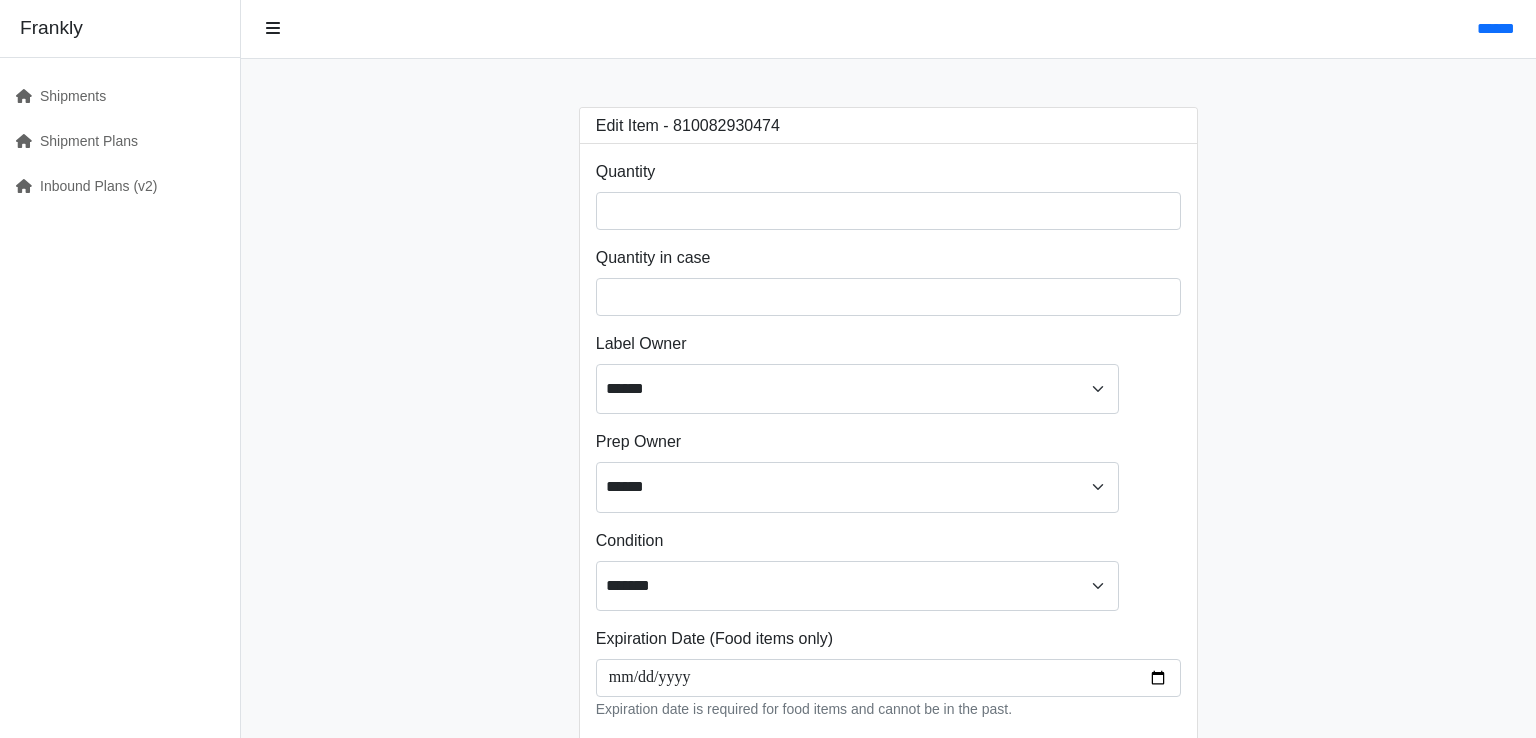 click on "**********" at bounding box center (888, 458) 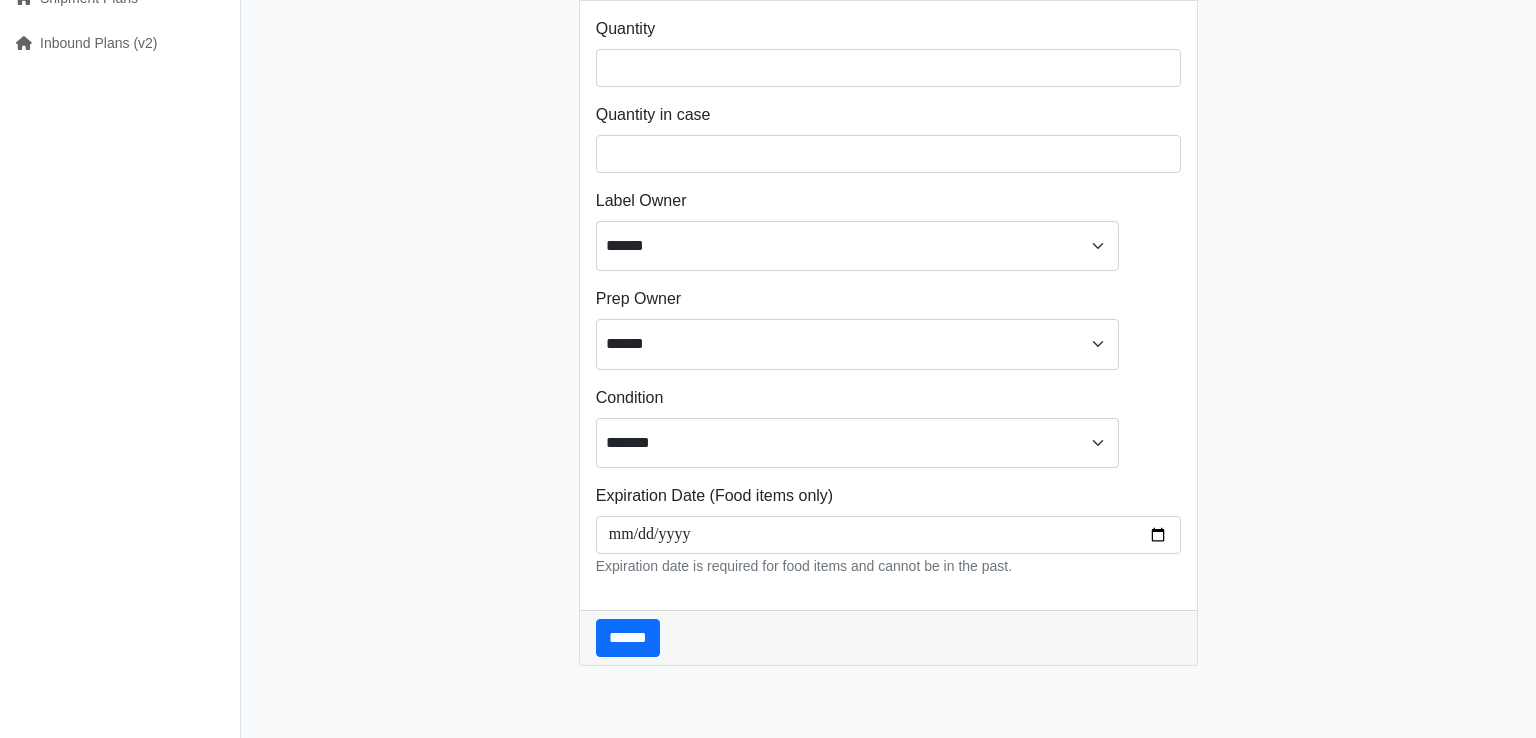 scroll, scrollTop: 422, scrollLeft: 0, axis: vertical 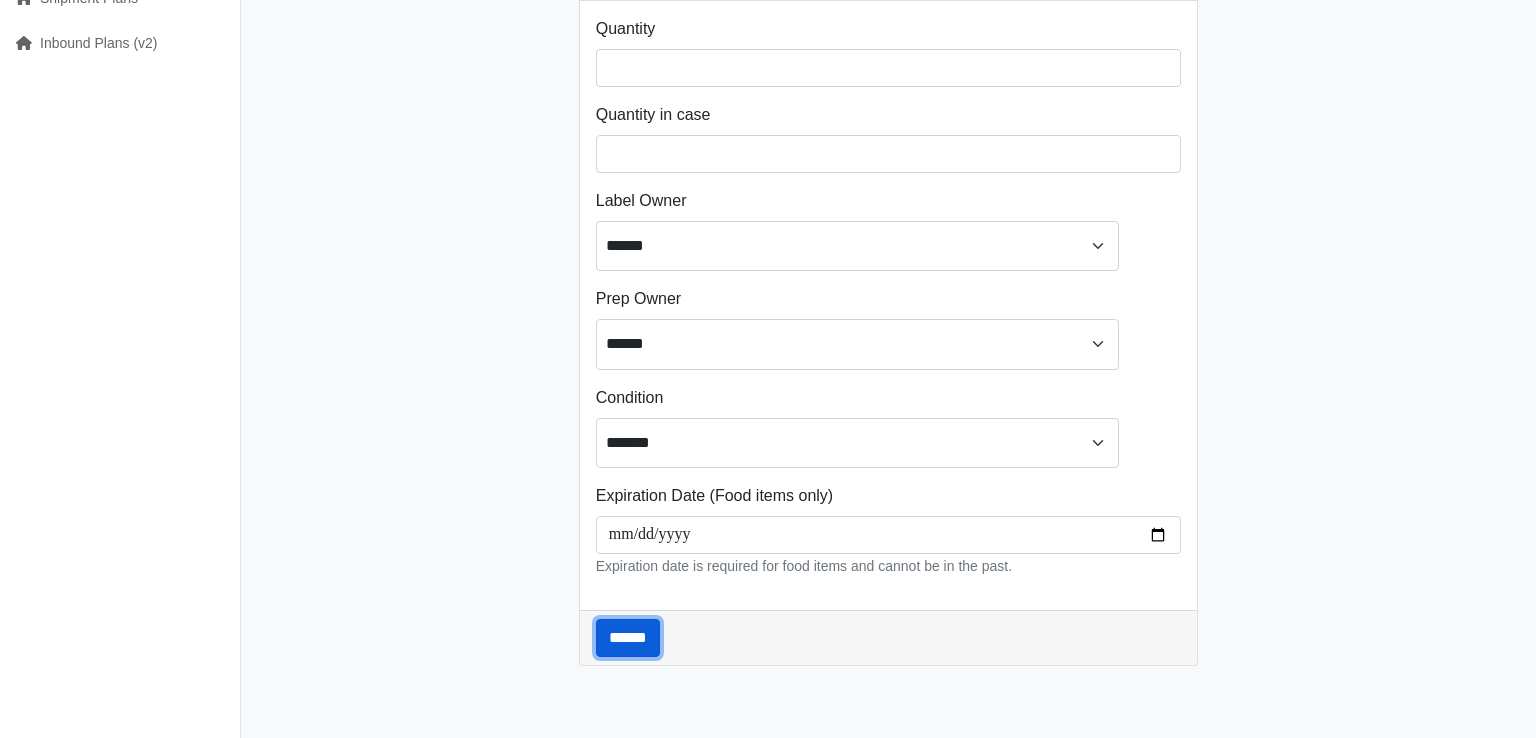 click on "******" at bounding box center [628, 638] 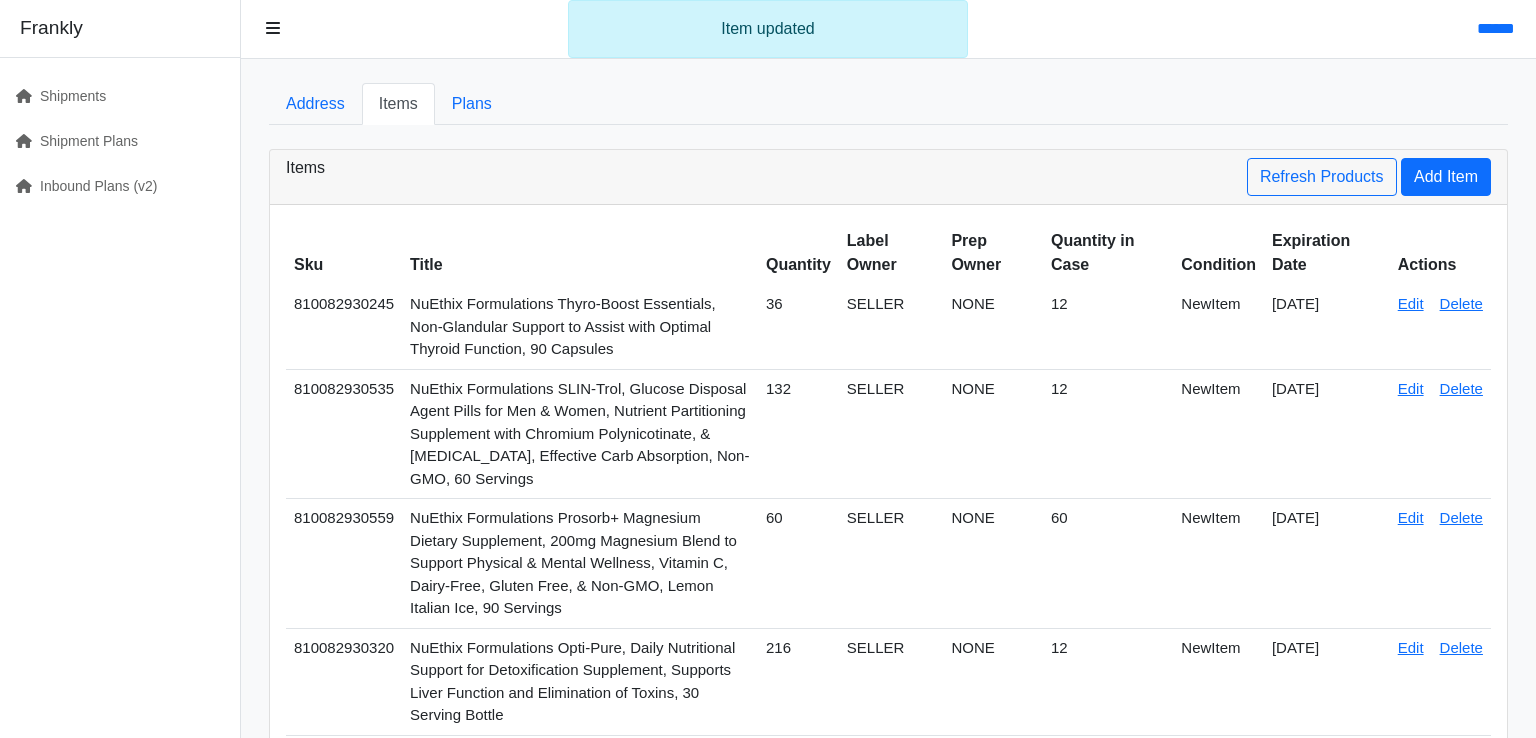 scroll, scrollTop: 0, scrollLeft: 0, axis: both 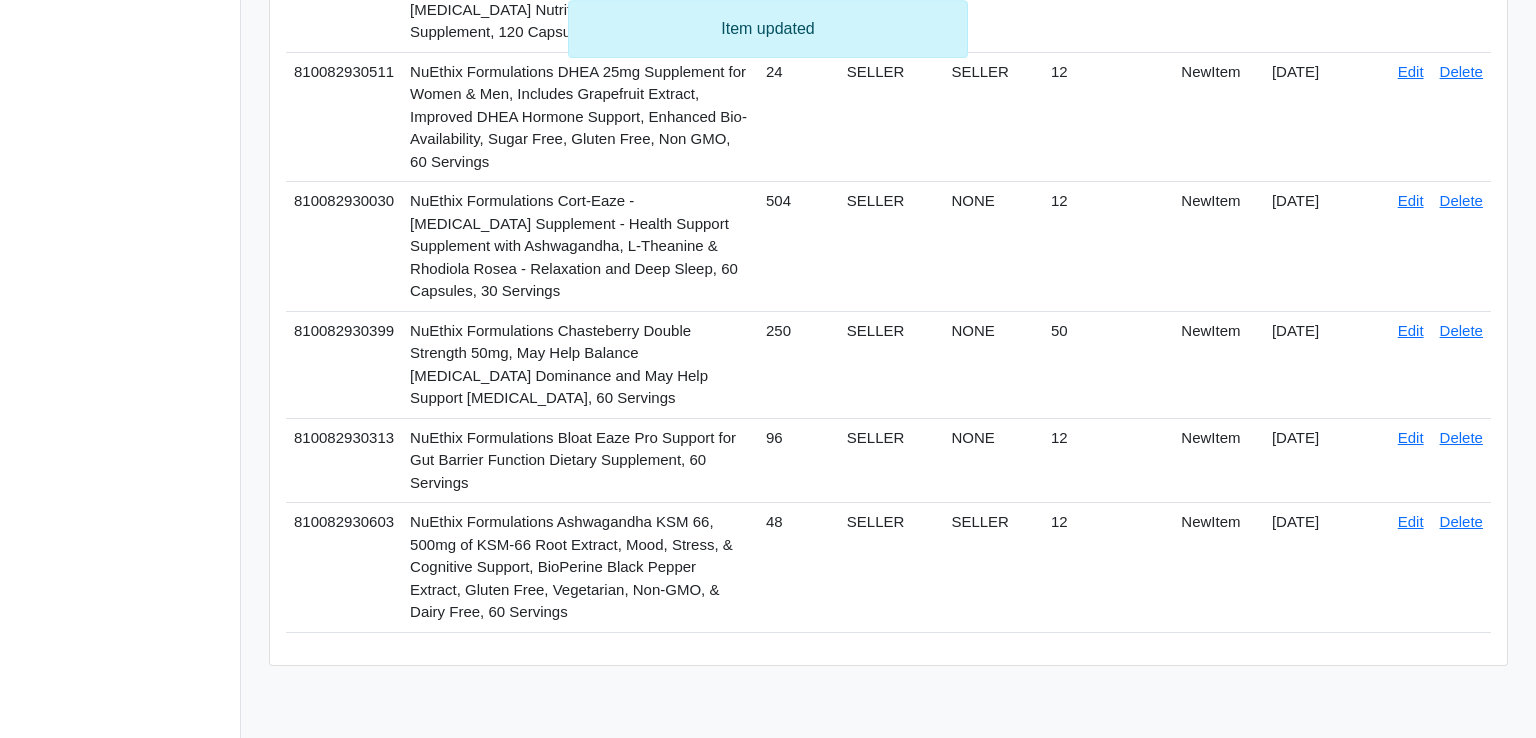 click on "Edit" at bounding box center [1411, -1303] 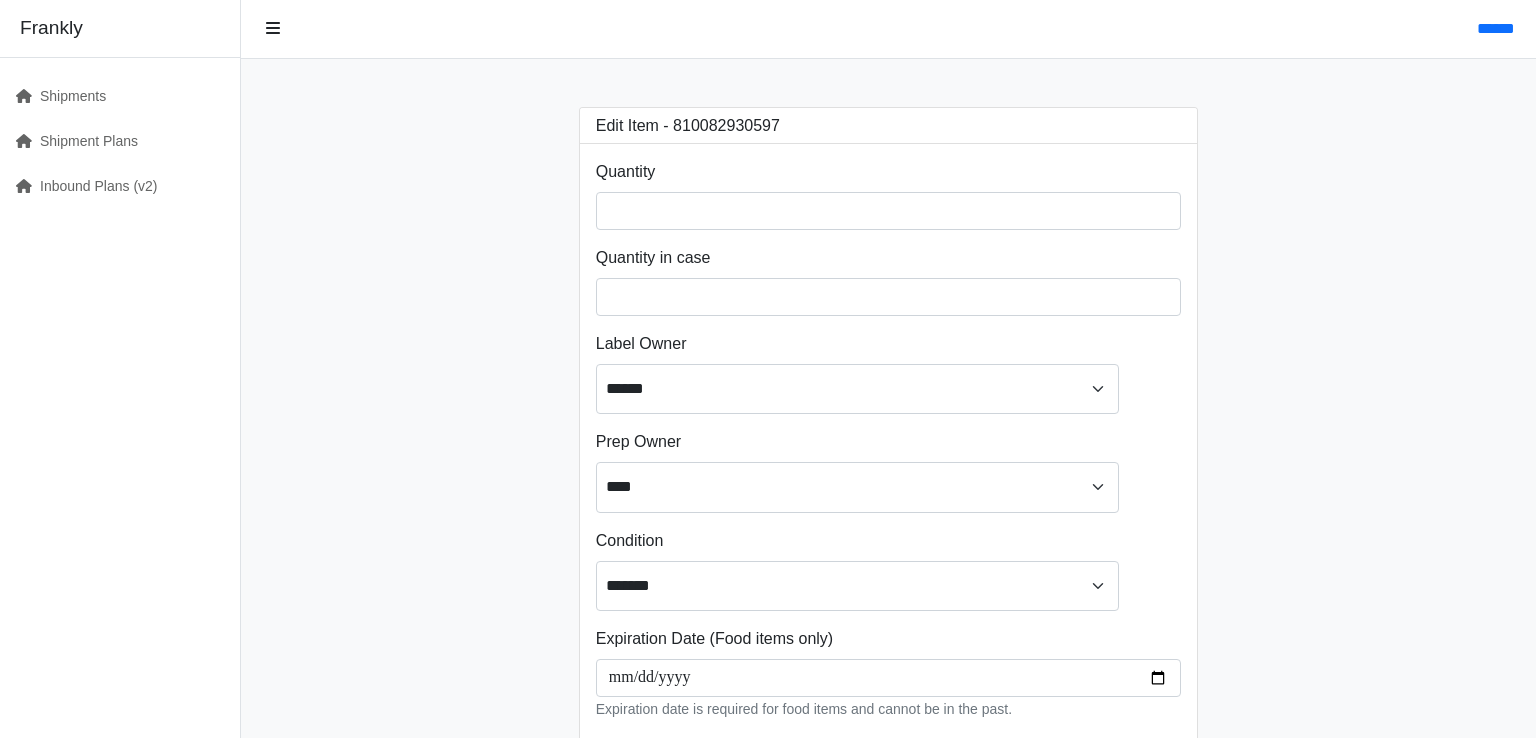 scroll, scrollTop: 0, scrollLeft: 0, axis: both 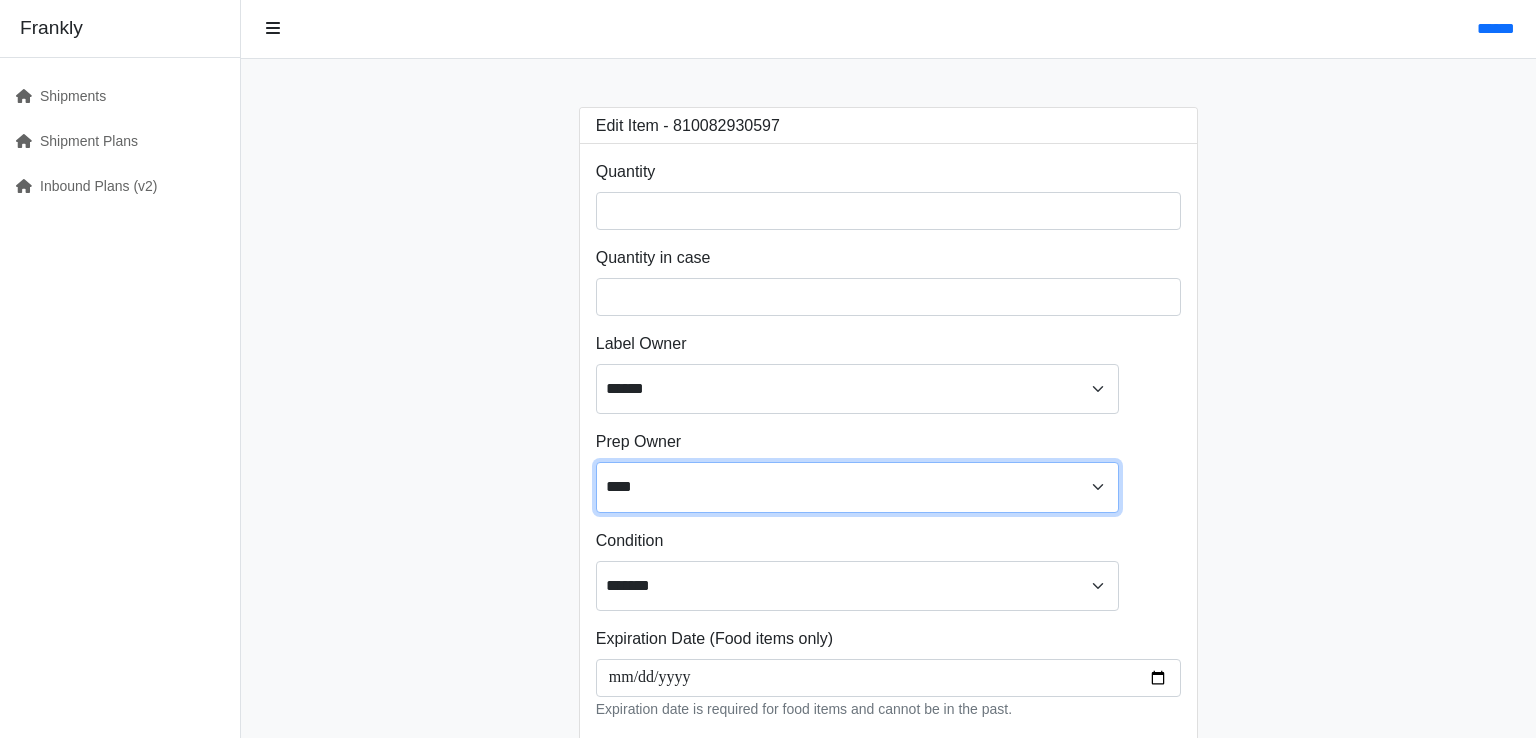 click on "****
******
******" at bounding box center [857, 487] 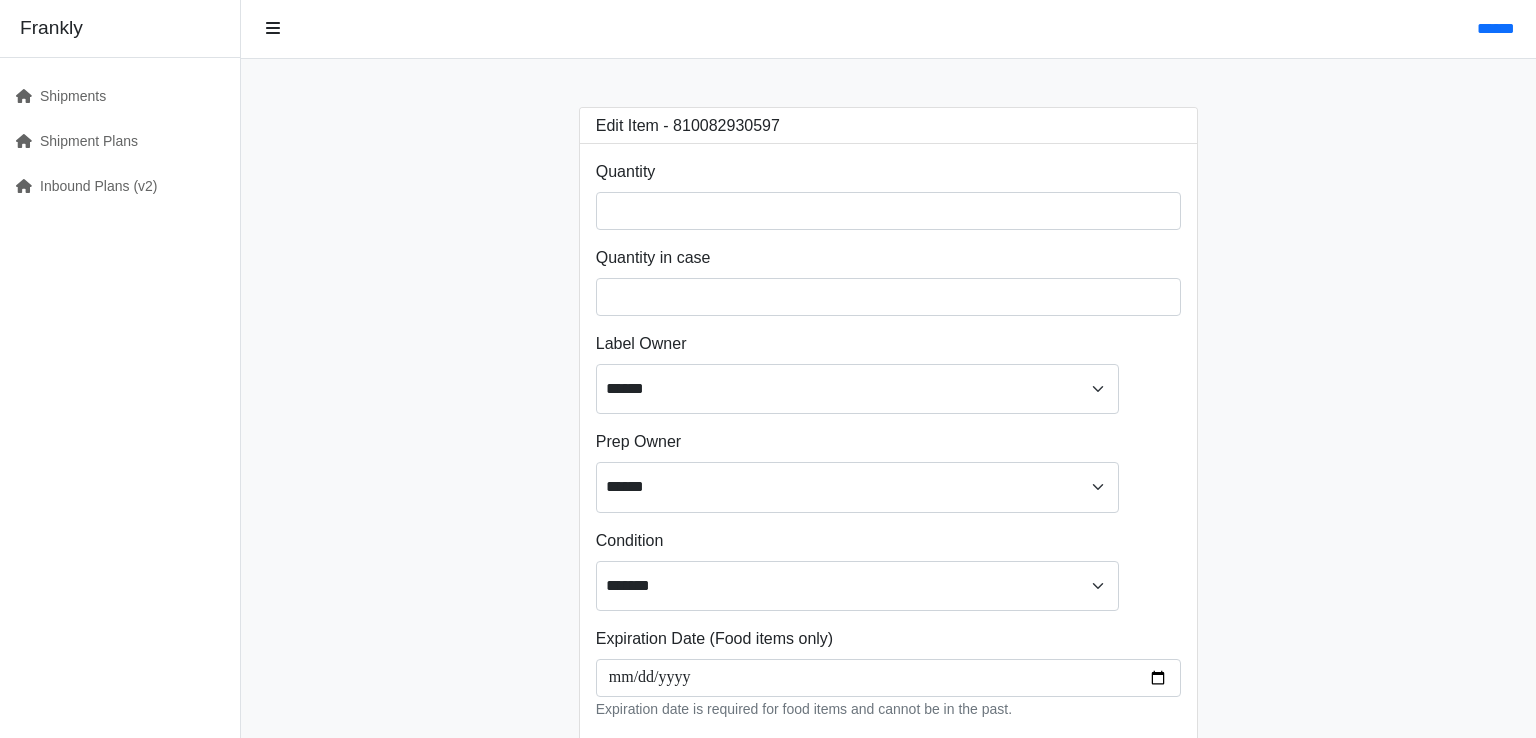 click on "**********" at bounding box center (888, 458) 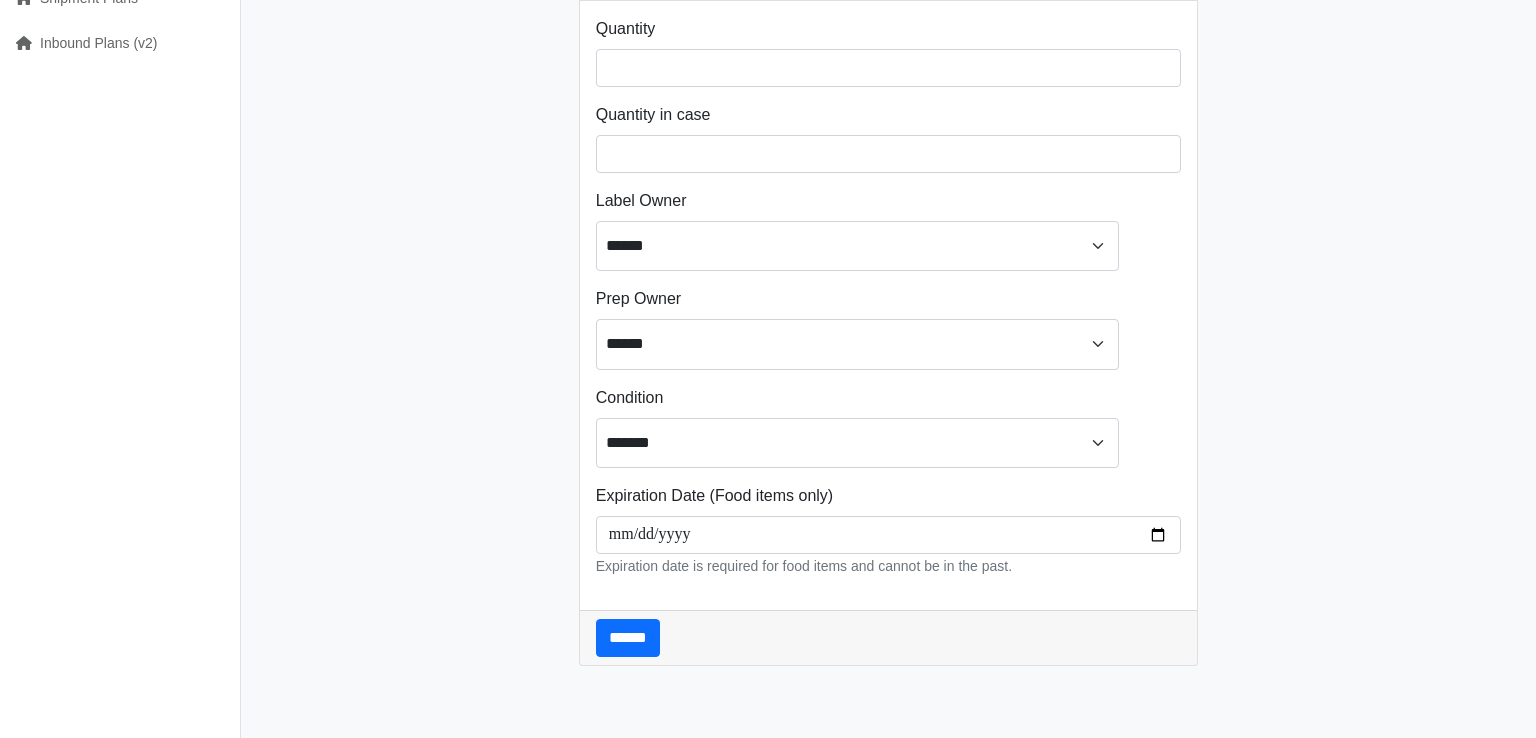 scroll, scrollTop: 422, scrollLeft: 0, axis: vertical 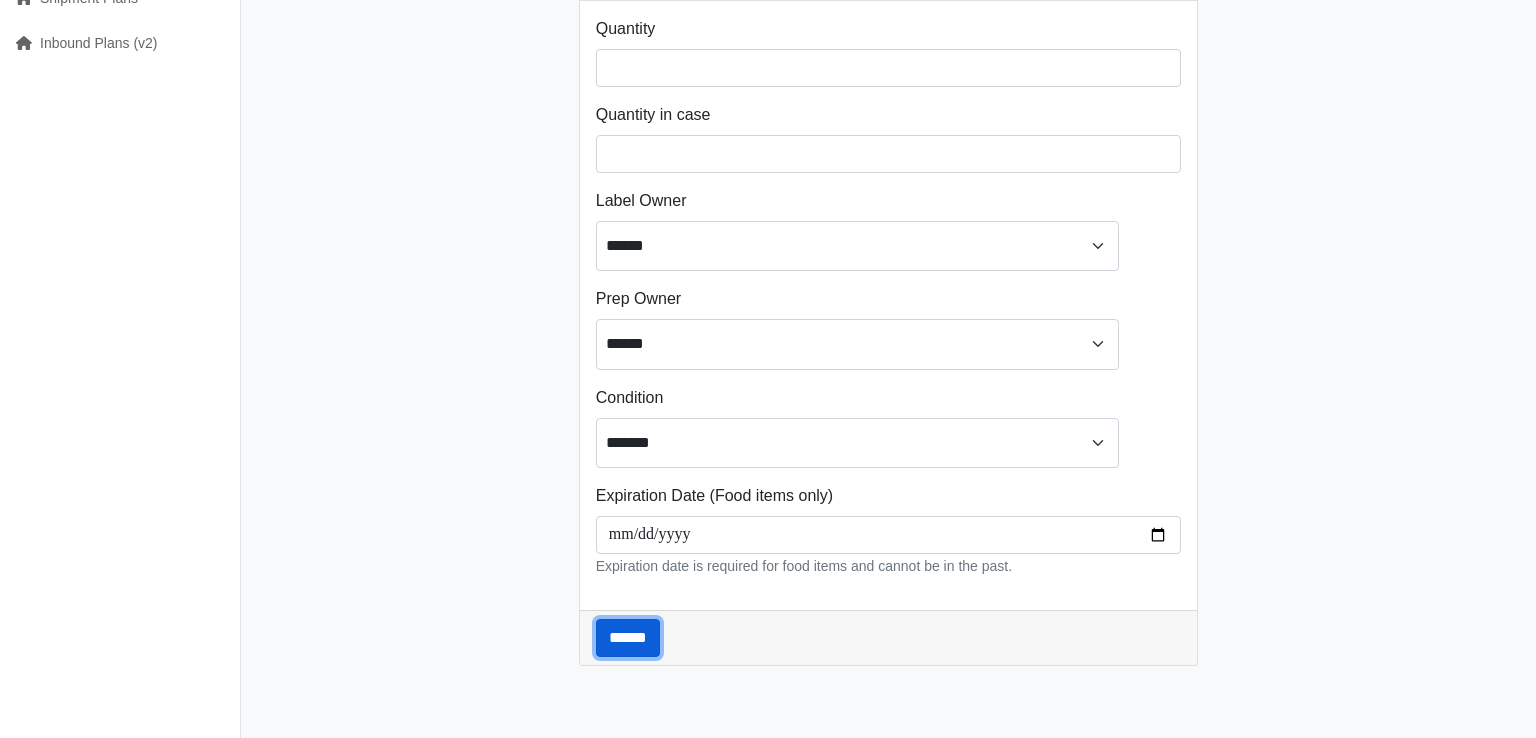 click on "******" at bounding box center [628, 638] 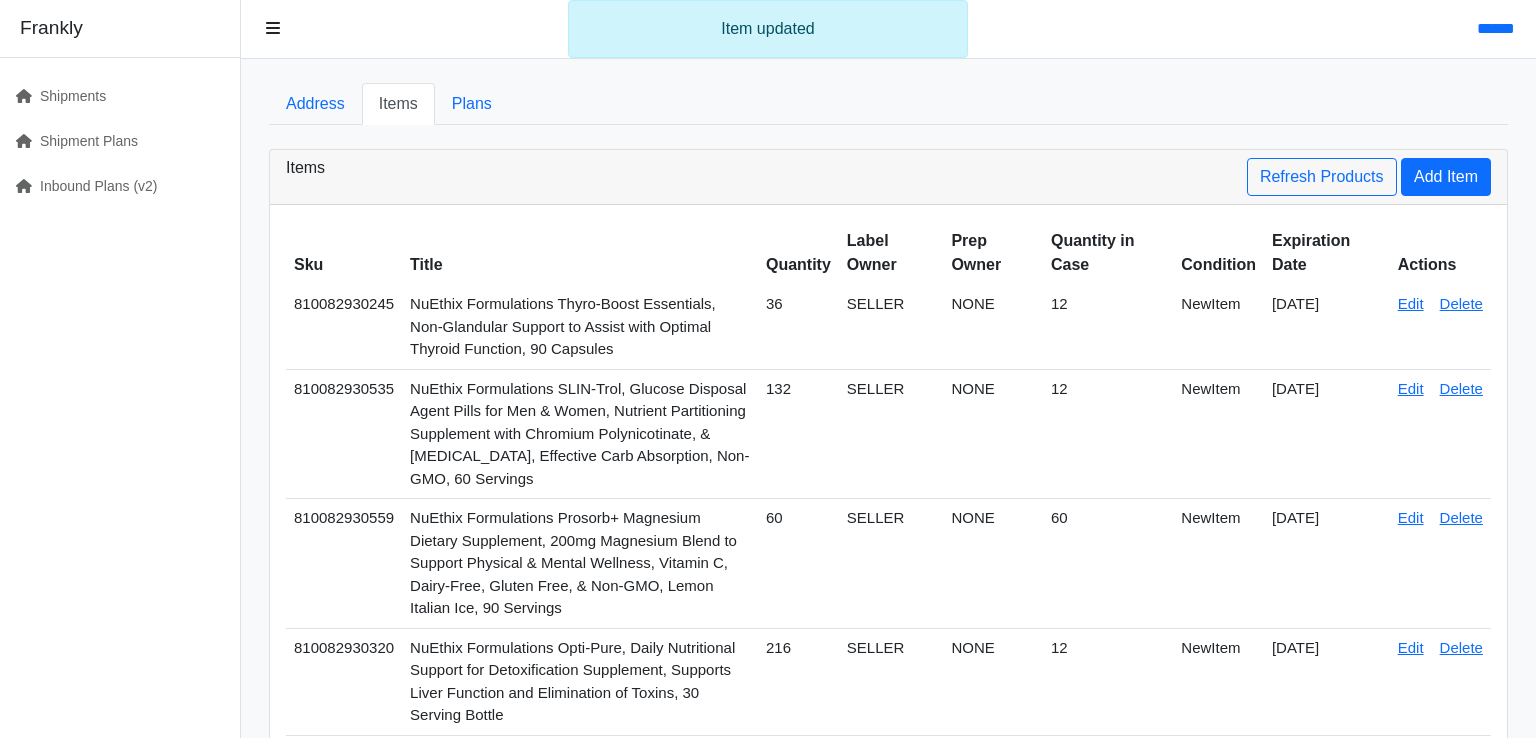 scroll, scrollTop: 0, scrollLeft: 0, axis: both 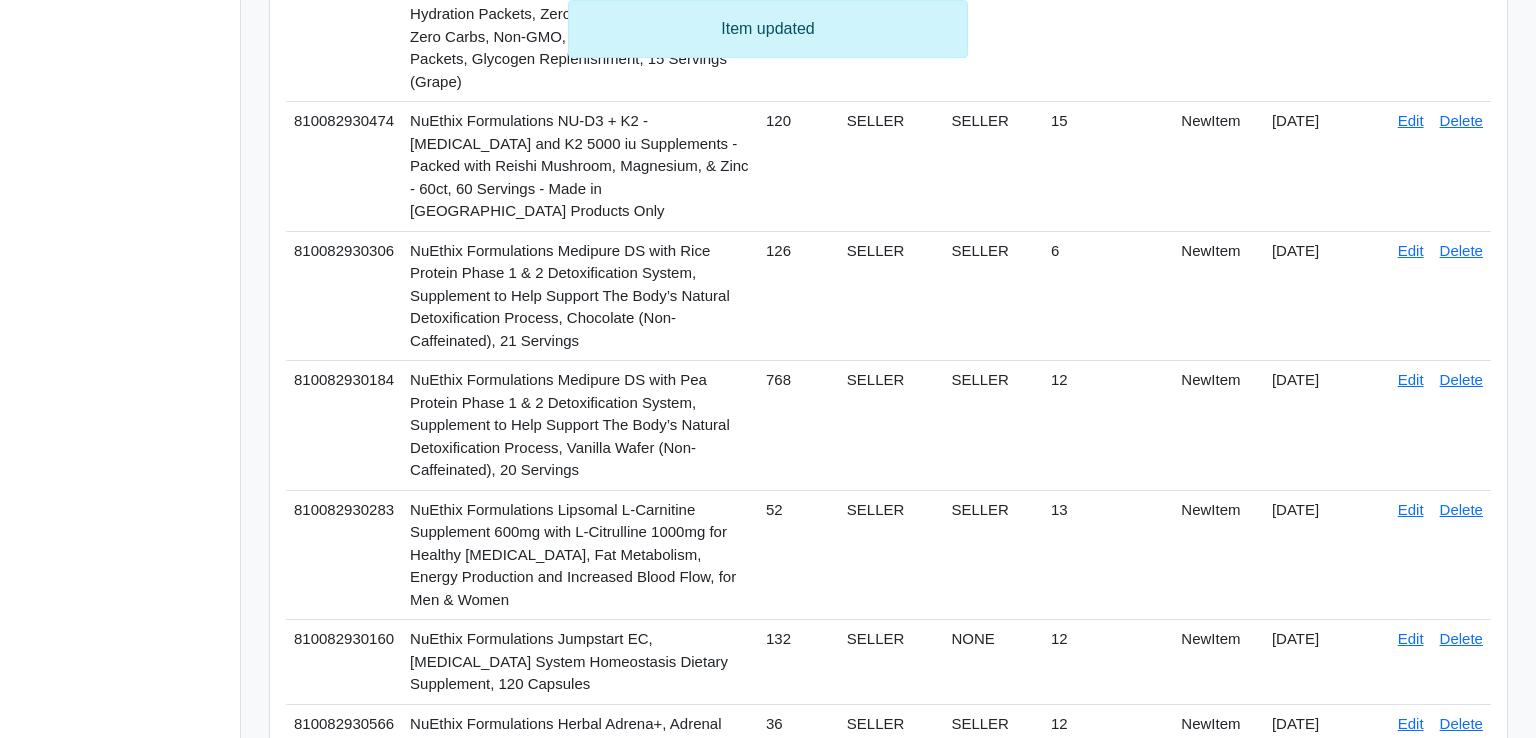 click on "Edit" at bounding box center (1411, -415) 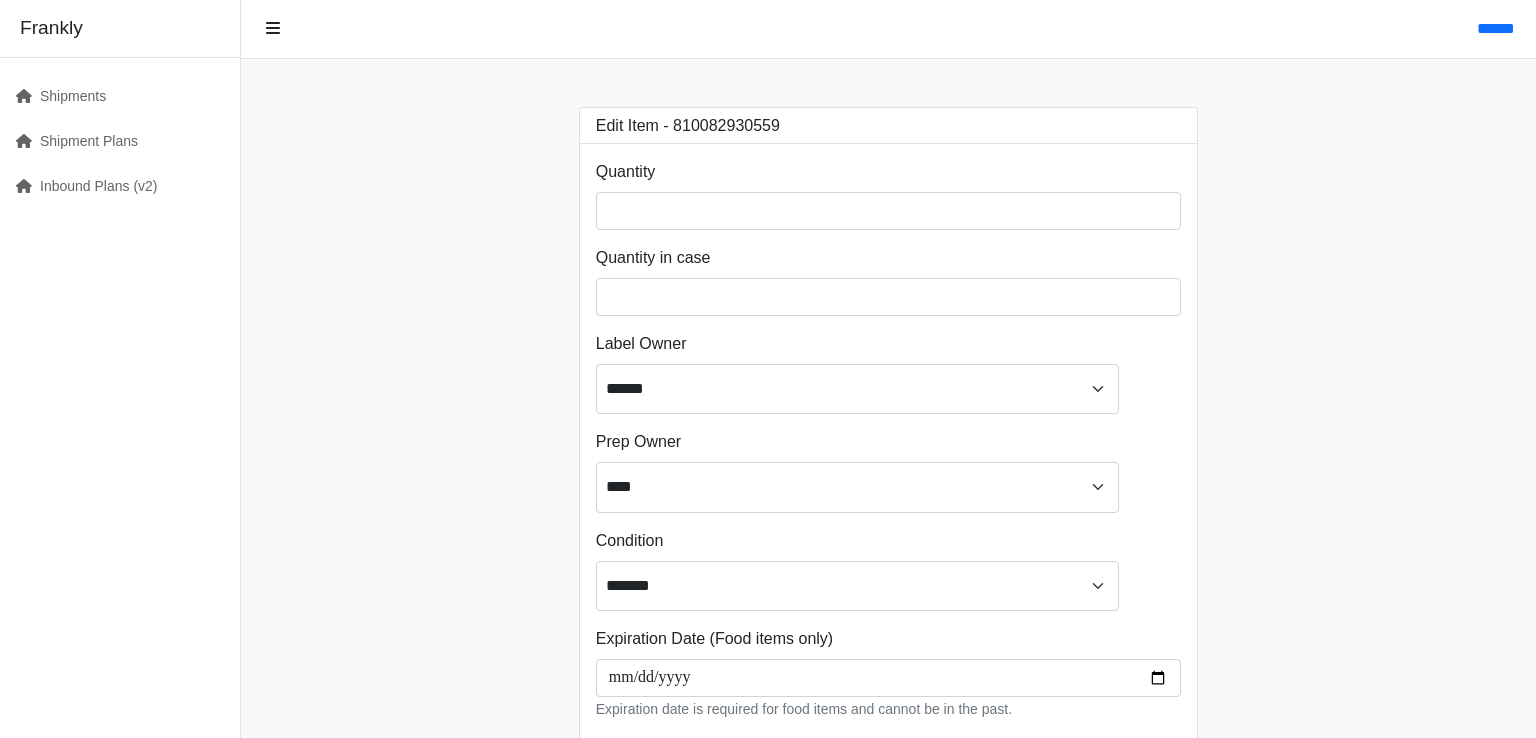 scroll, scrollTop: 0, scrollLeft: 0, axis: both 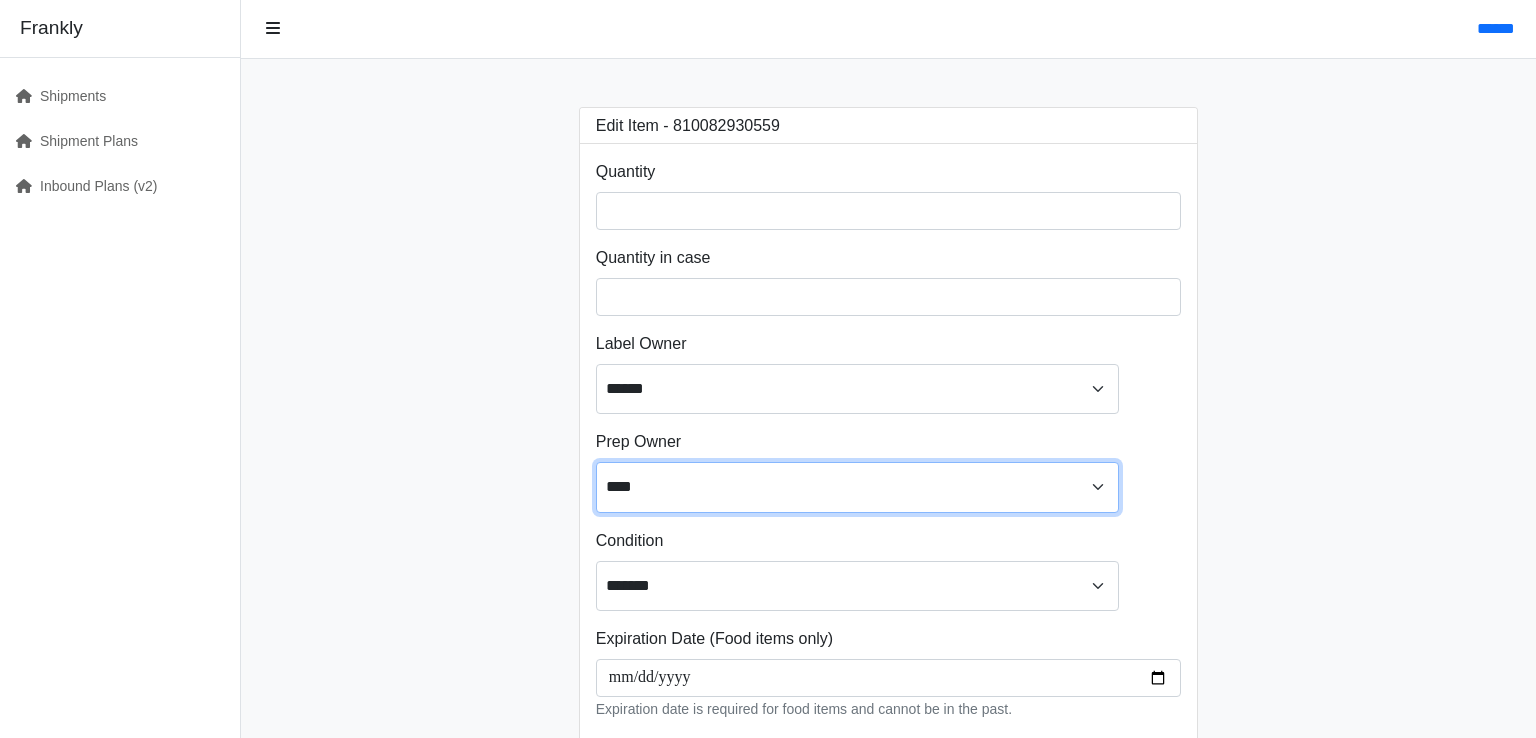 click on "****
******
******" at bounding box center [857, 487] 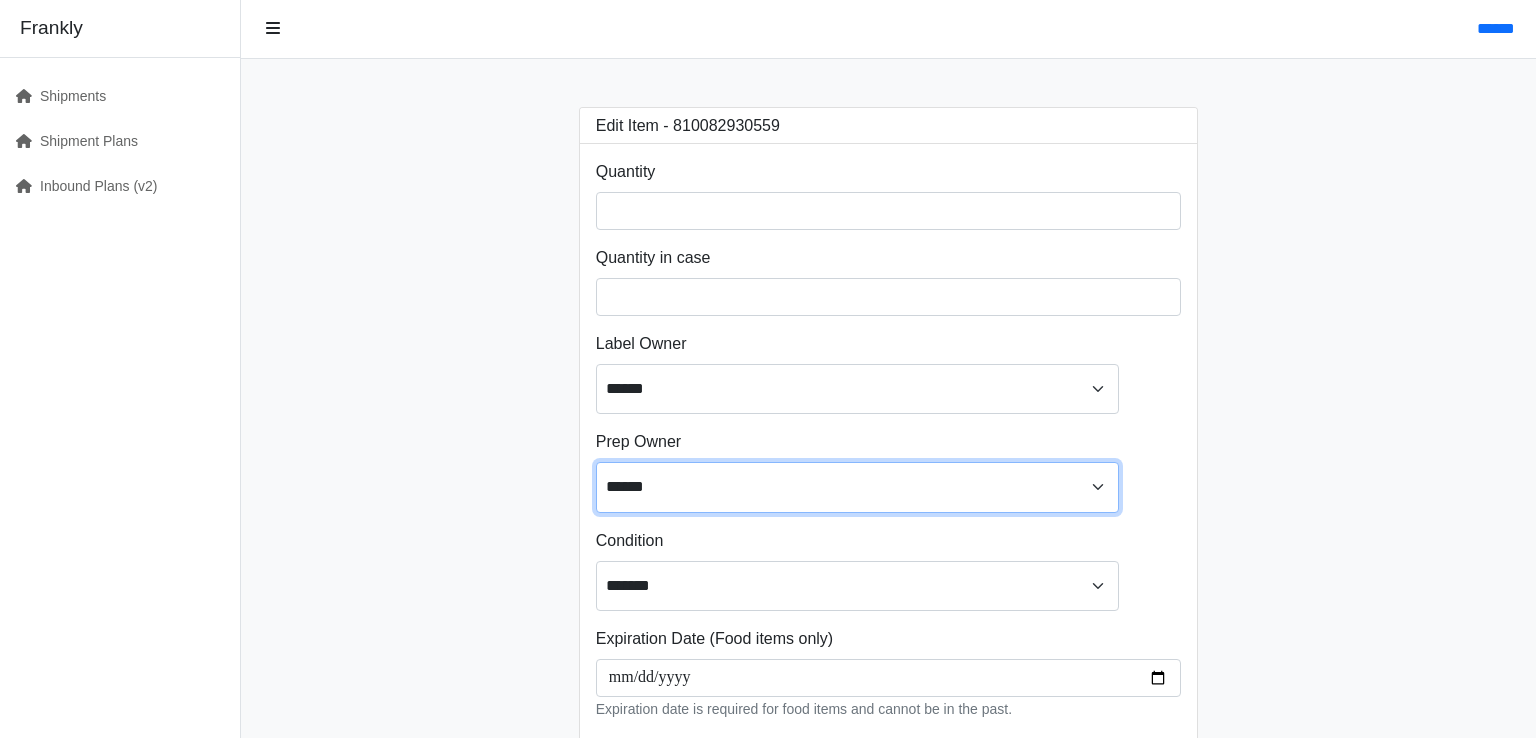 click on "******" at bounding box center [0, 0] 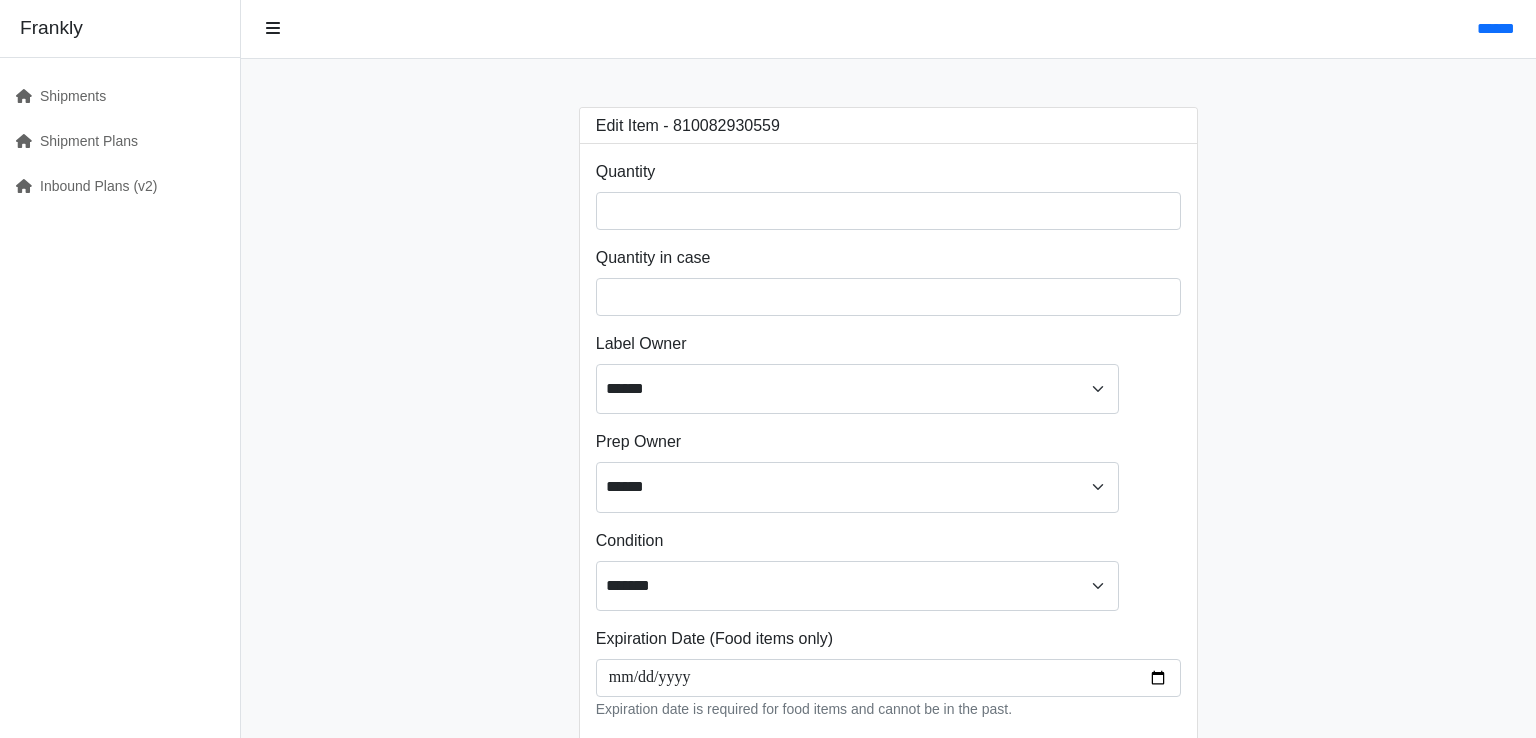 click on "**********" at bounding box center [888, 458] 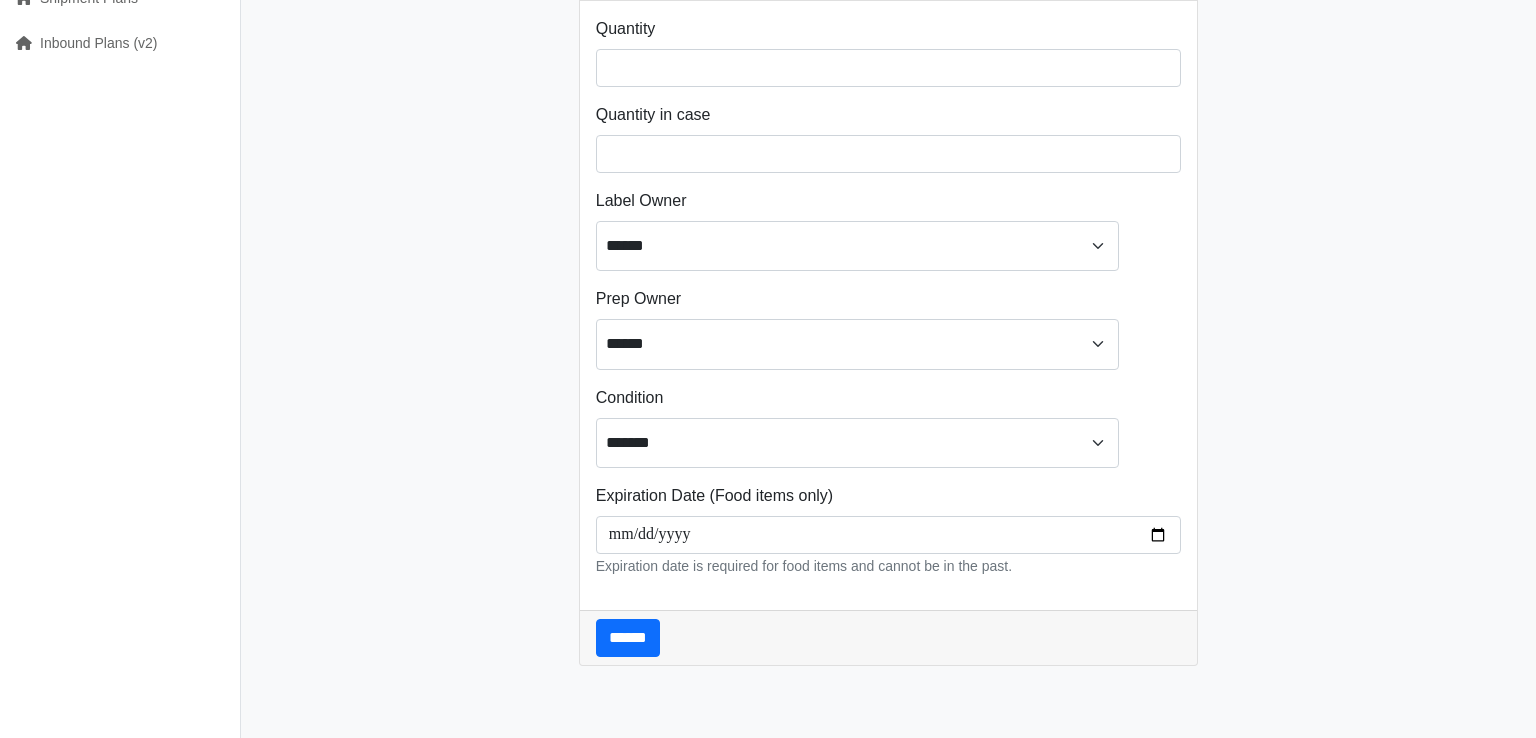 scroll, scrollTop: 422, scrollLeft: 0, axis: vertical 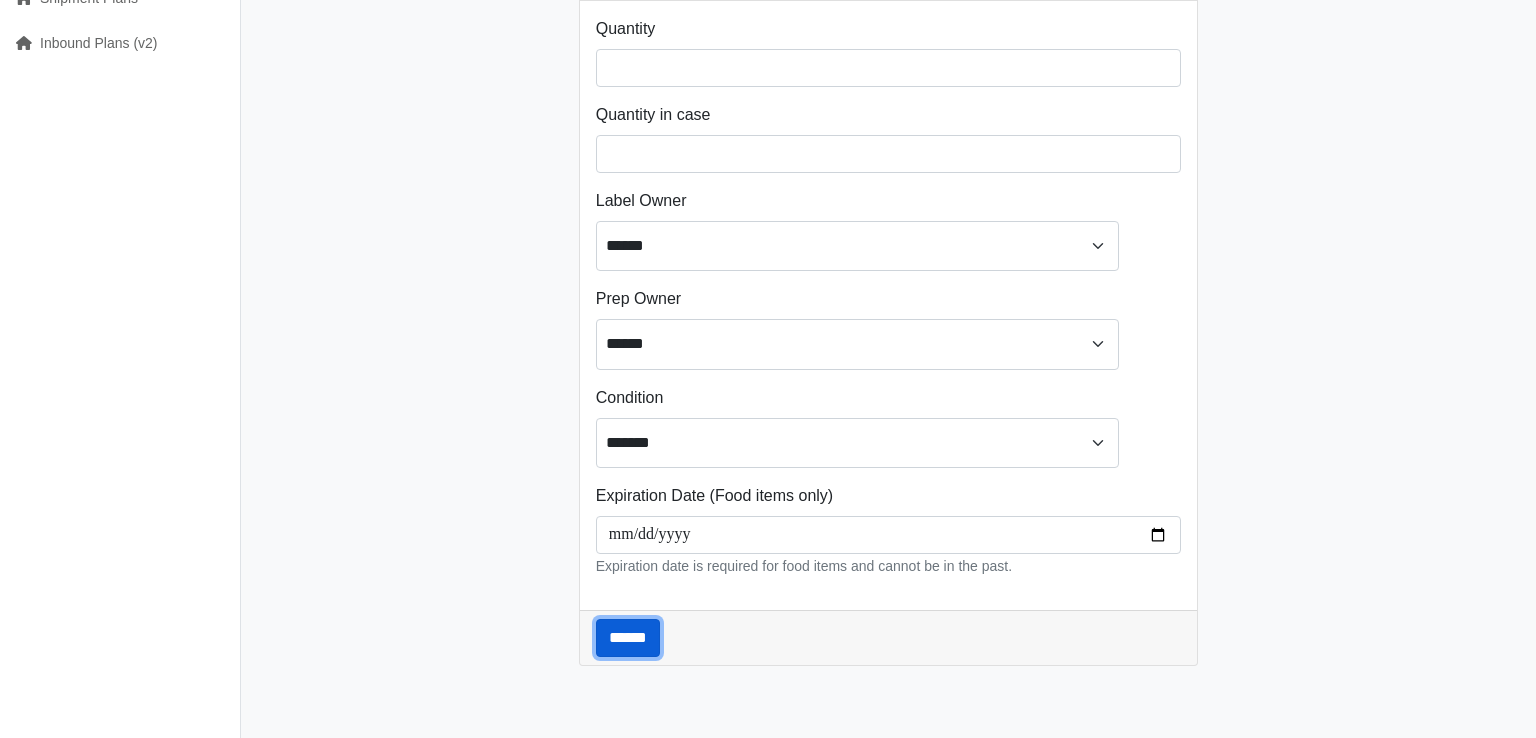 click on "******" at bounding box center (628, 638) 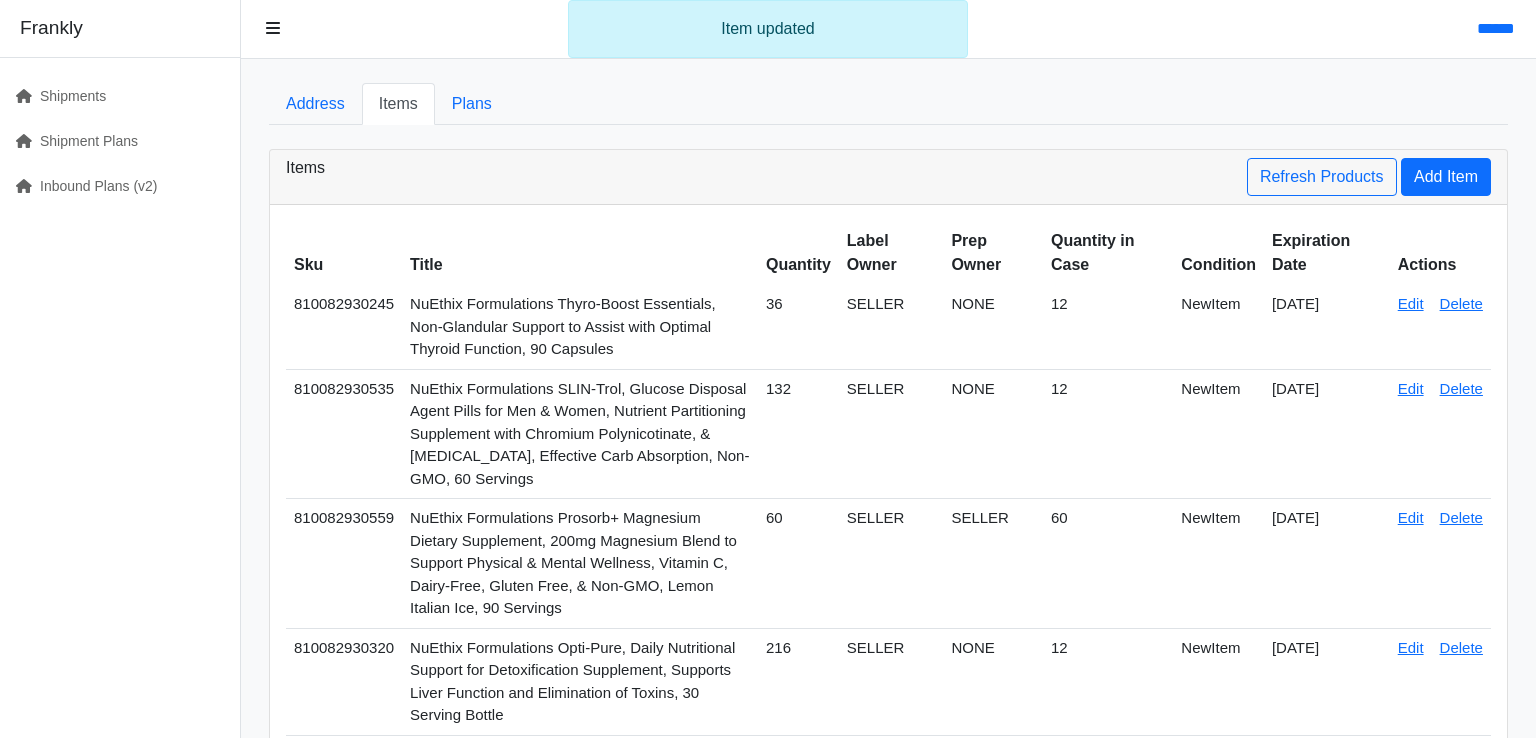 scroll, scrollTop: 0, scrollLeft: 0, axis: both 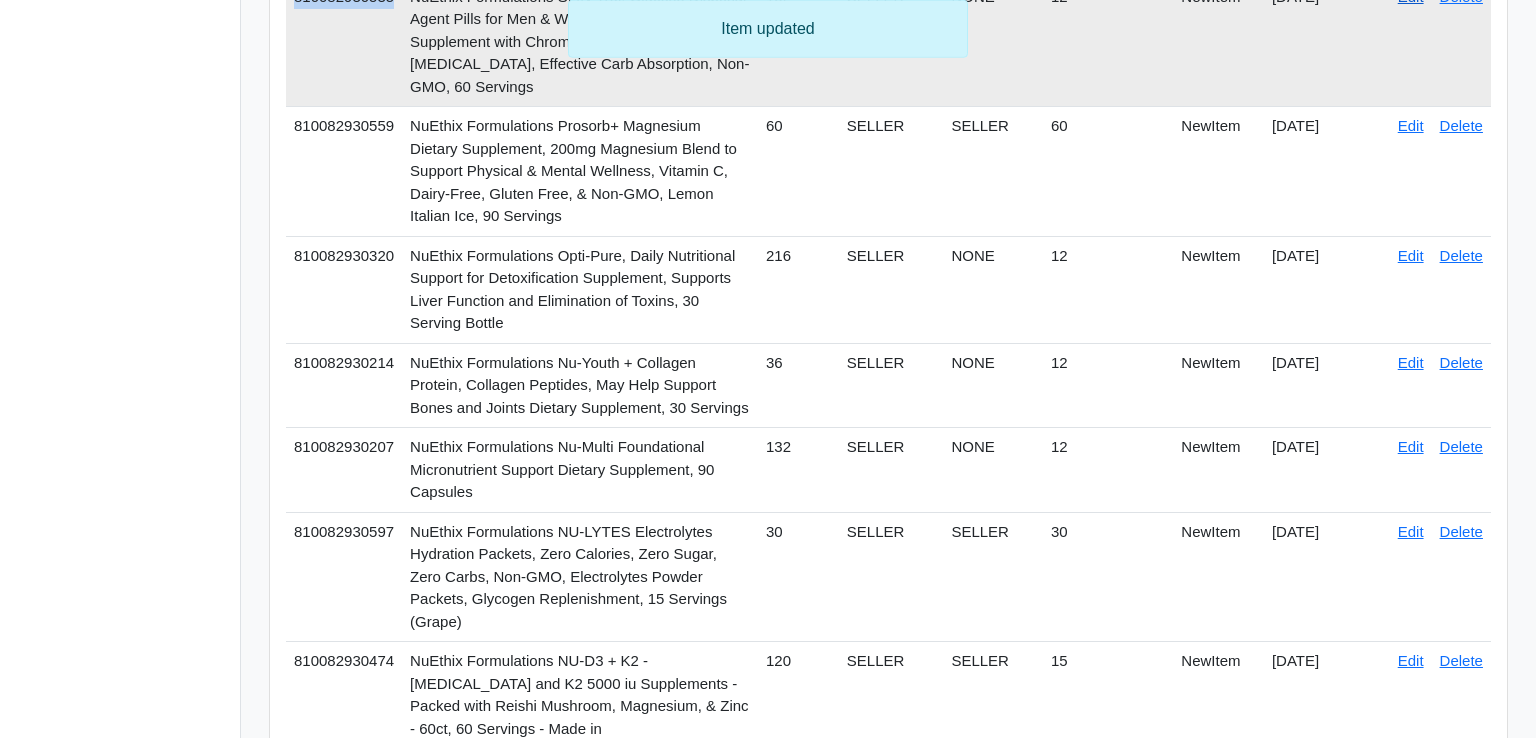 click on "Edit" at bounding box center [1411, -4] 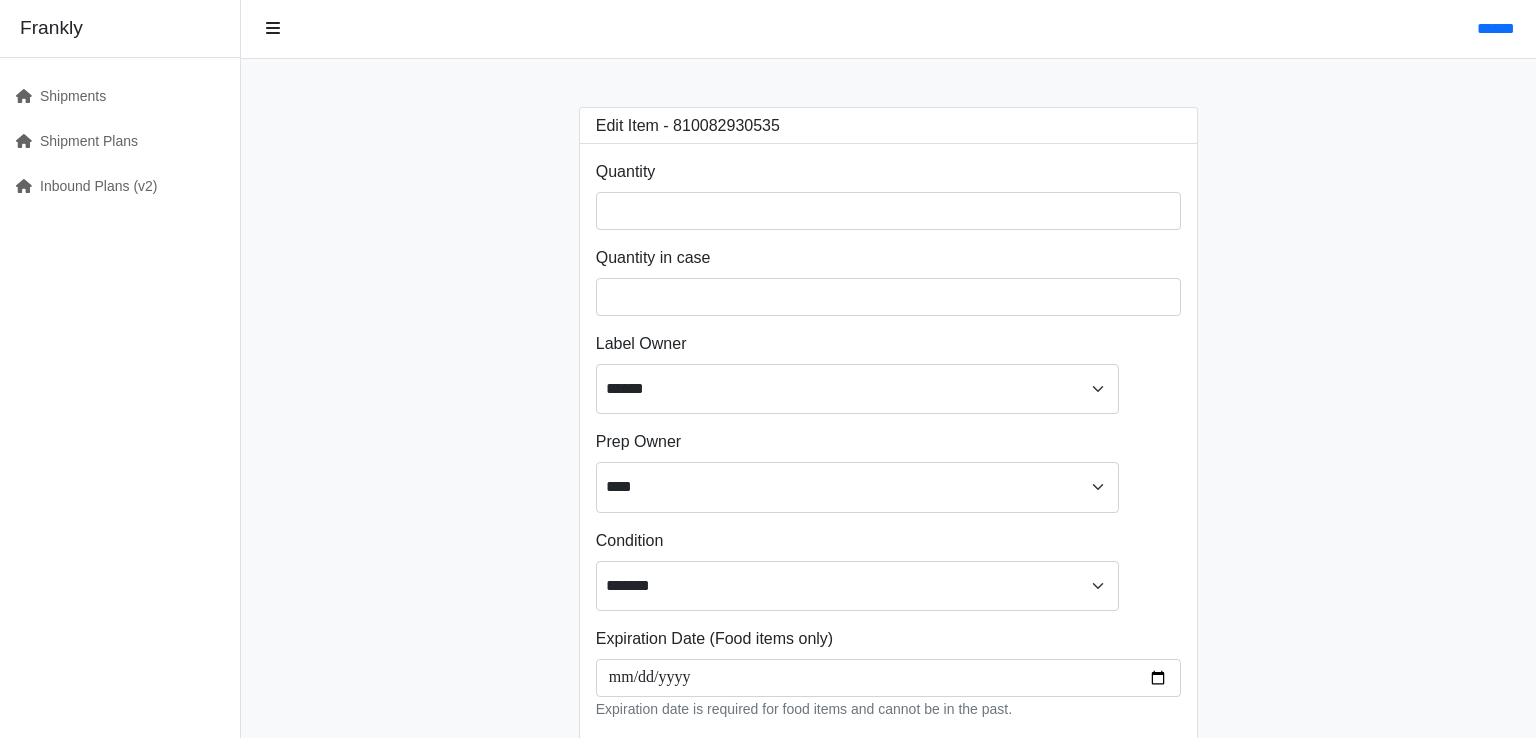 scroll, scrollTop: 0, scrollLeft: 0, axis: both 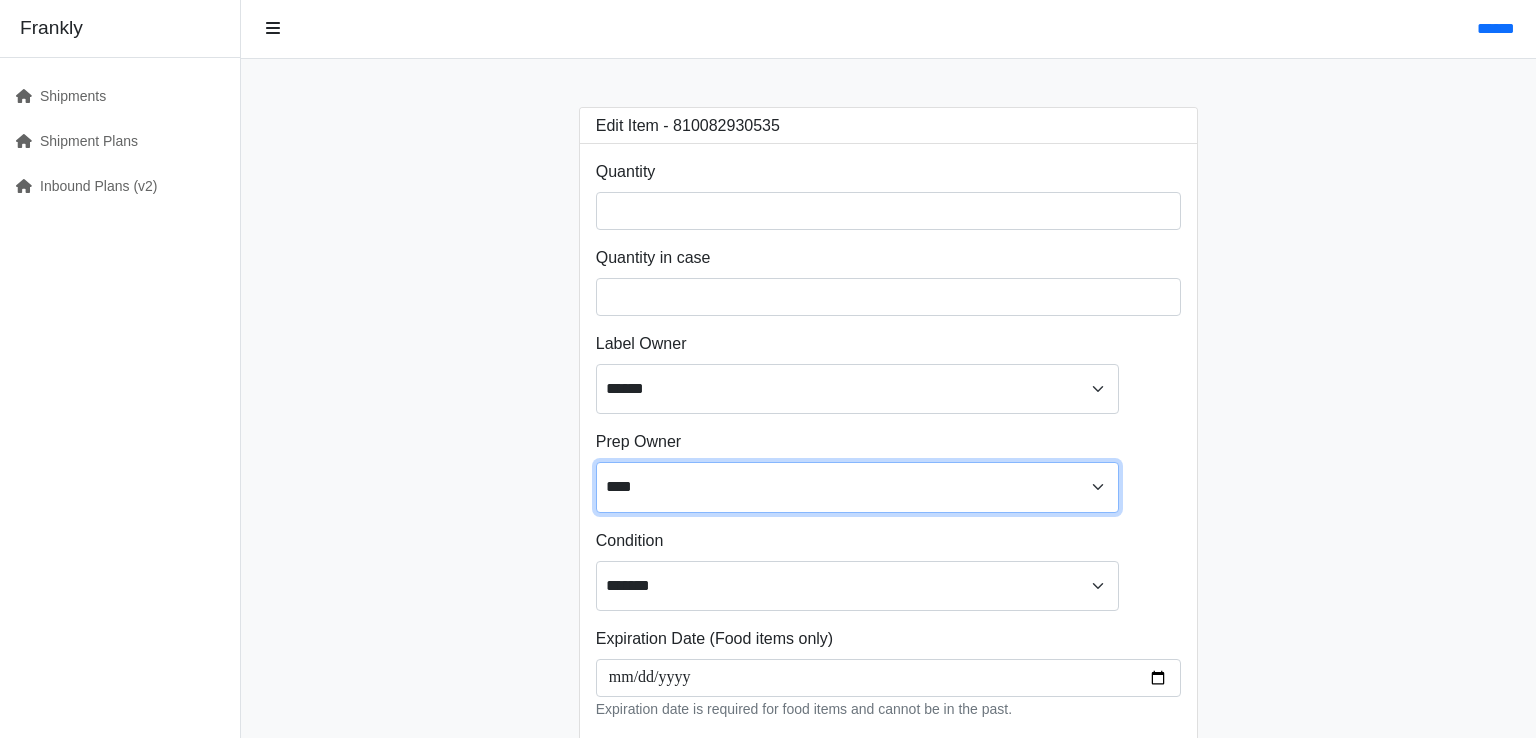 click on "****
******
******" at bounding box center (857, 487) 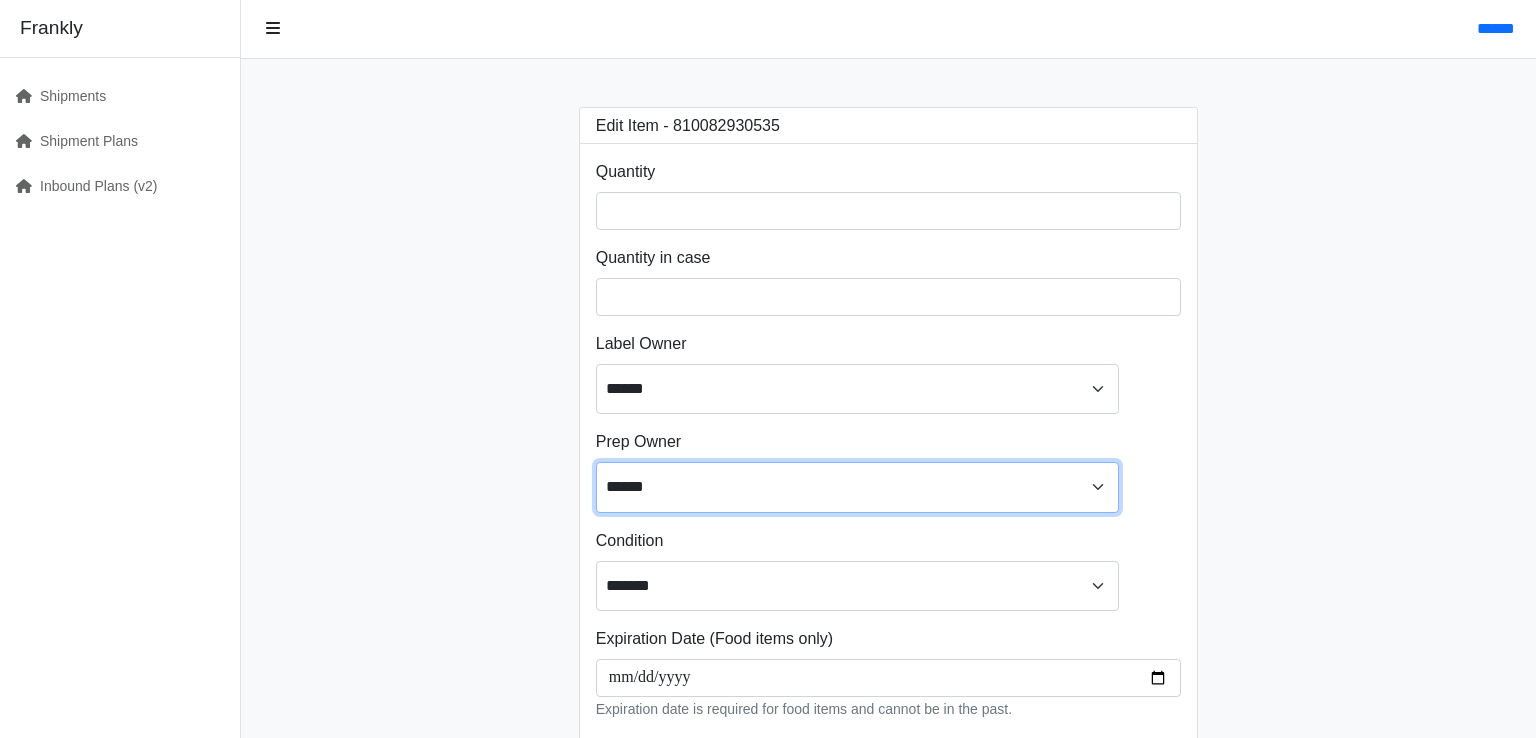 click on "******" at bounding box center [0, 0] 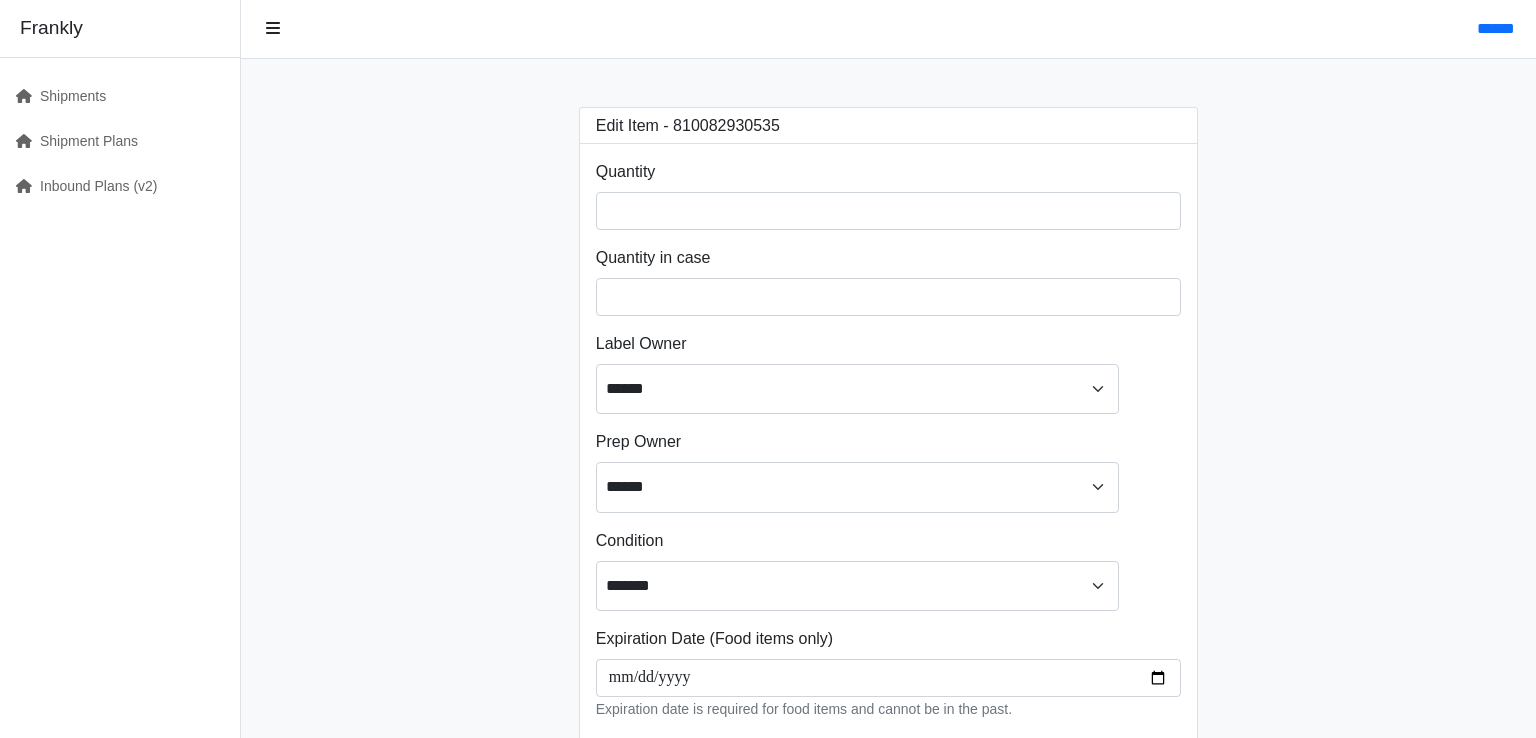 click on "**********" at bounding box center [888, 458] 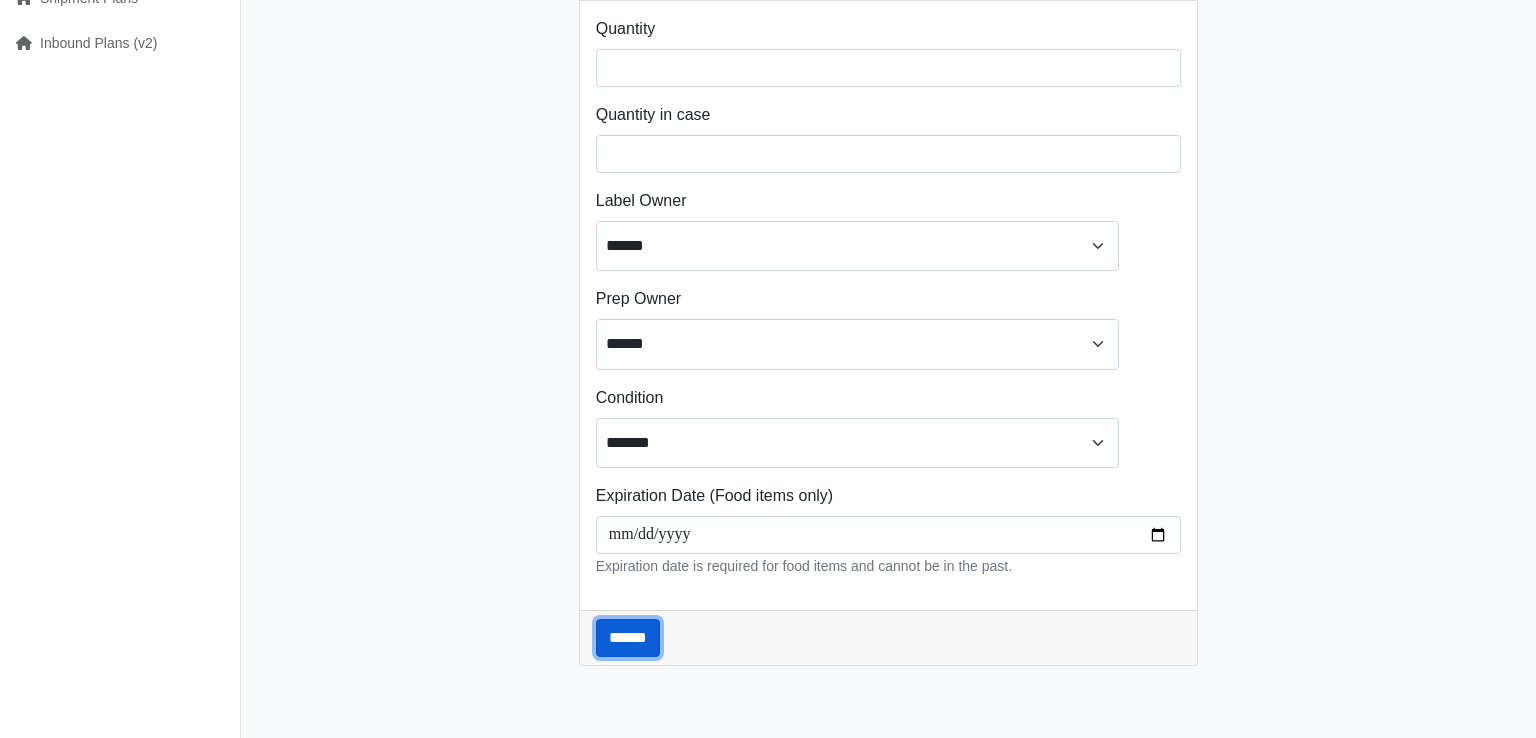 click on "******" at bounding box center (628, 638) 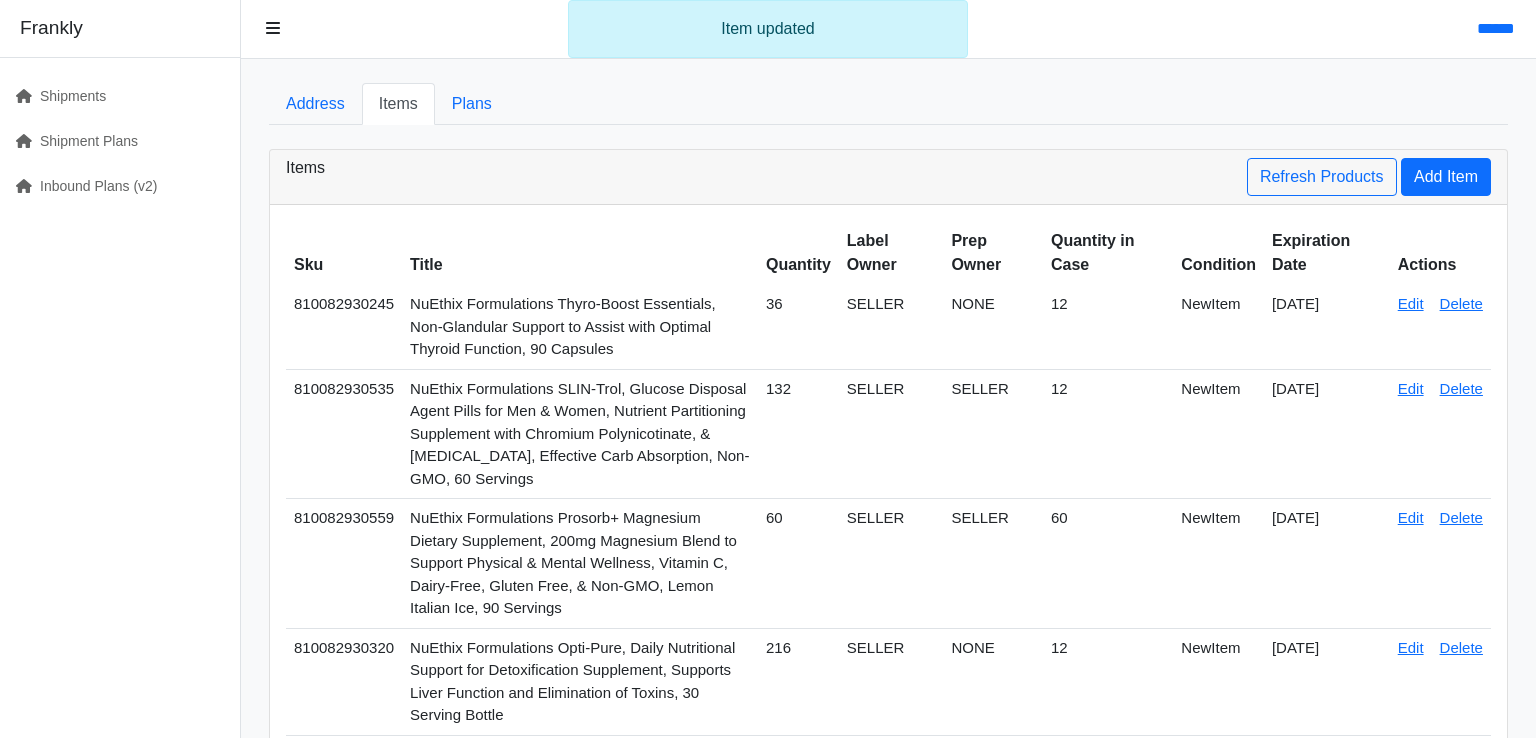 scroll, scrollTop: 0, scrollLeft: 0, axis: both 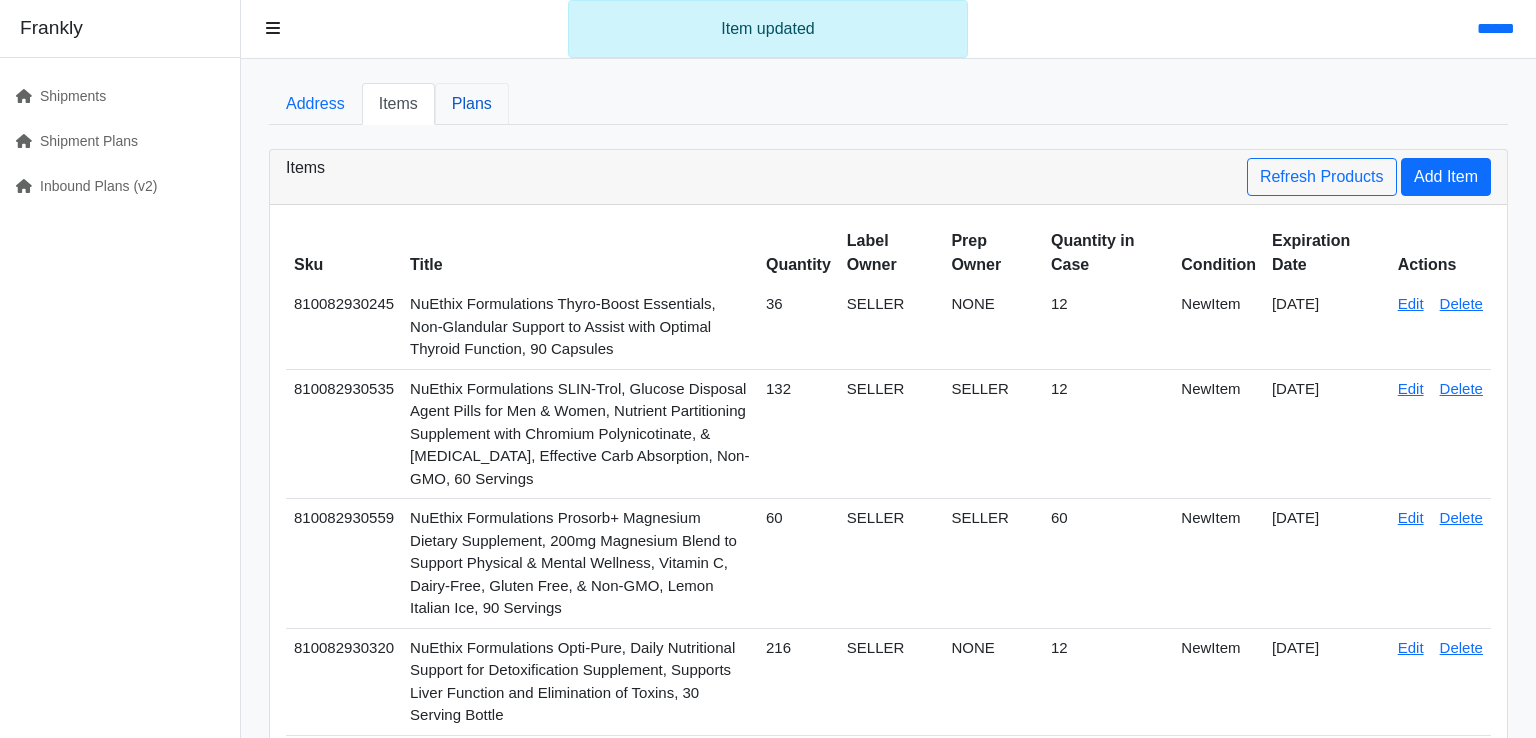 click on "Plans" at bounding box center (472, 104) 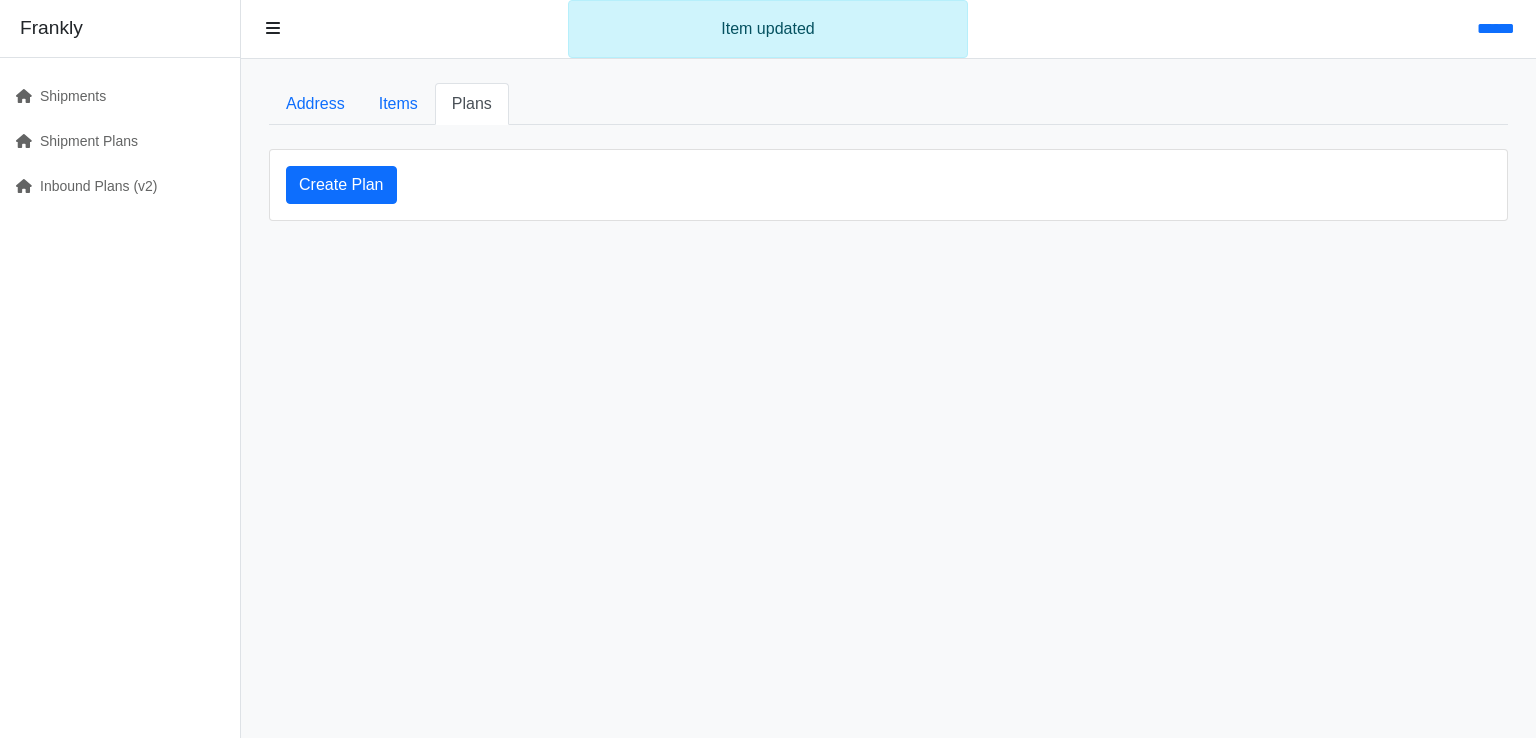 click on "Create Plan" at bounding box center [888, 185] 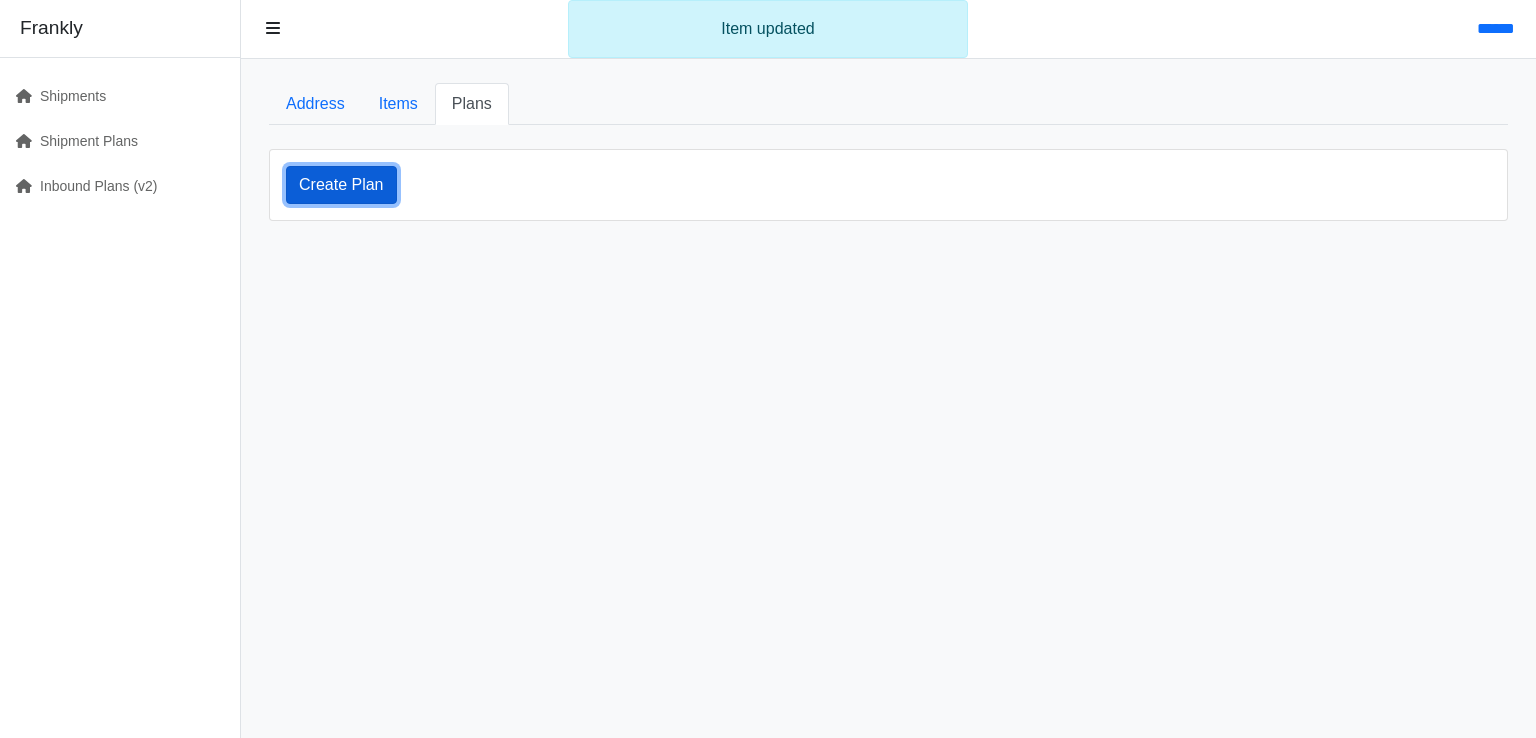 click on "Create Plan" at bounding box center (341, 185) 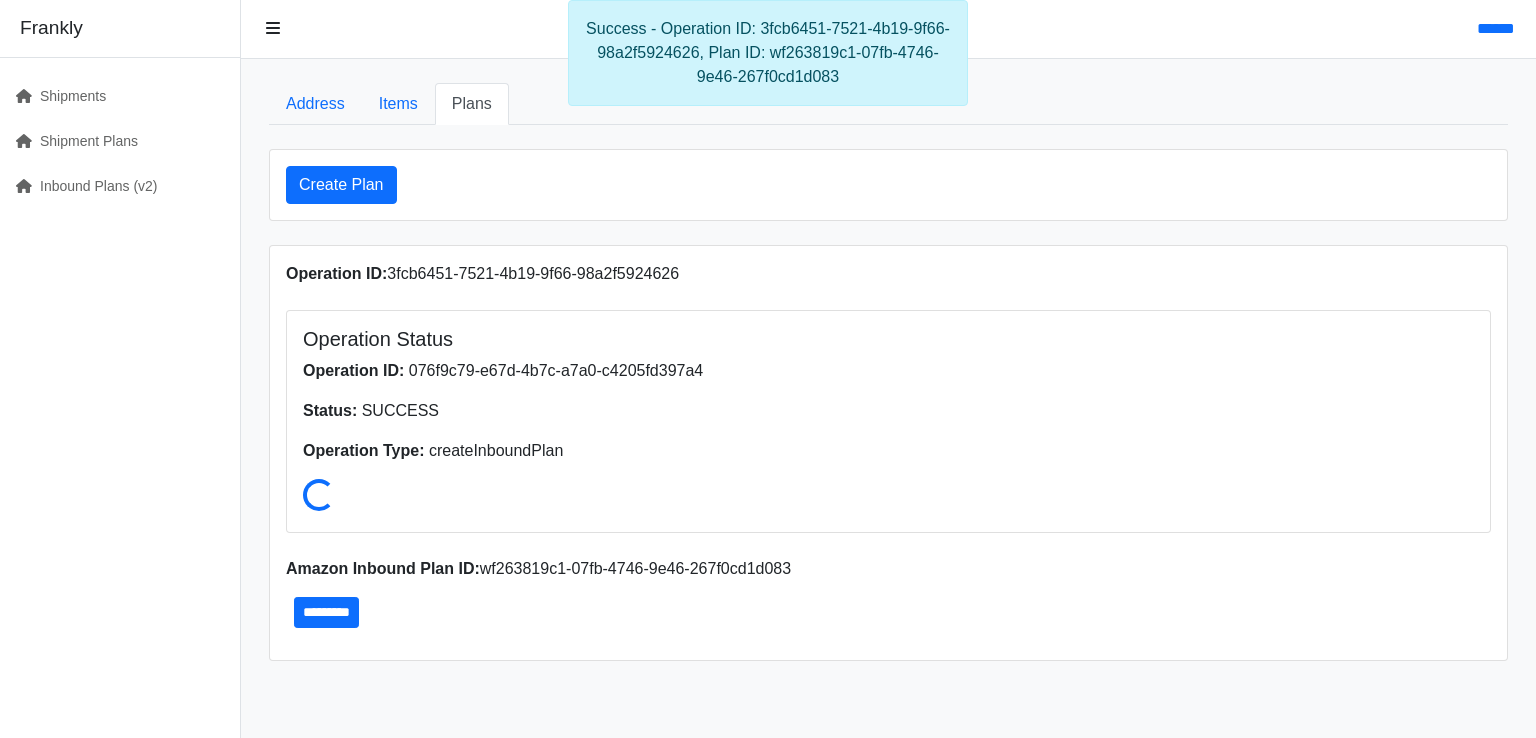 scroll, scrollTop: 241, scrollLeft: 0, axis: vertical 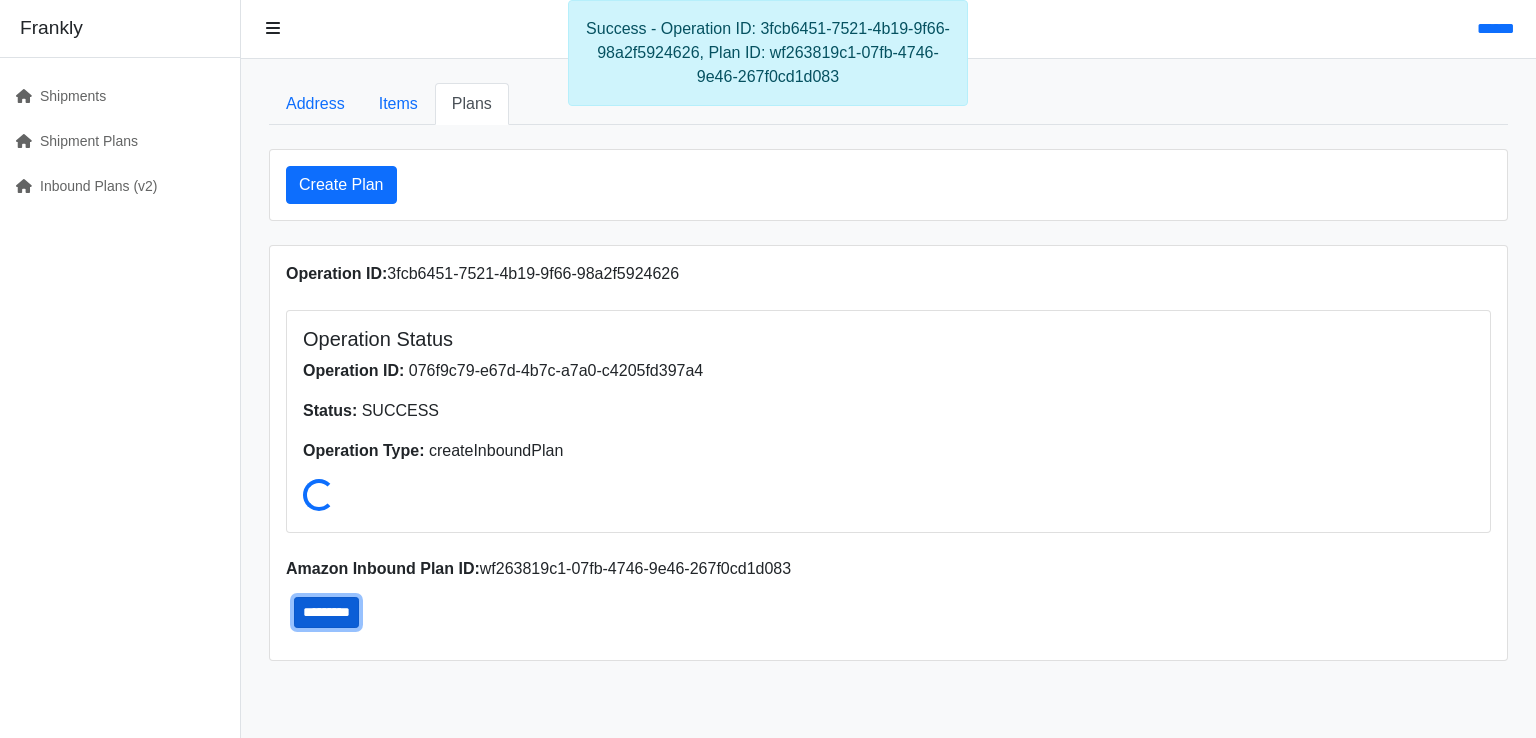 click on "*********" at bounding box center [326, 612] 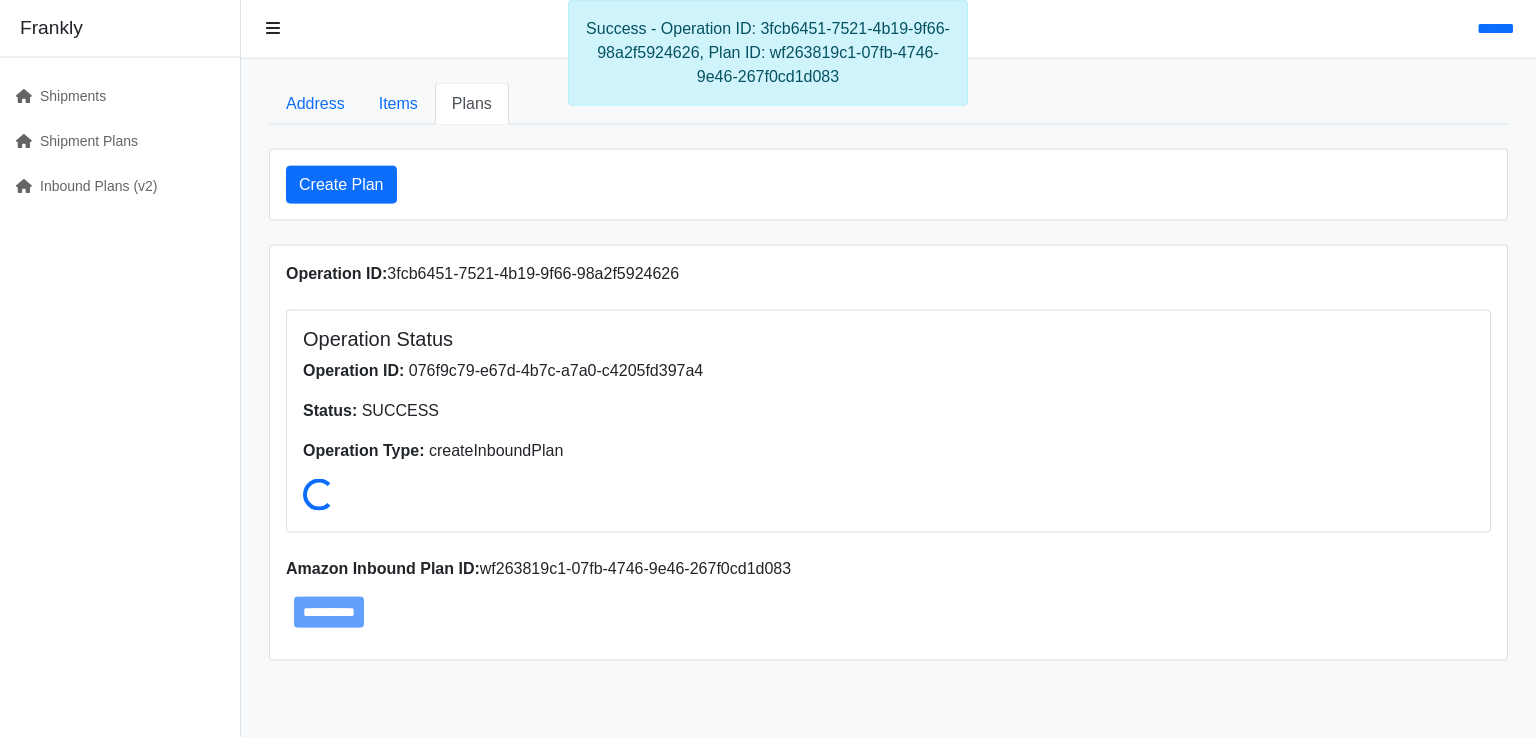 scroll, scrollTop: 0, scrollLeft: 0, axis: both 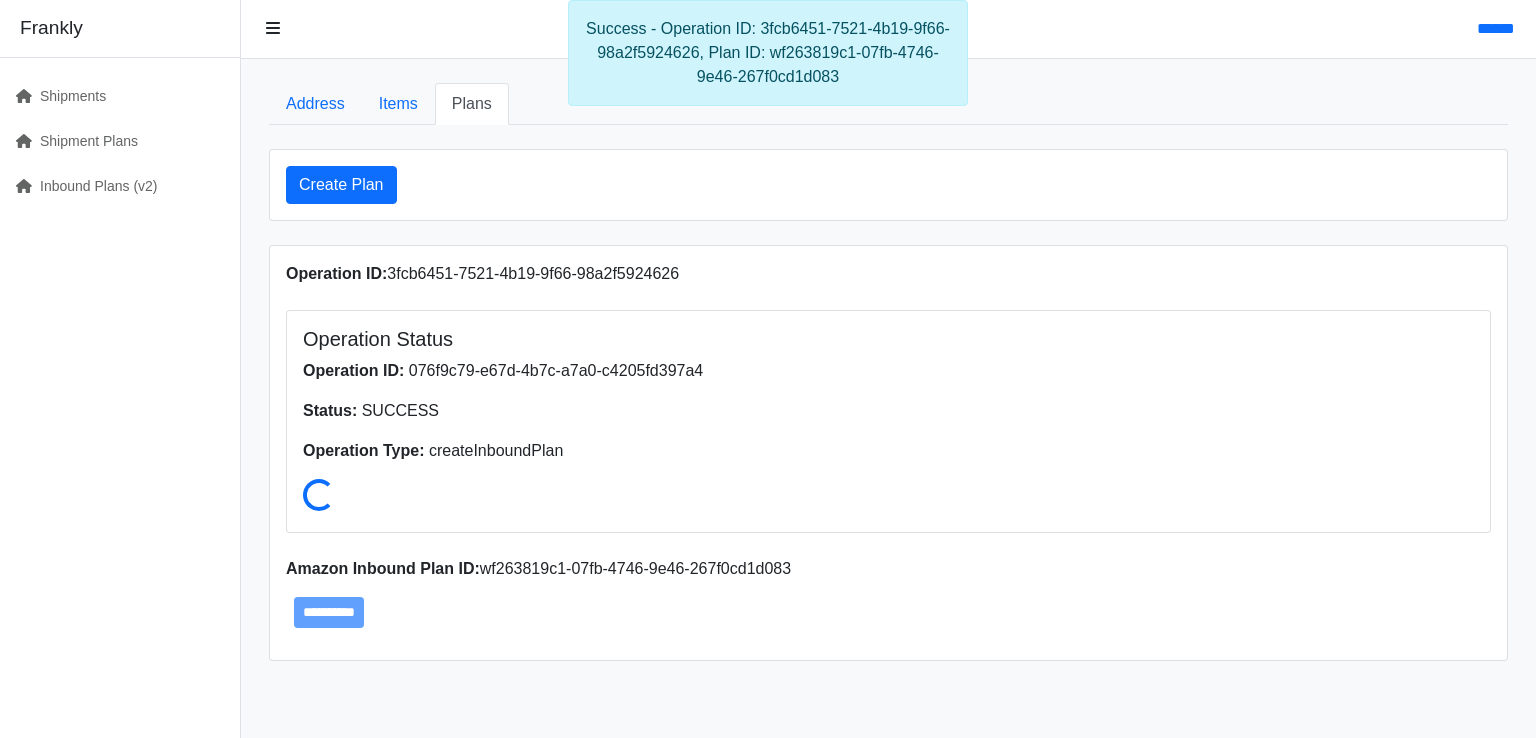 click on "Success - Operation ID: 3fcb6451-7521-4b19-9f66-98a2f5924626, Plan ID: wf263819c1-07fb-4746-9e46-267f0cd1d083" at bounding box center (768, 53) 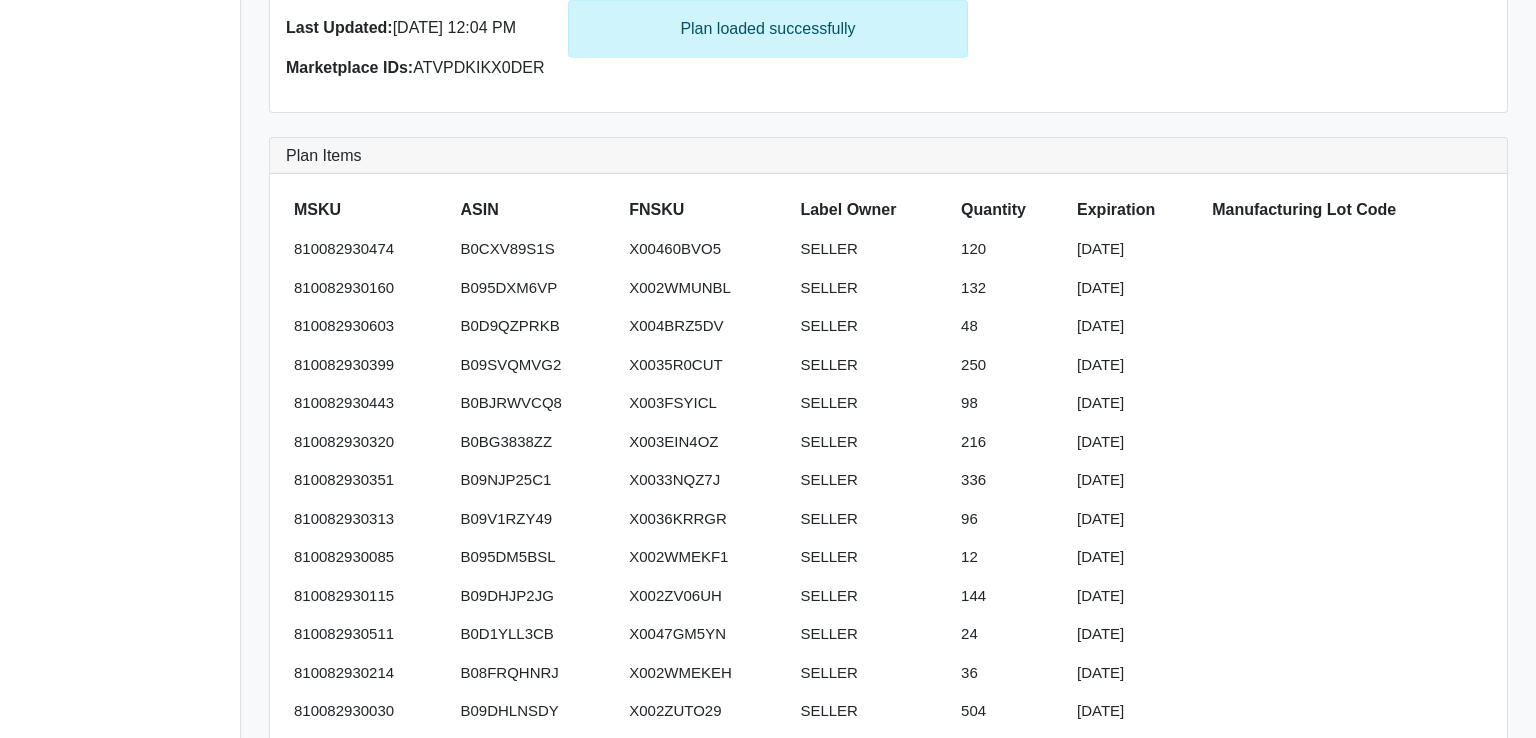 scroll, scrollTop: 0, scrollLeft: 0, axis: both 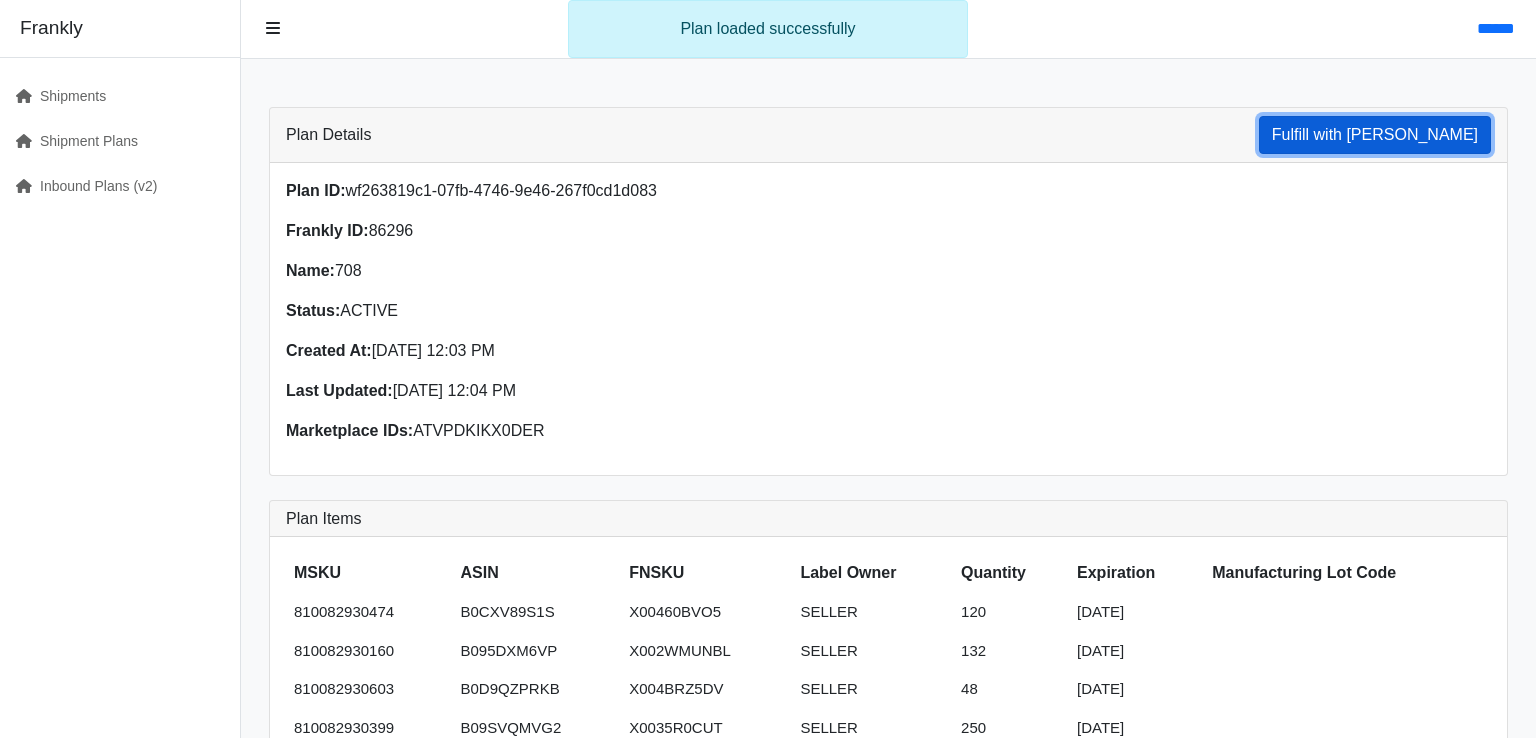 click on "Fulfill with [PERSON_NAME]" at bounding box center (1375, 135) 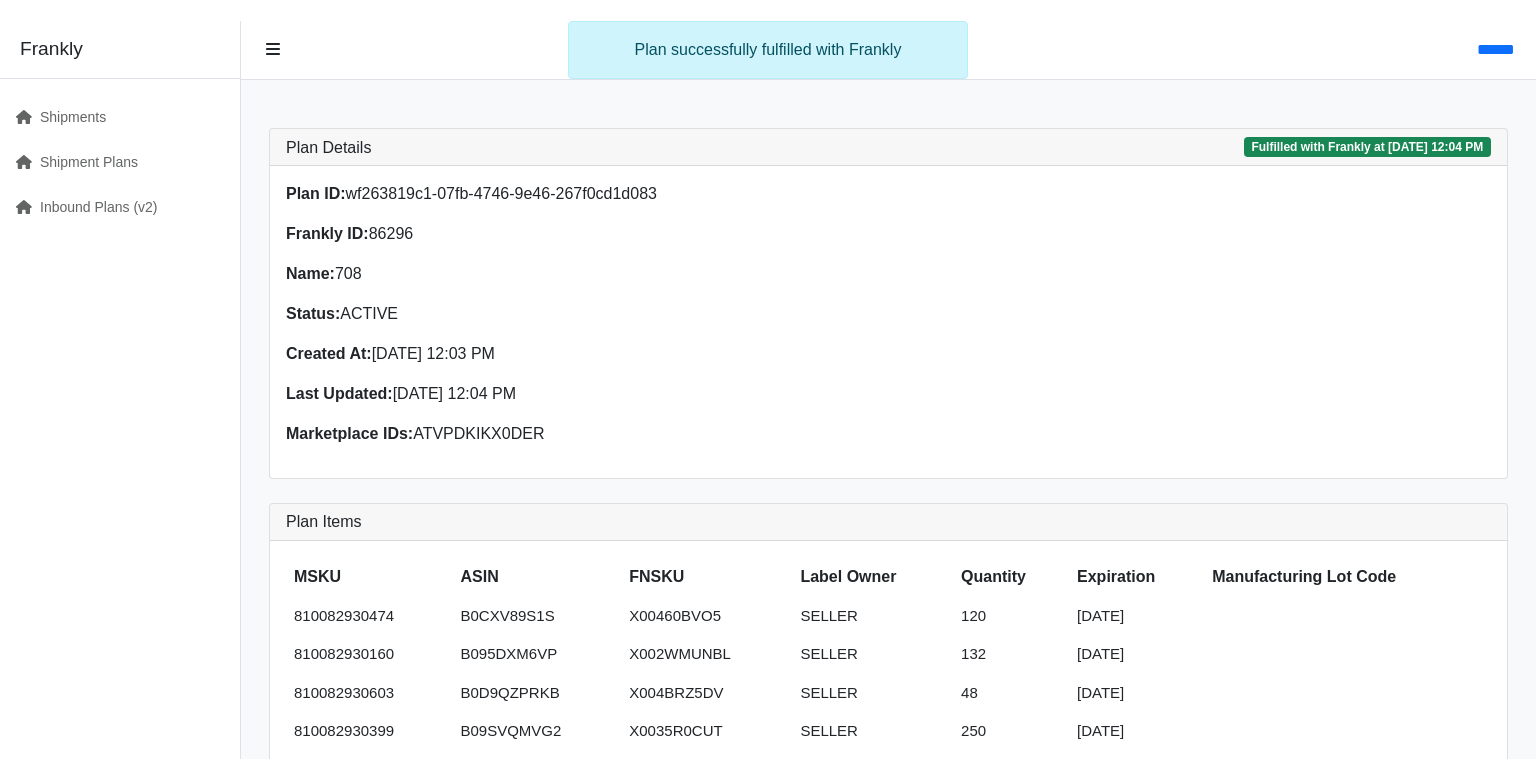 scroll, scrollTop: 0, scrollLeft: 0, axis: both 